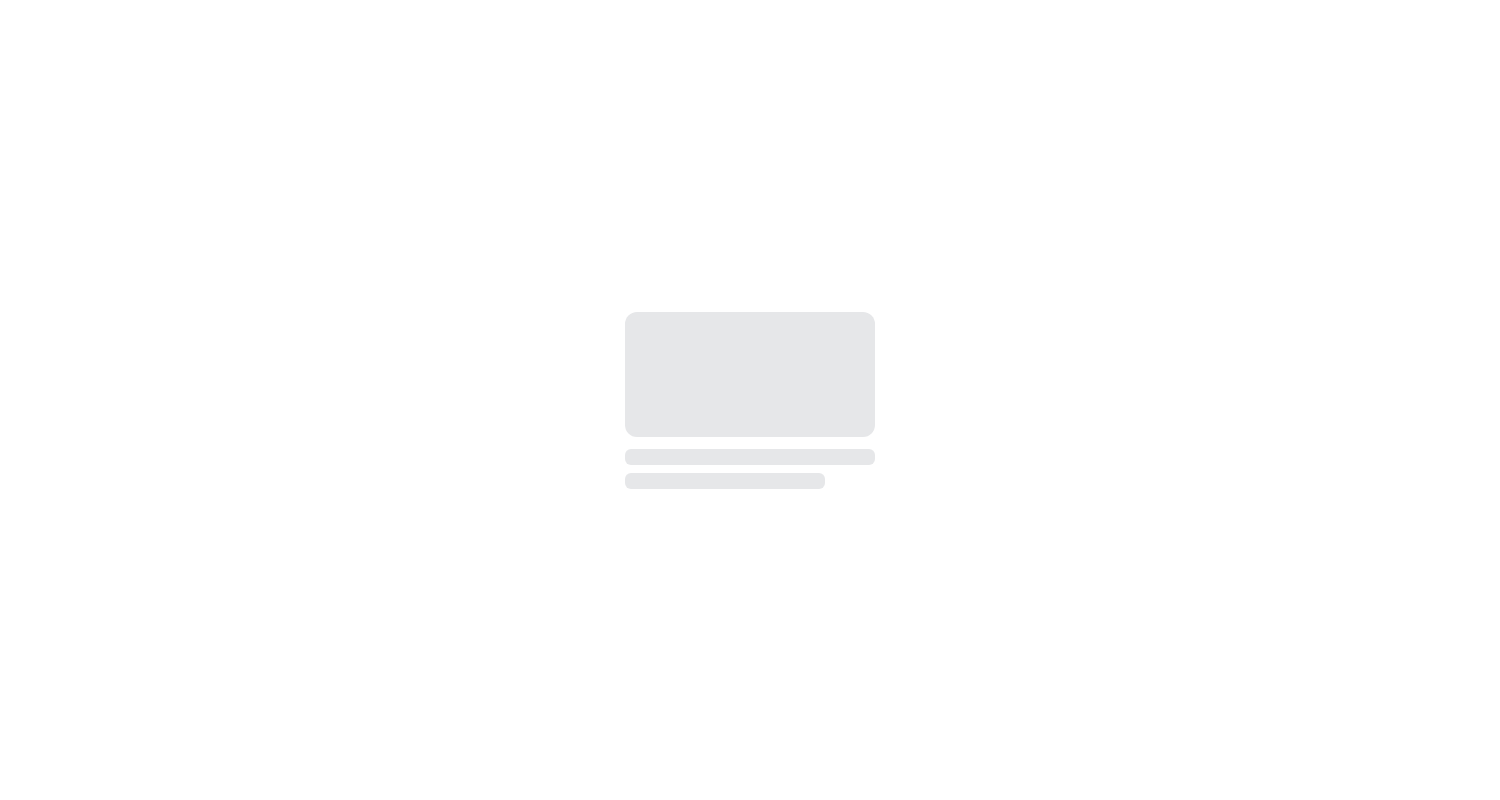 scroll, scrollTop: 0, scrollLeft: 0, axis: both 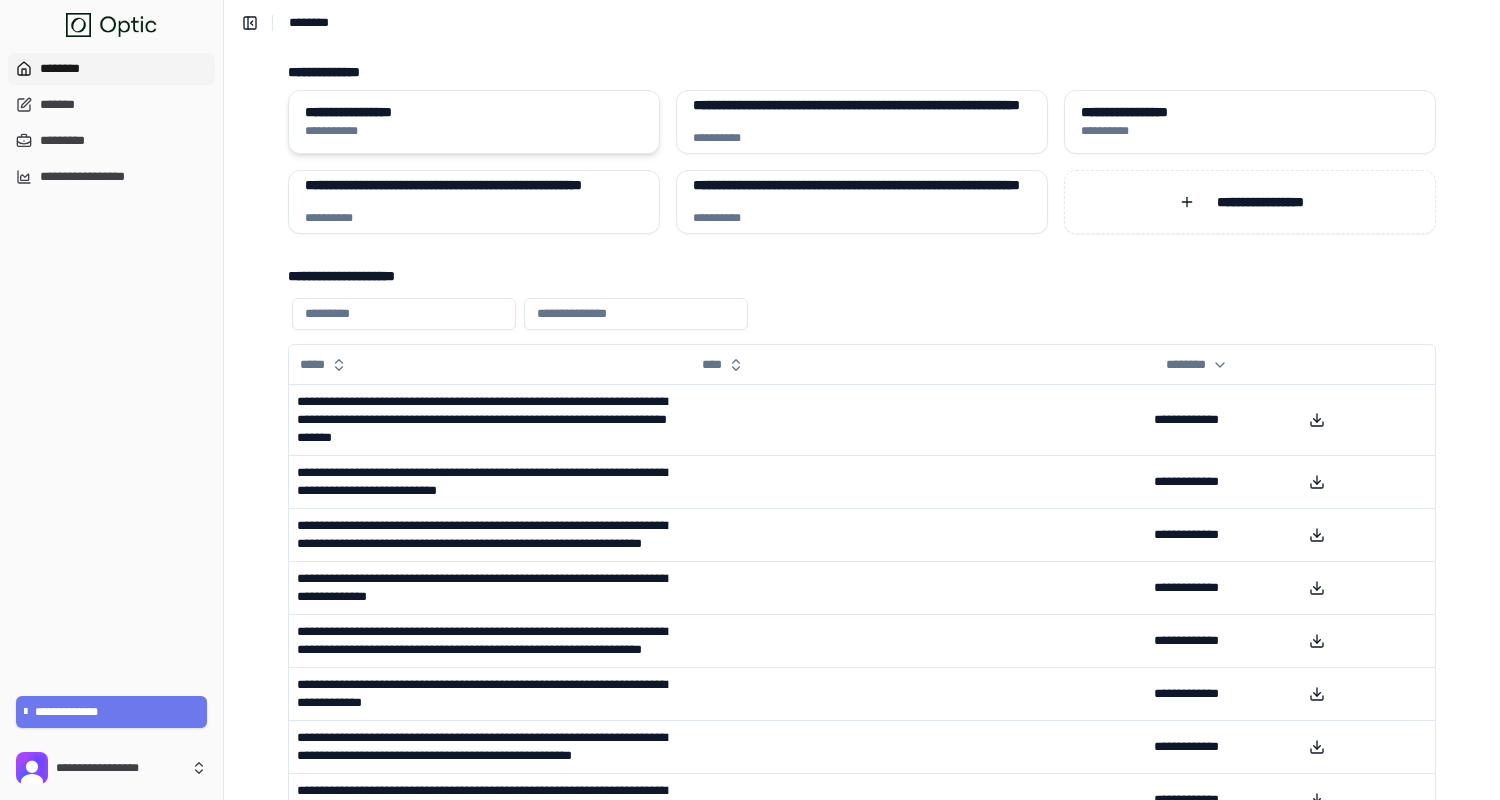 click on "**********" at bounding box center (474, 131) 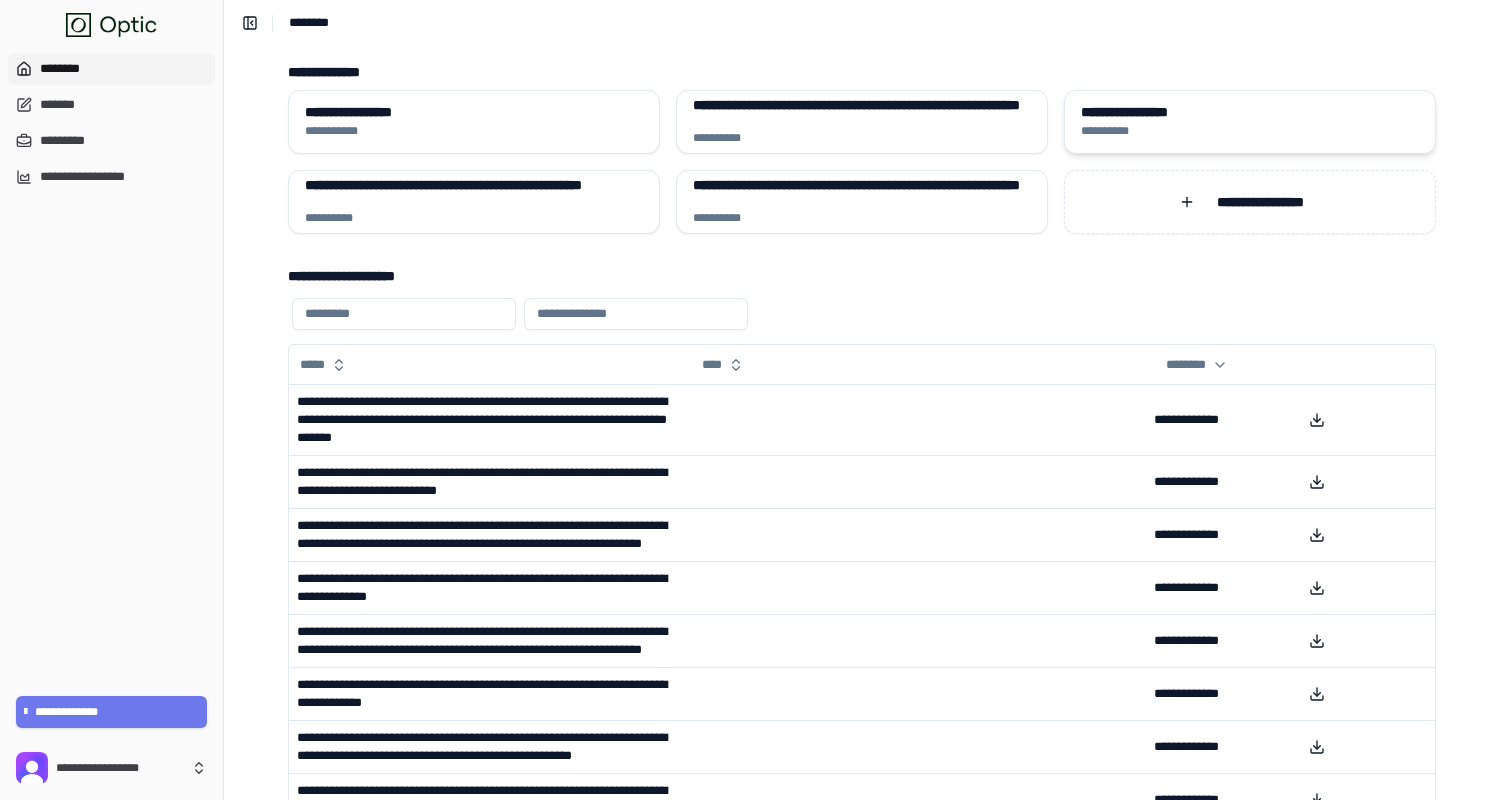 click on "**********" at bounding box center [1250, 131] 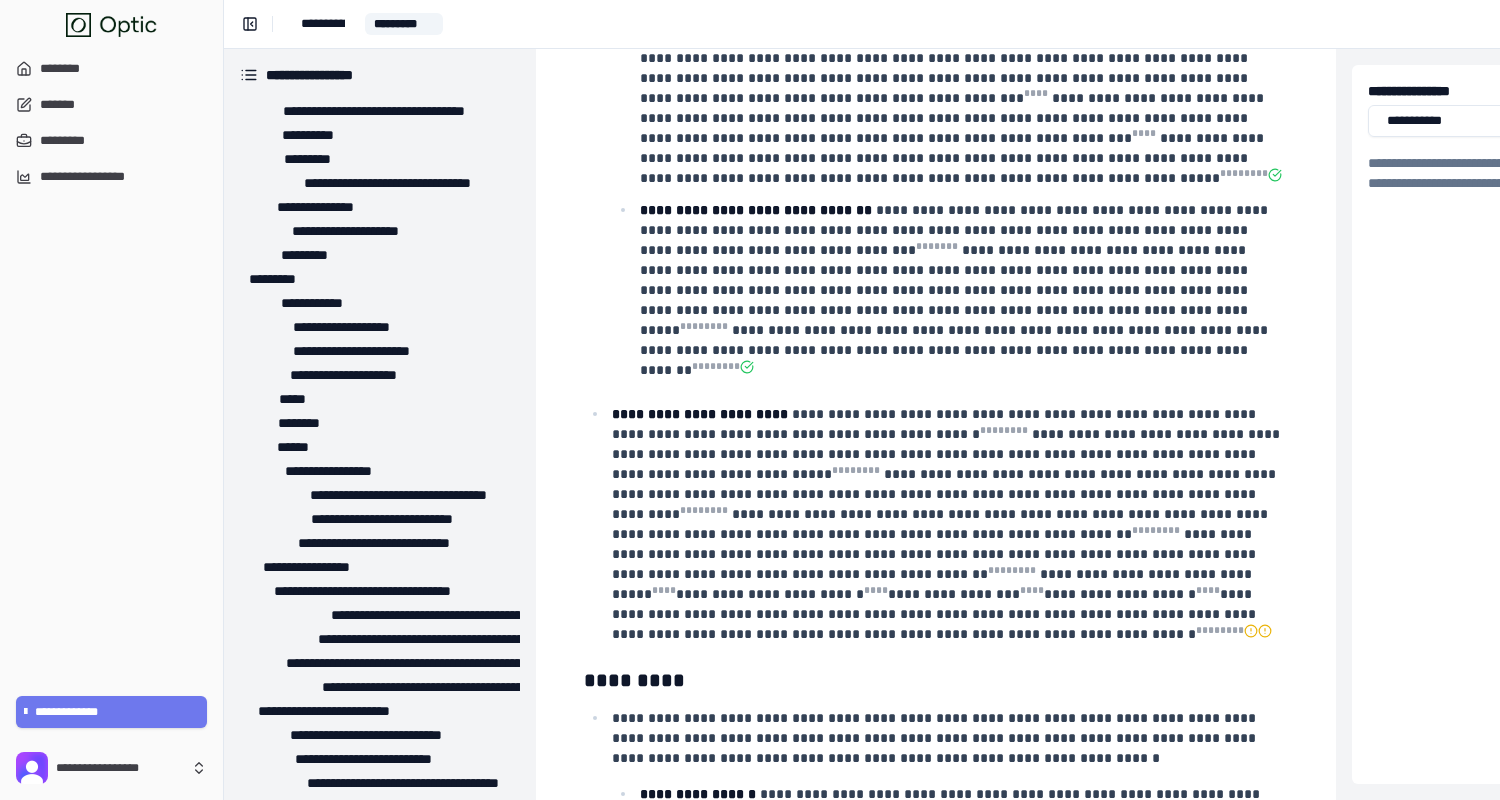 scroll, scrollTop: 3357, scrollLeft: 0, axis: vertical 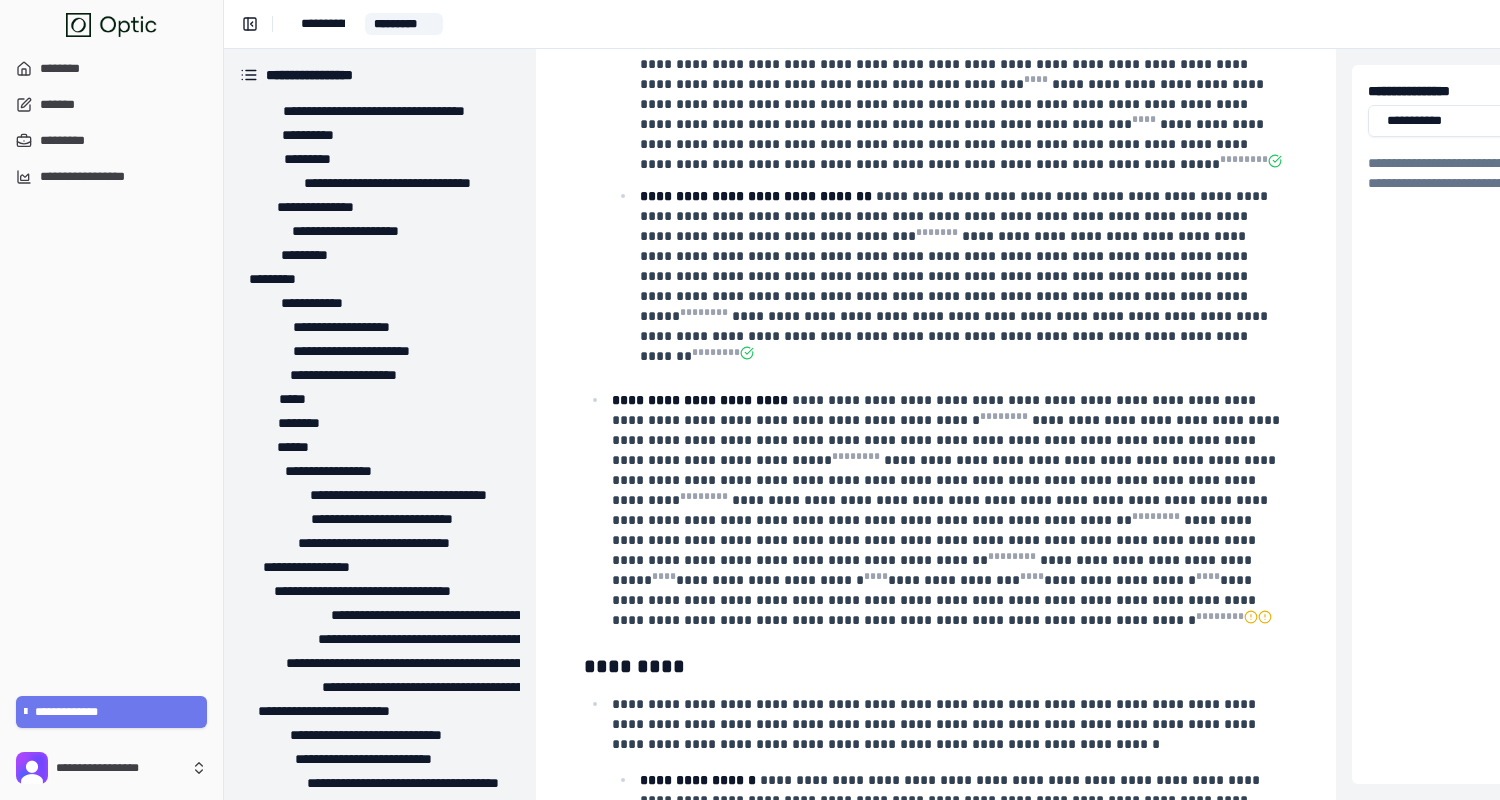 click on "**********" at bounding box center [323, 24] 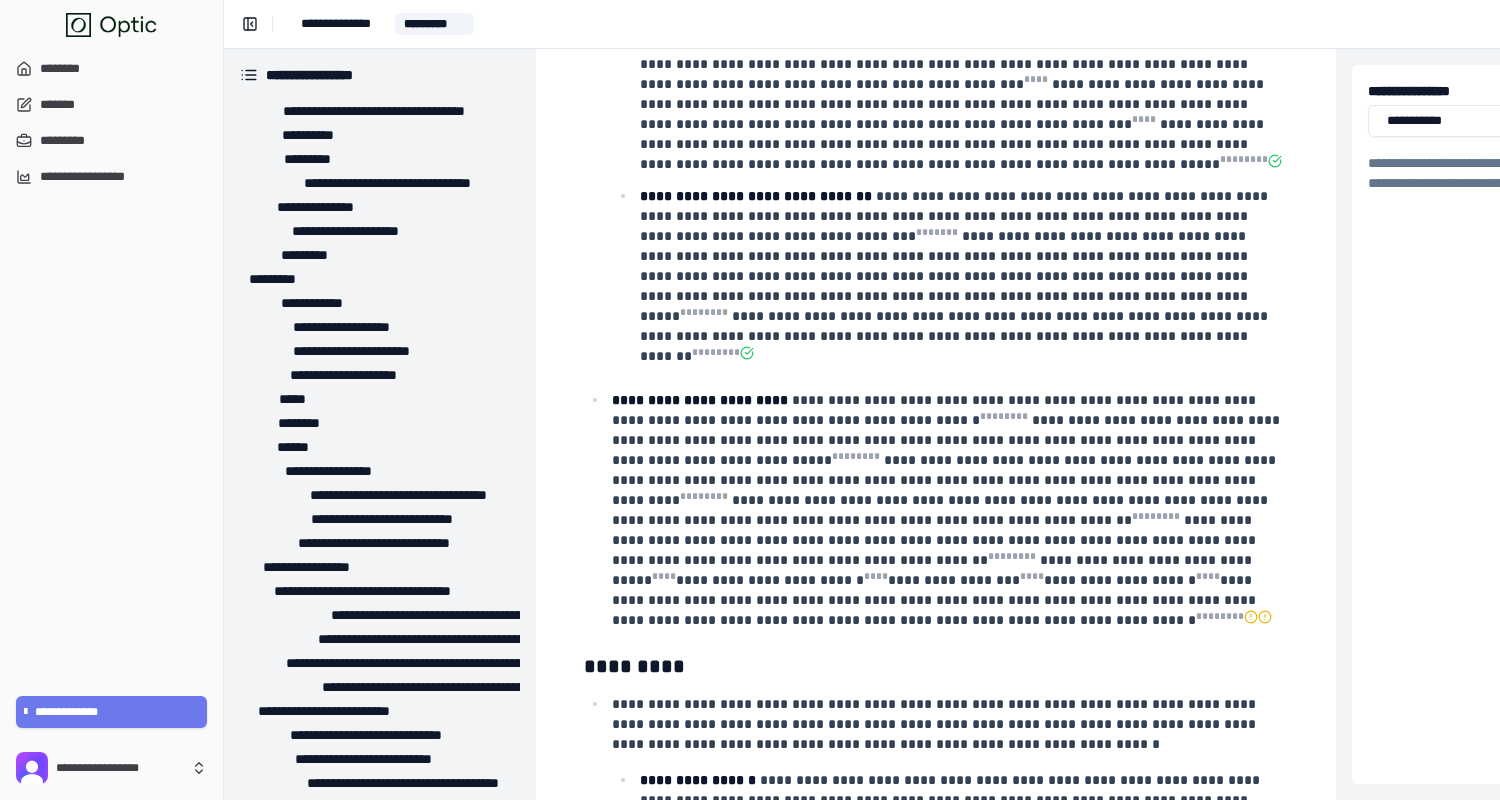 scroll, scrollTop: 0, scrollLeft: 4, axis: horizontal 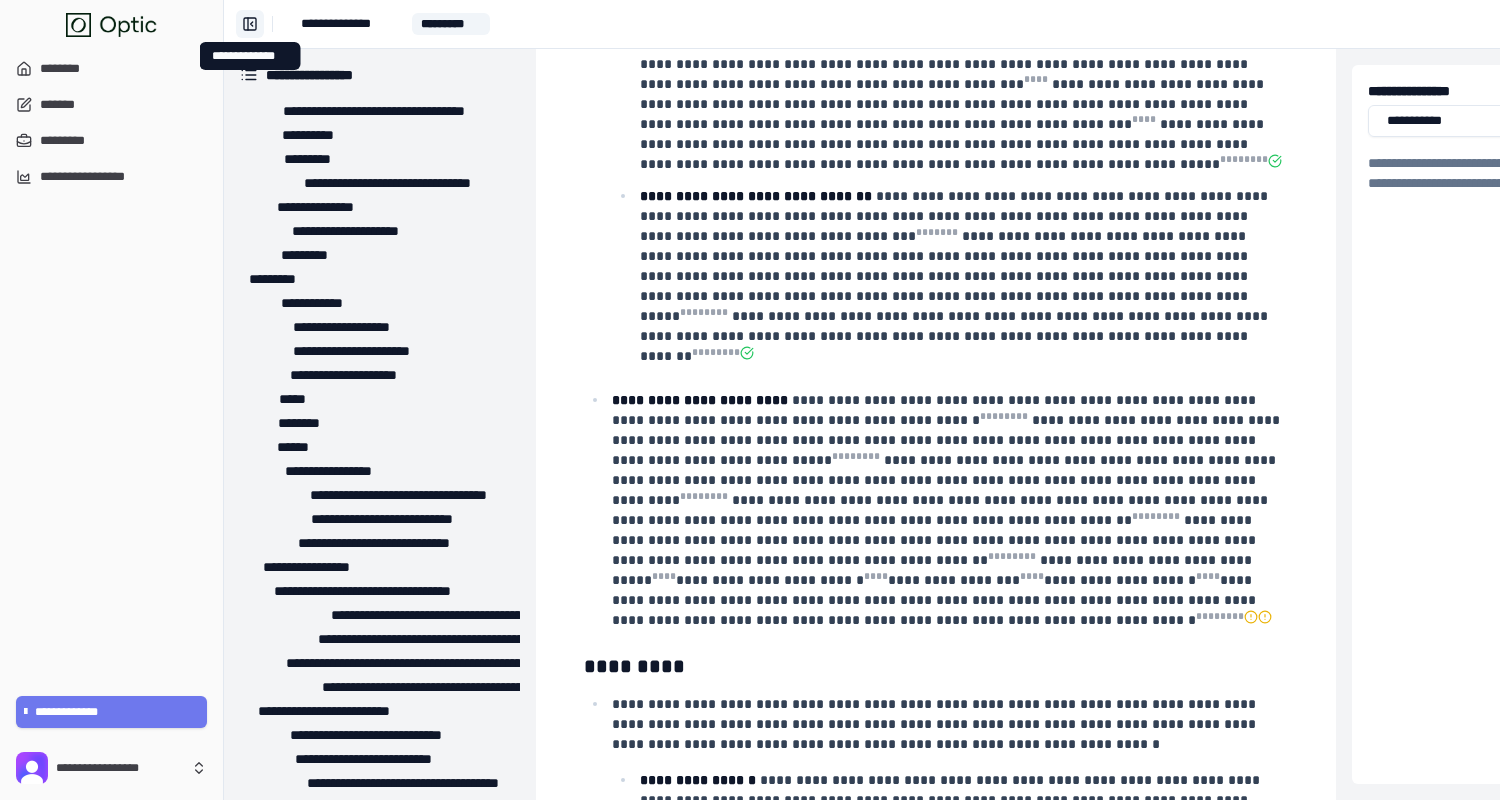 type on "**********" 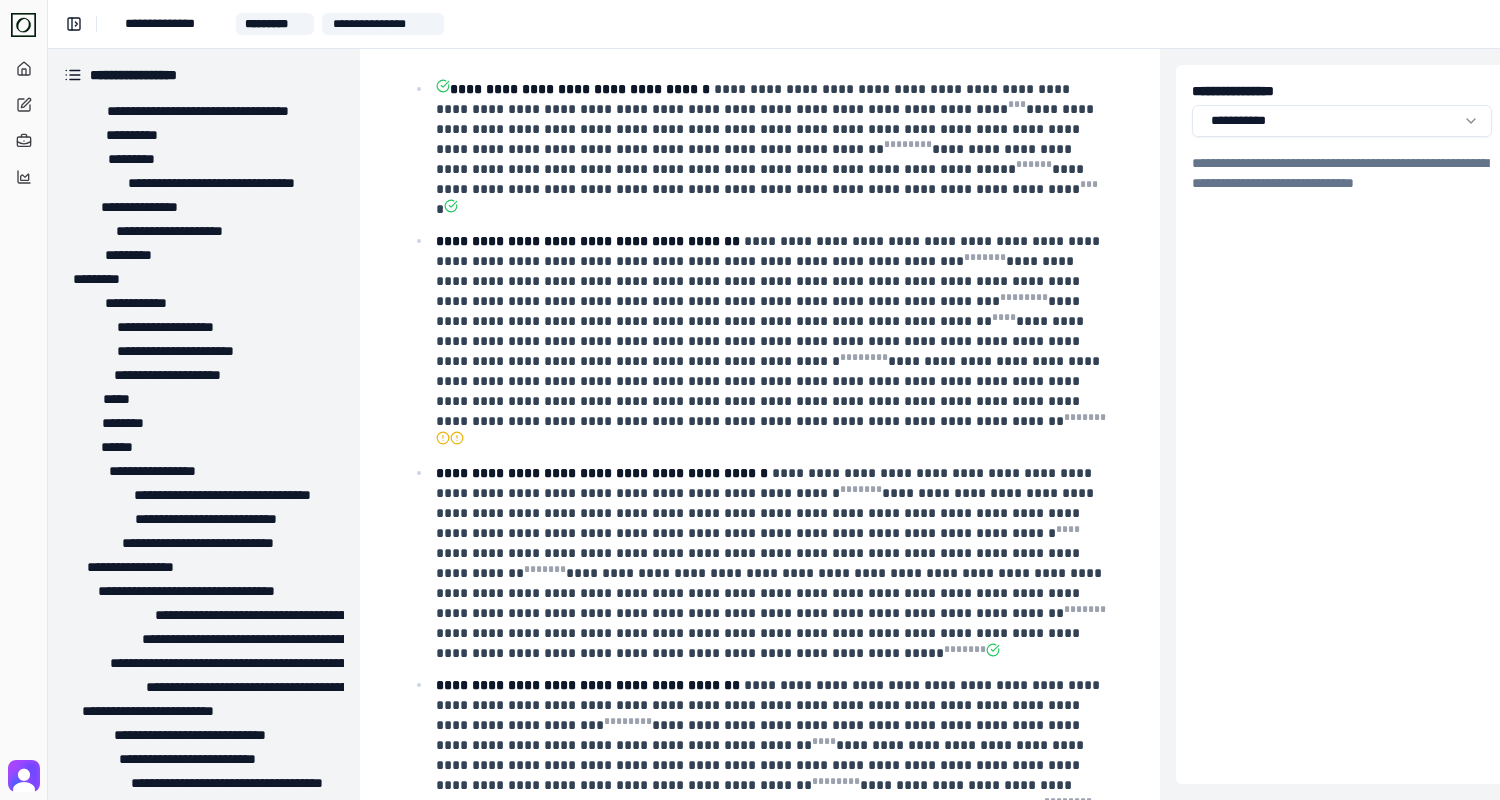 scroll, scrollTop: 712, scrollLeft: 0, axis: vertical 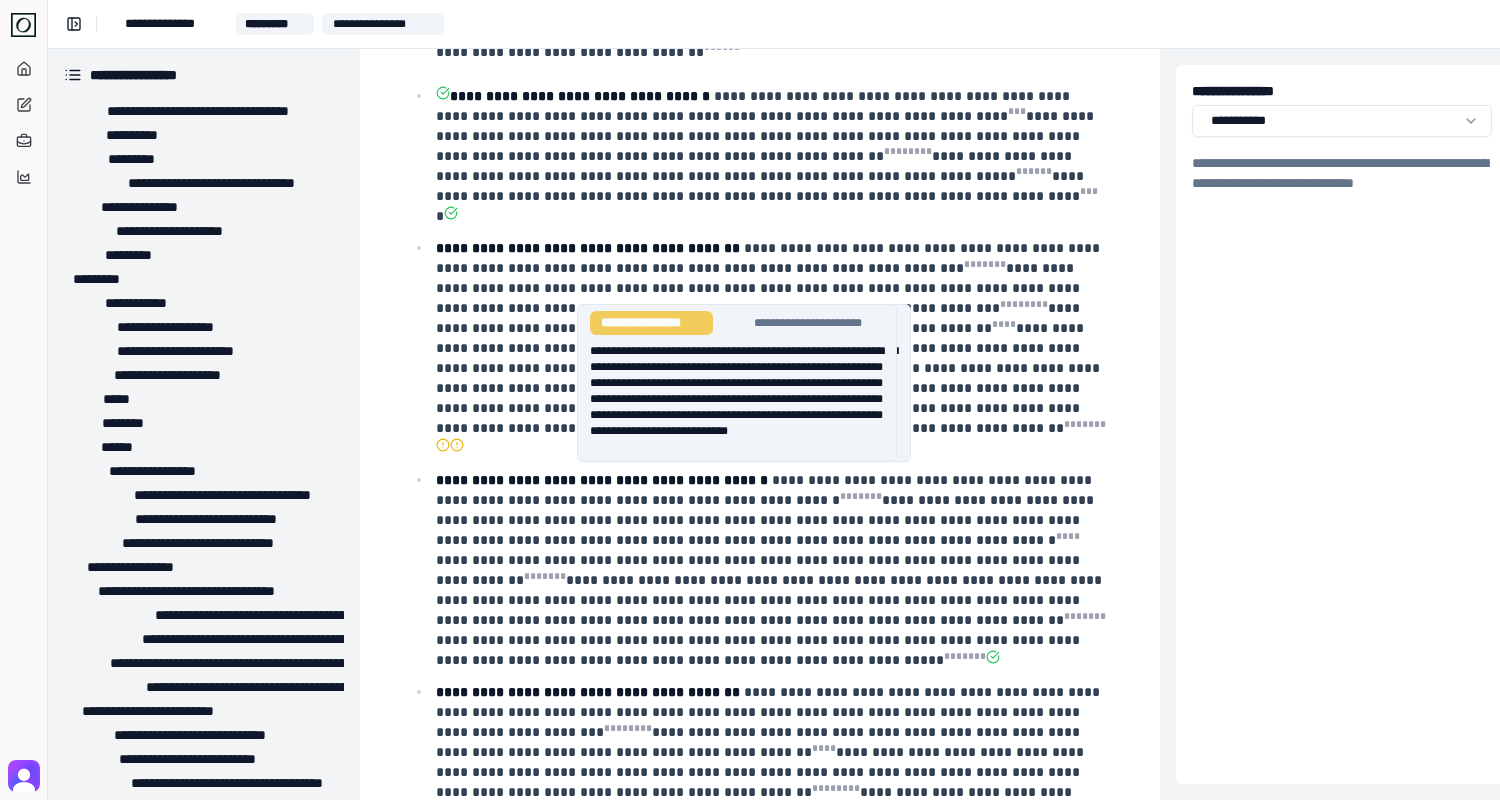 click 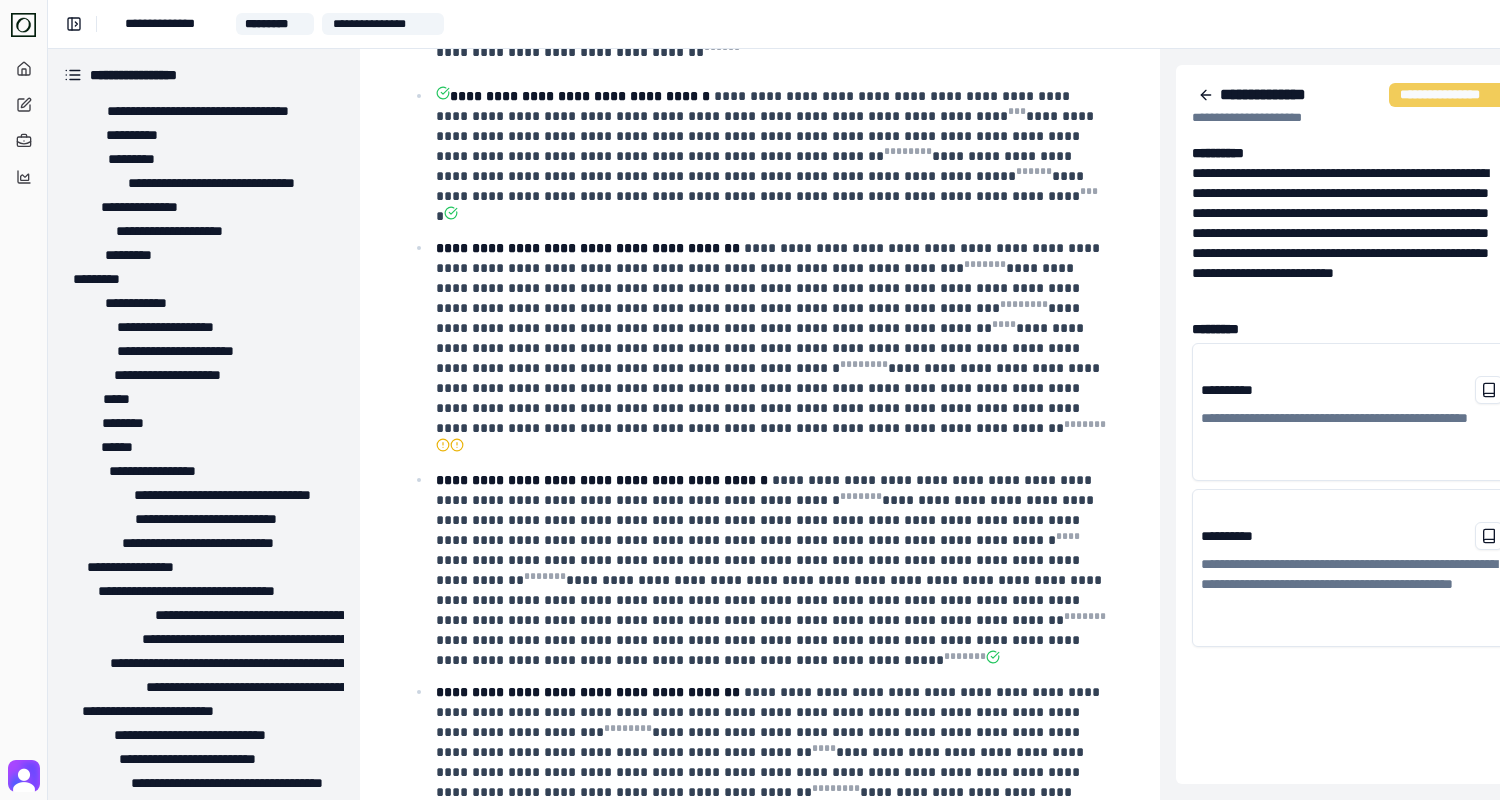 click on "**********" at bounding box center [1352, 584] 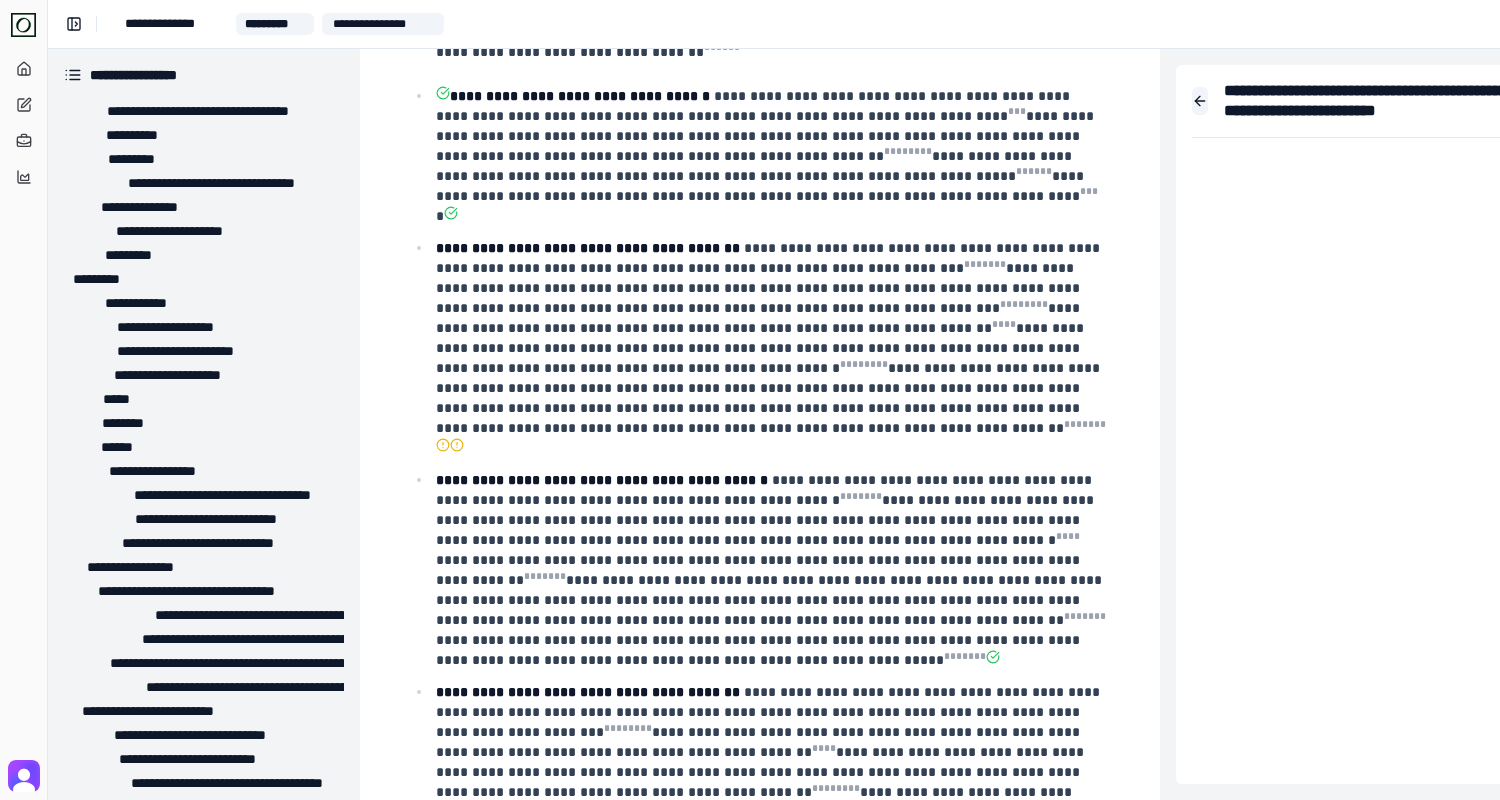 click at bounding box center (1200, 101) 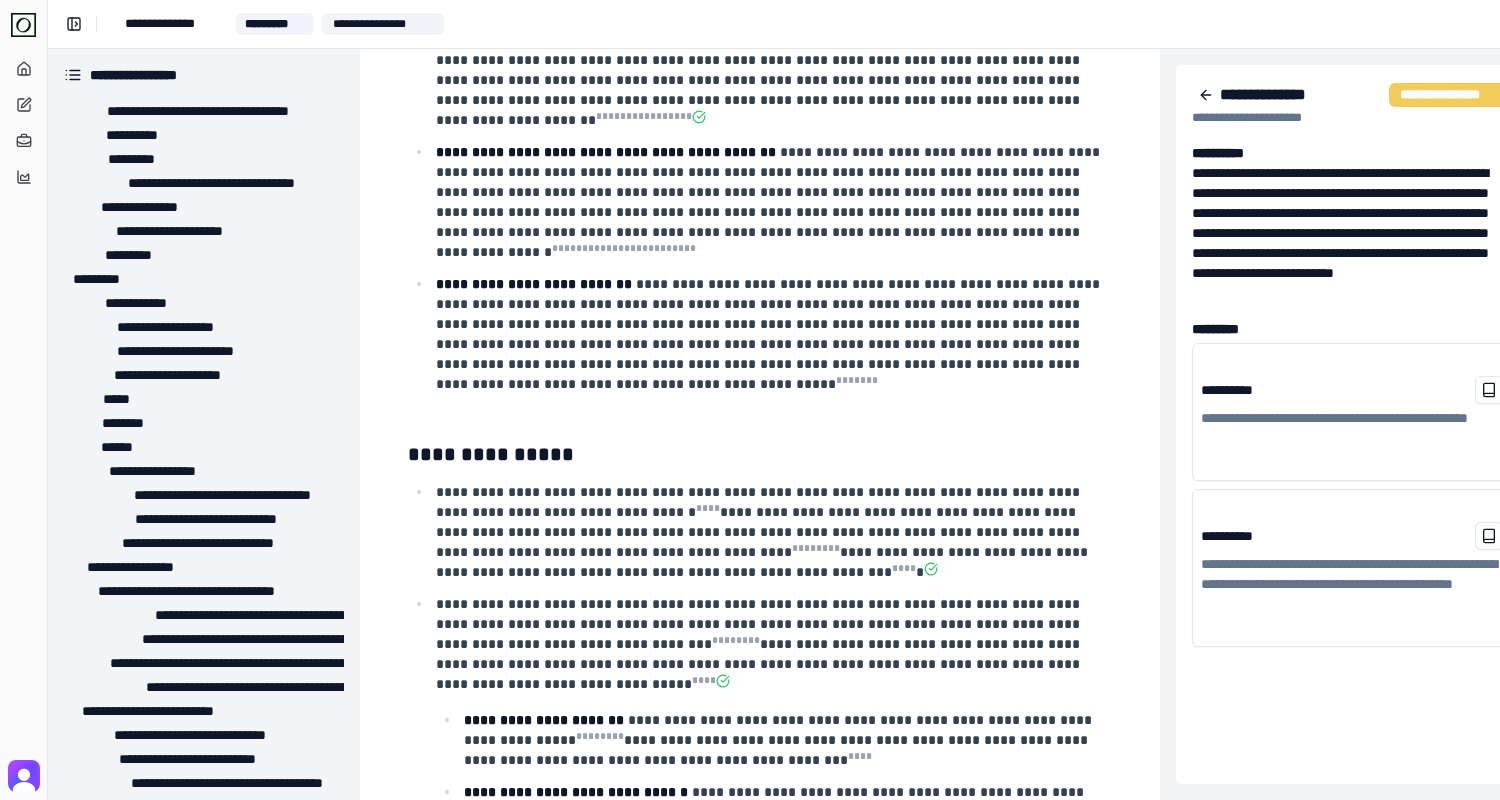 scroll, scrollTop: 2147, scrollLeft: 0, axis: vertical 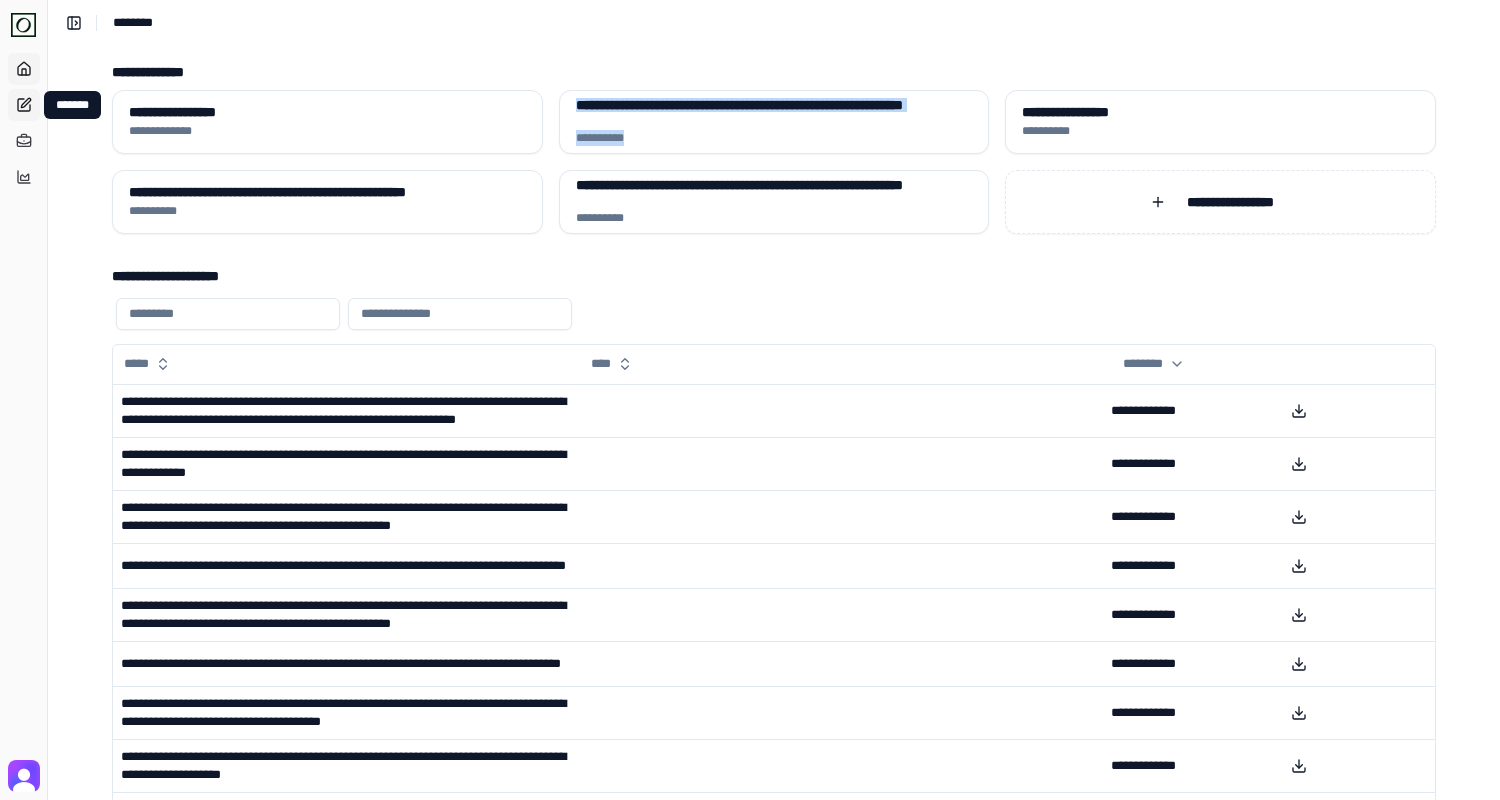 click 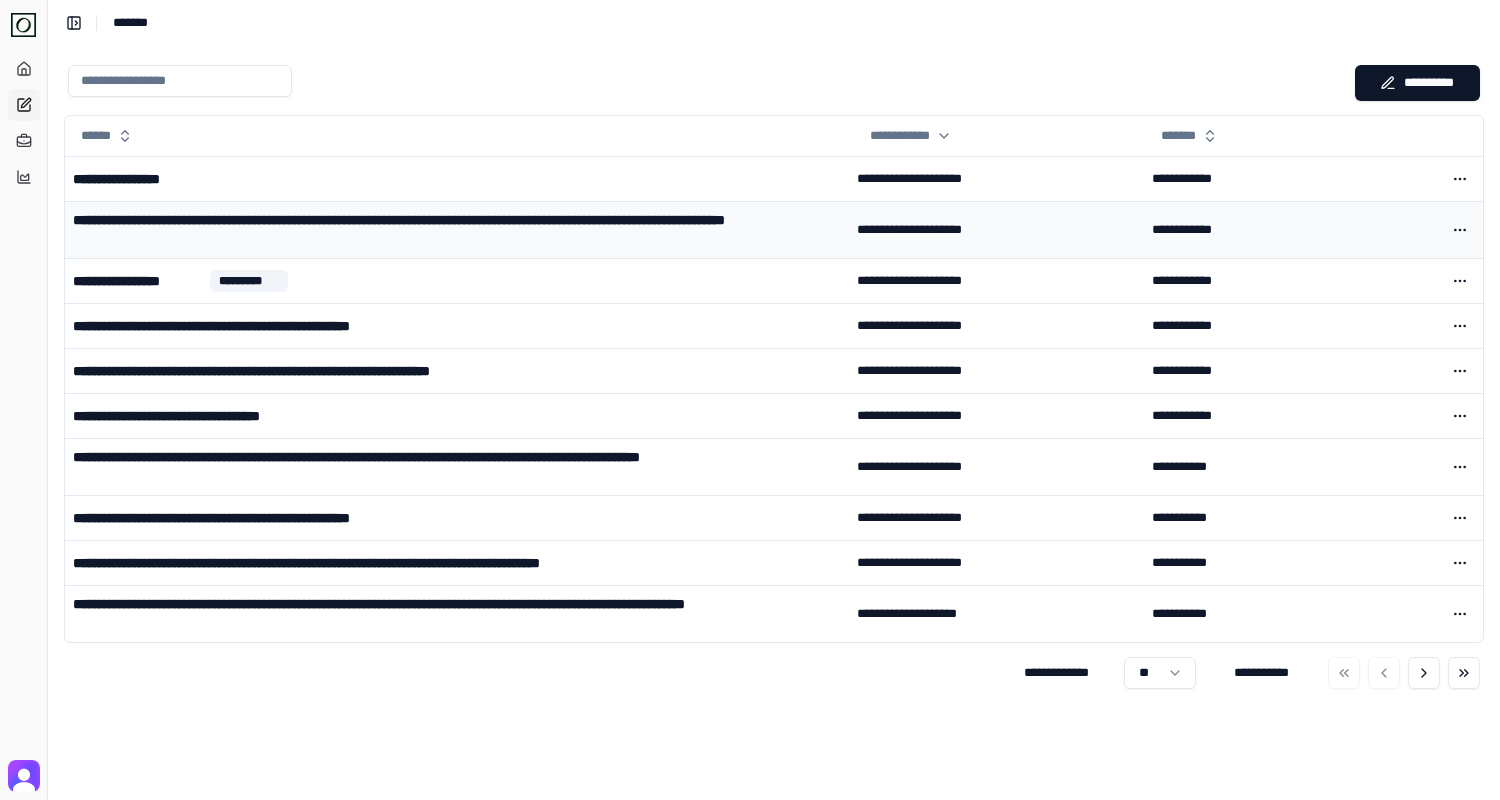 click on "**********" at bounding box center [446, 230] 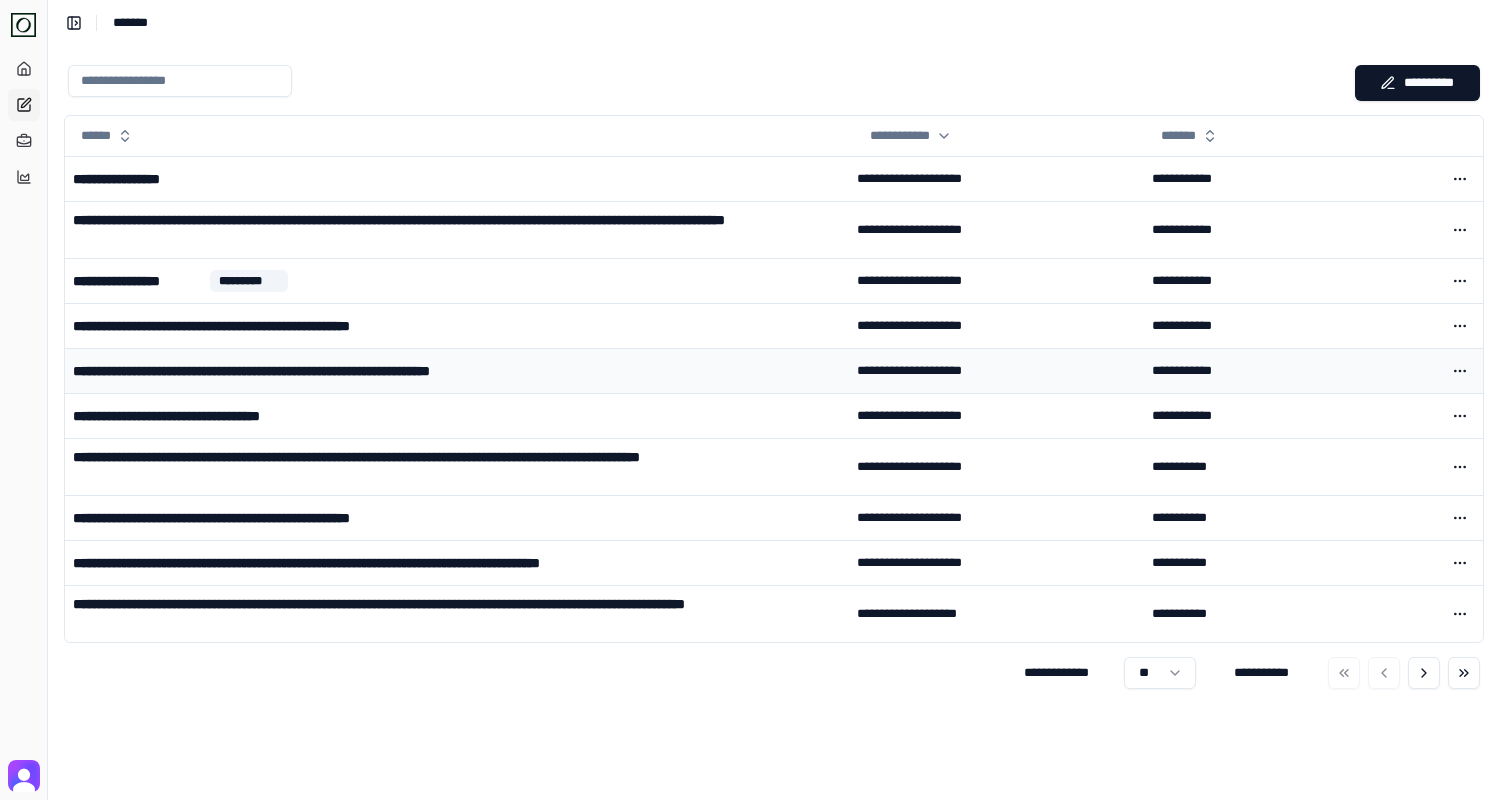 click on "**********" at bounding box center [333, 371] 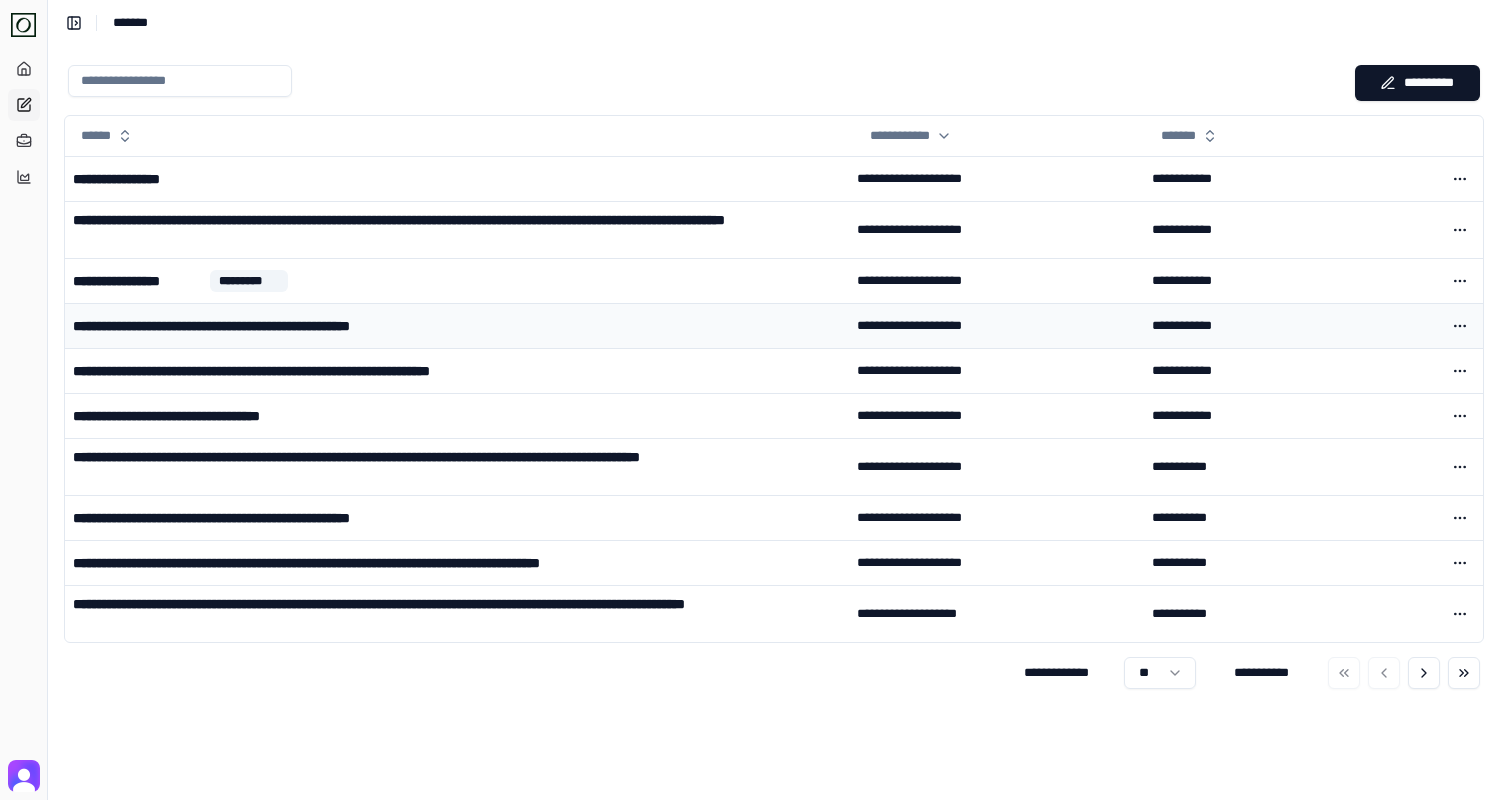 click on "**********" at bounding box center (274, 326) 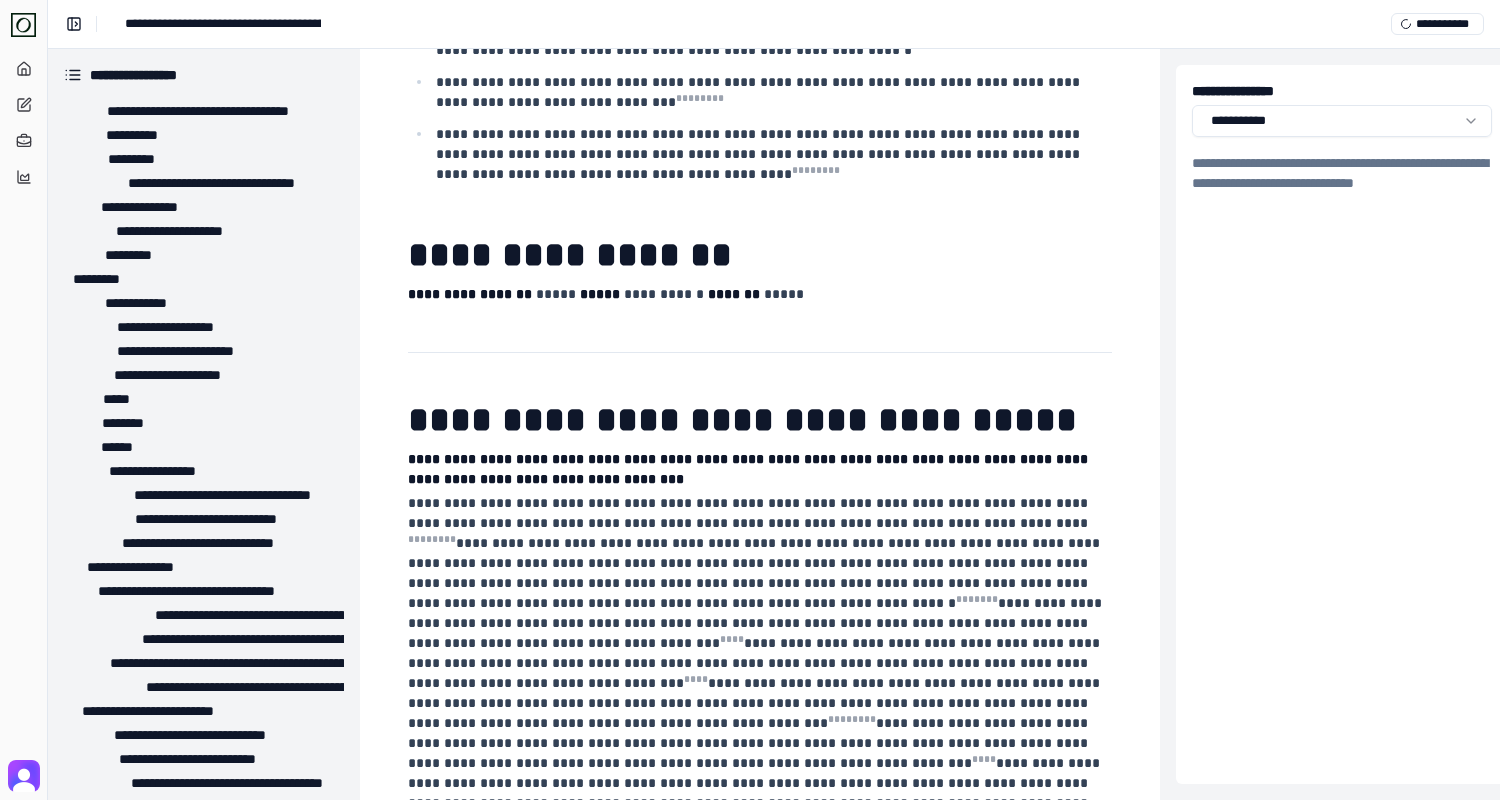 scroll, scrollTop: 8038, scrollLeft: 0, axis: vertical 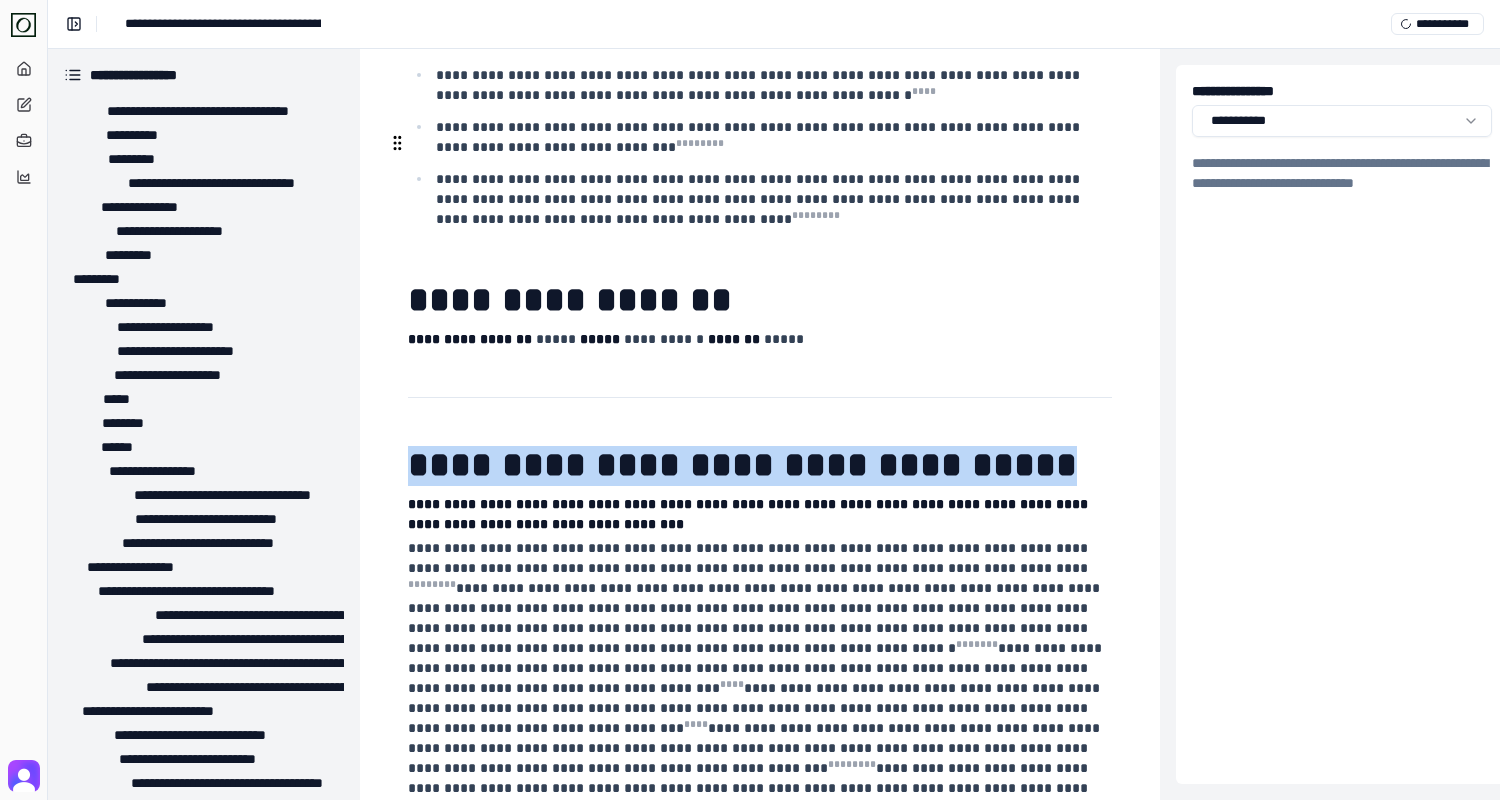 drag, startPoint x: 1059, startPoint y: 148, endPoint x: 366, endPoint y: 158, distance: 693.07214 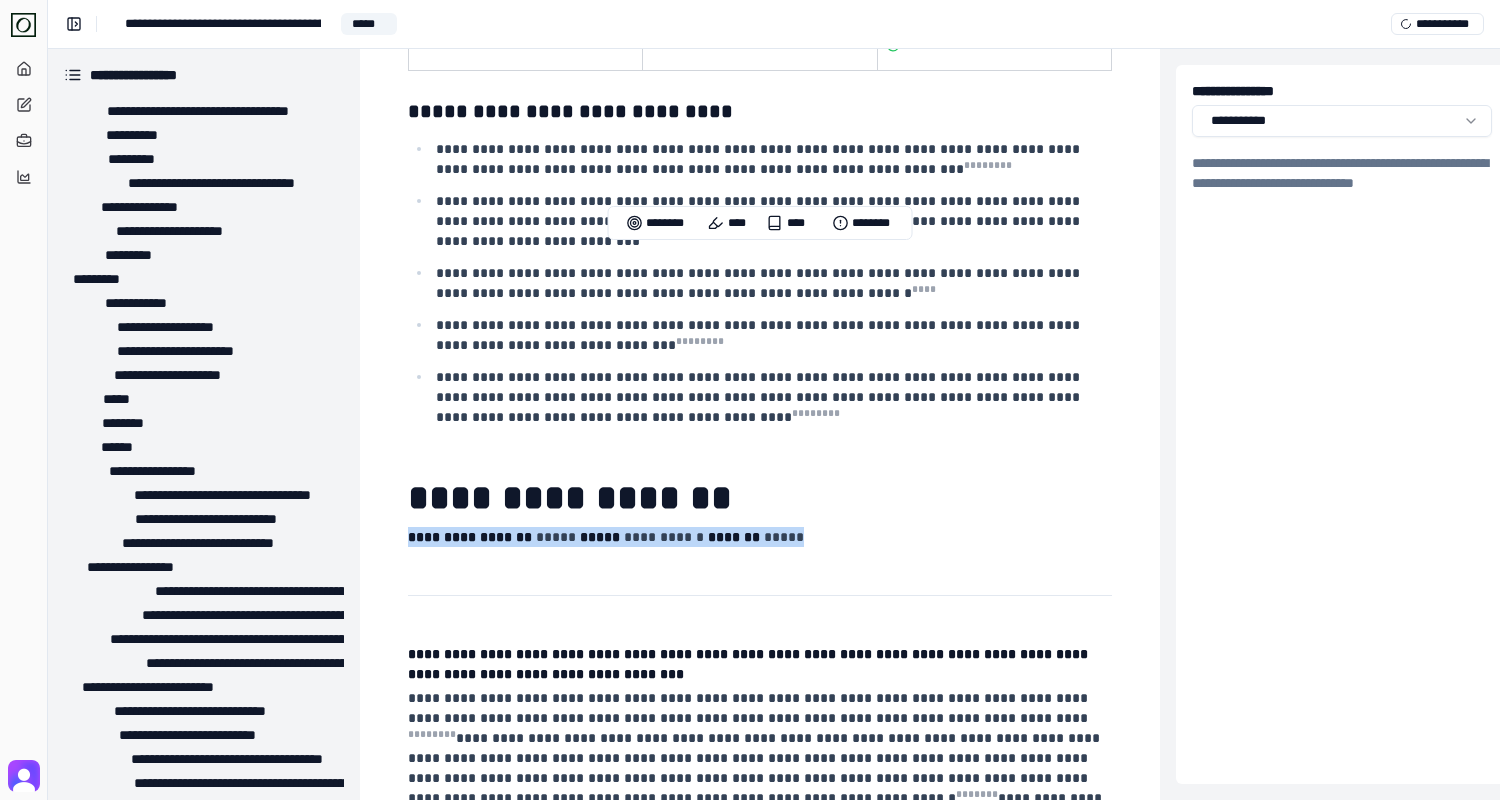 scroll, scrollTop: 7837, scrollLeft: 0, axis: vertical 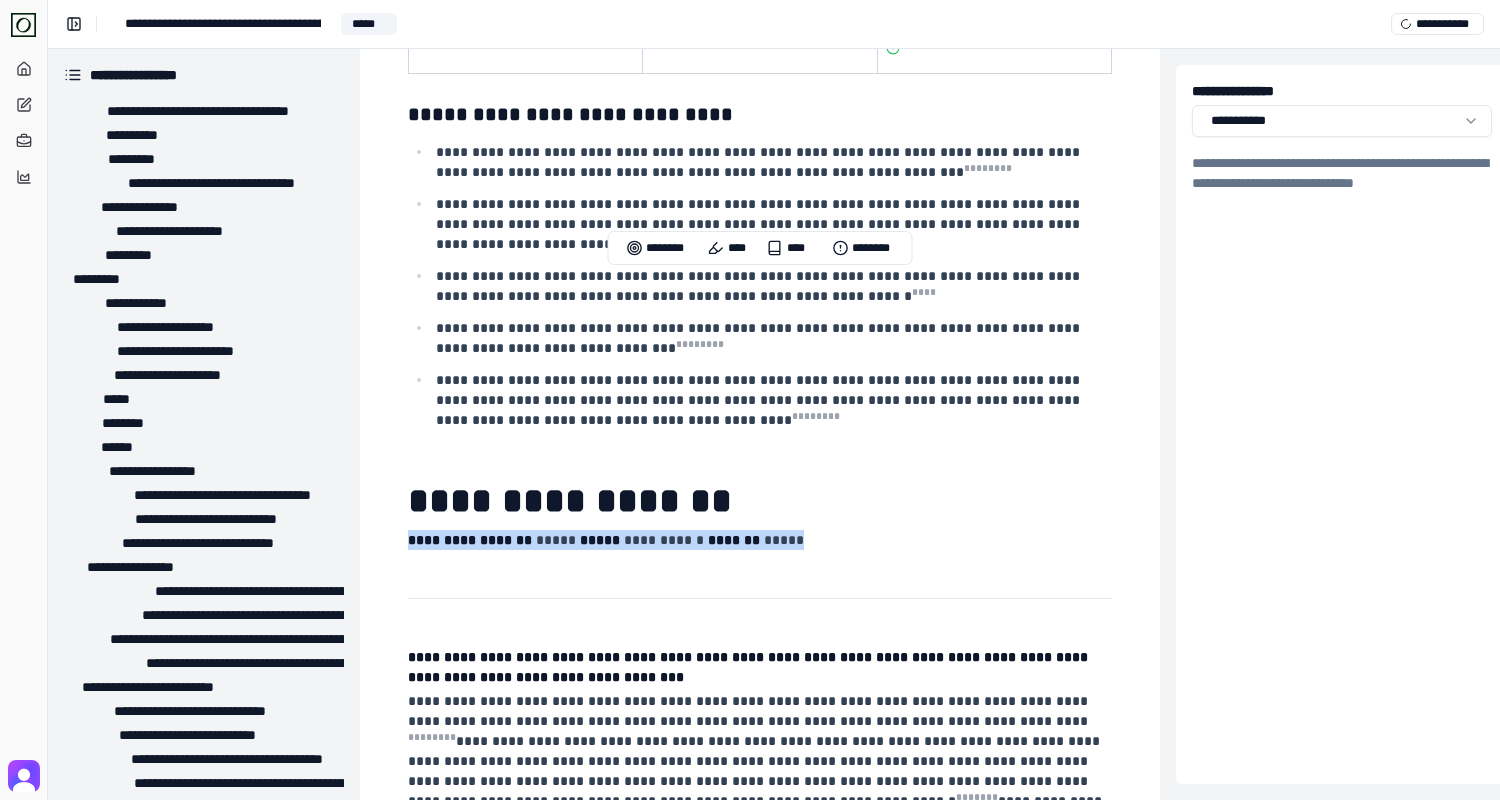 click on "**********" at bounding box center [760, 692] 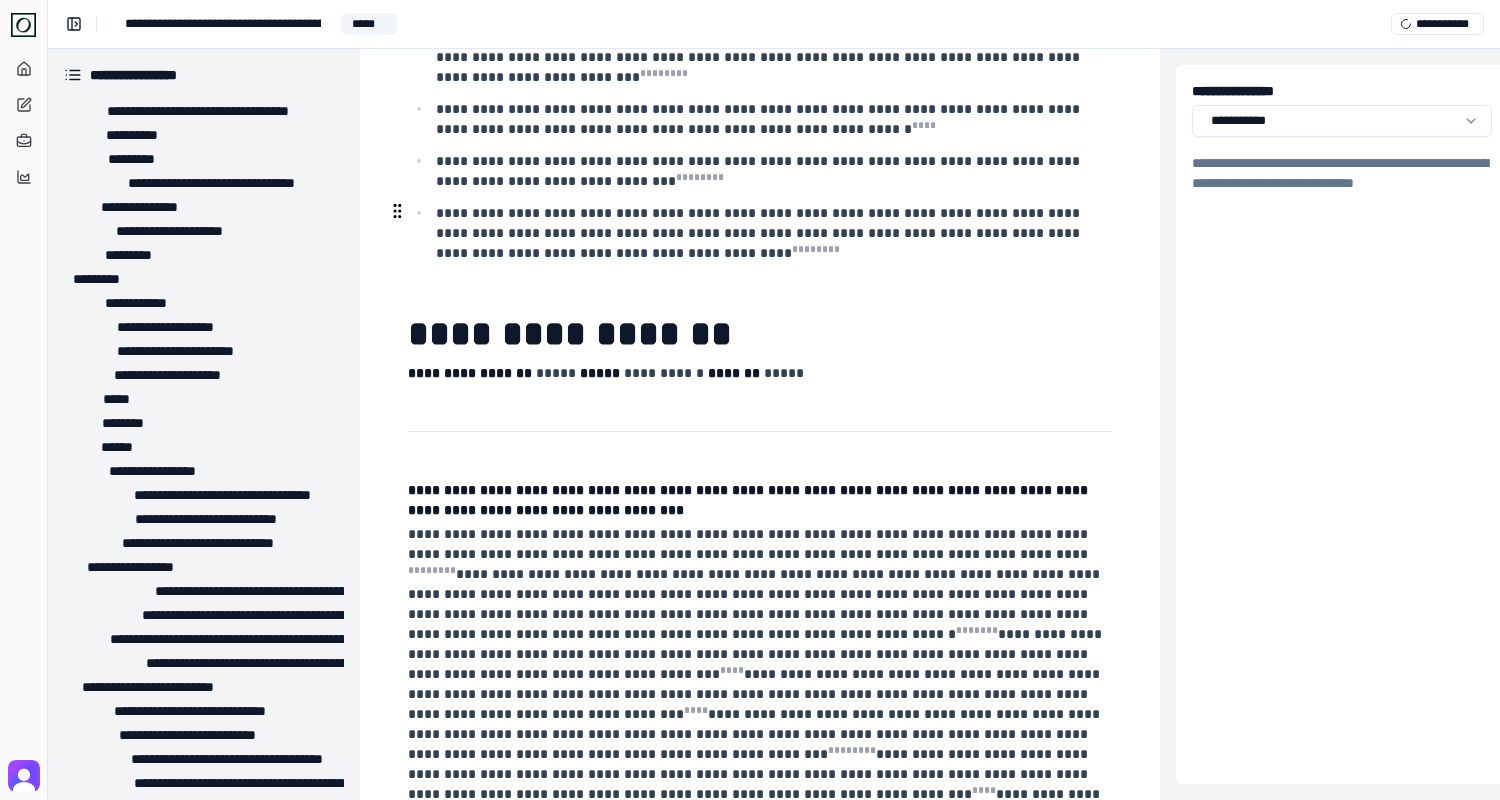 scroll, scrollTop: 8091, scrollLeft: 0, axis: vertical 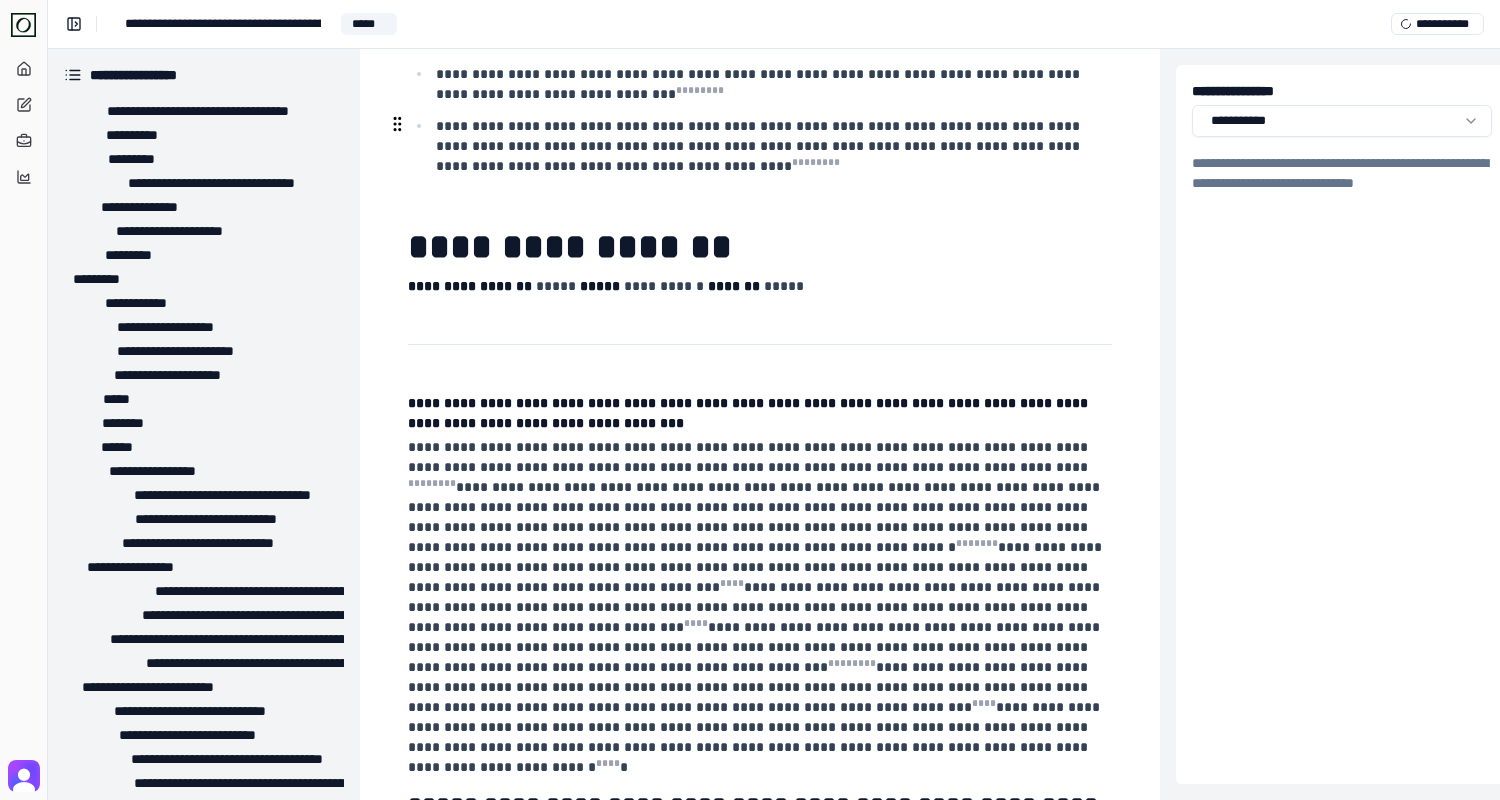 click on "**********" at bounding box center (758, 607) 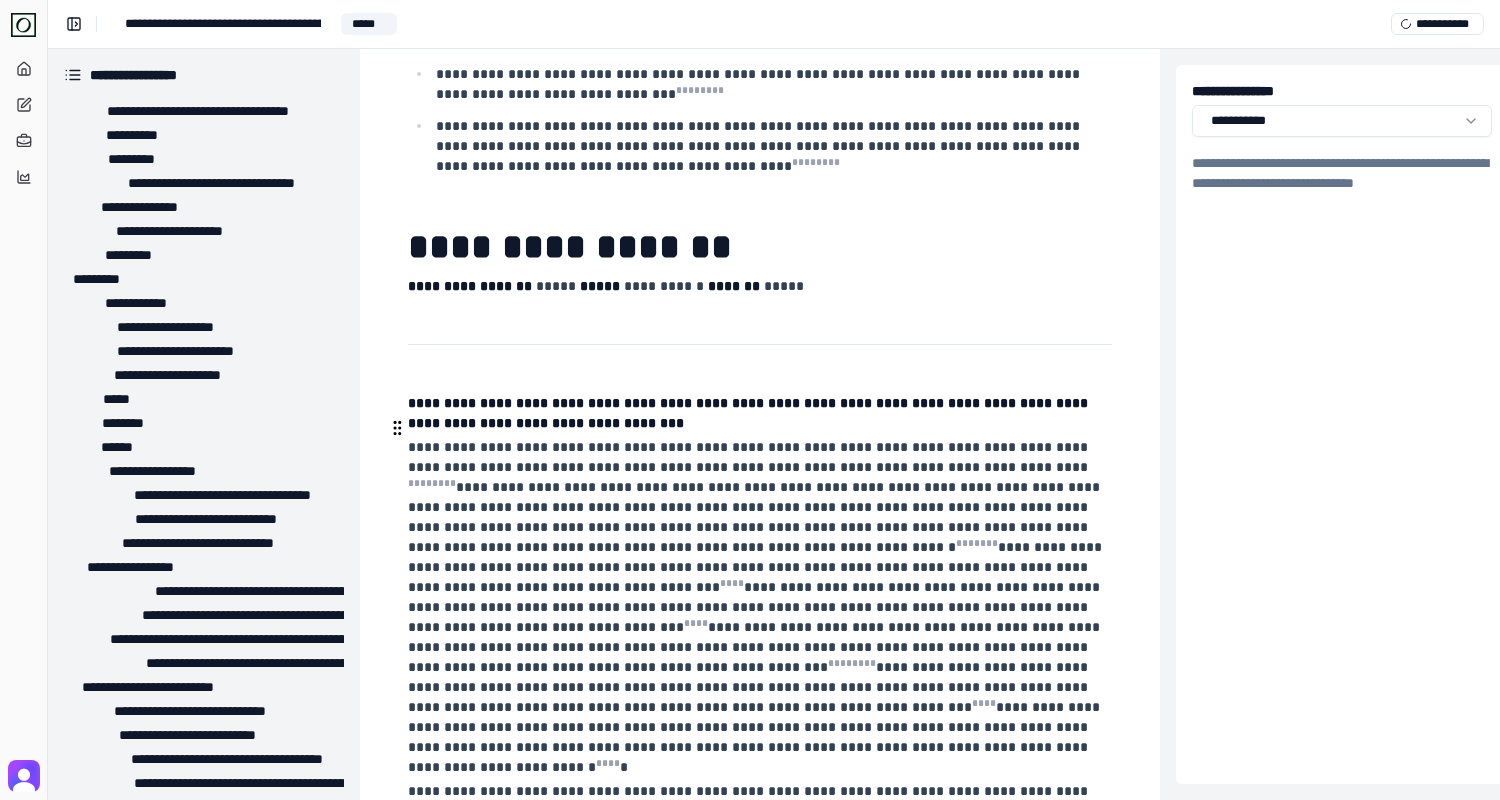click on "**********" at bounding box center [758, 821] 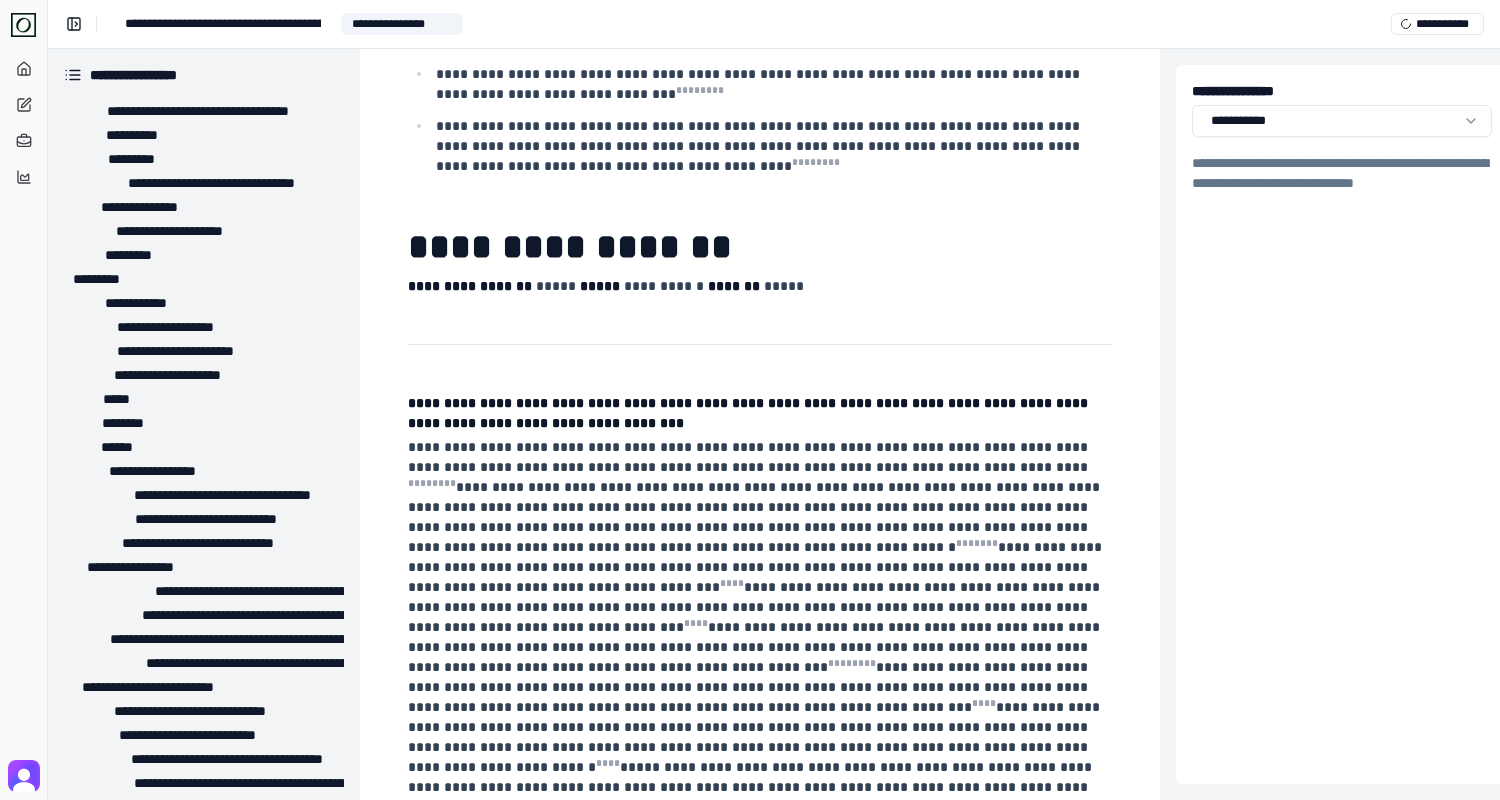type 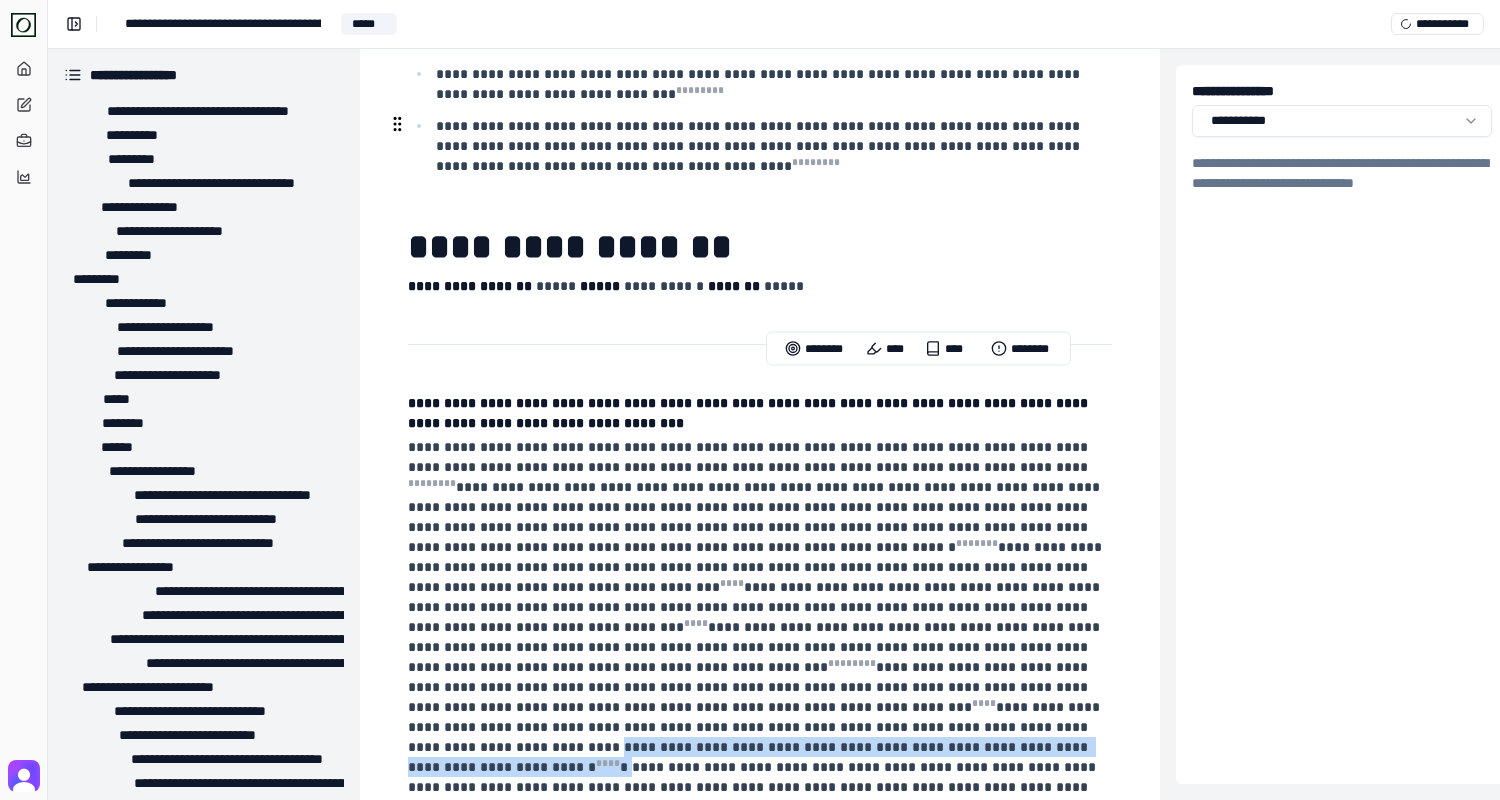 drag, startPoint x: 948, startPoint y: 380, endPoint x: 888, endPoint y: 403, distance: 64.25729 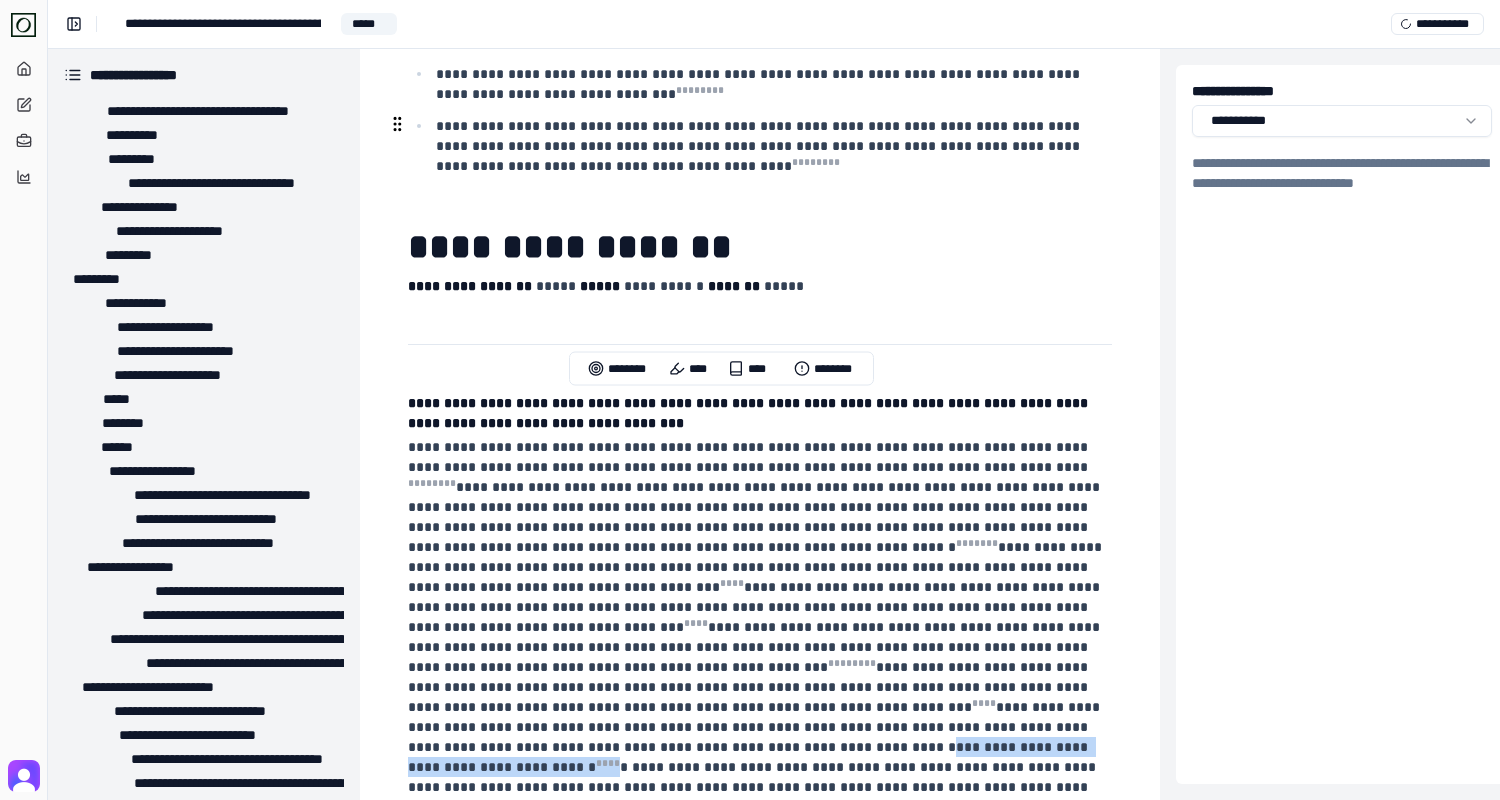 drag, startPoint x: 564, startPoint y: 406, endPoint x: 881, endPoint y: 406, distance: 317 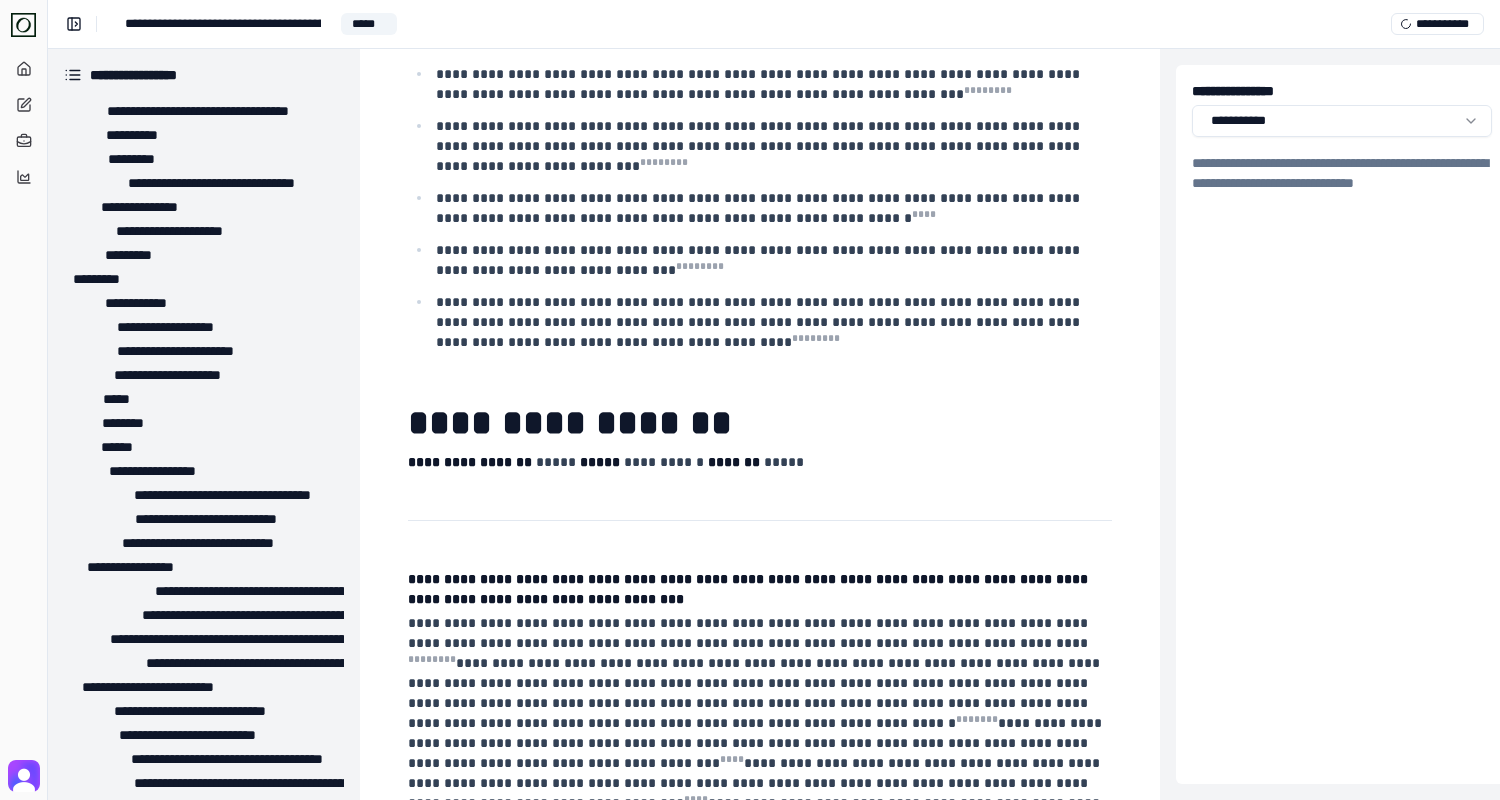 scroll, scrollTop: 7907, scrollLeft: 0, axis: vertical 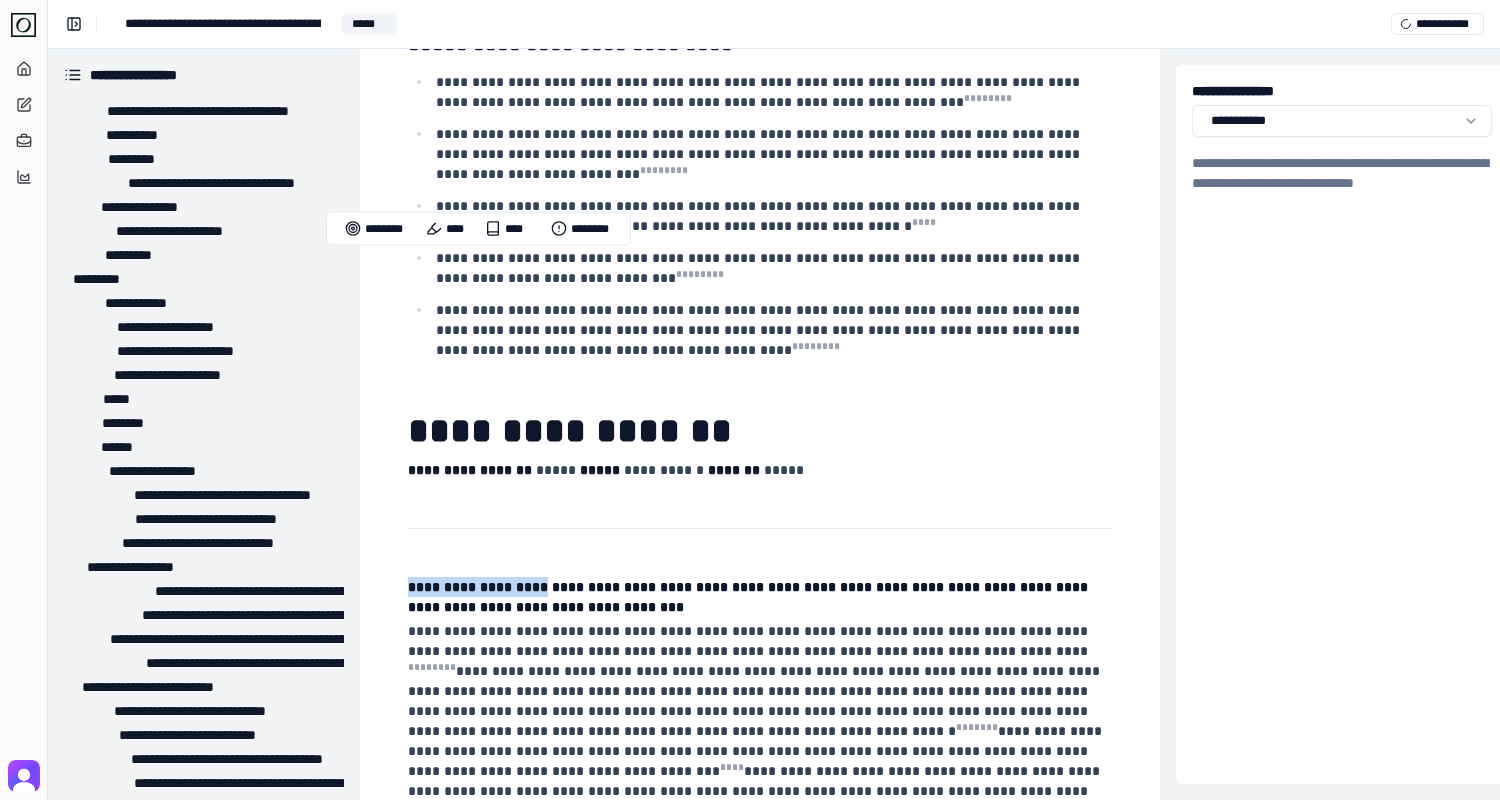 drag, startPoint x: 550, startPoint y: 263, endPoint x: 351, endPoint y: 258, distance: 199.0628 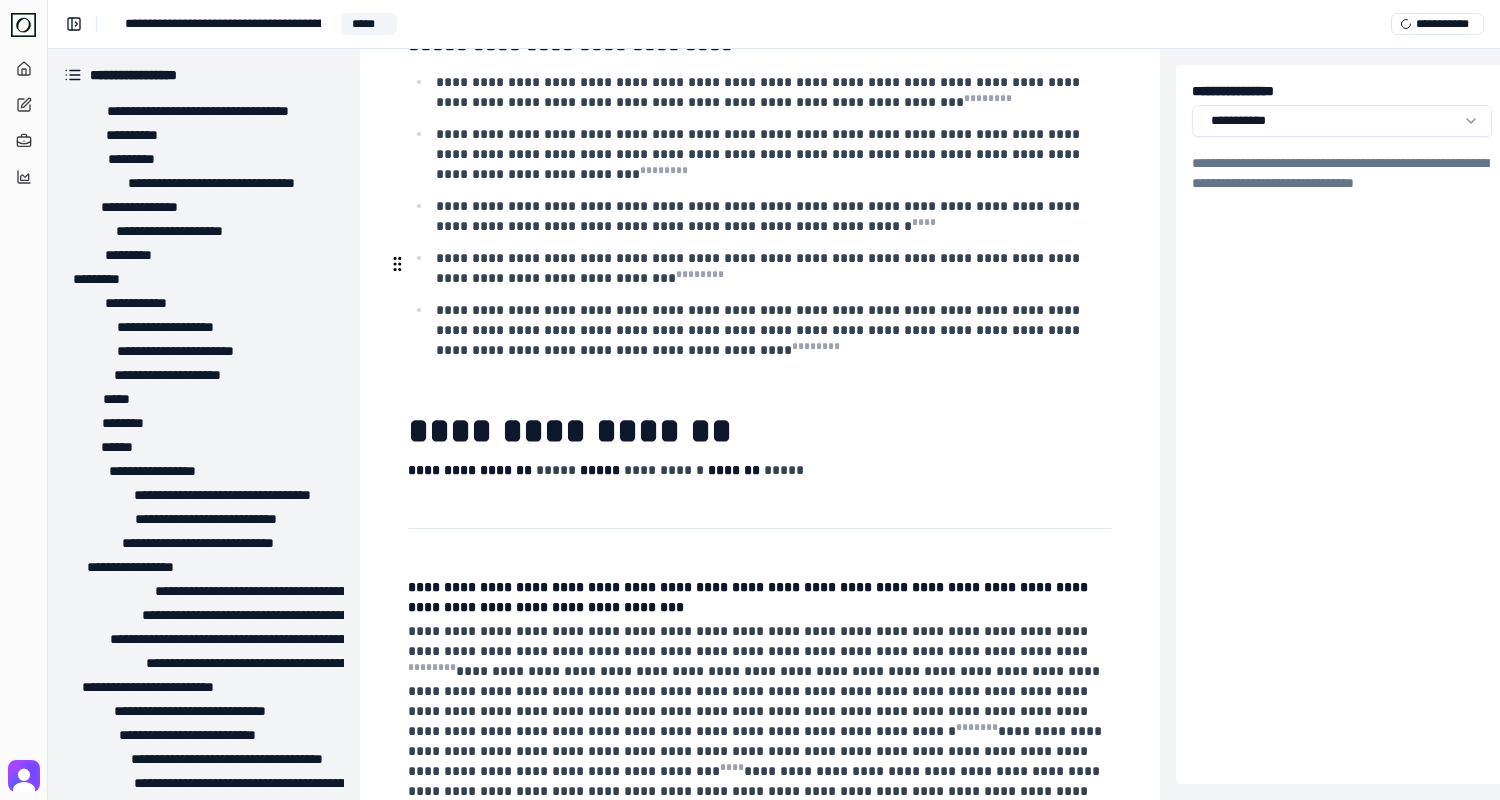 click on "**********" at bounding box center [758, 597] 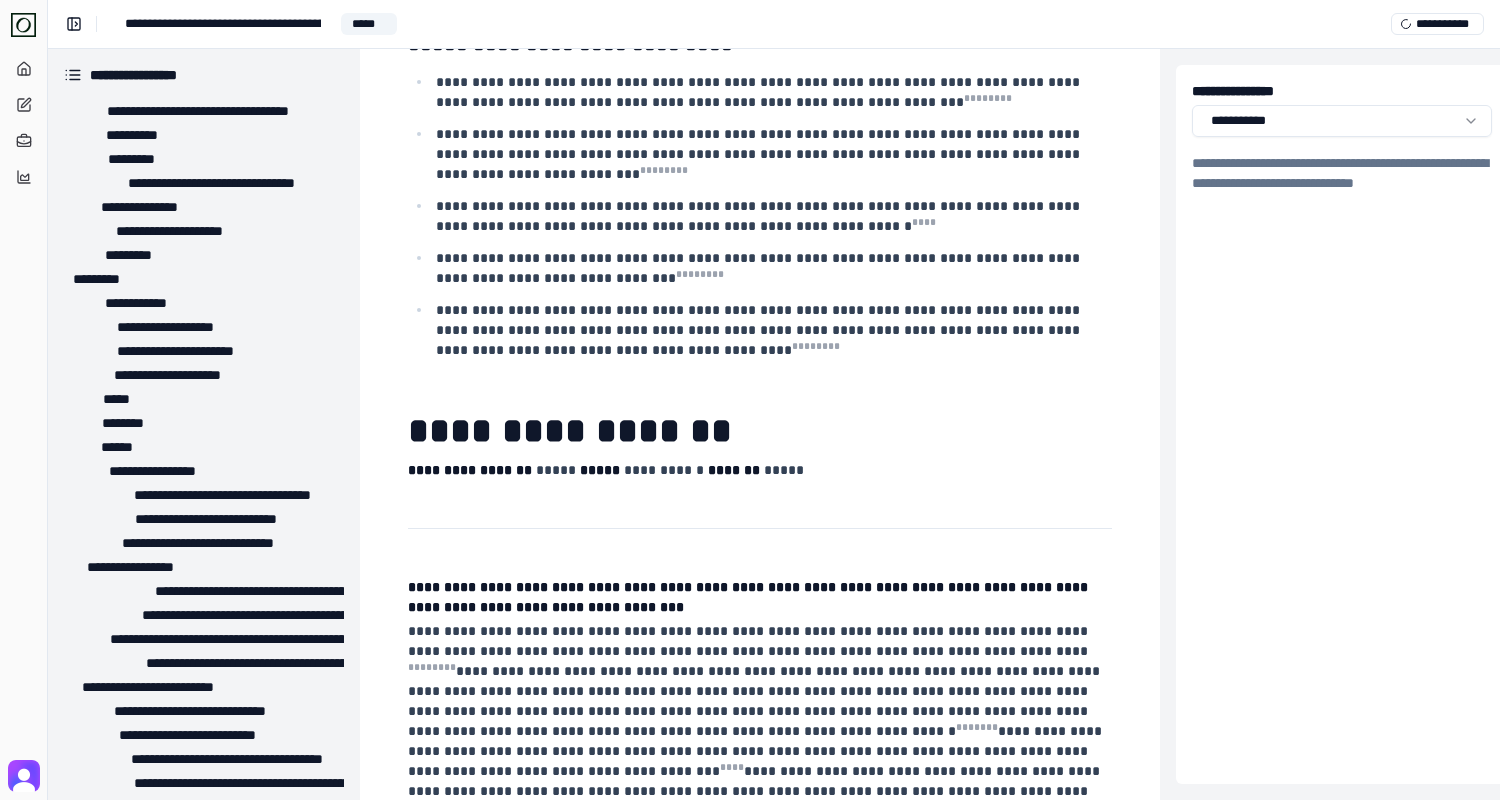 click on "**********" at bounding box center (760, 642) 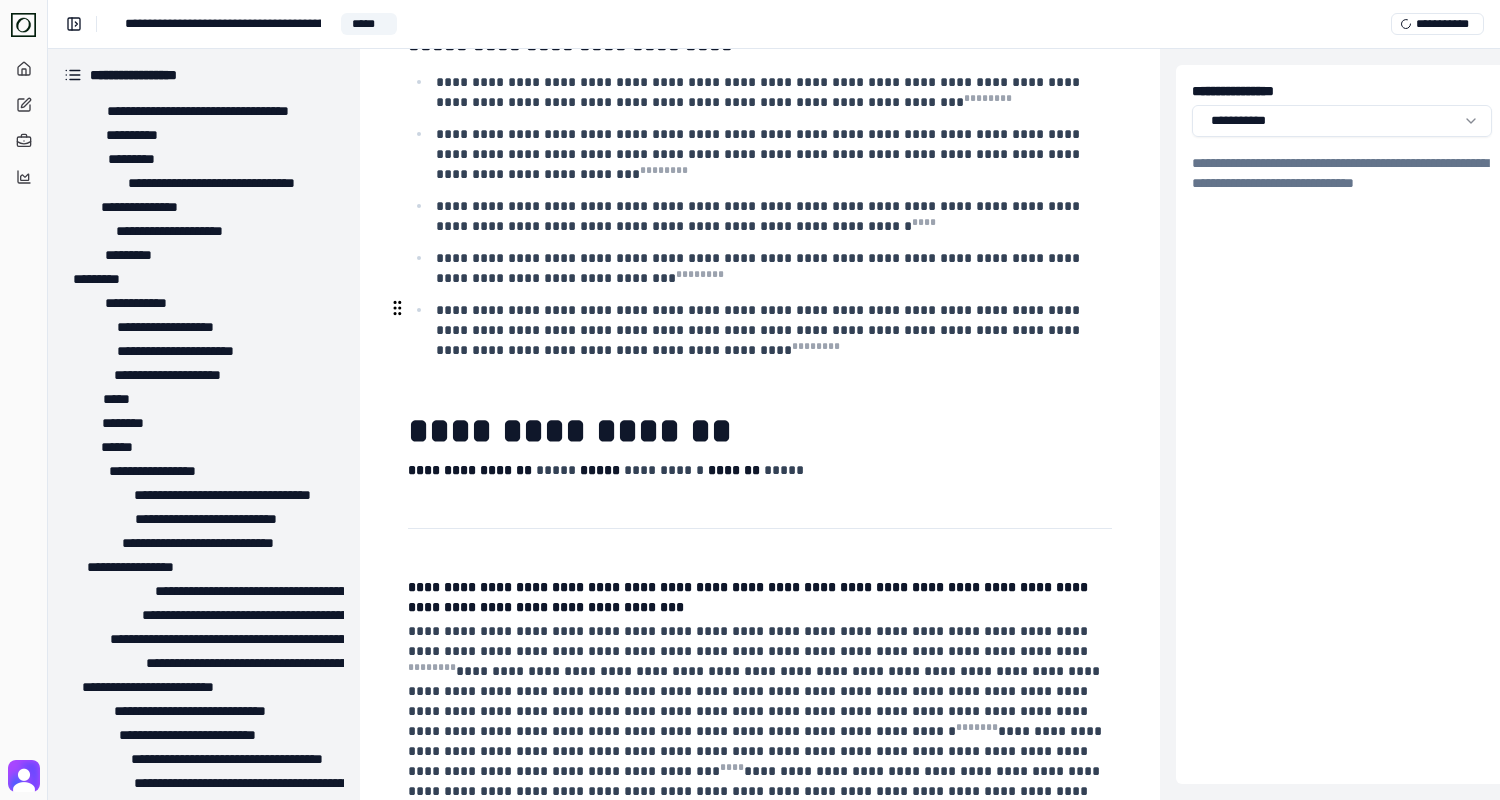 click on "**********" at bounding box center (757, 781) 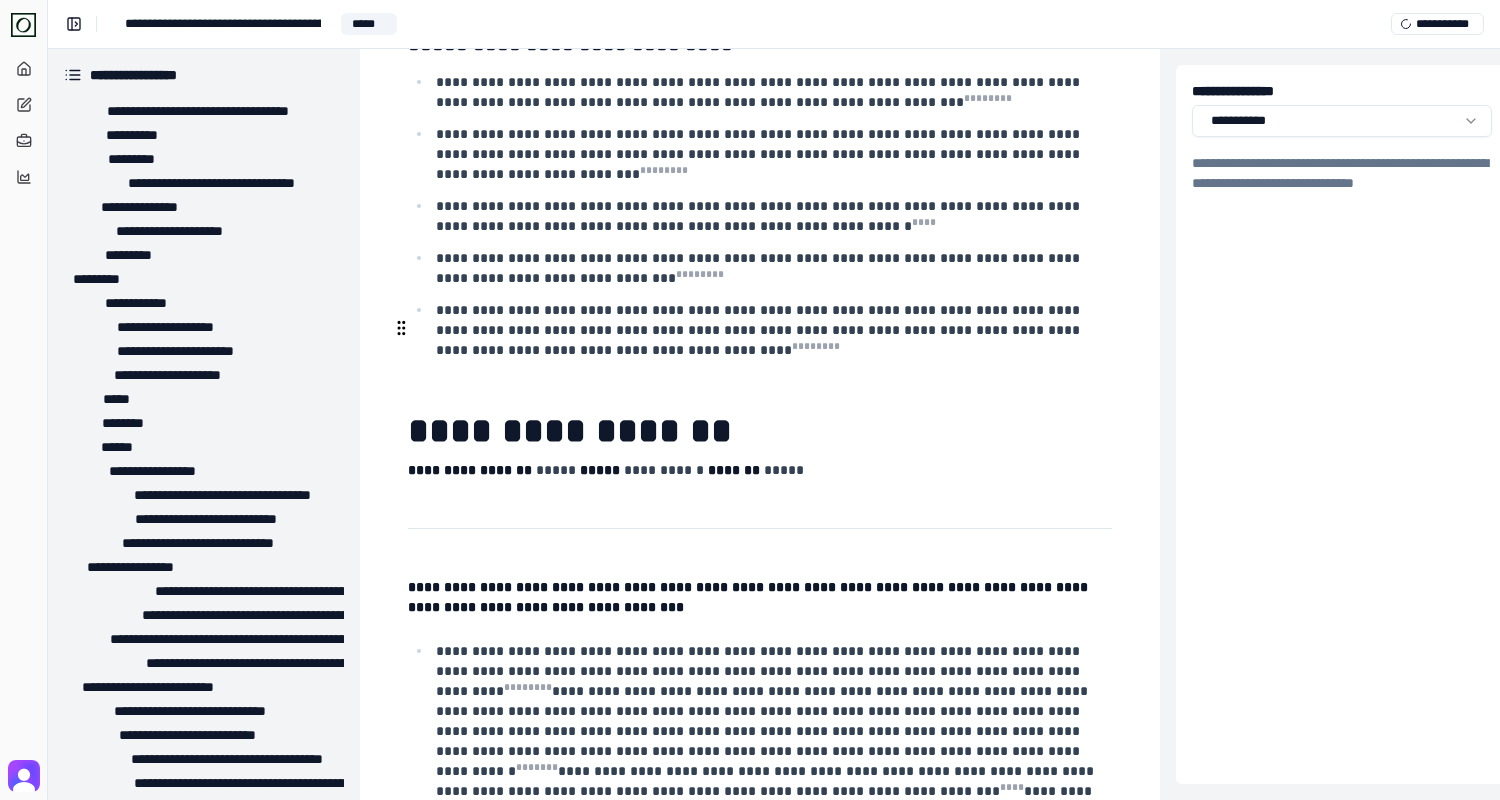 click on "**********" at bounding box center [772, 829] 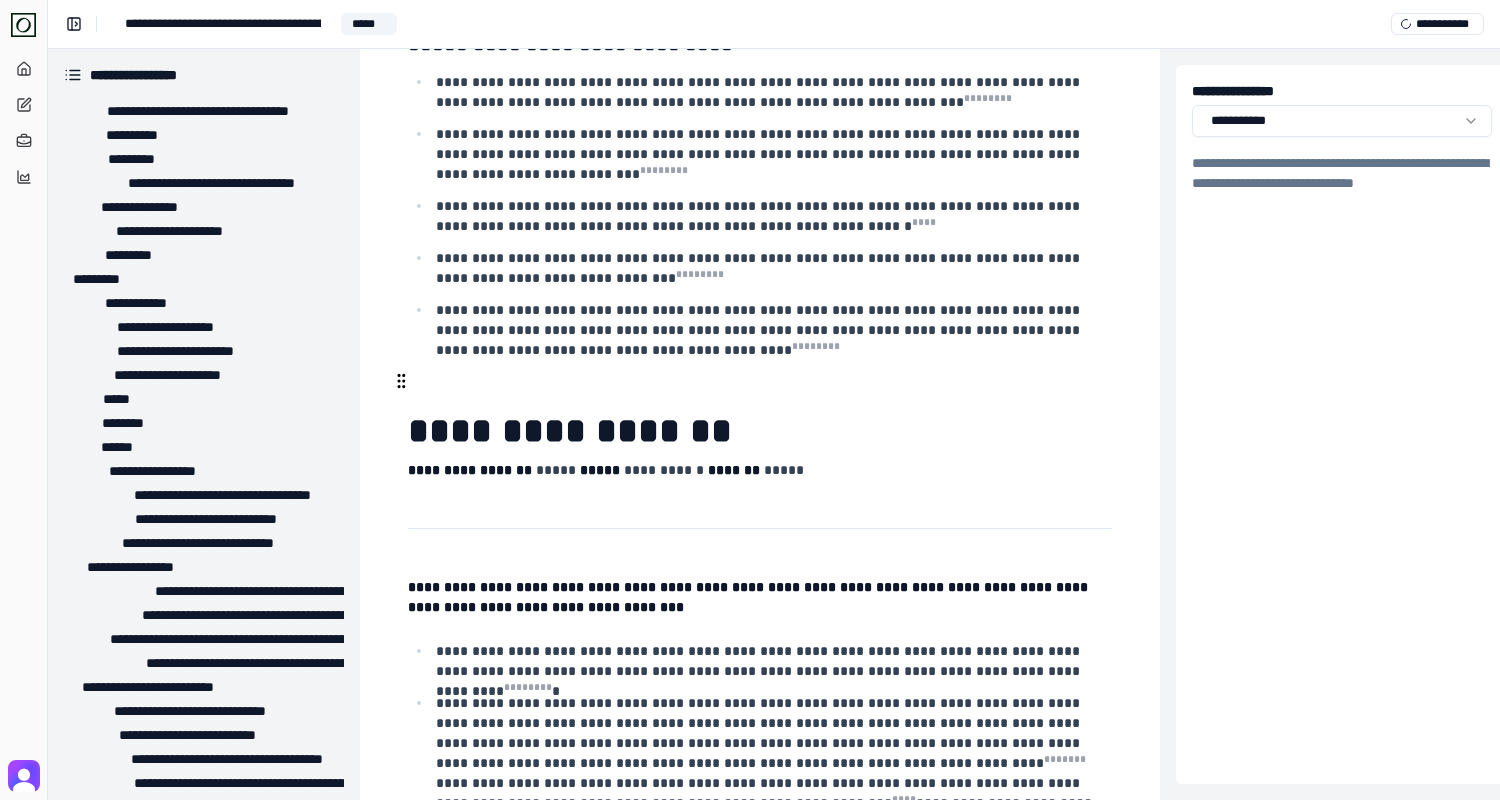click on "**********" at bounding box center (766, 843) 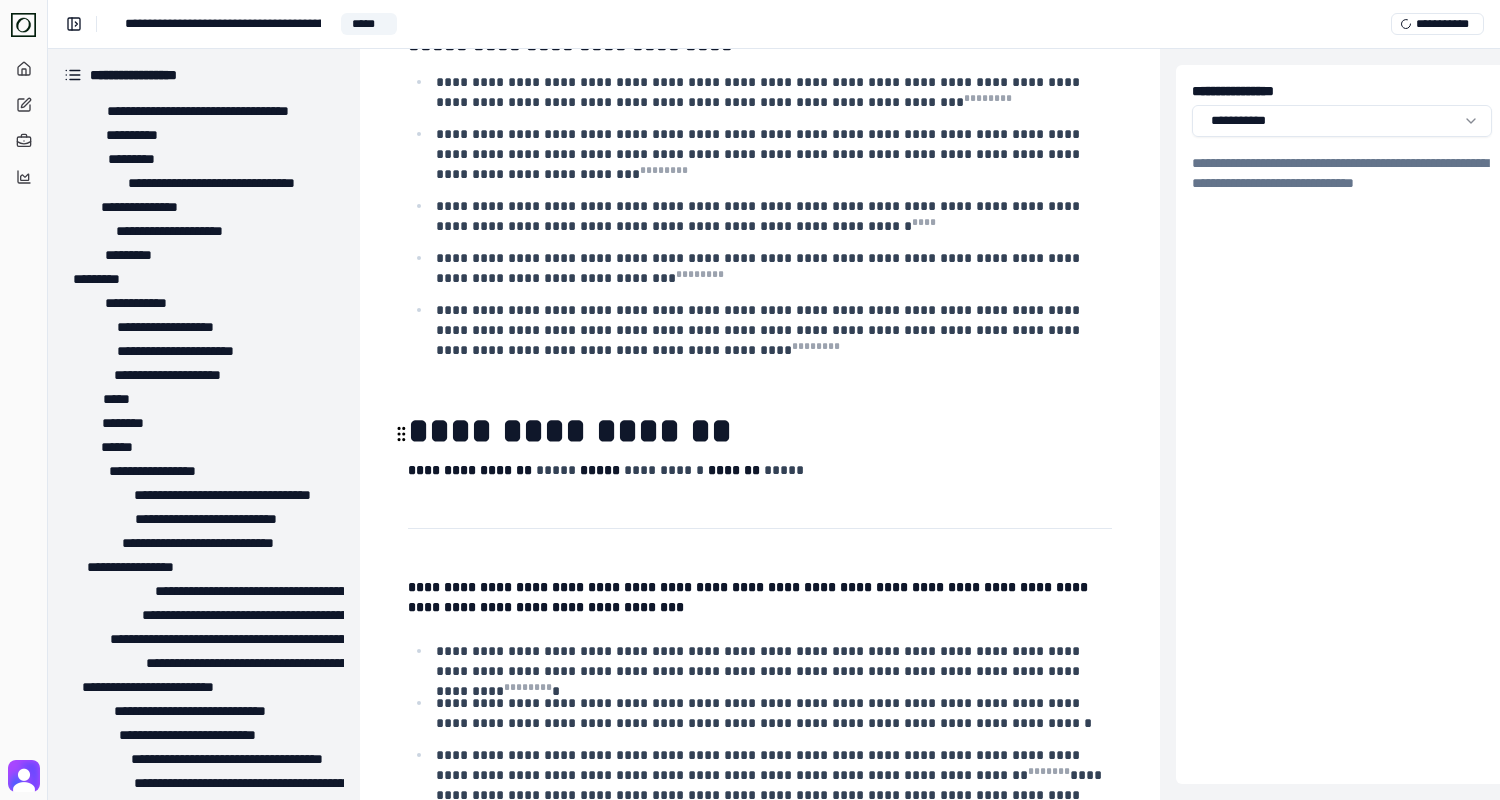 click on "**********" at bounding box center [772, 875] 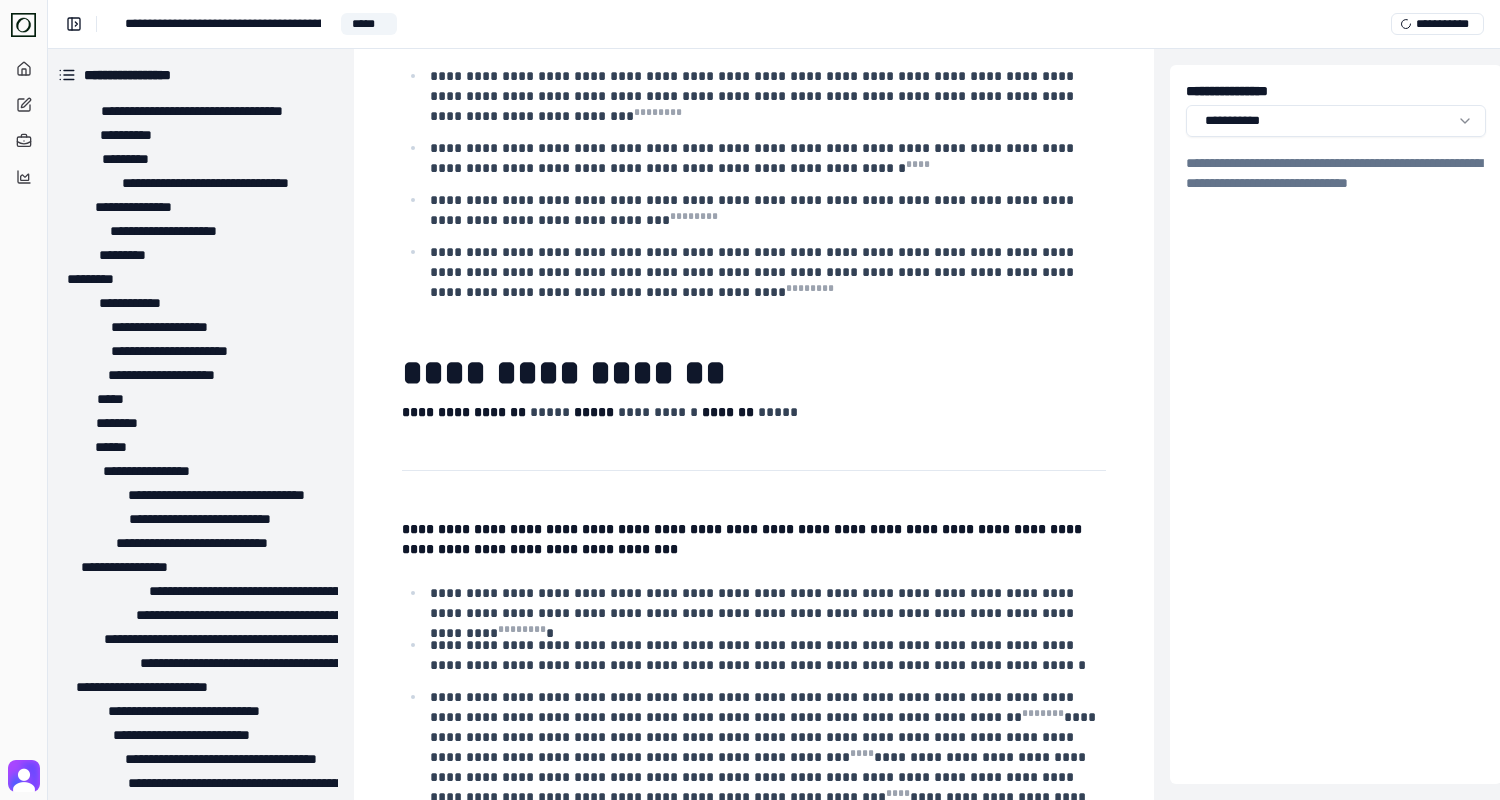 scroll, scrollTop: 7844, scrollLeft: 6, axis: both 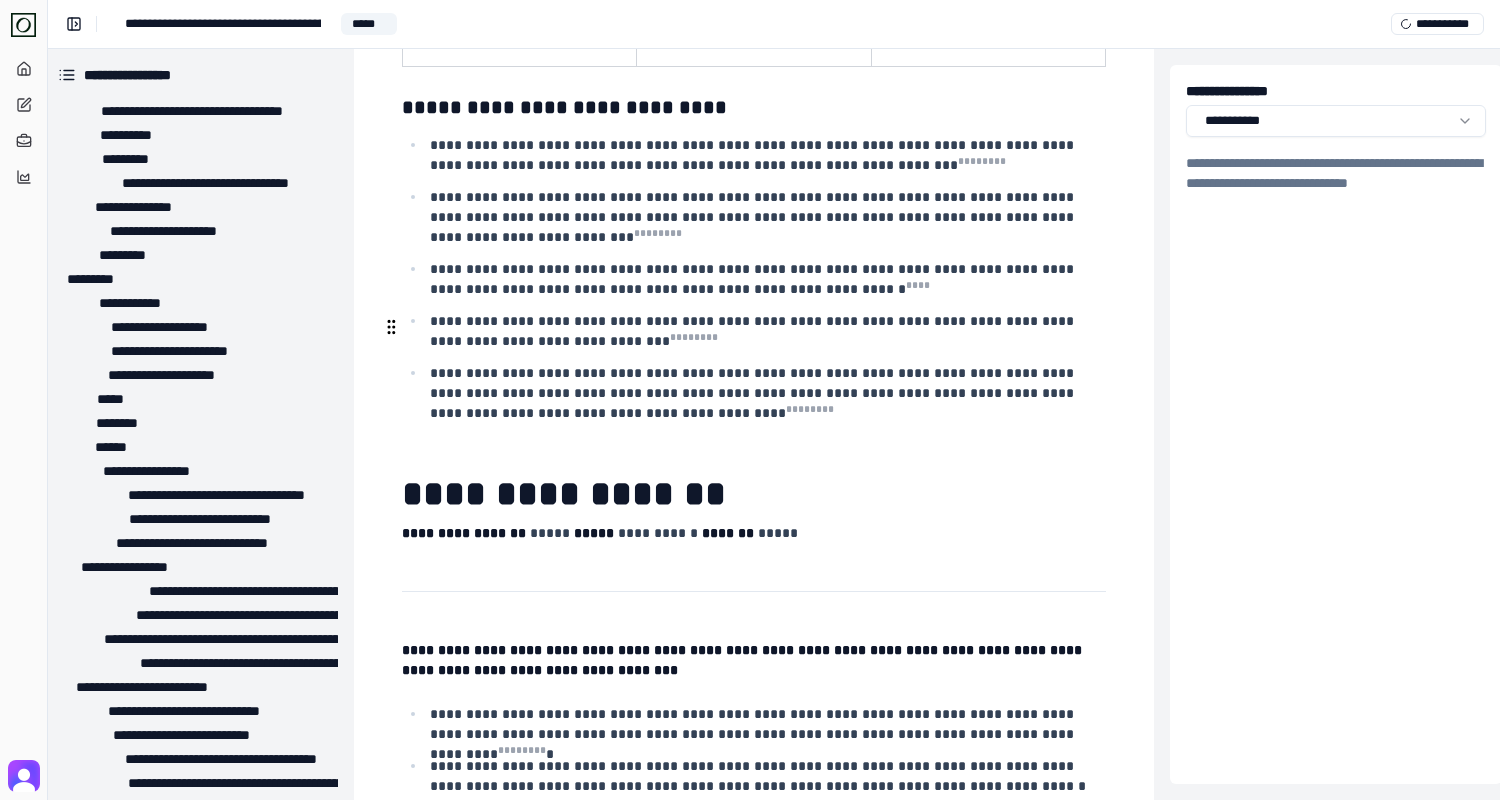 click on "**********" at bounding box center (744, 660) 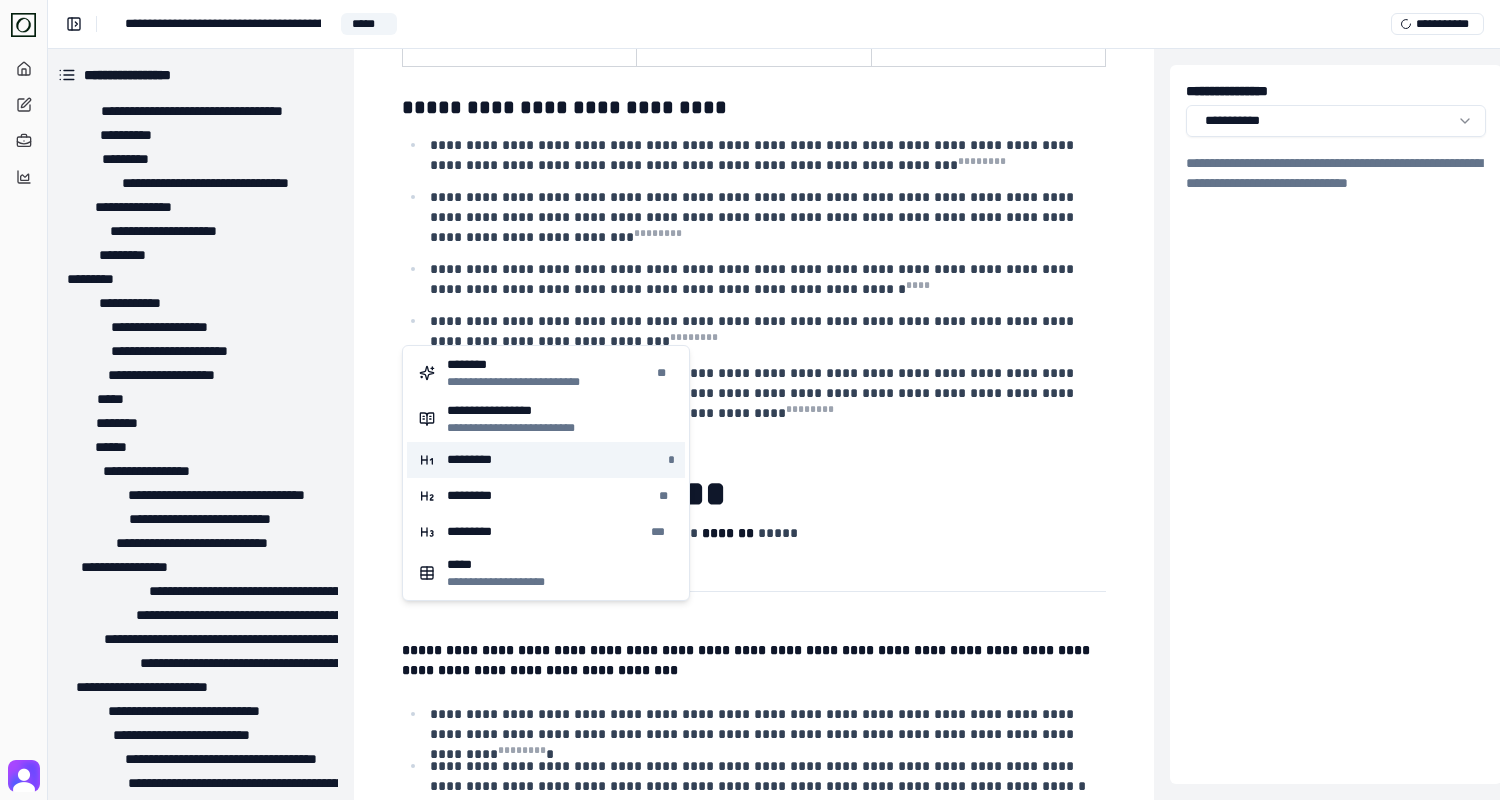 click on "*********" at bounding box center (477, 460) 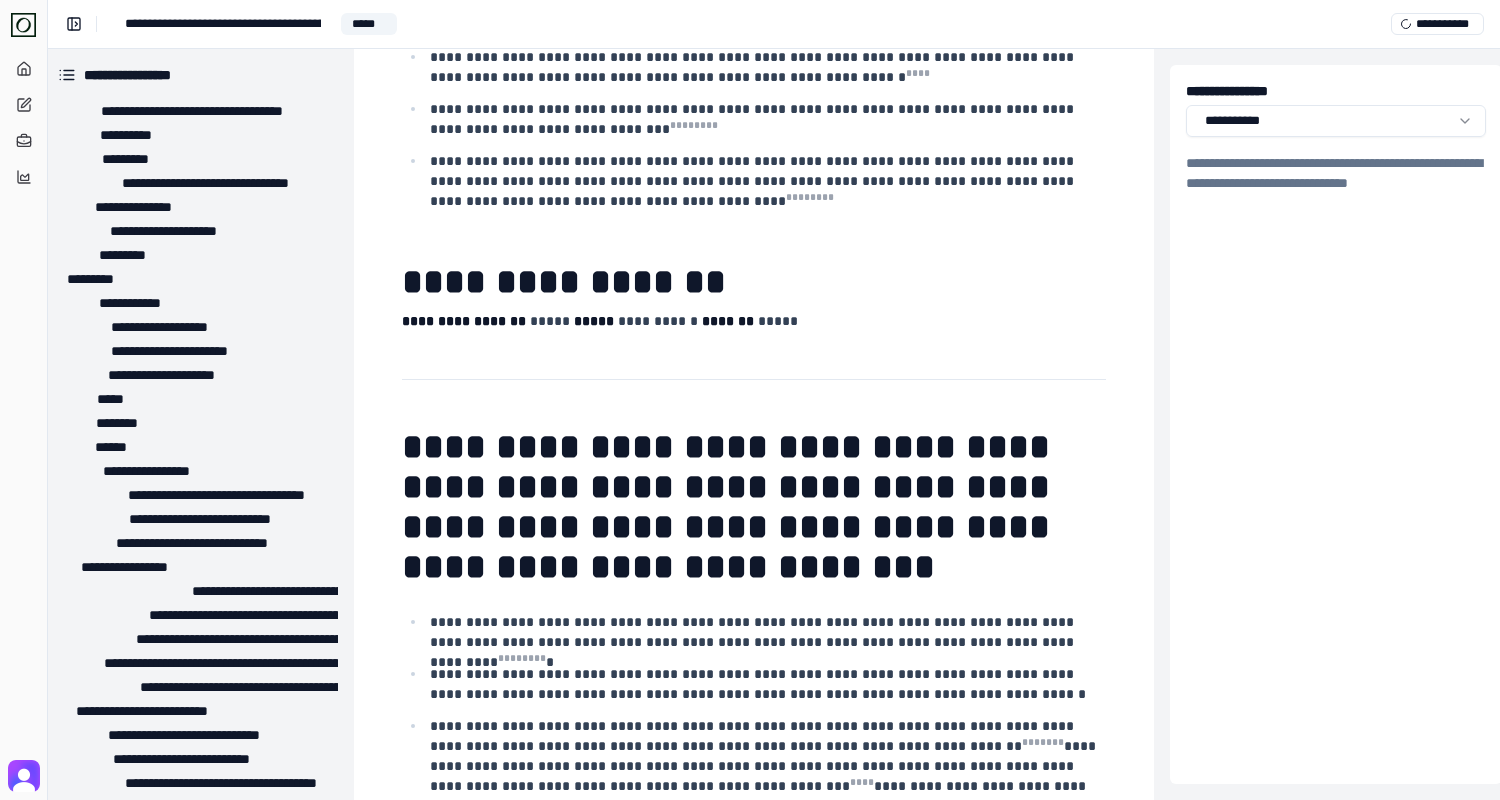 scroll, scrollTop: 7987, scrollLeft: 6, axis: both 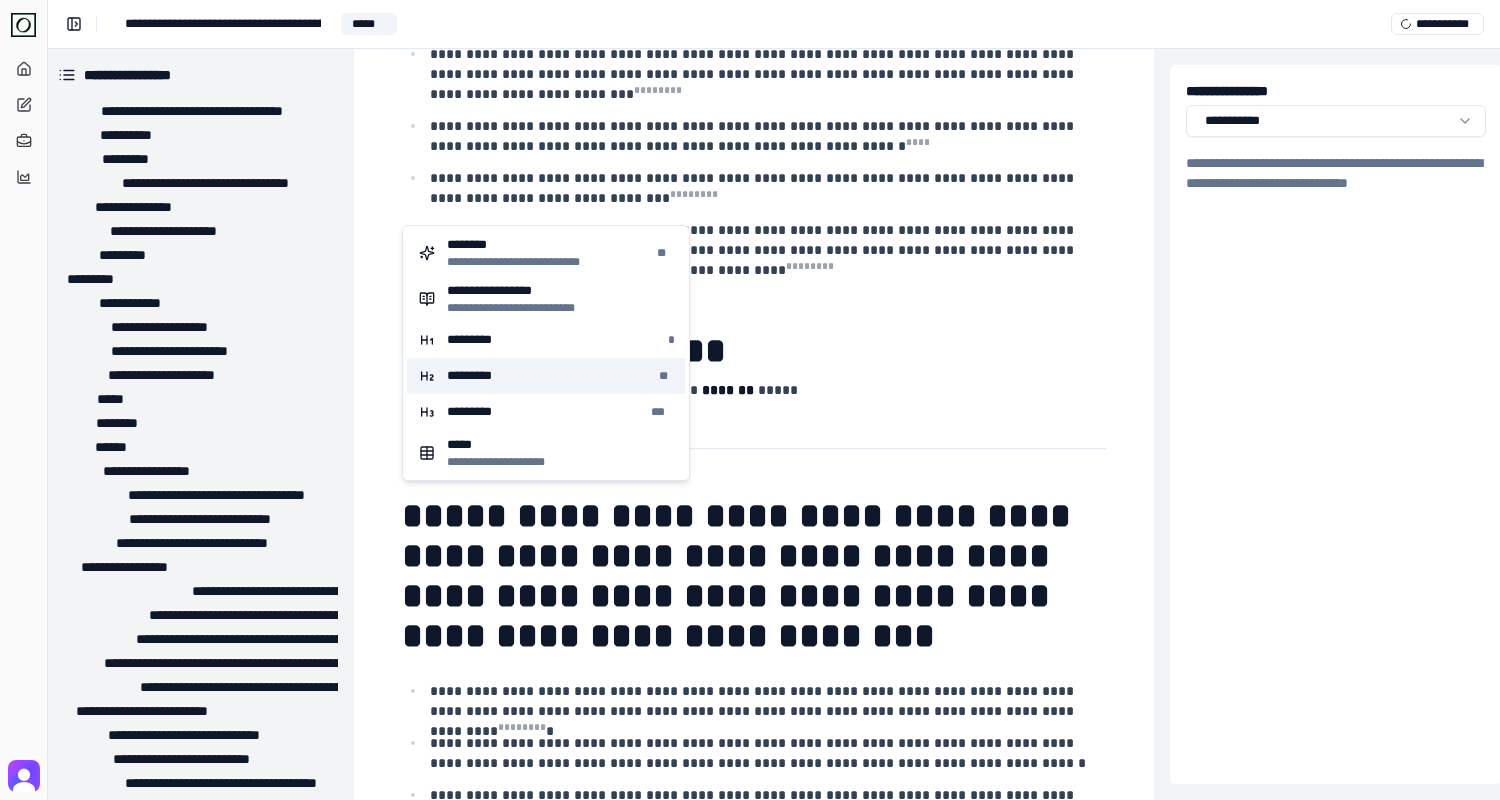 click on "*********" at bounding box center (478, 376) 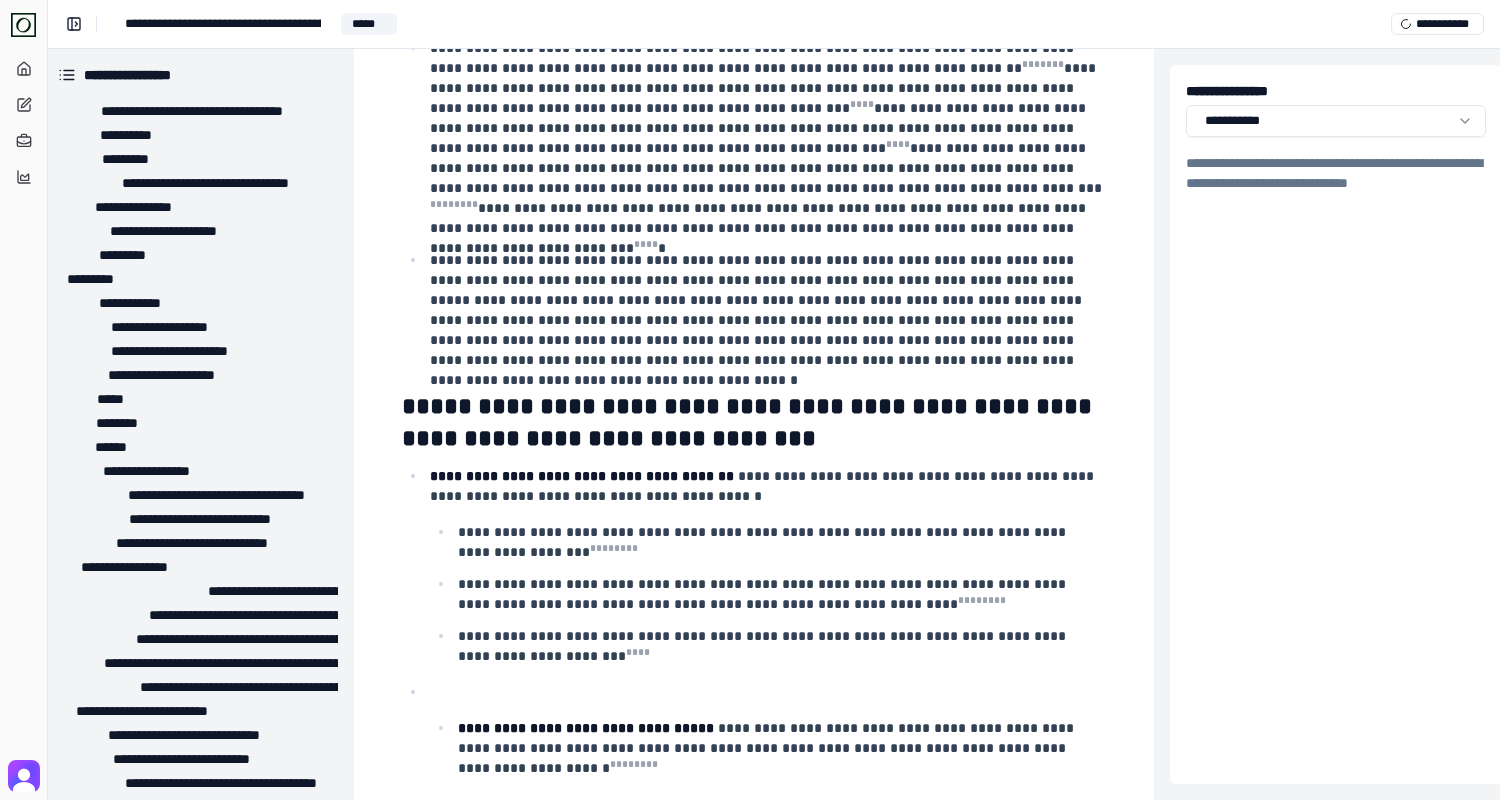 scroll, scrollTop: 8655, scrollLeft: 6, axis: both 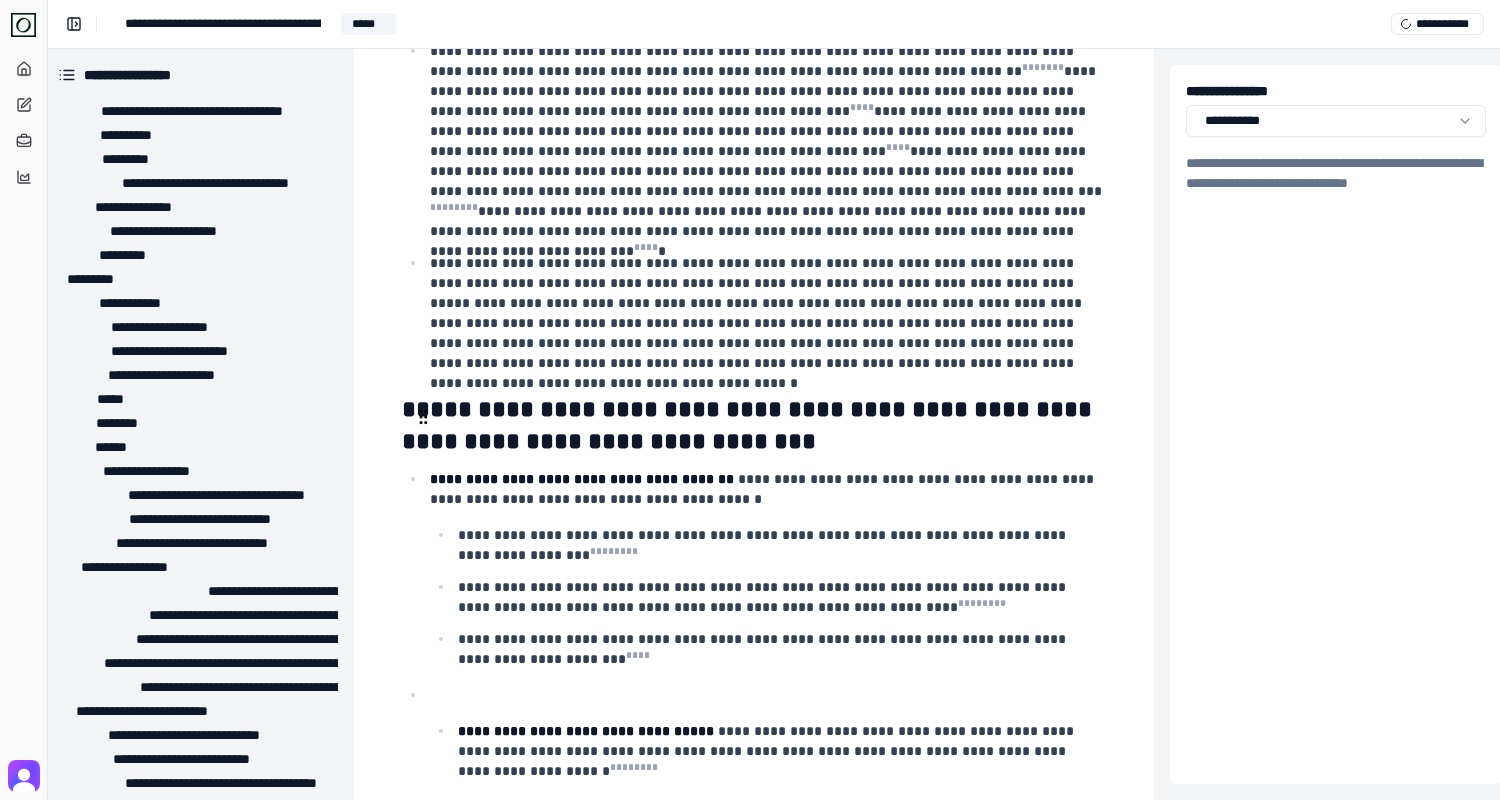 click on "**********" at bounding box center [780, 893] 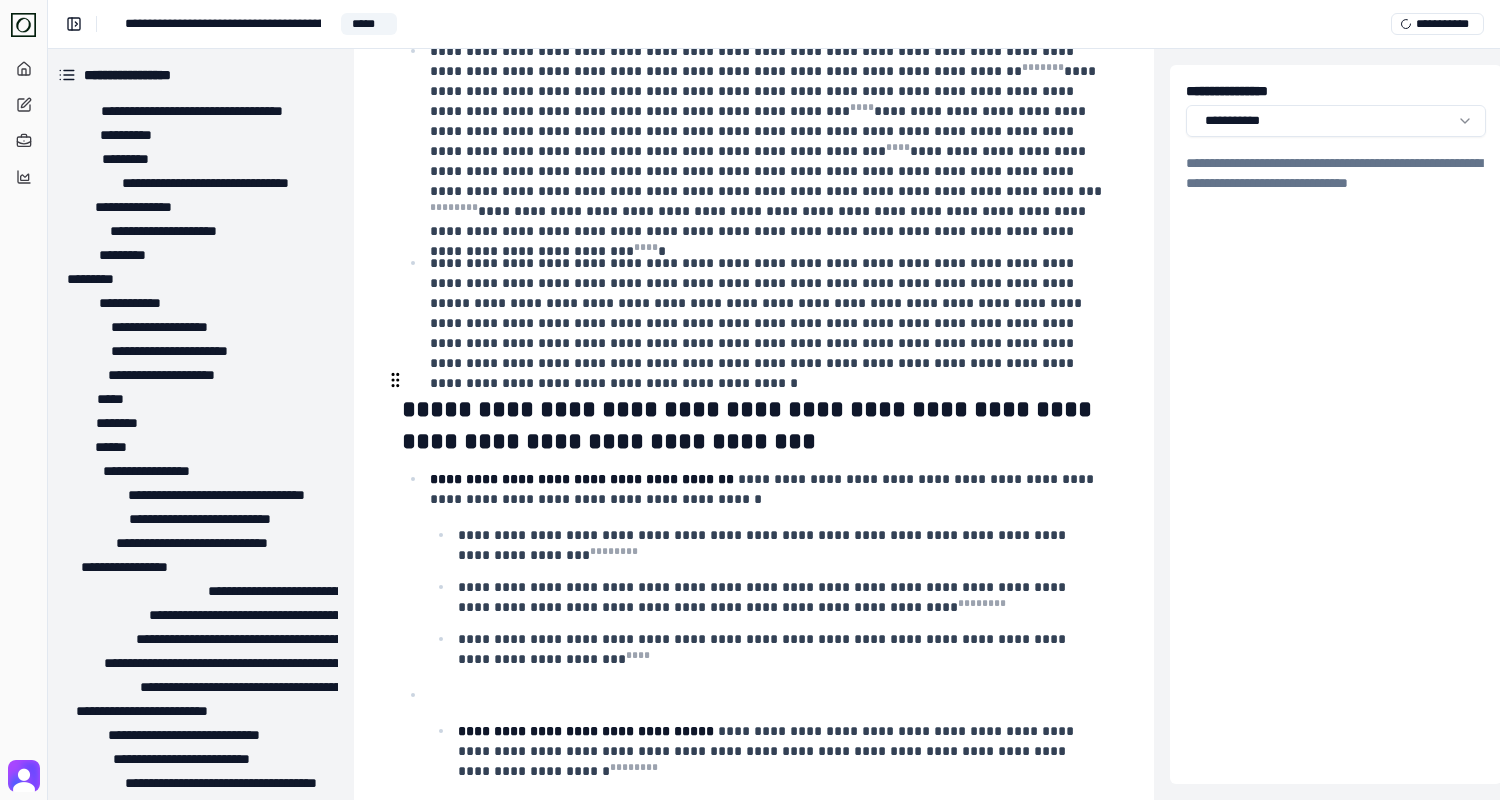 click at bounding box center (766, 695) 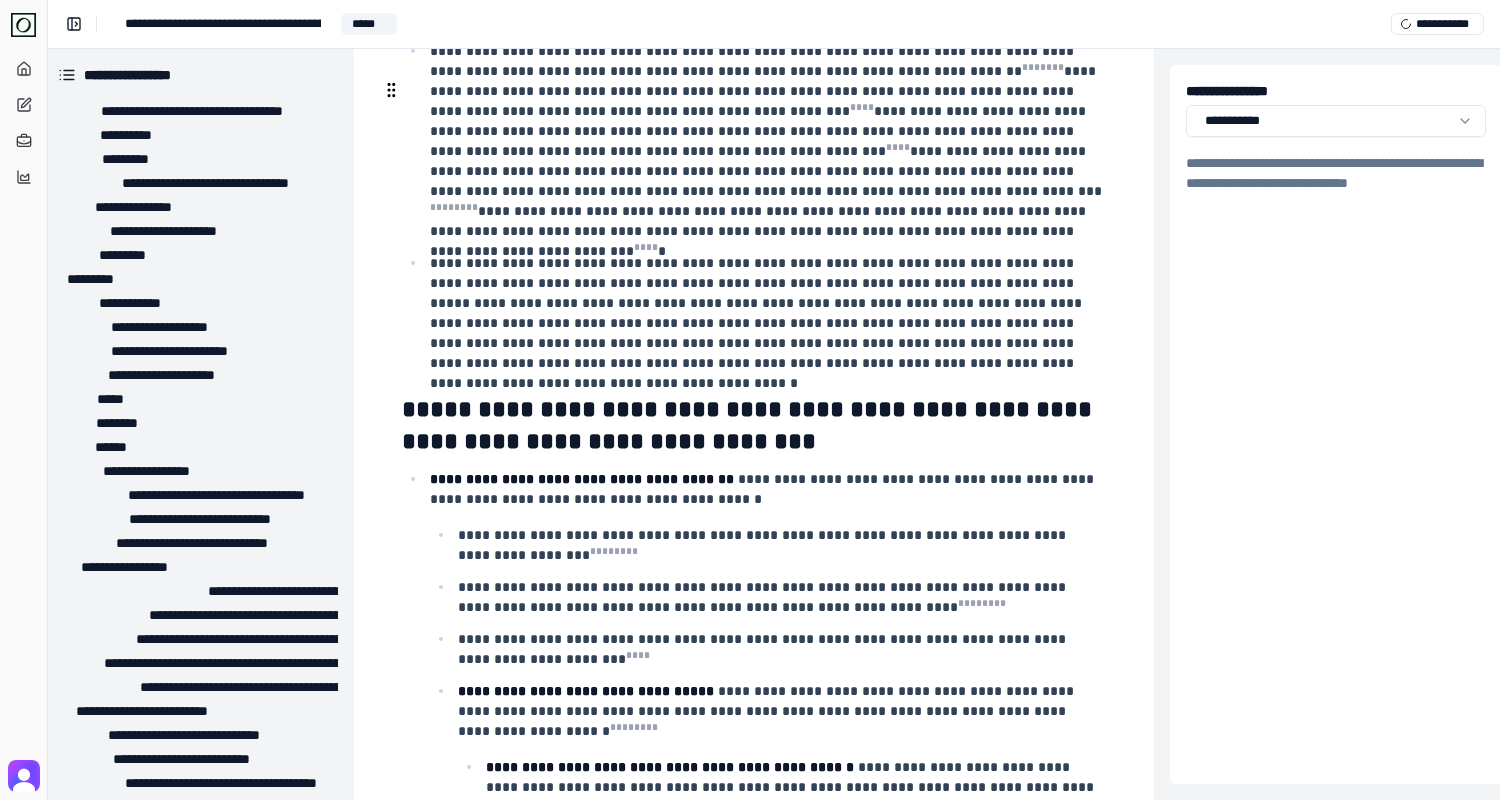 click on "**********" at bounding box center [754, 425] 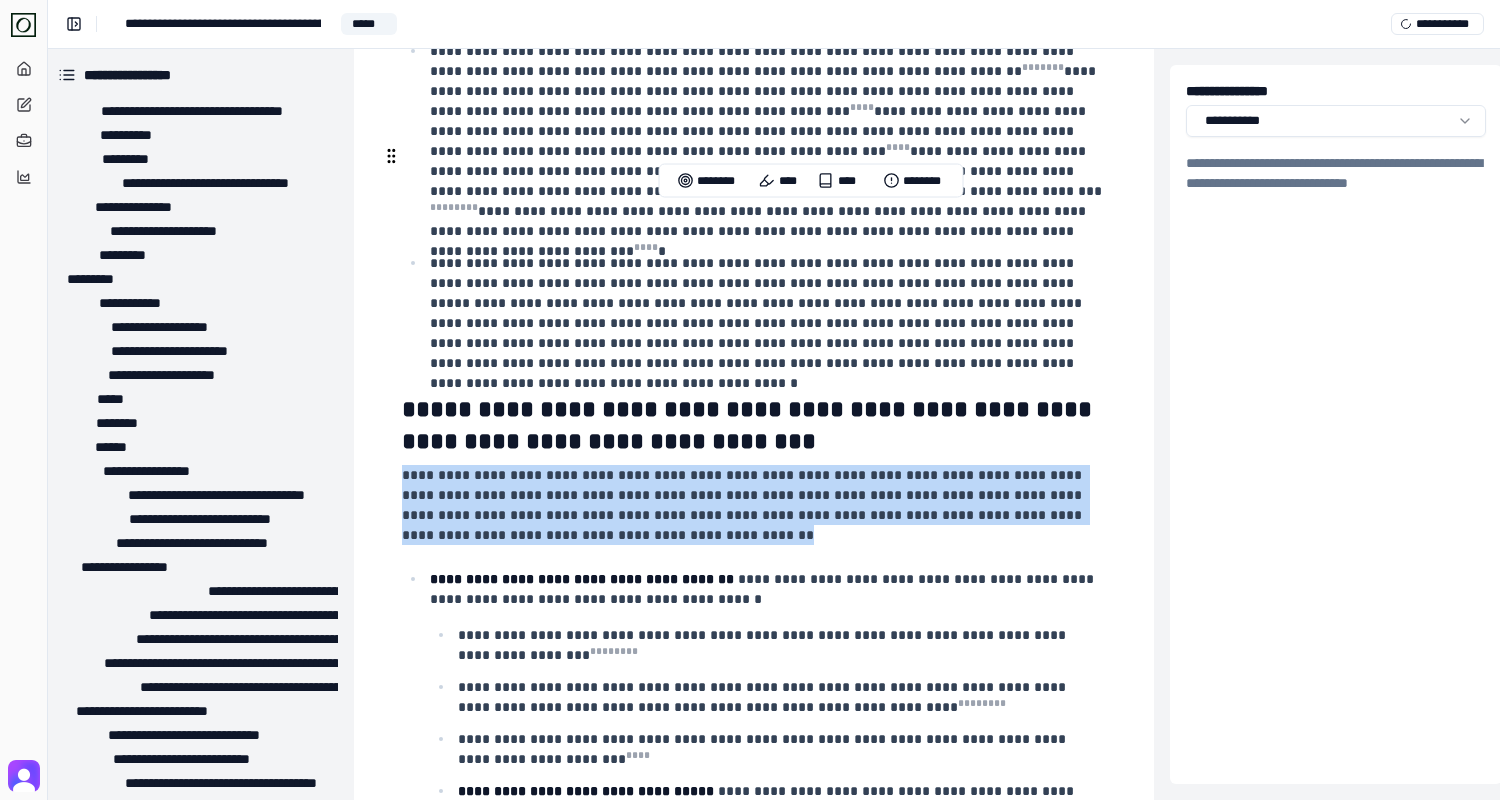 drag, startPoint x: 565, startPoint y: 210, endPoint x: 401, endPoint y: 152, distance: 173.95401 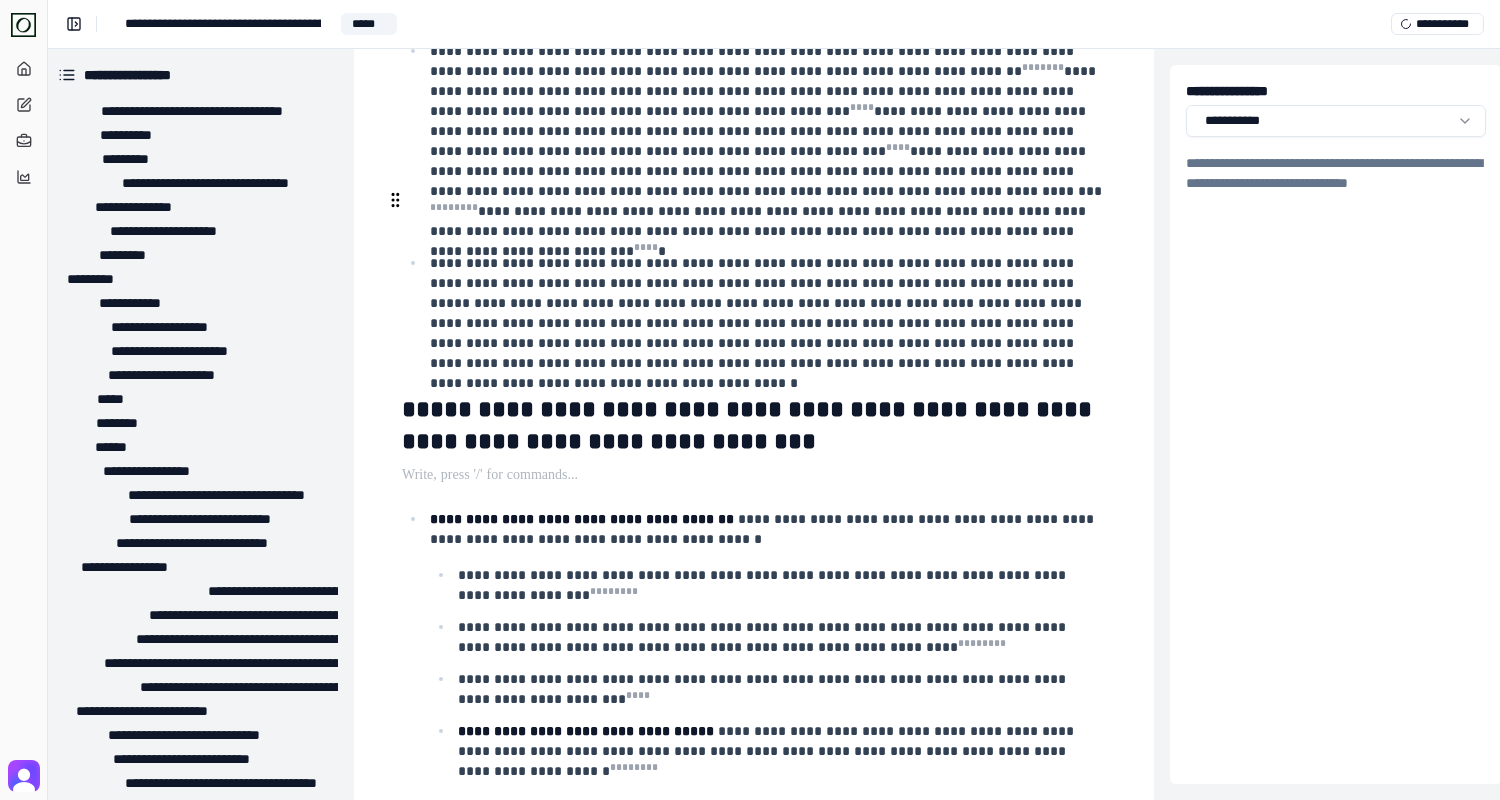 click on "**********" at bounding box center (766, 1013) 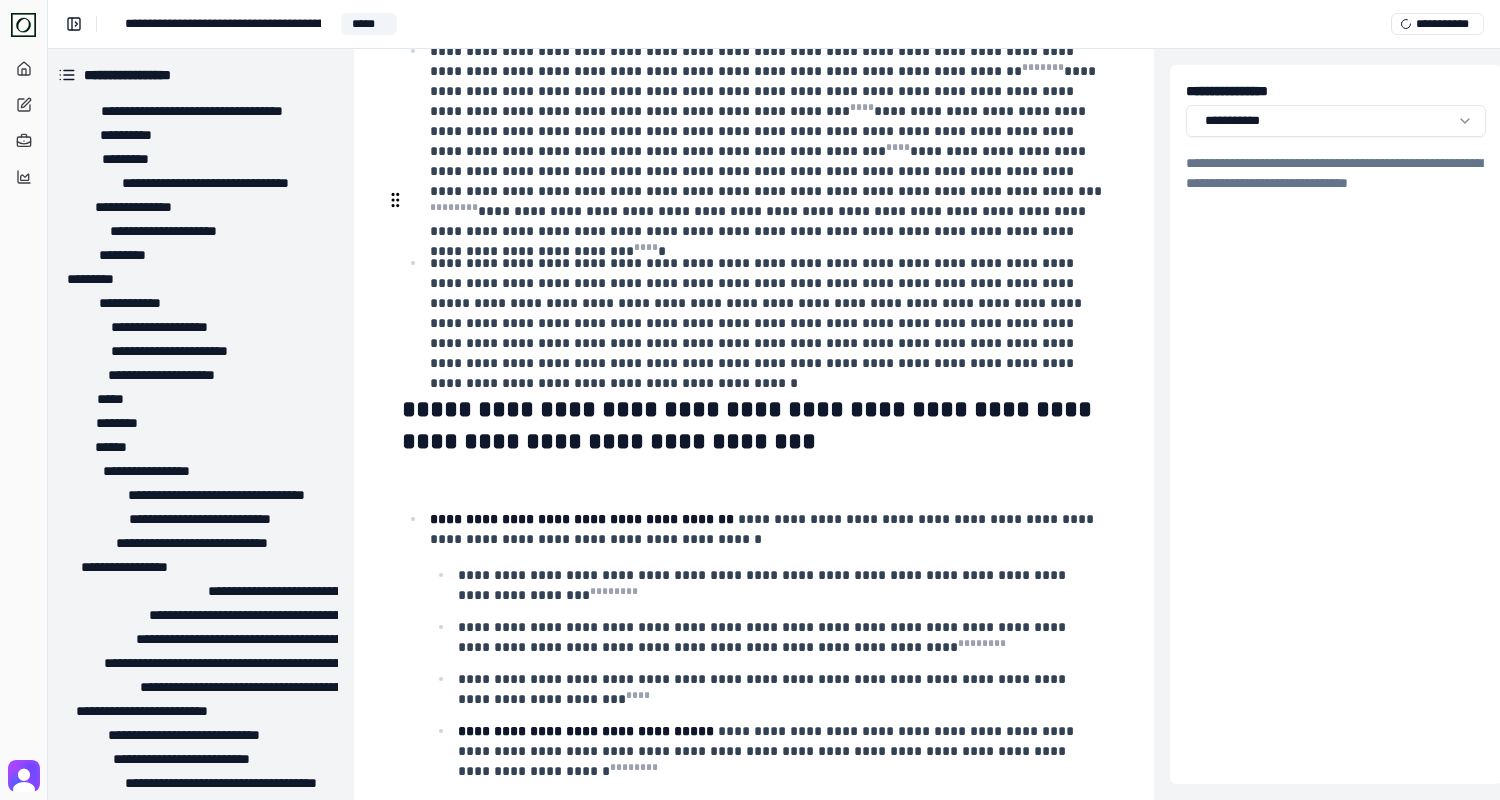 click on "**********" at bounding box center [766, 529] 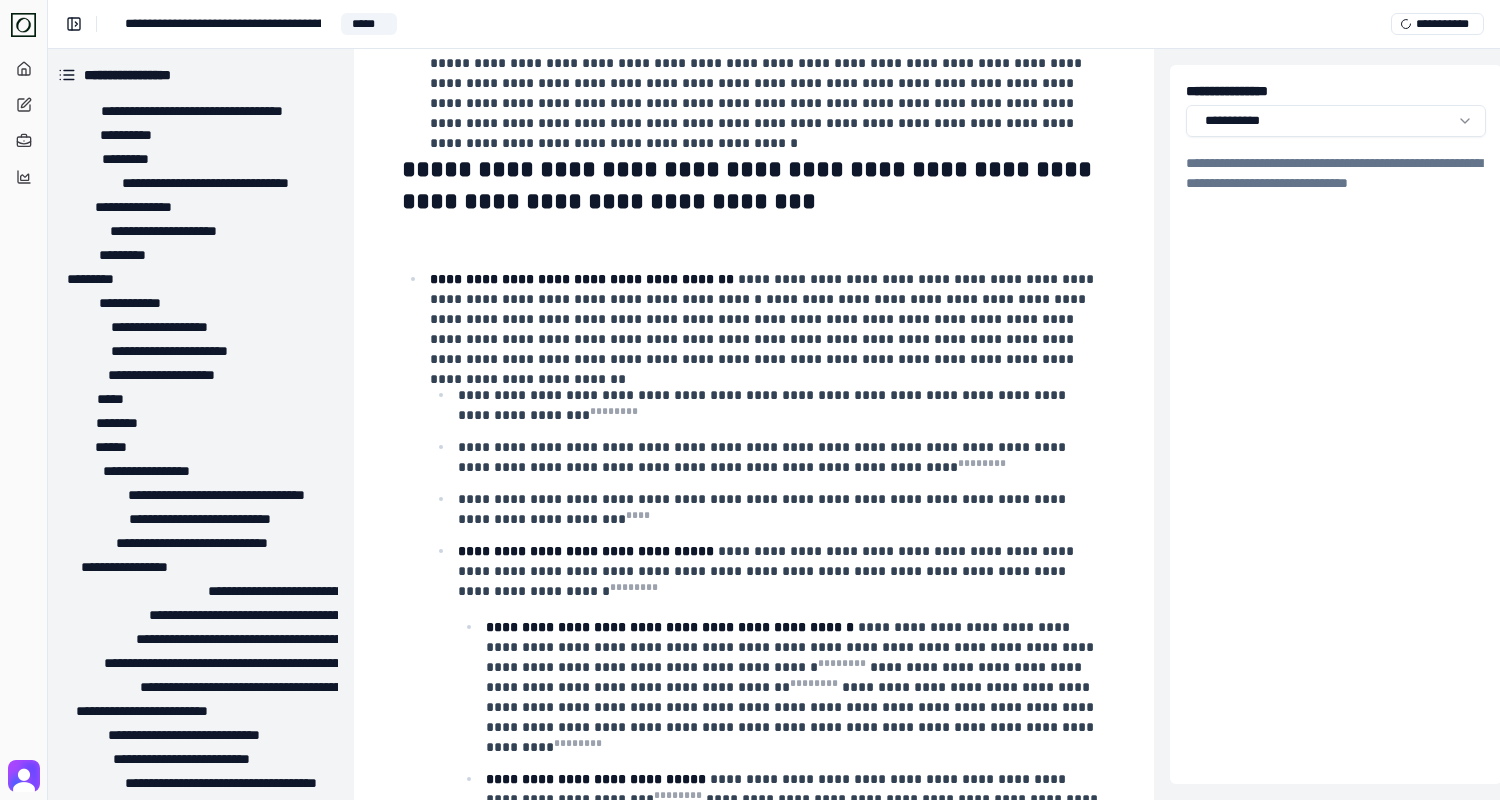 scroll, scrollTop: 8936, scrollLeft: 6, axis: both 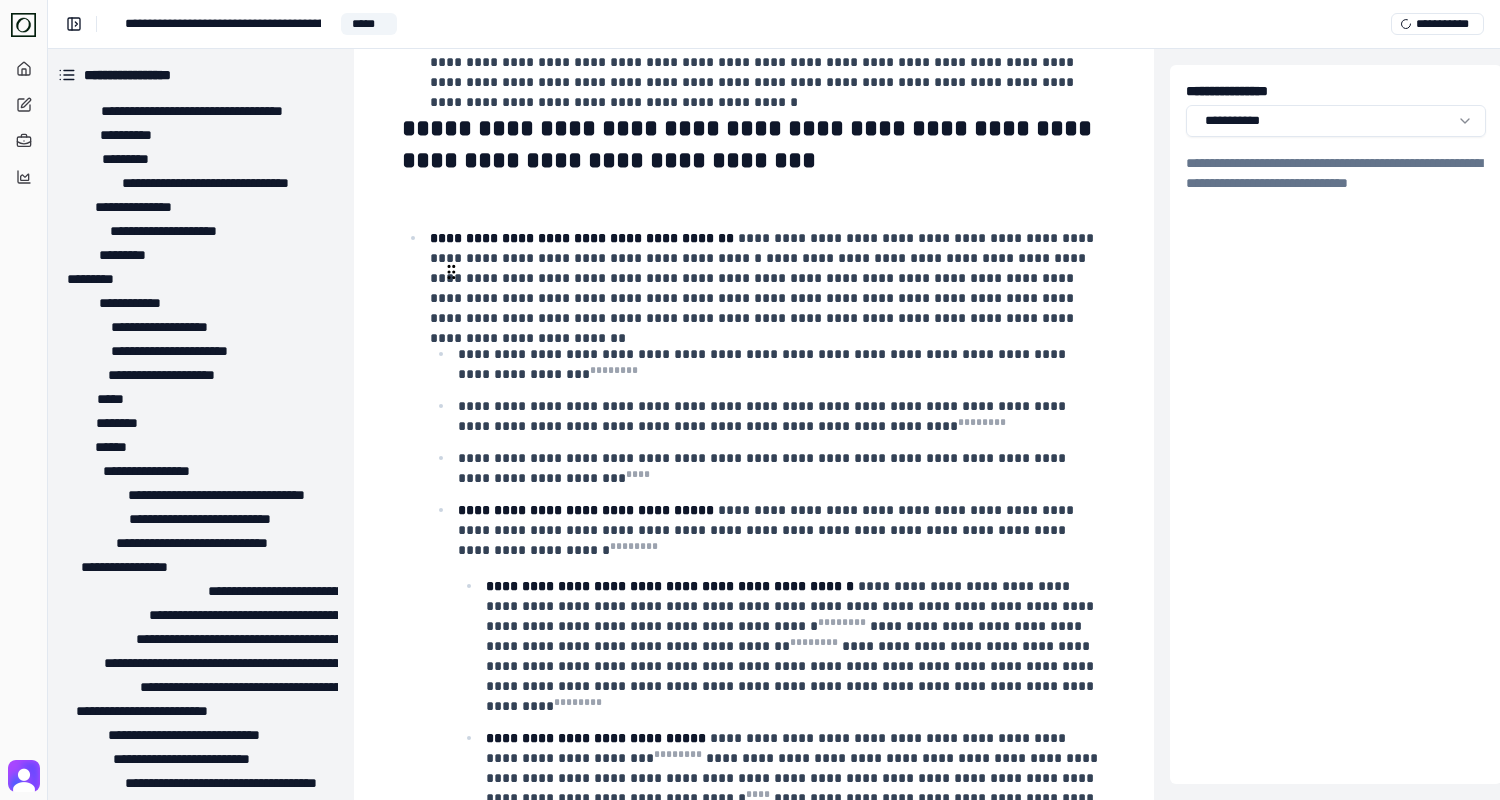 click on "**********" at bounding box center (792, 646) 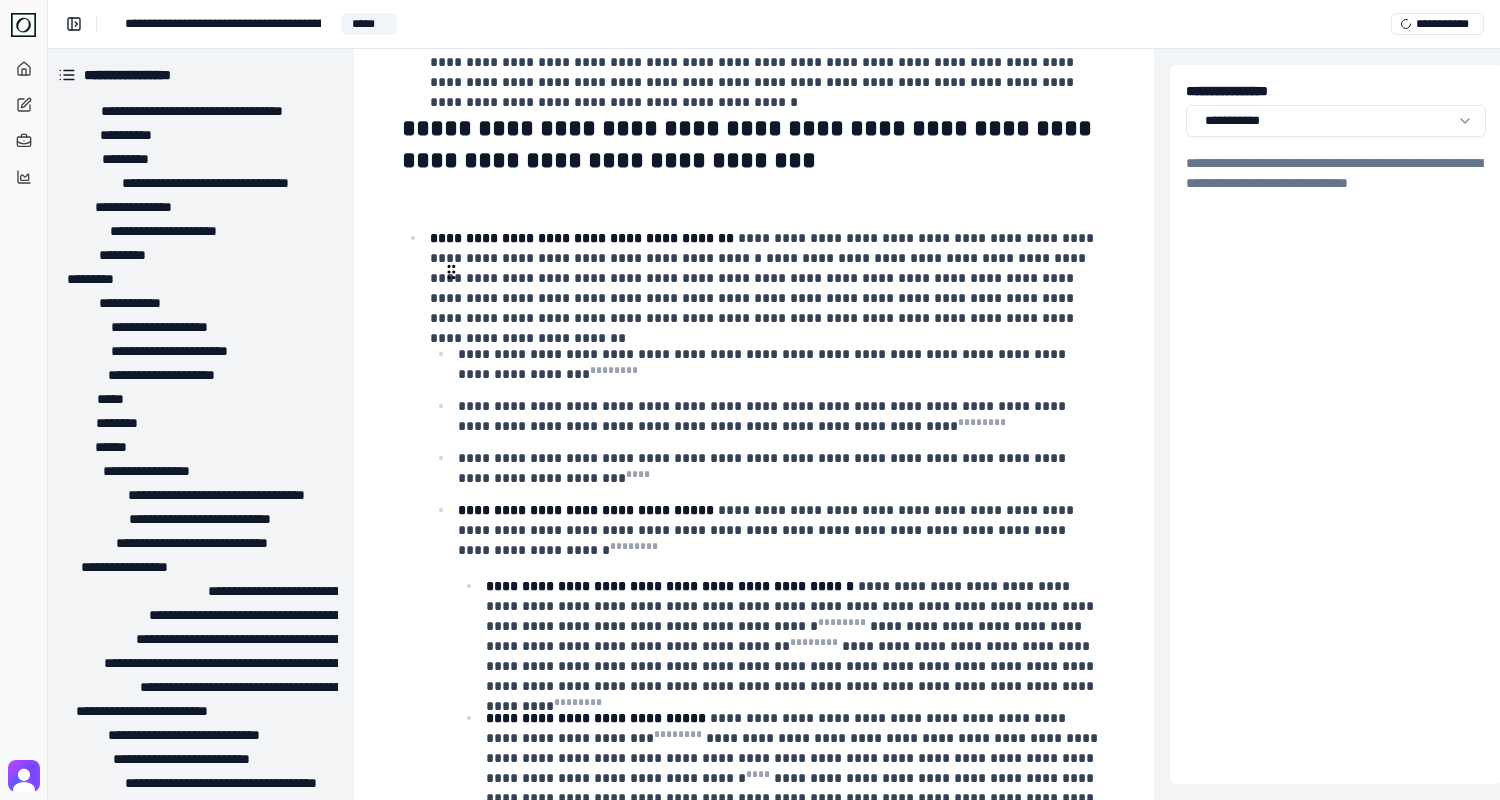 click on "**********" at bounding box center [792, 646] 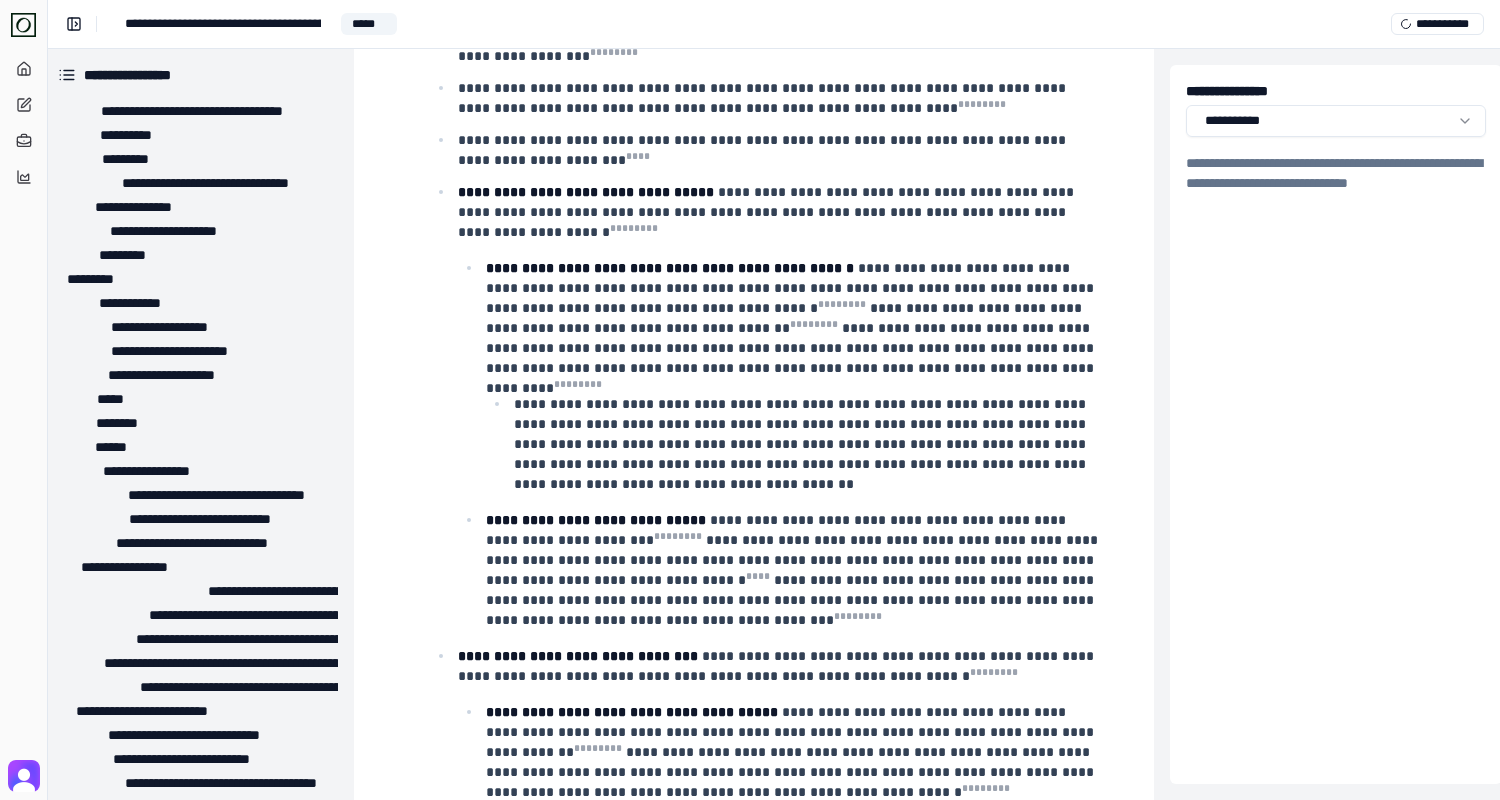 scroll, scrollTop: 9271, scrollLeft: 6, axis: both 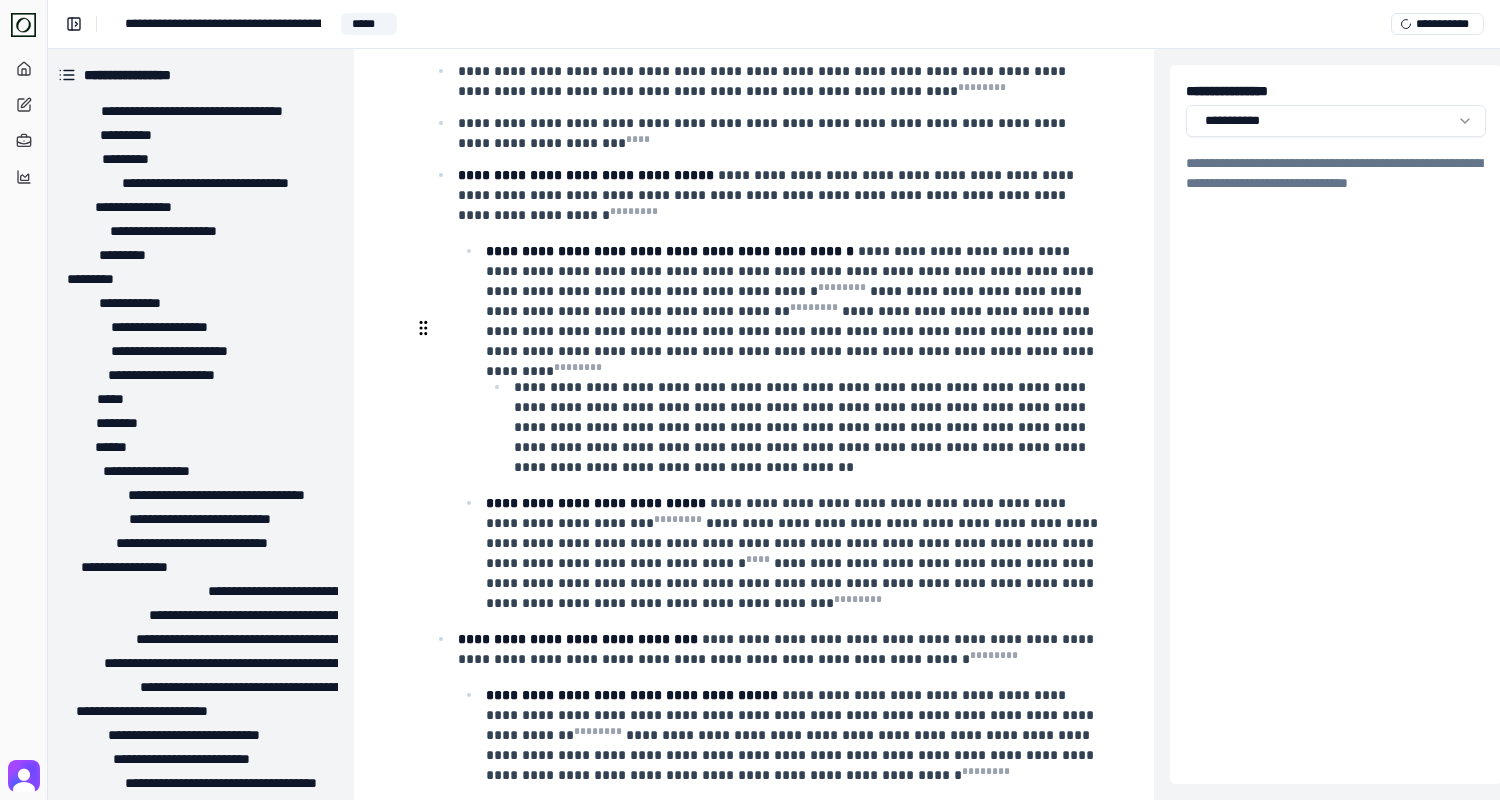 click on "**********" at bounding box center [778, 649] 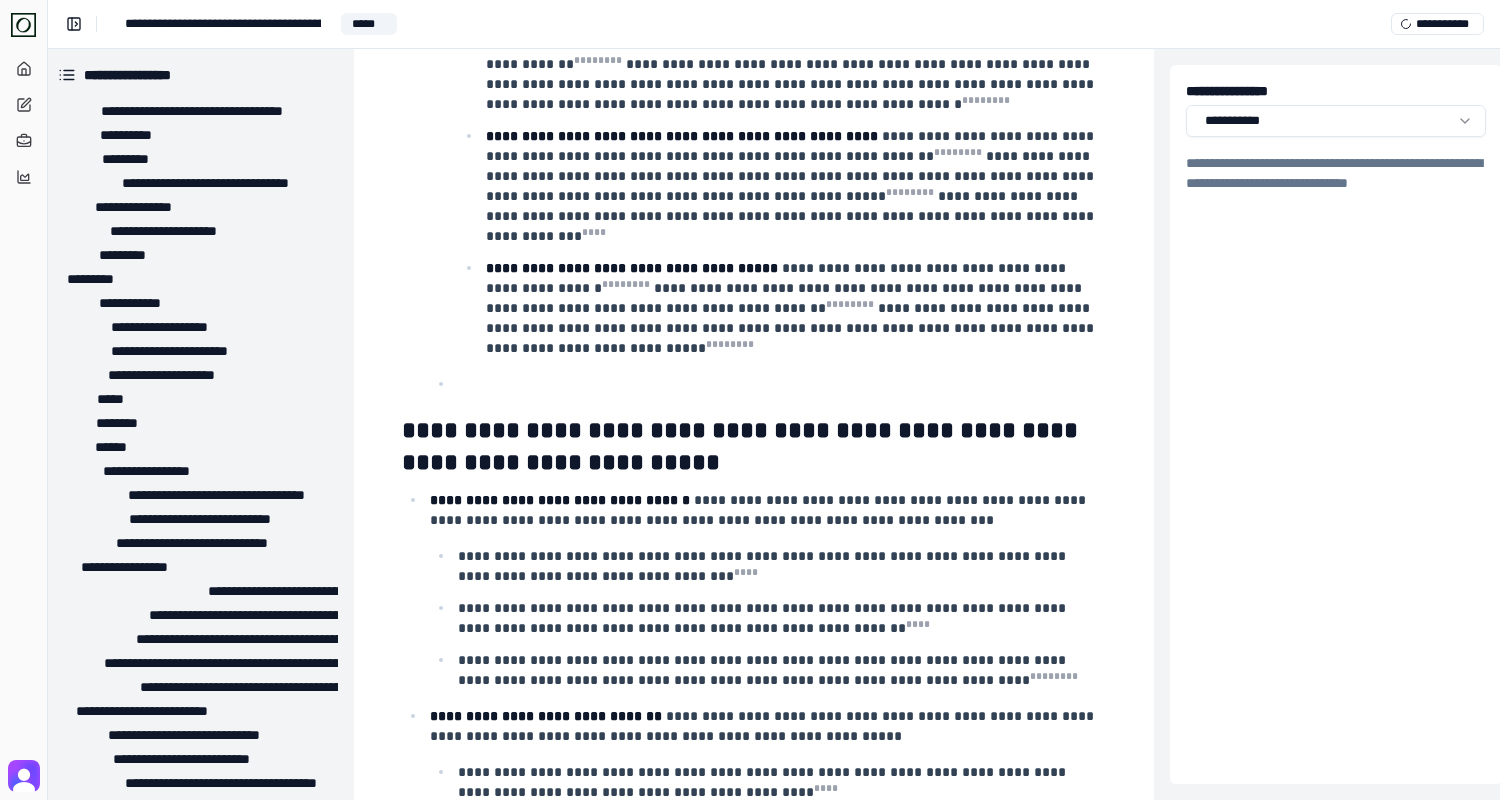 scroll, scrollTop: 10057, scrollLeft: 6, axis: both 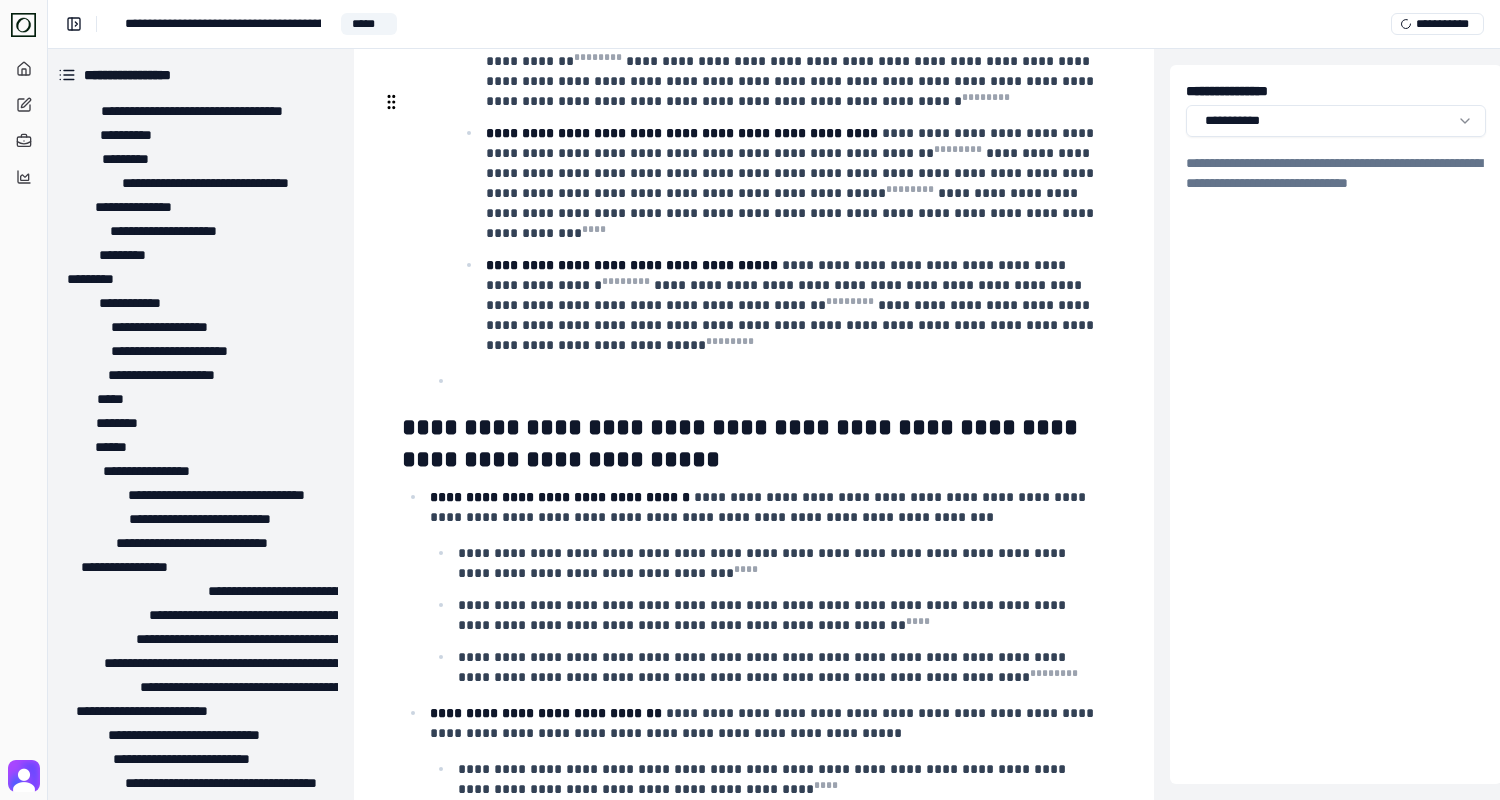 click on "**********" at bounding box center [754, 443] 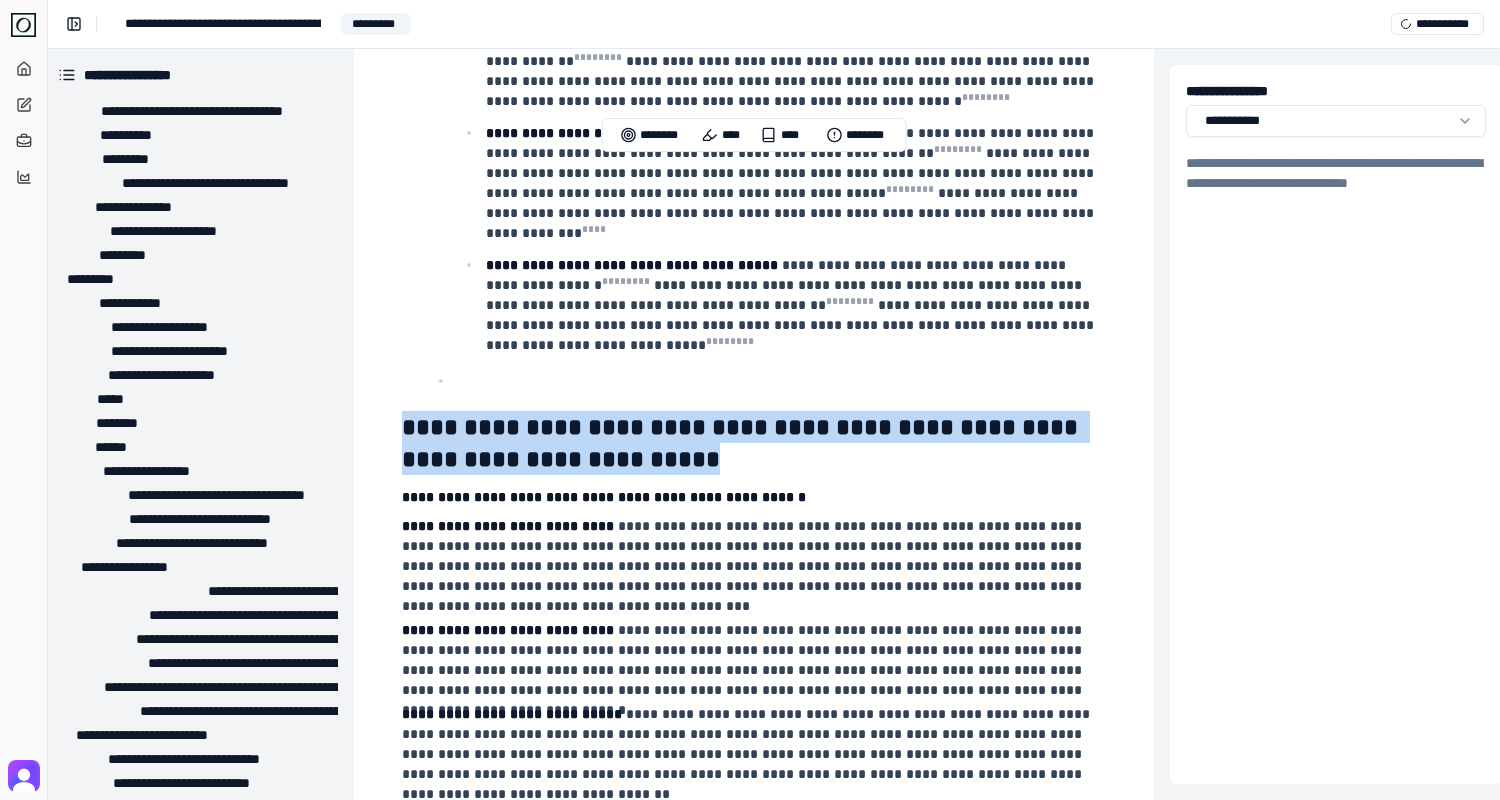 click on "**********" at bounding box center (754, -1147) 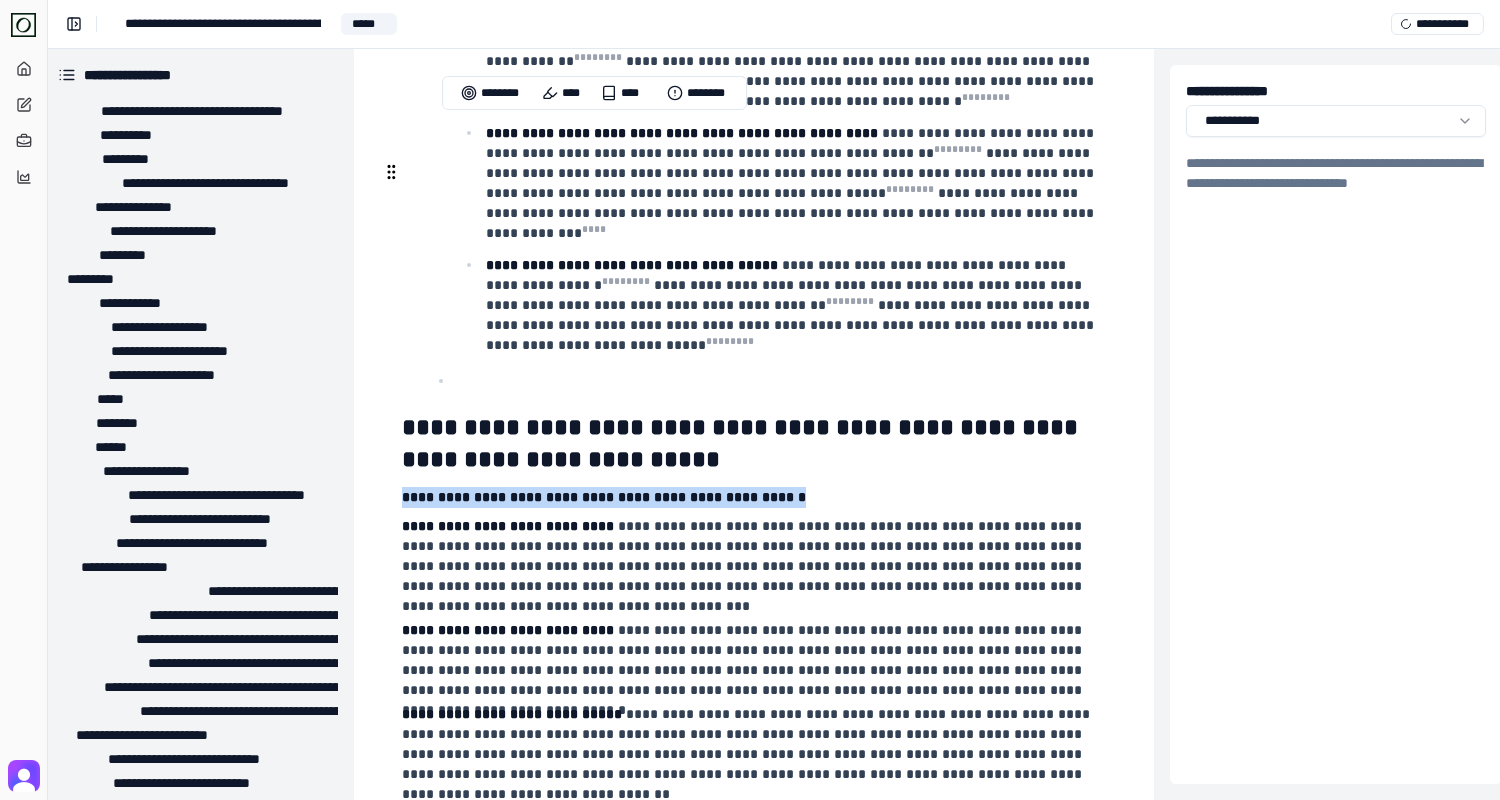 drag, startPoint x: 807, startPoint y: 174, endPoint x: 386, endPoint y: 173, distance: 421.0012 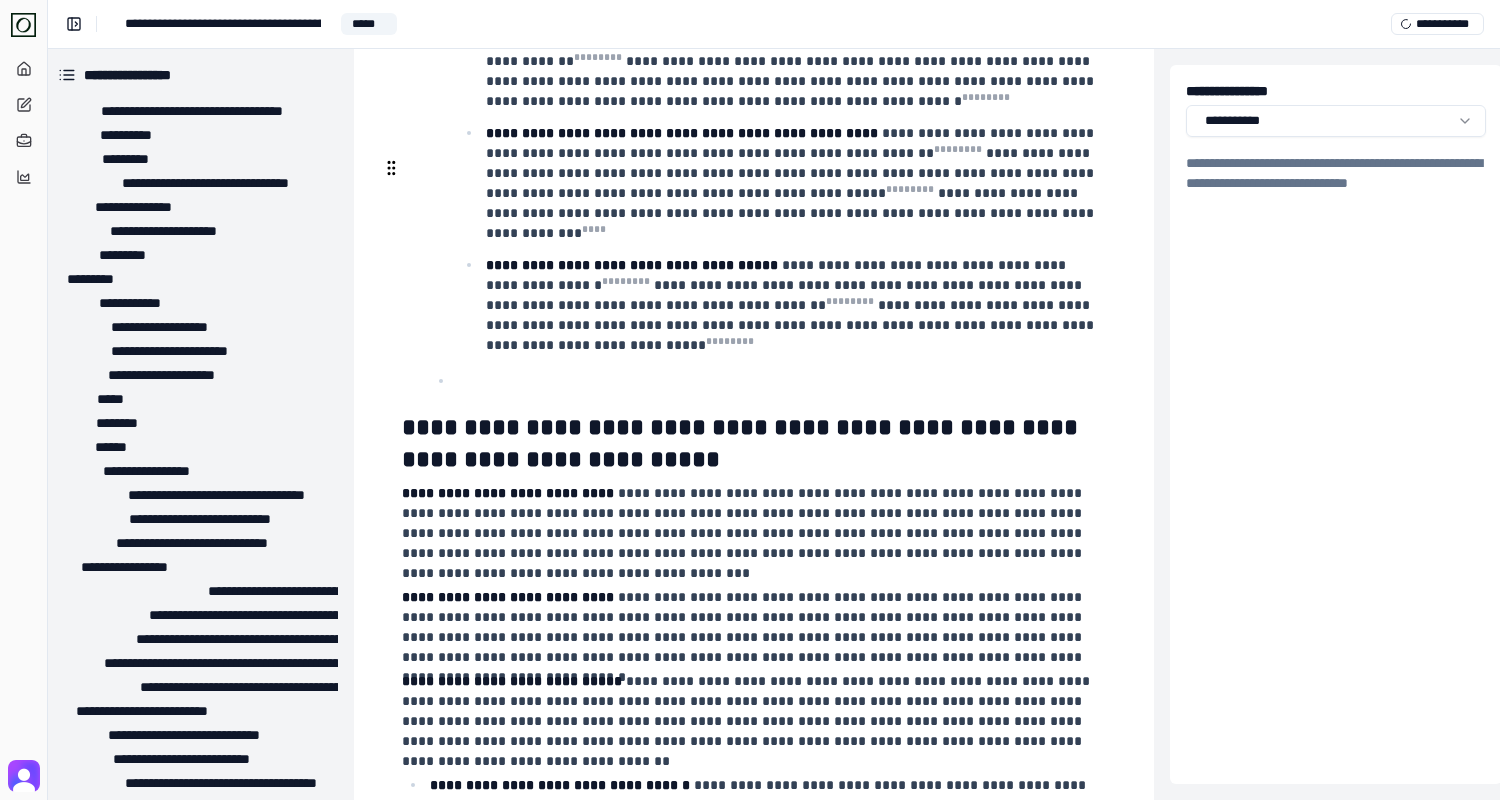 click on "**********" at bounding box center [508, 493] 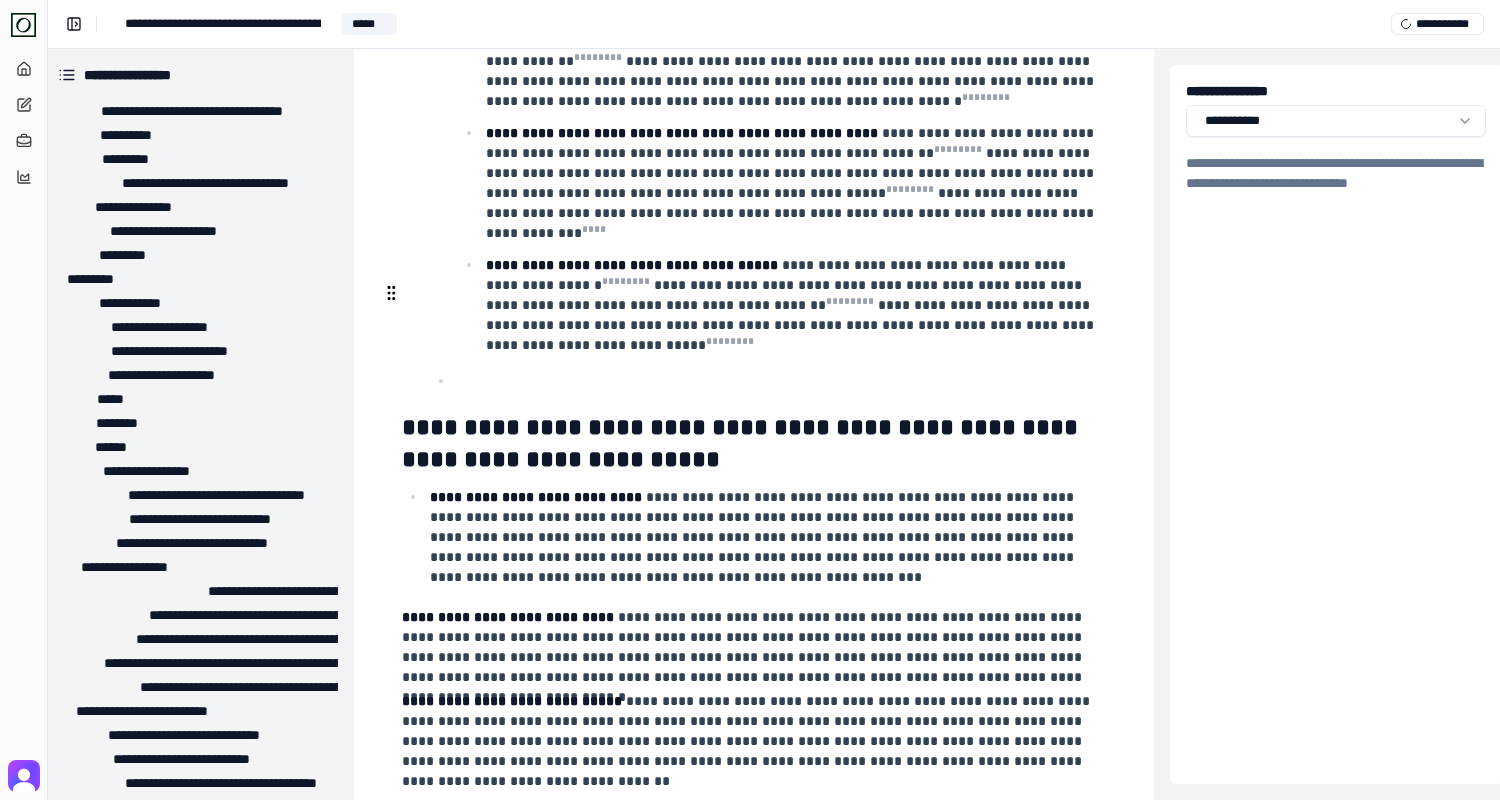 click at bounding box center (391, 293) 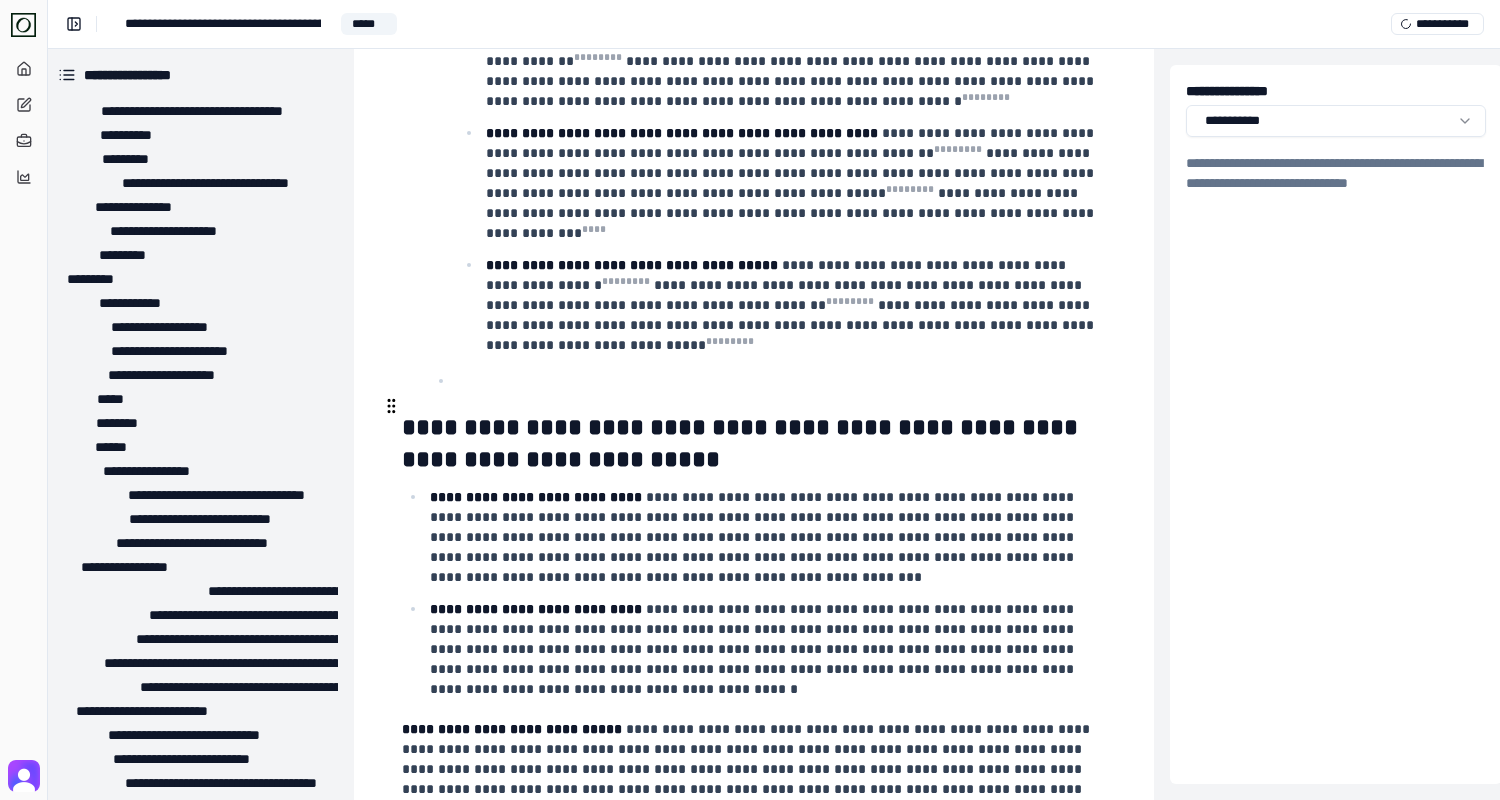 click on "**********" at bounding box center (512, 729) 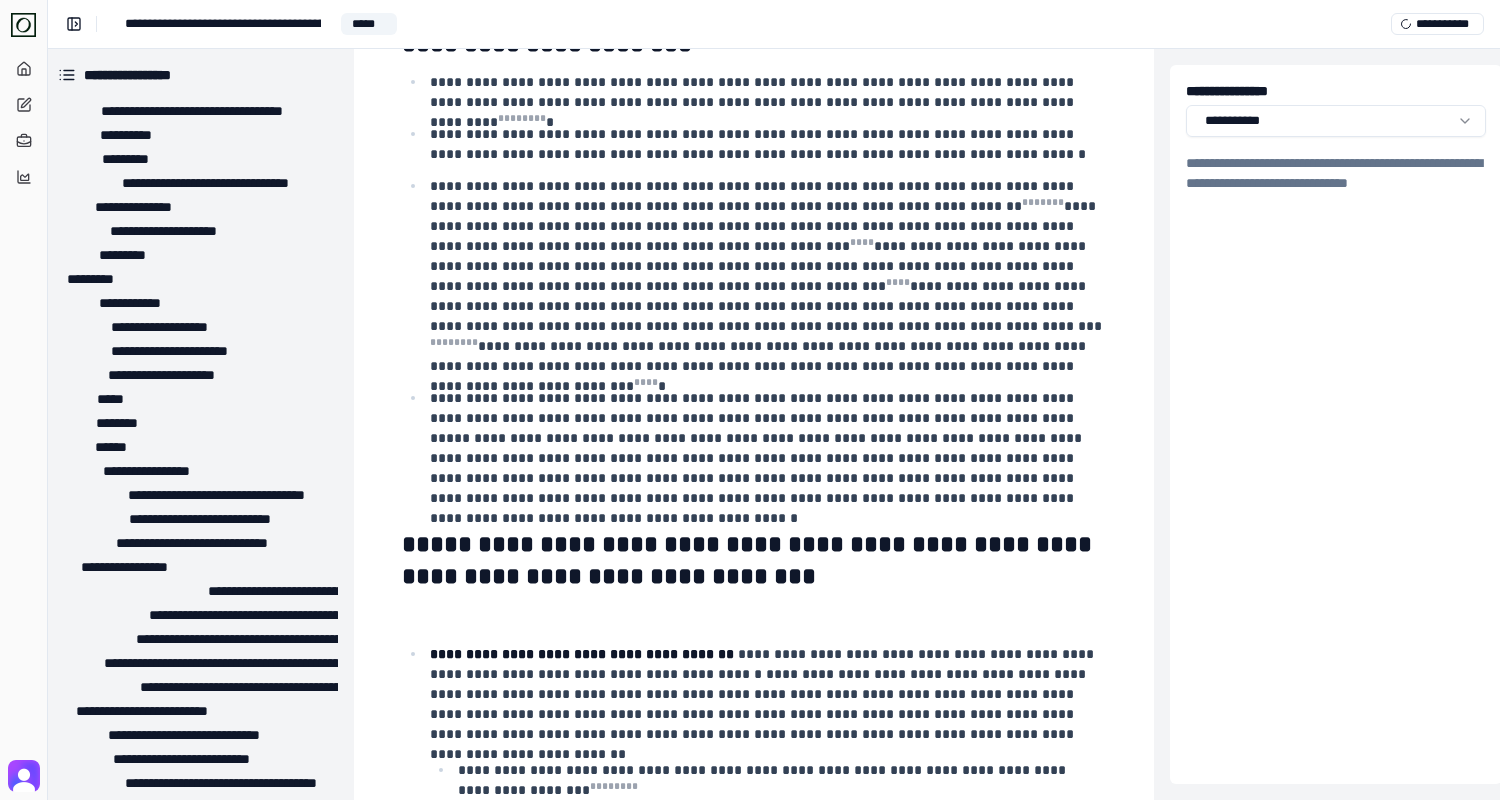 scroll, scrollTop: 8492, scrollLeft: 6, axis: both 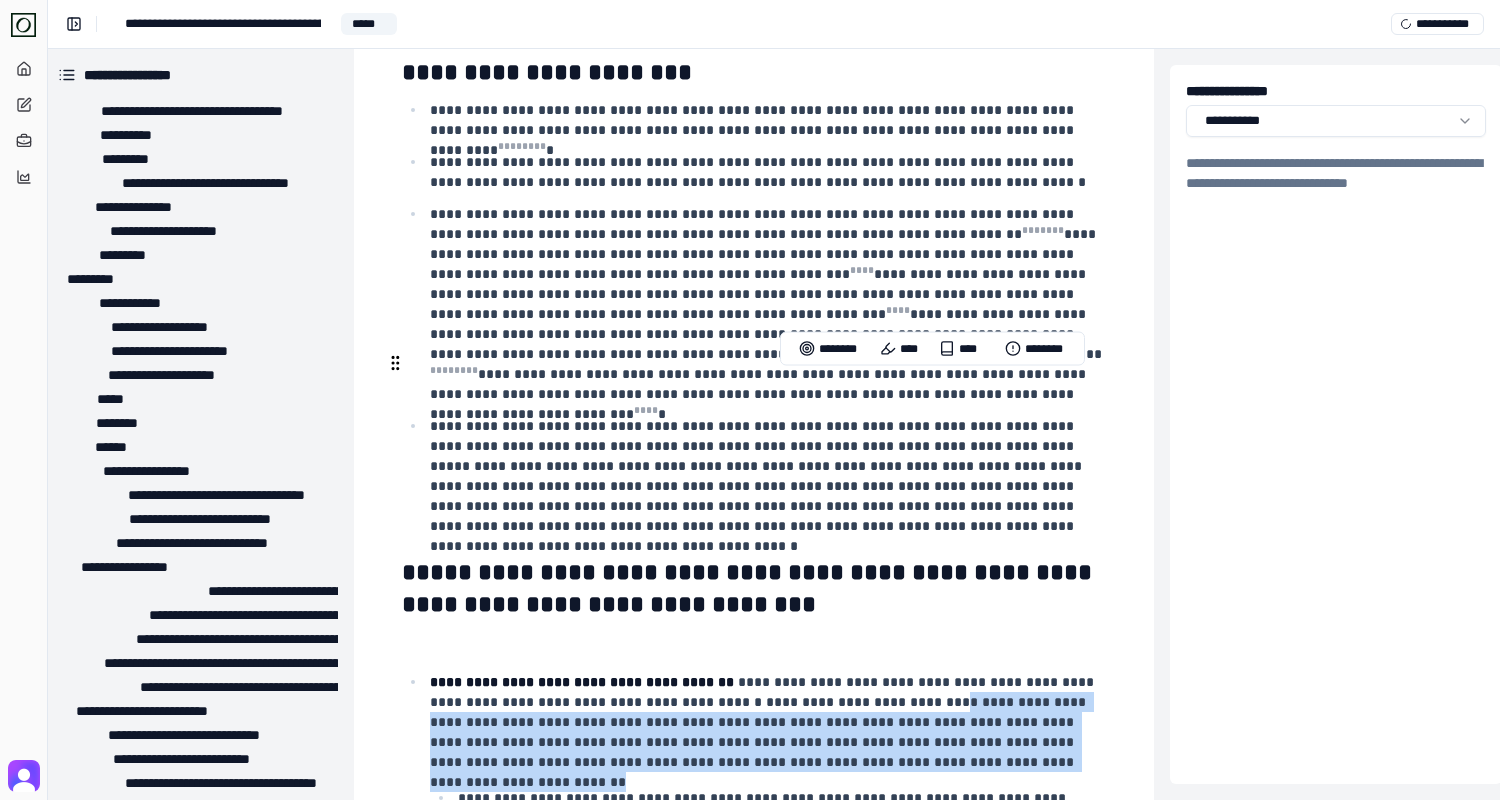 drag, startPoint x: 985, startPoint y: 443, endPoint x: 884, endPoint y: 393, distance: 112.698715 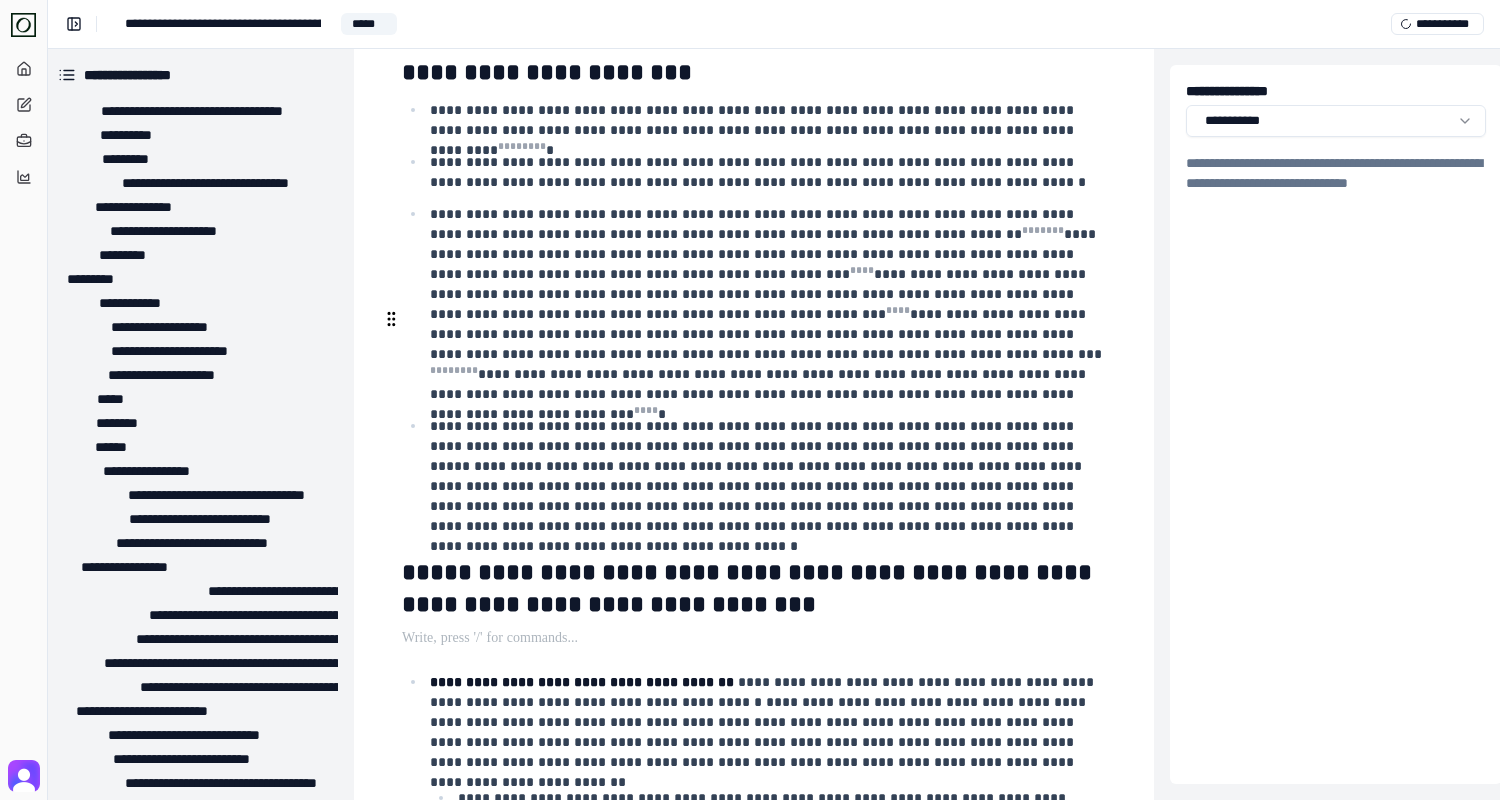 click at bounding box center (752, 638) 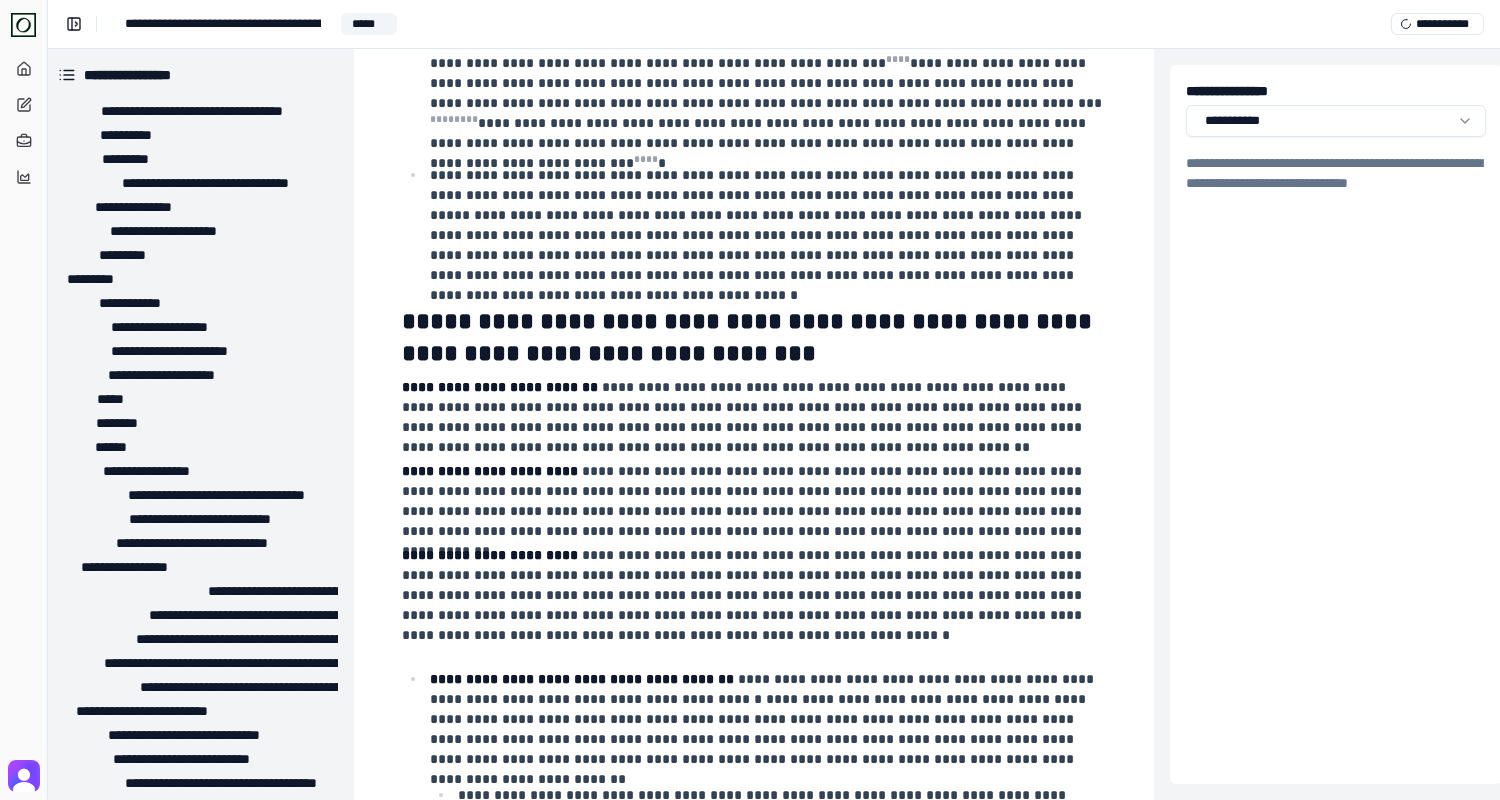 scroll, scrollTop: 8818, scrollLeft: 6, axis: both 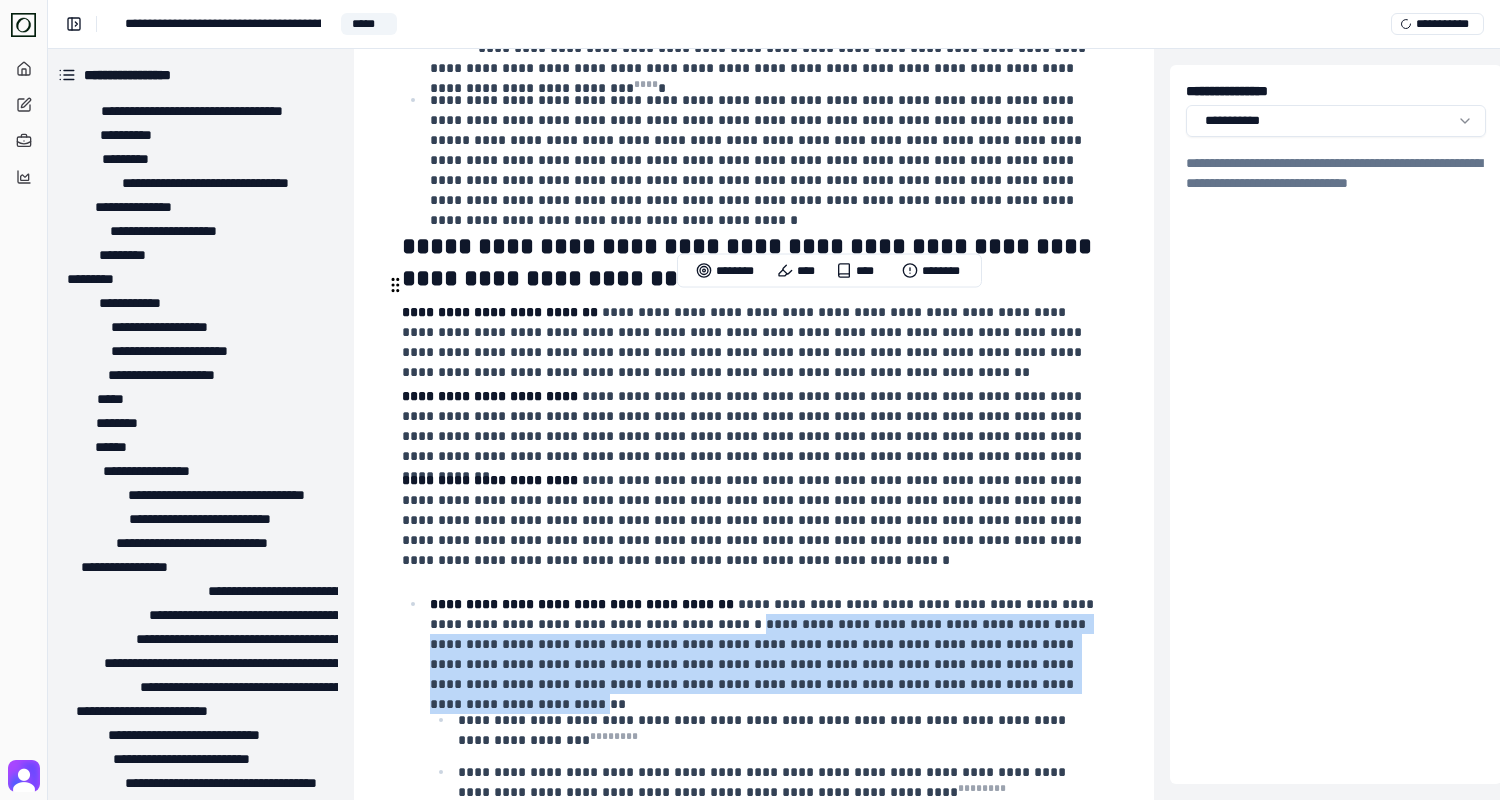 drag, startPoint x: 690, startPoint y: 308, endPoint x: 974, endPoint y: 365, distance: 289.6636 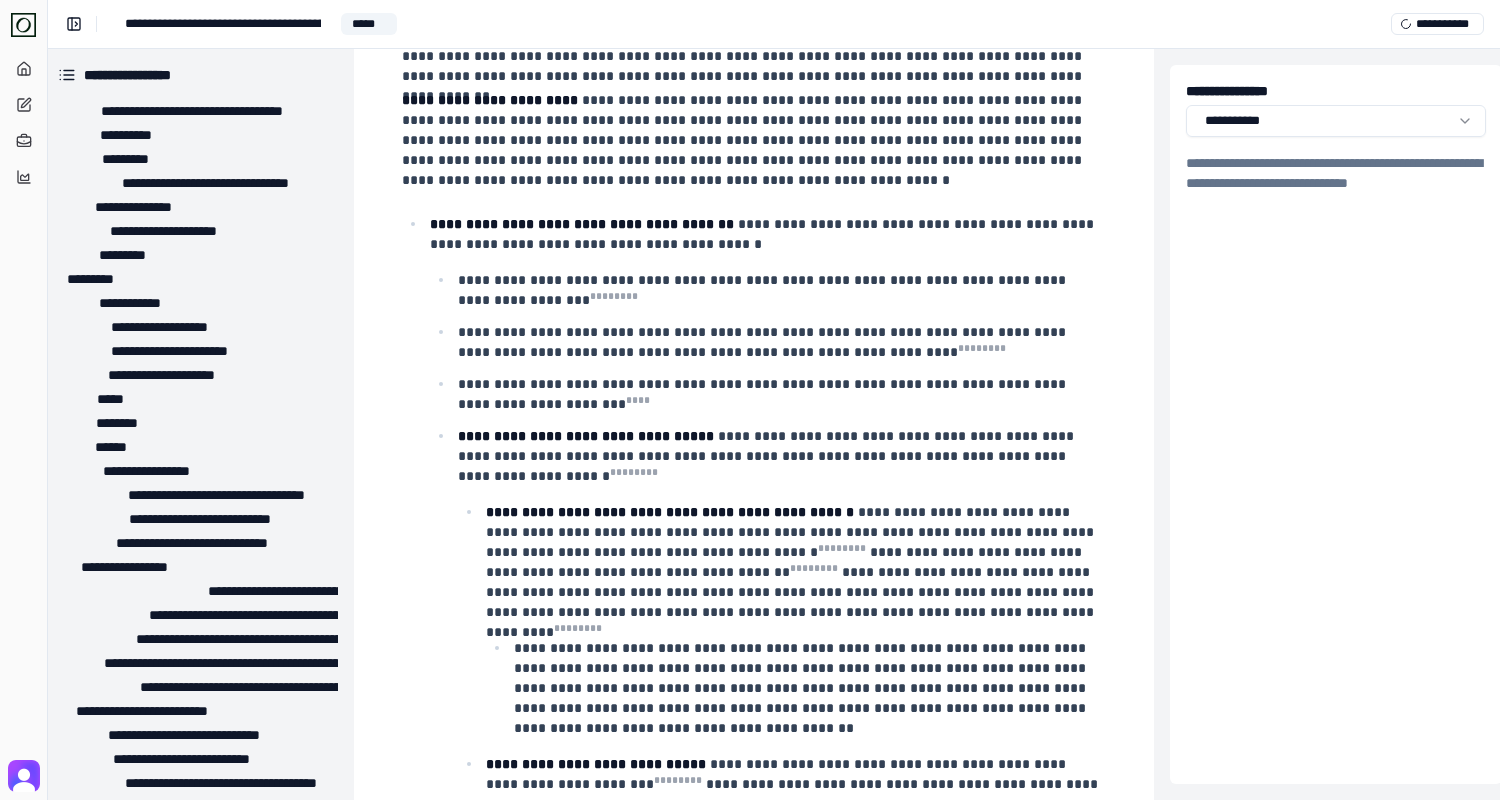 scroll, scrollTop: 9227, scrollLeft: 6, axis: both 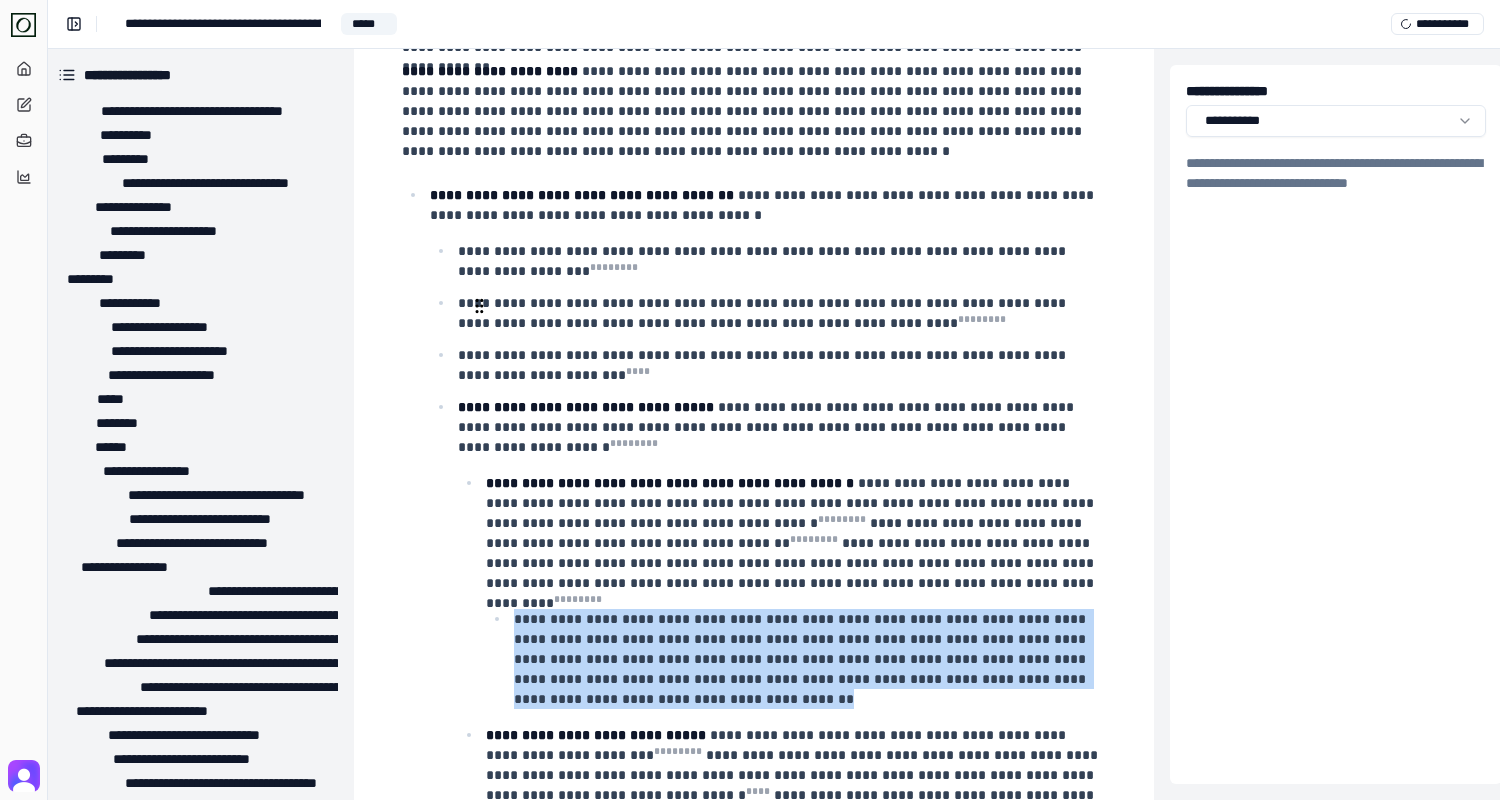 drag, startPoint x: 651, startPoint y: 393, endPoint x: 504, endPoint y: 300, distance: 173.94827 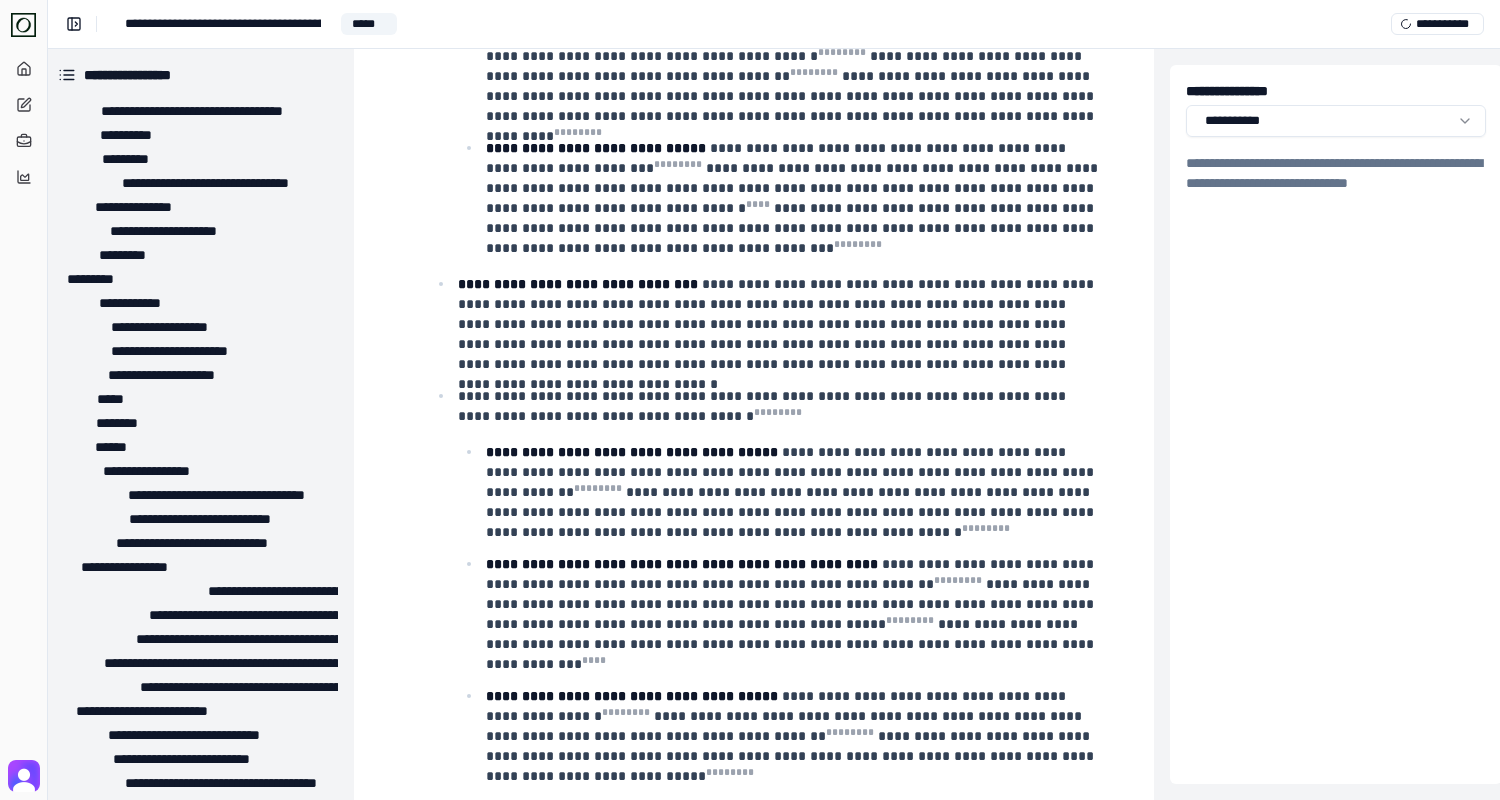 scroll, scrollTop: 9703, scrollLeft: 6, axis: both 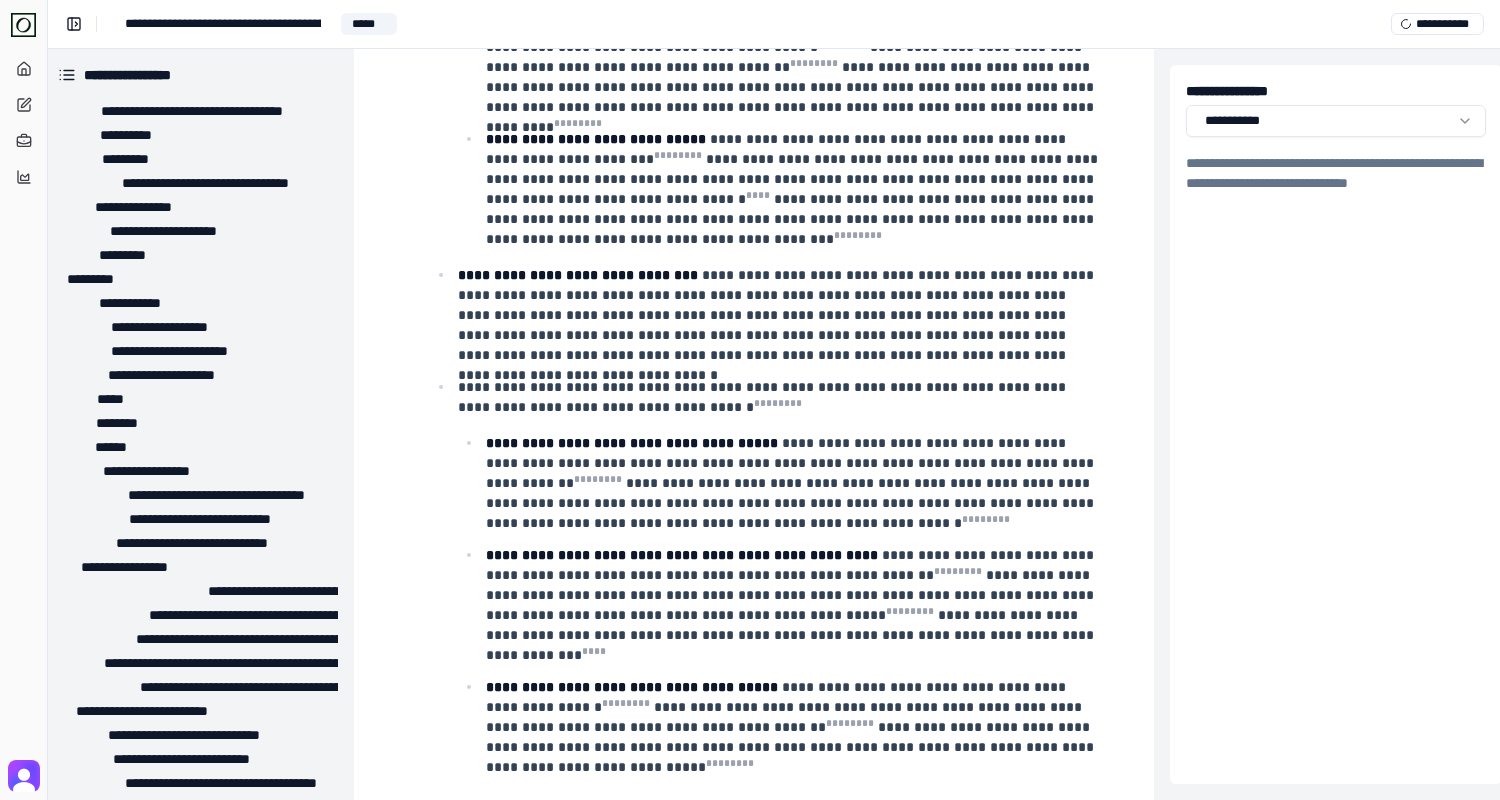 click at bounding box center [780, 803] 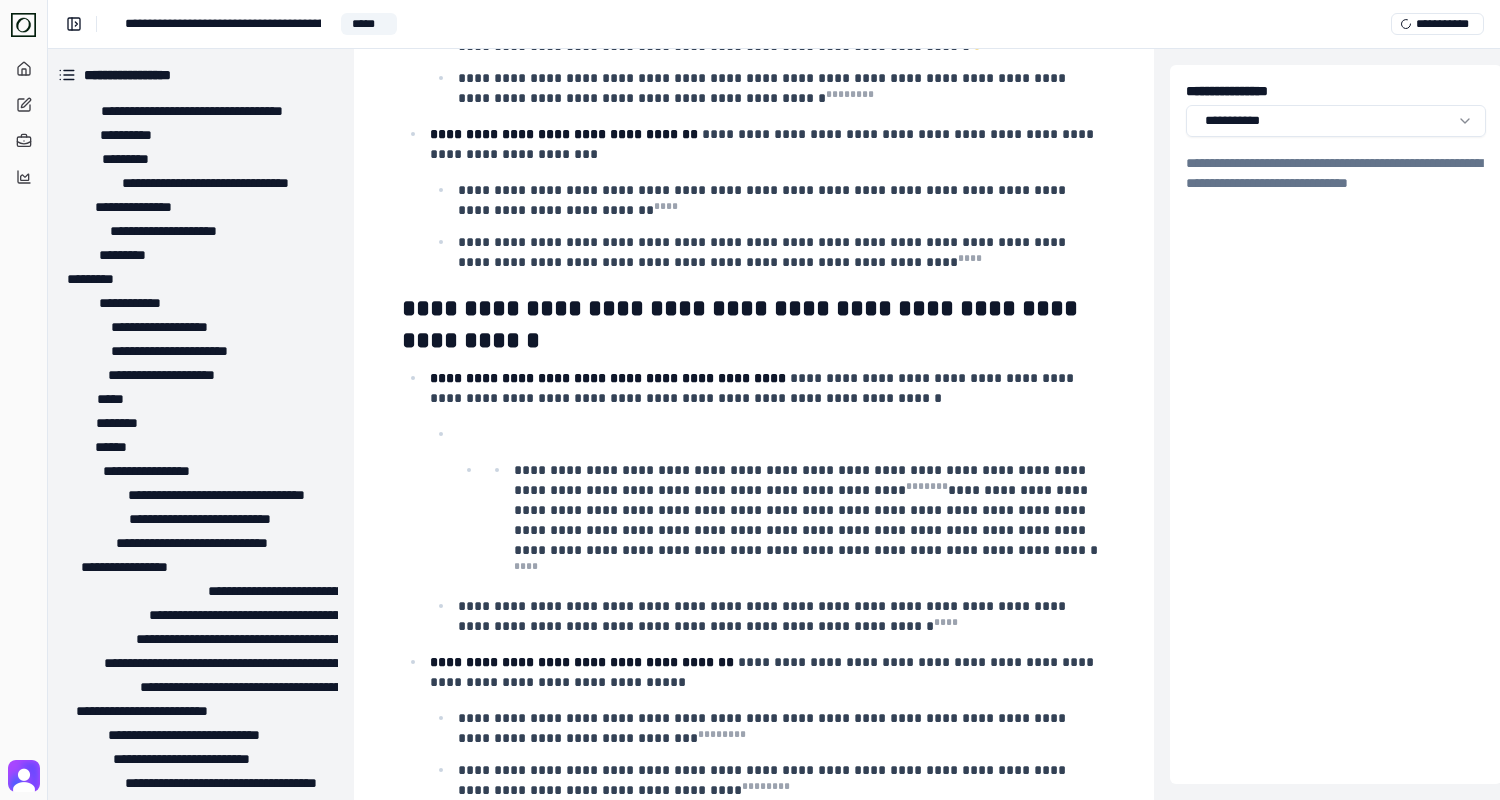 scroll, scrollTop: 11578, scrollLeft: 6, axis: both 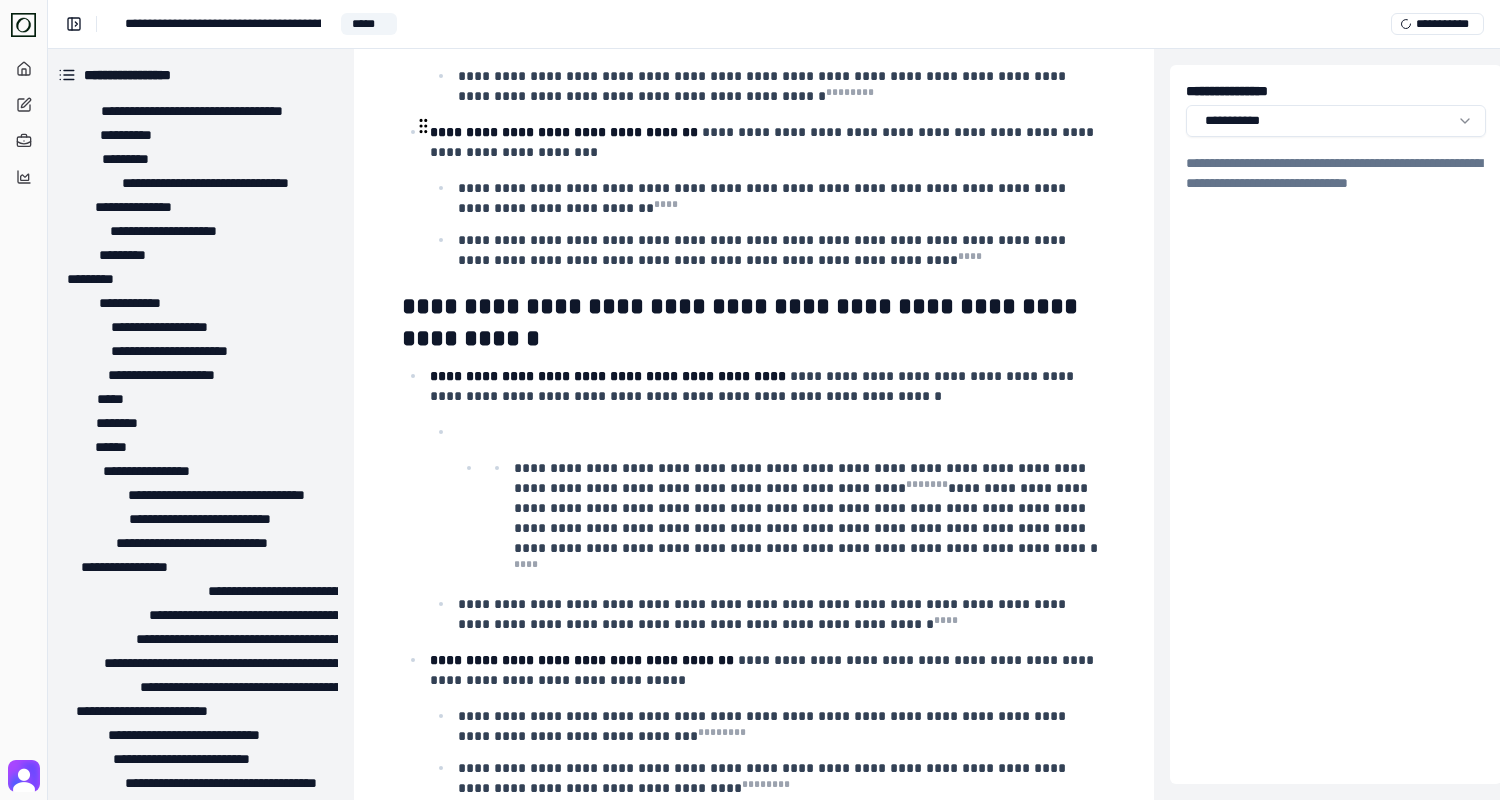 click on "**********" at bounding box center (780, 498) 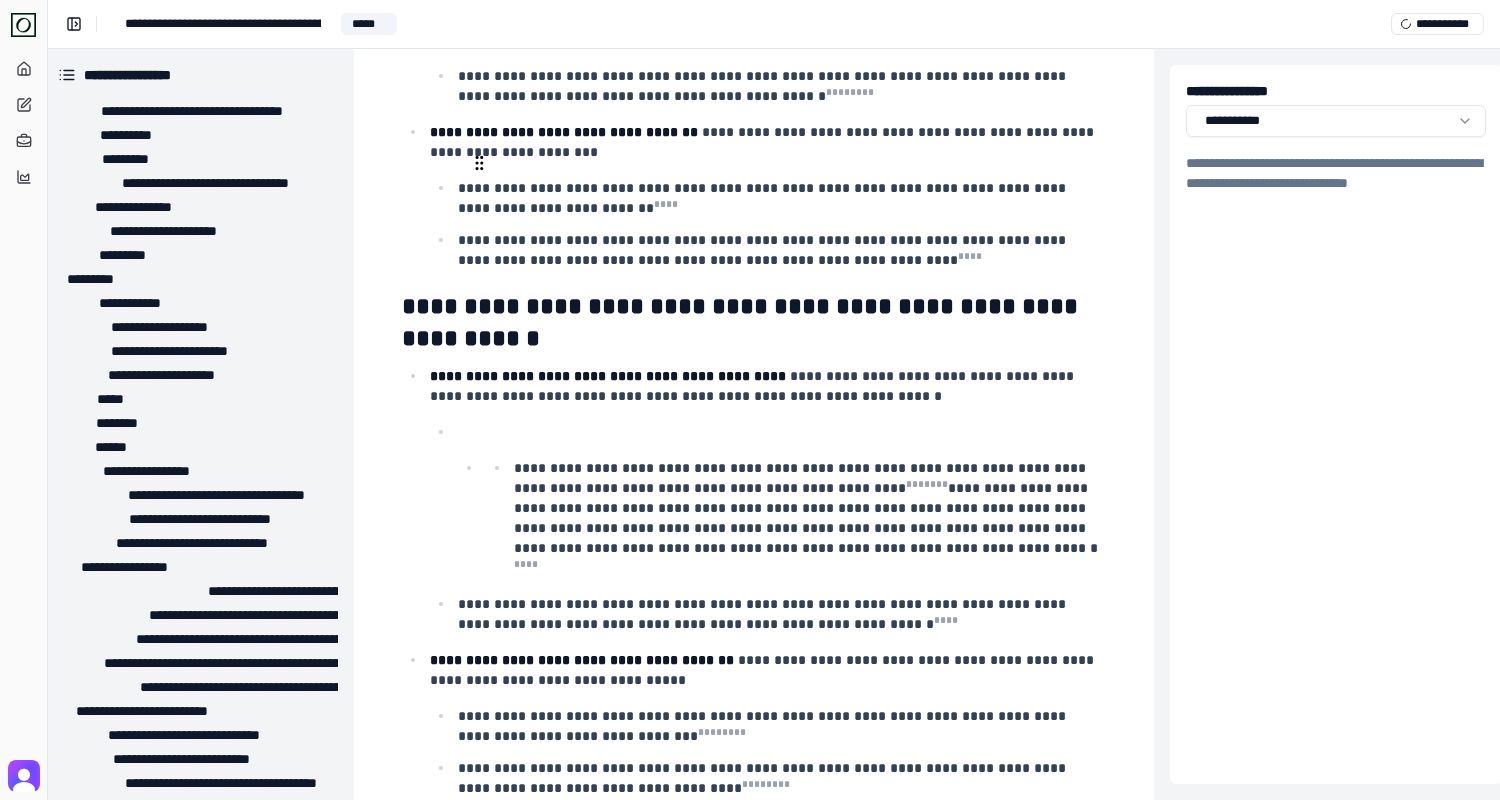 click on "**********" at bounding box center [796, 516] 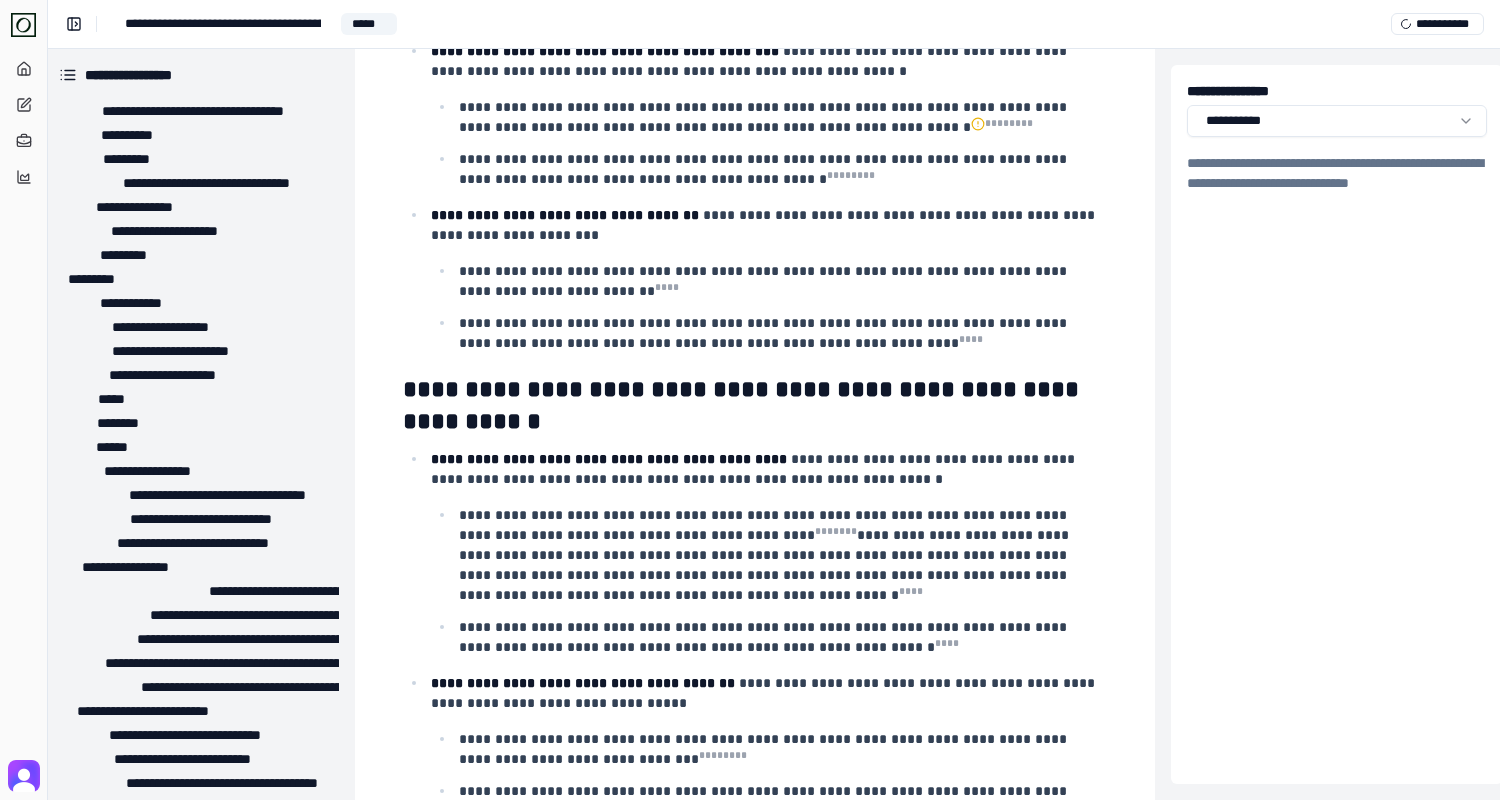 scroll, scrollTop: 11494, scrollLeft: 5, axis: both 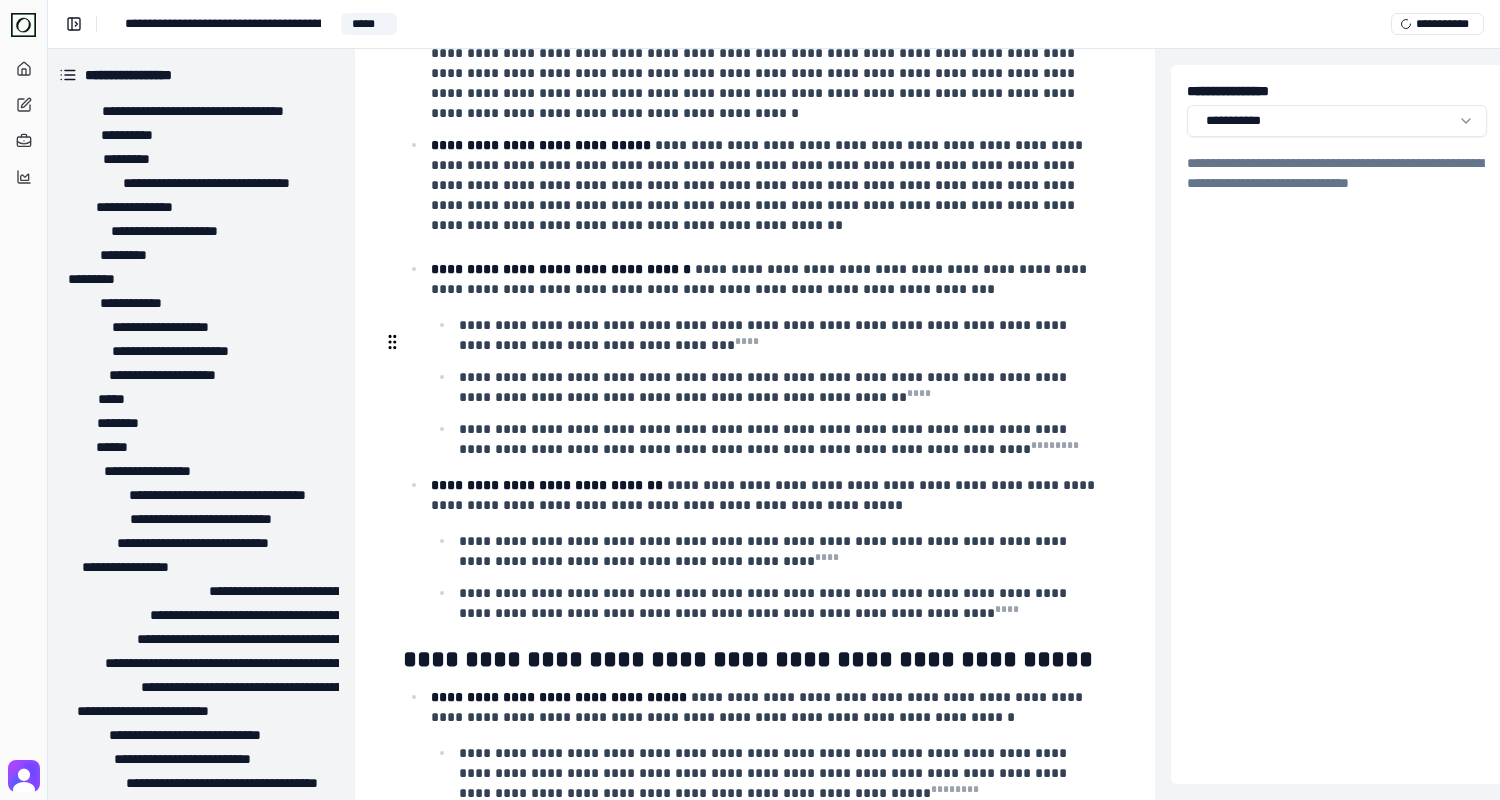 click on "**********" at bounding box center (755, 659) 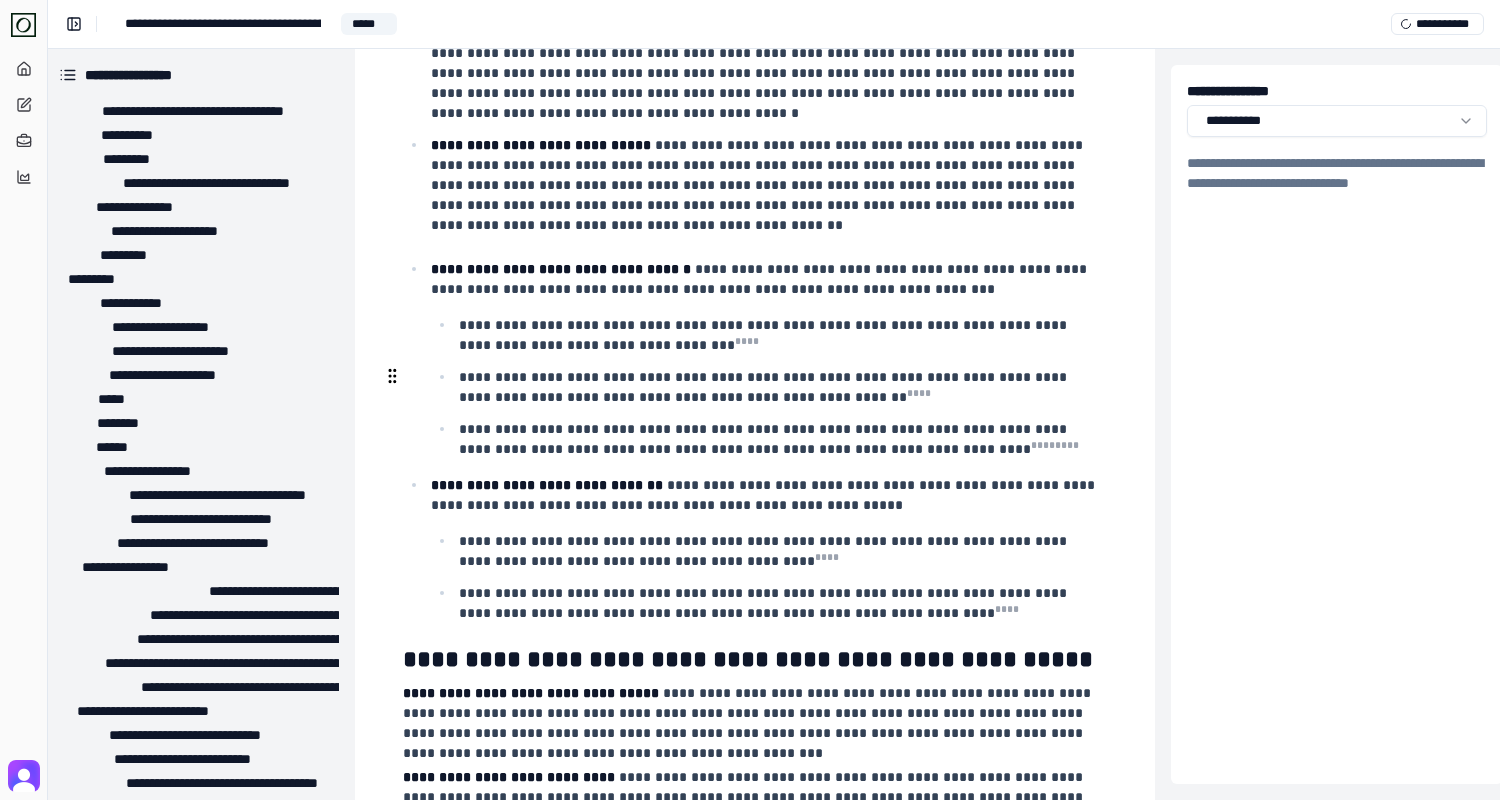 click on "**********" at bounding box center (531, 693) 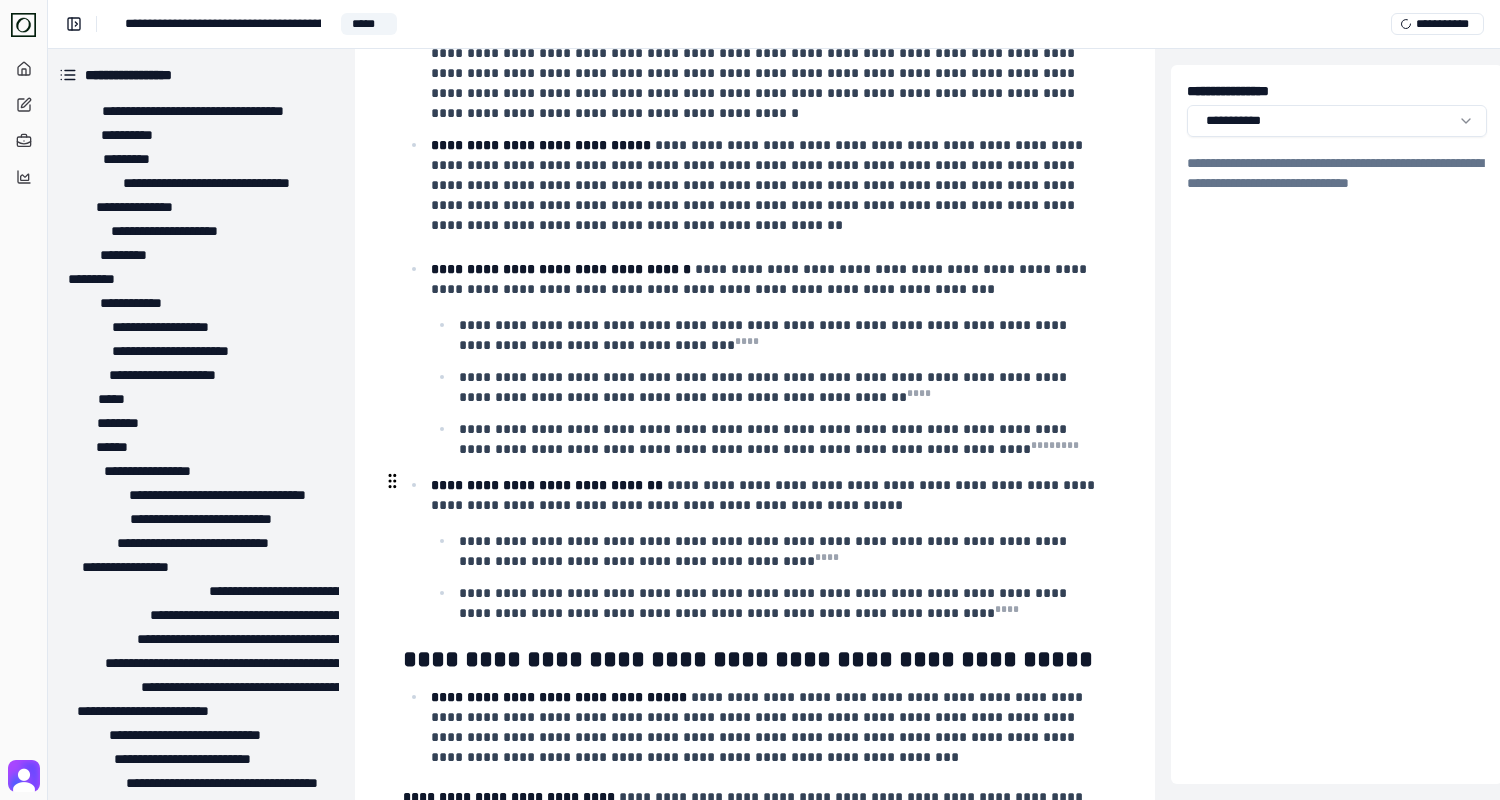 click on "**********" at bounding box center (509, 797) 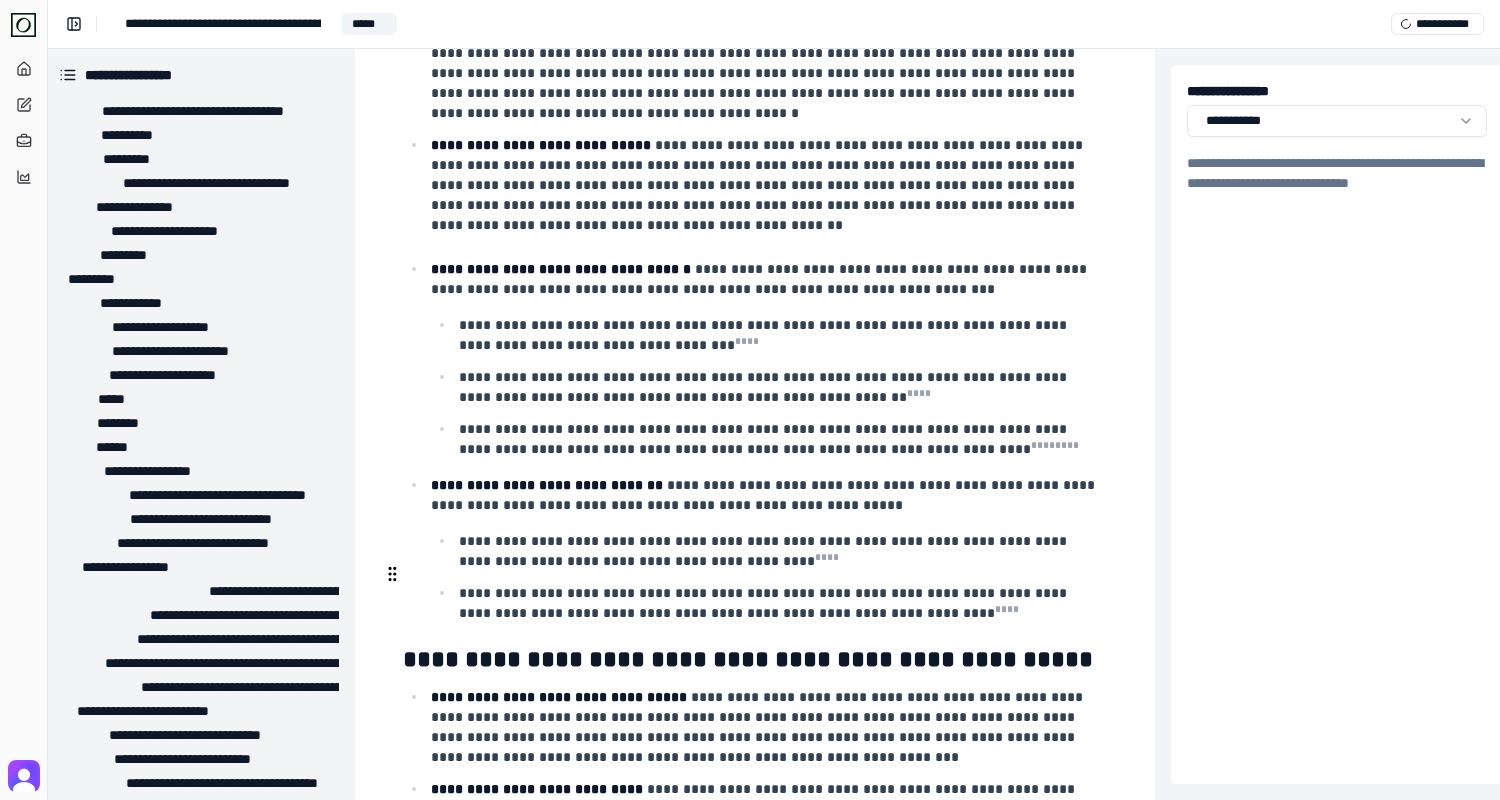 click on "**********" at bounding box center [515, 889] 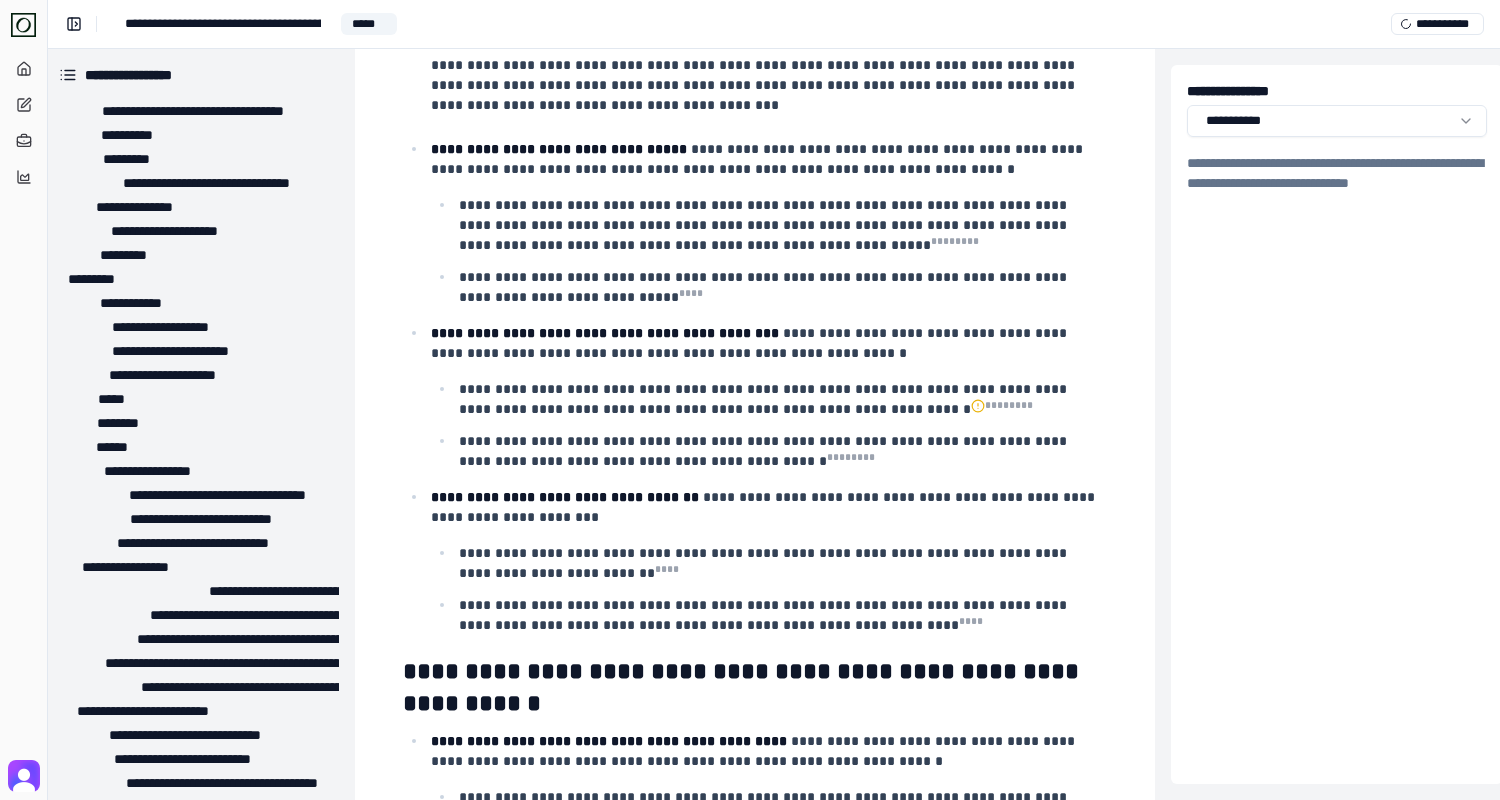 scroll, scrollTop: 11560, scrollLeft: 5, axis: both 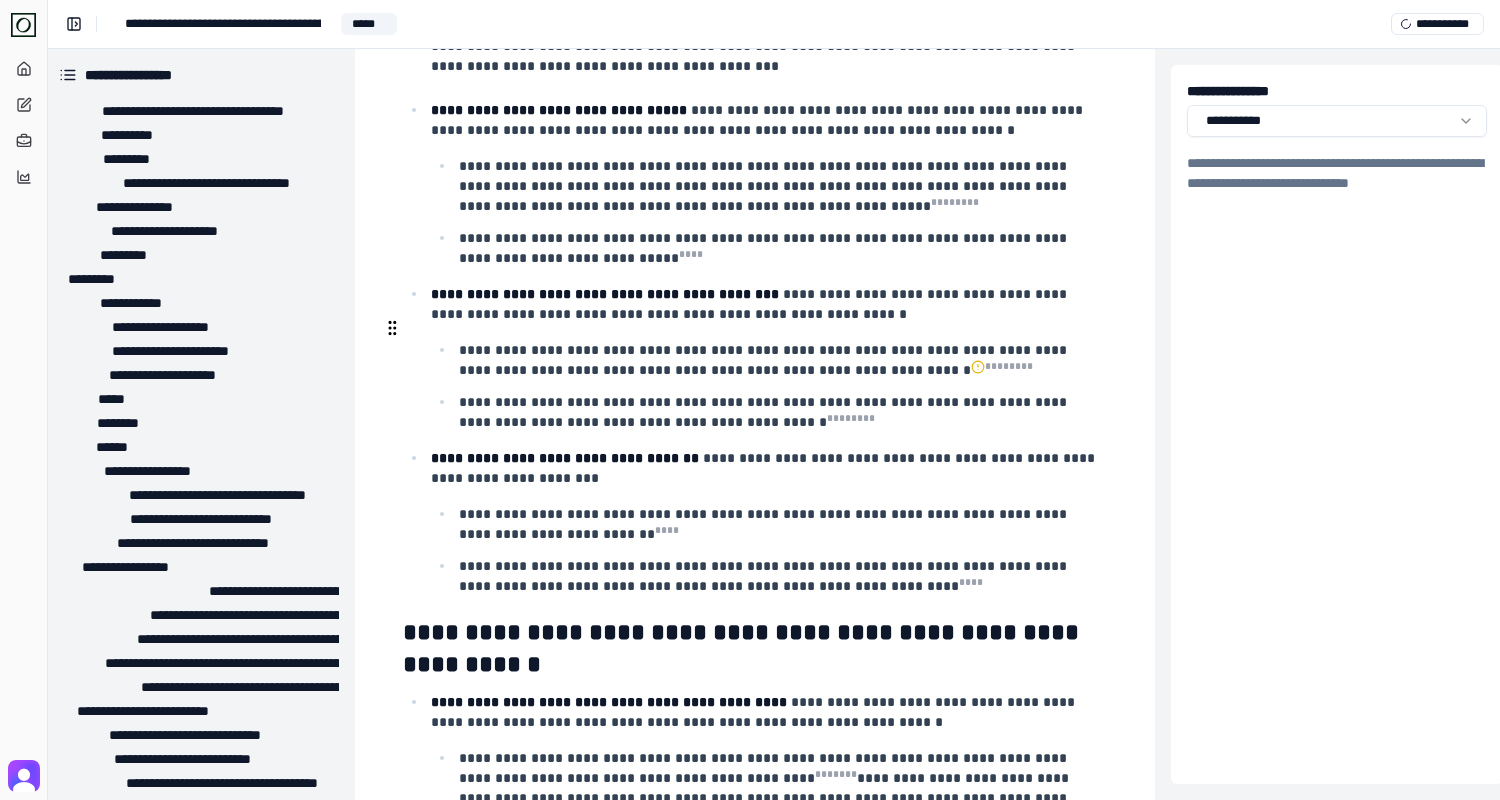 click on "**********" at bounding box center (755, 648) 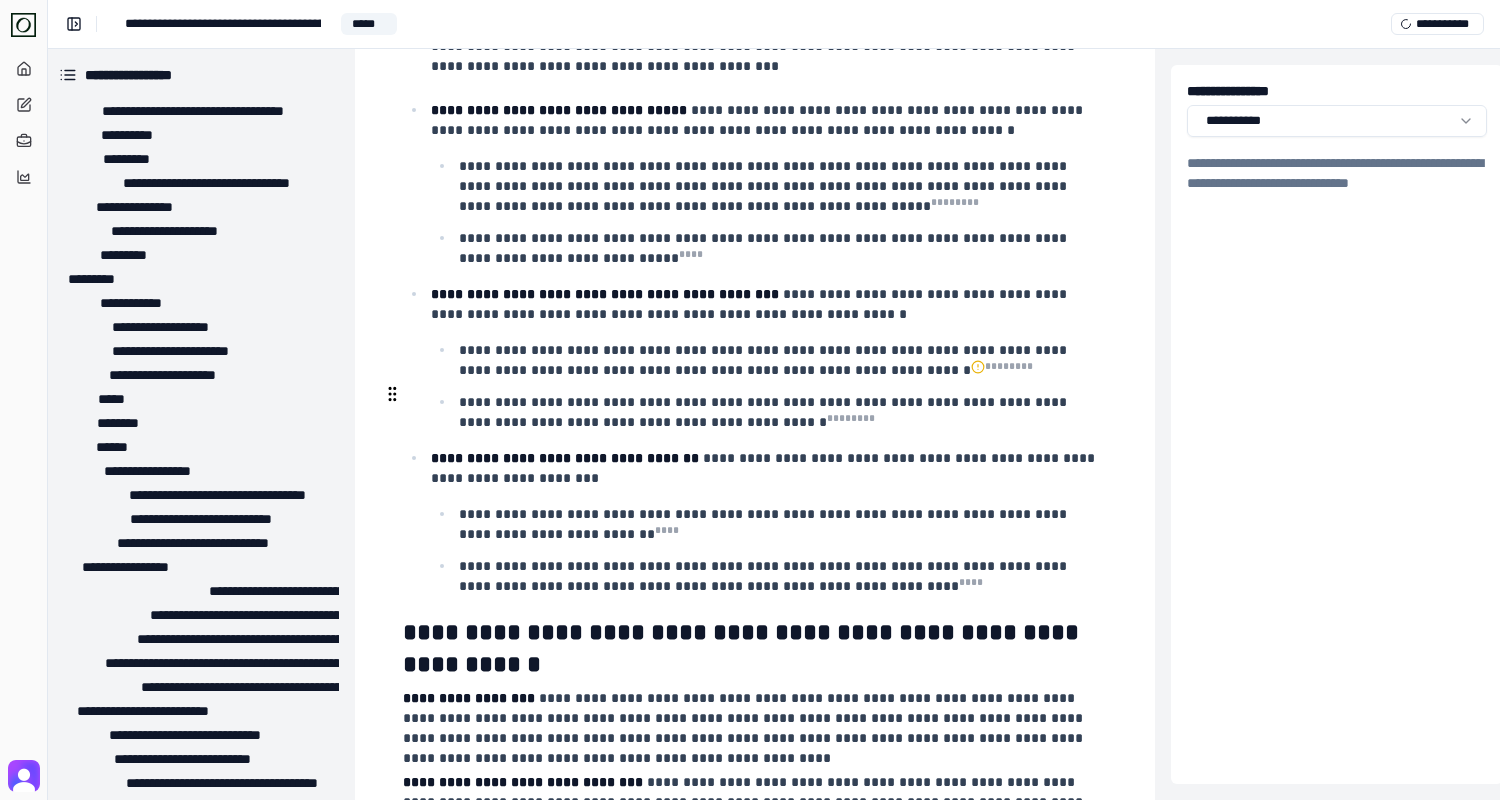 click at bounding box center (392, 394) 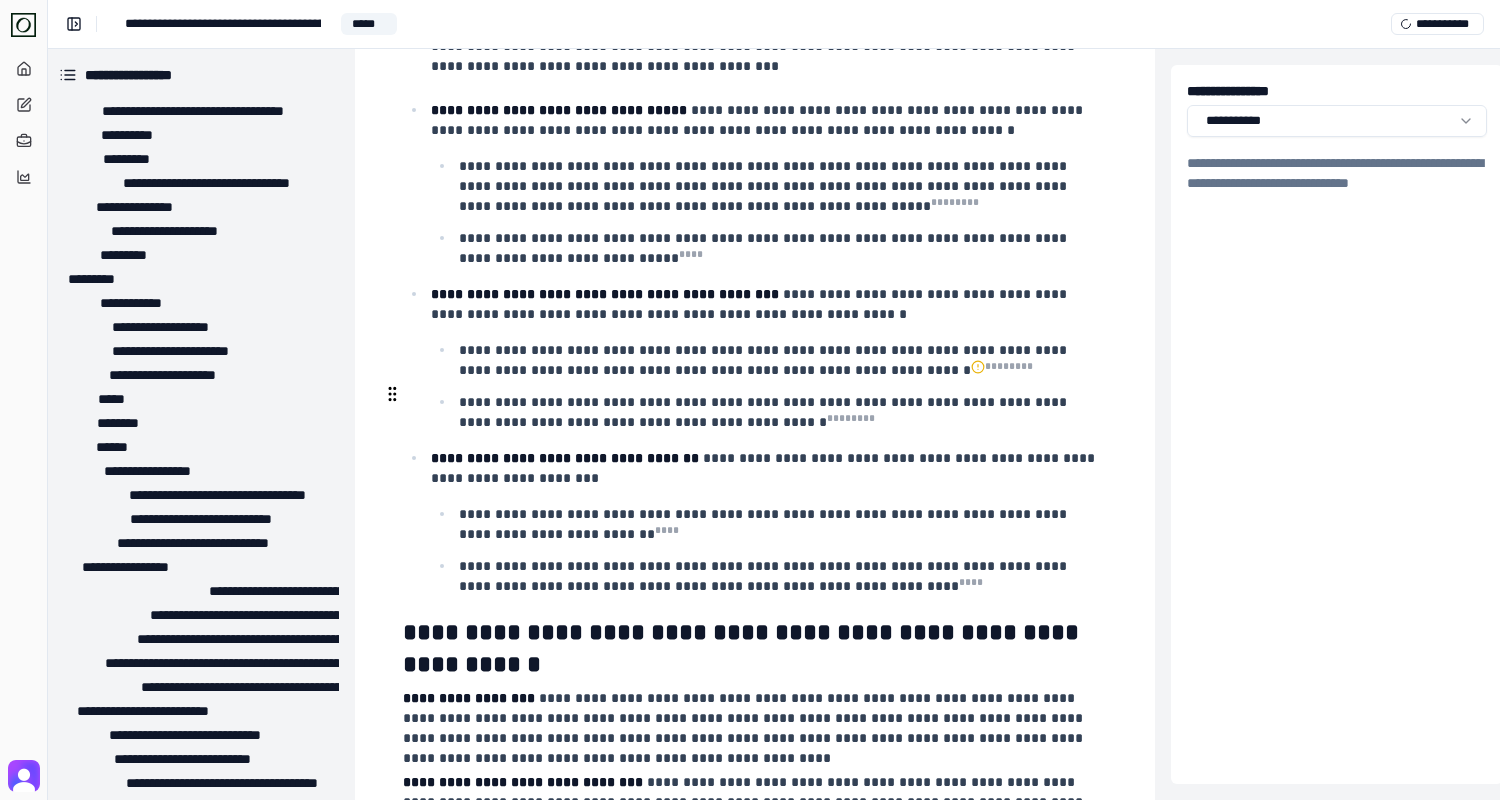 click on "**********" at bounding box center [469, 698] 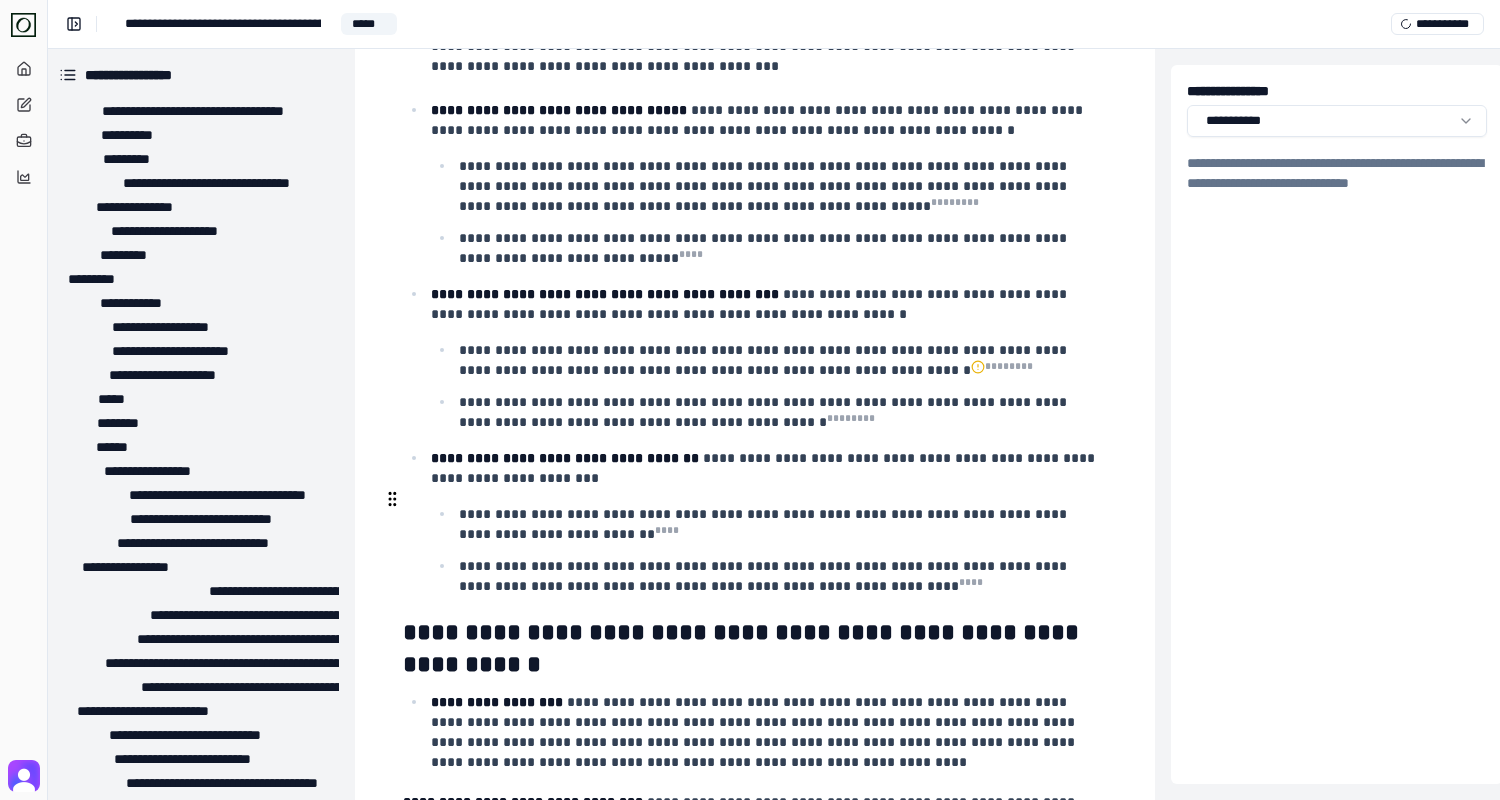 click on "**********" at bounding box center [523, 802] 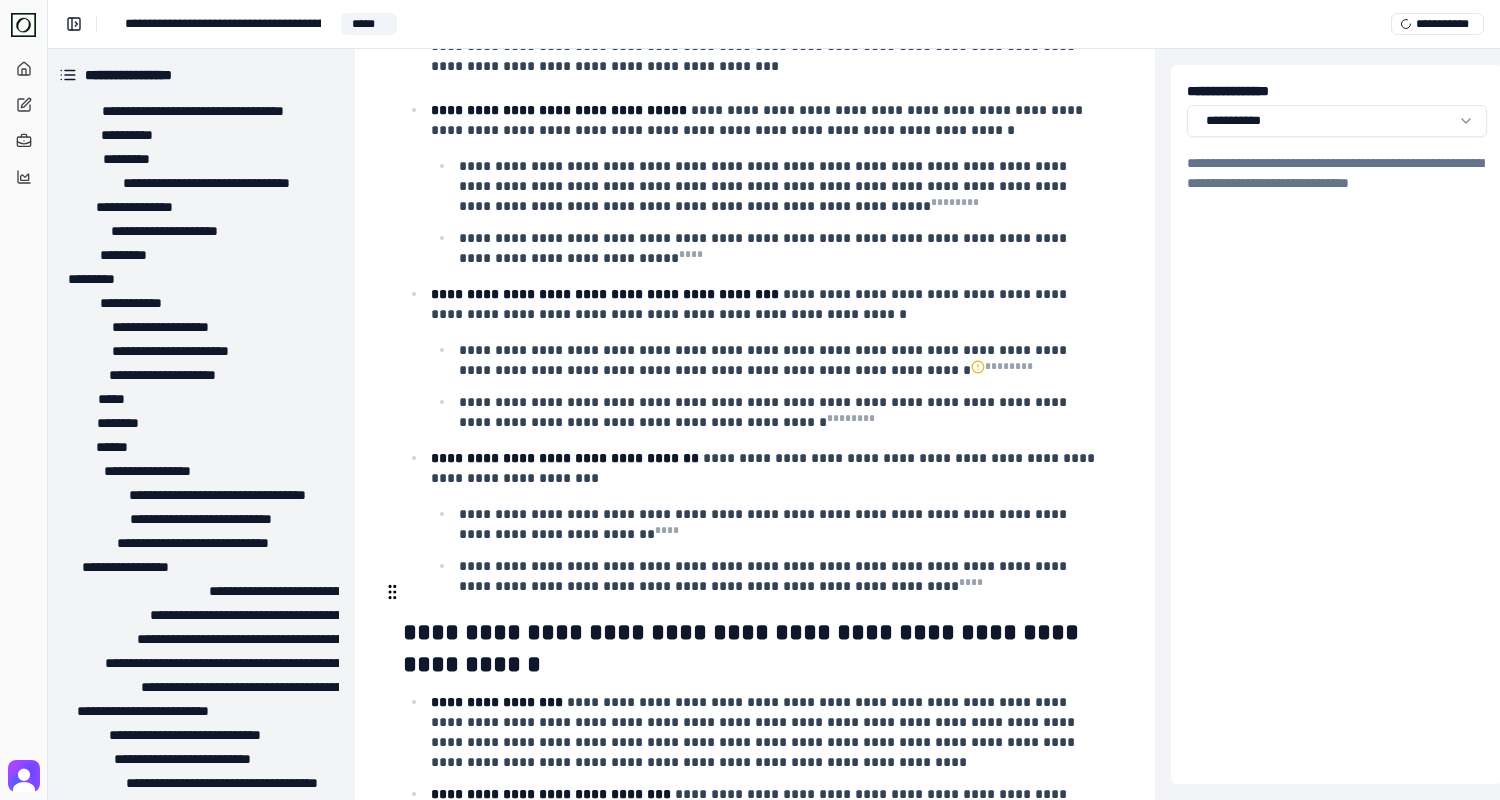 click on "**********" at bounding box center [487, 894] 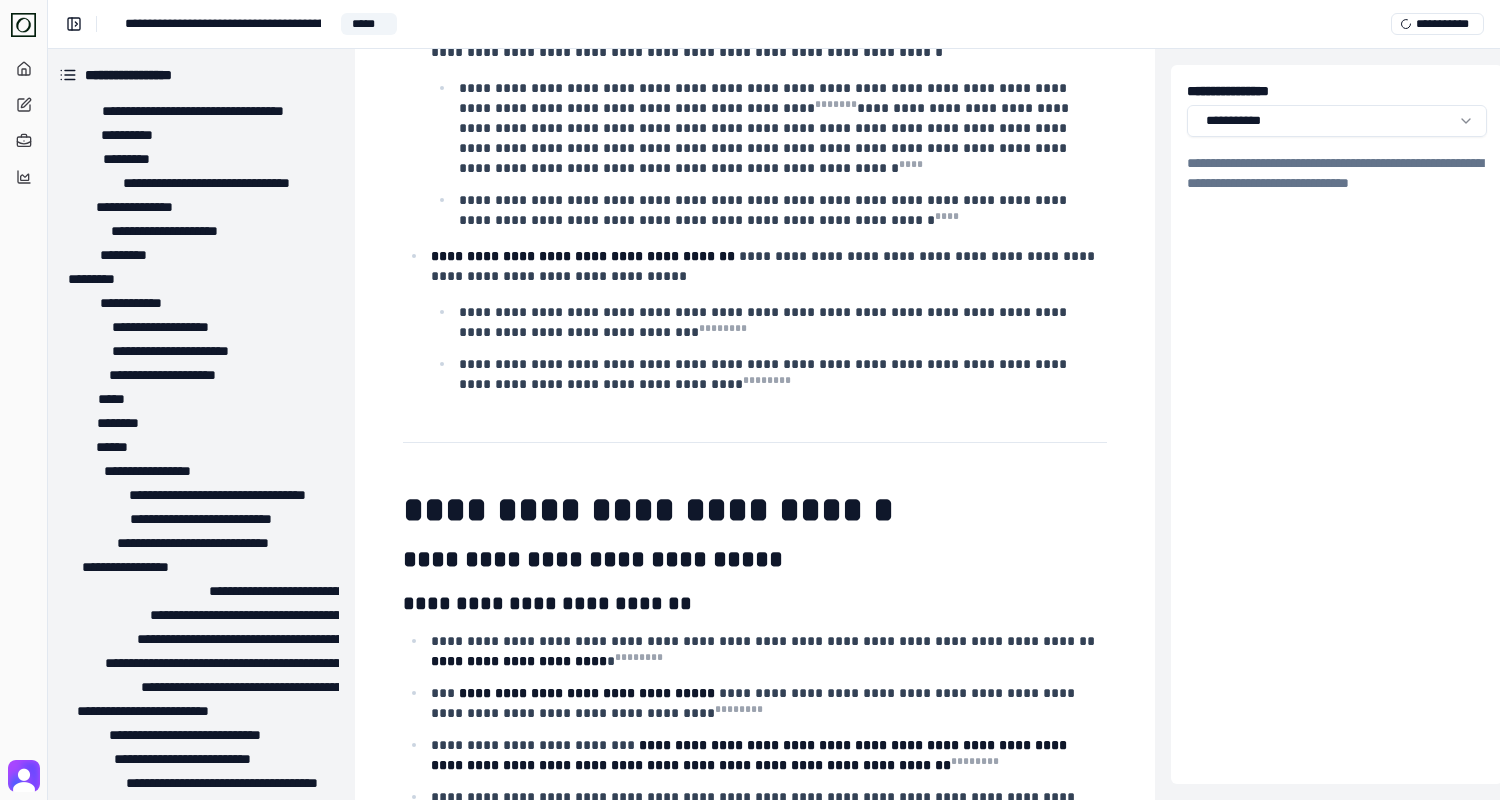 scroll, scrollTop: 12519, scrollLeft: 5, axis: both 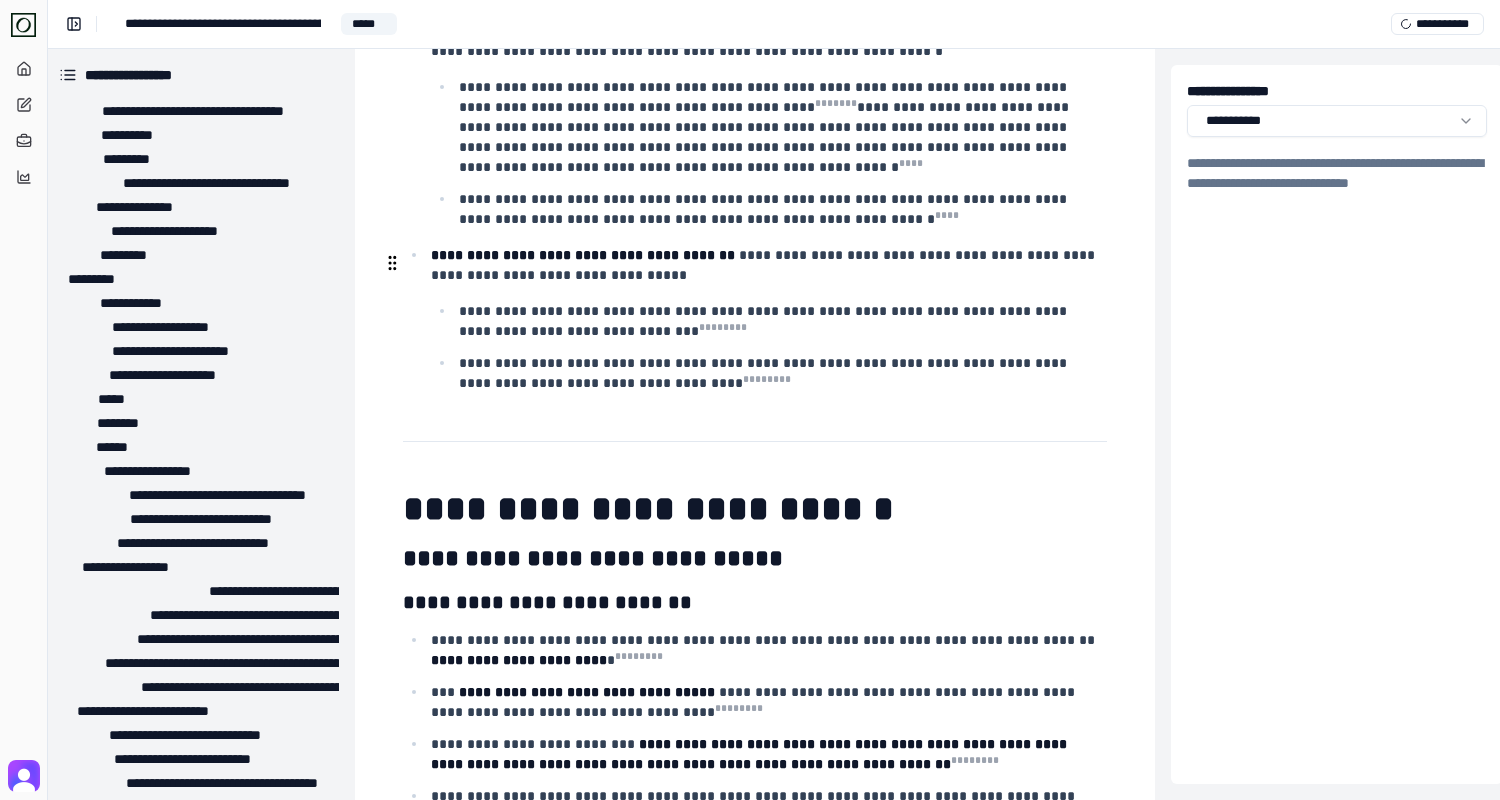 click on "**********" at bounding box center (755, 558) 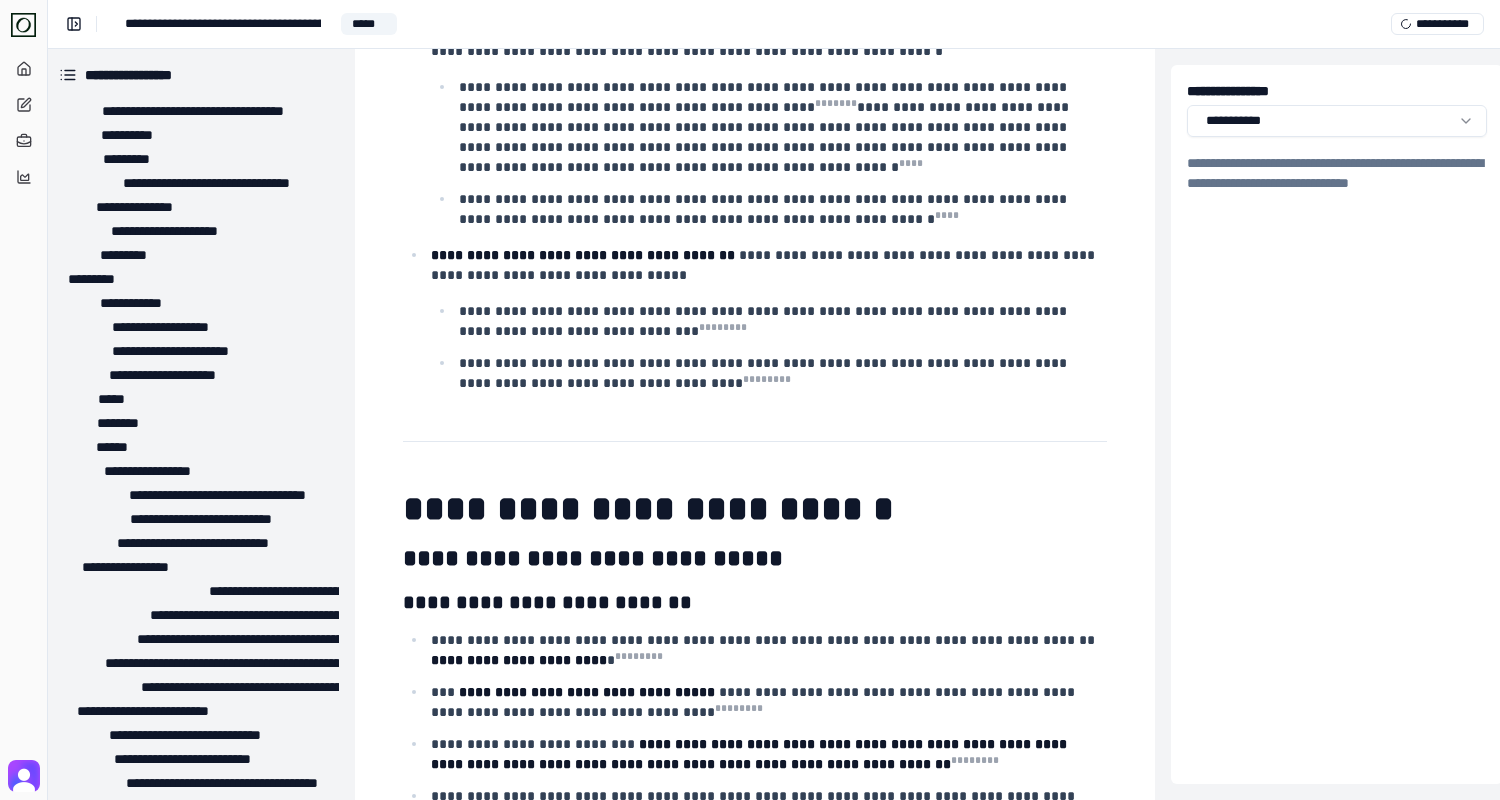 click on "**********" at bounding box center [755, 602] 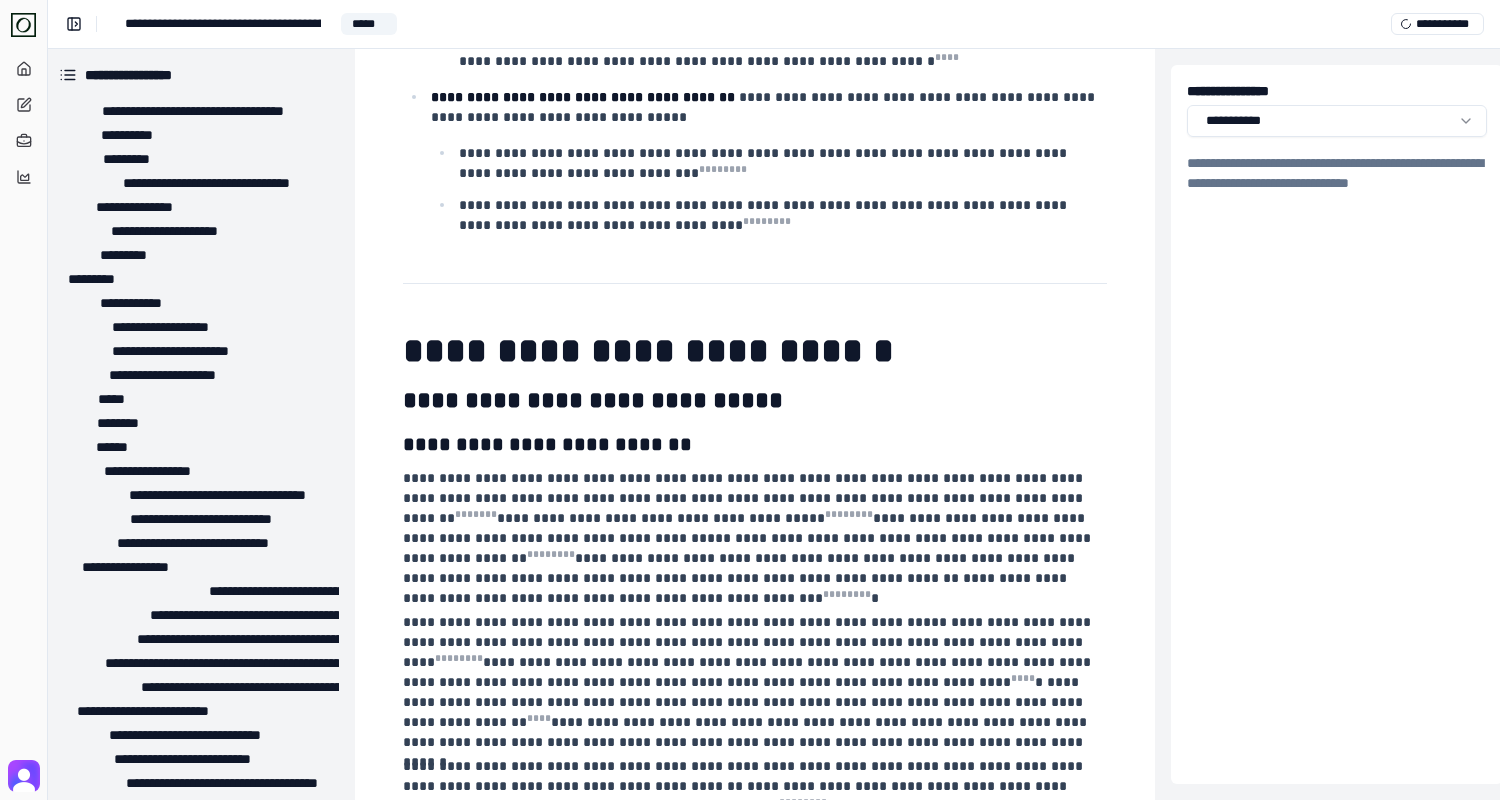 scroll, scrollTop: 12713, scrollLeft: 5, axis: both 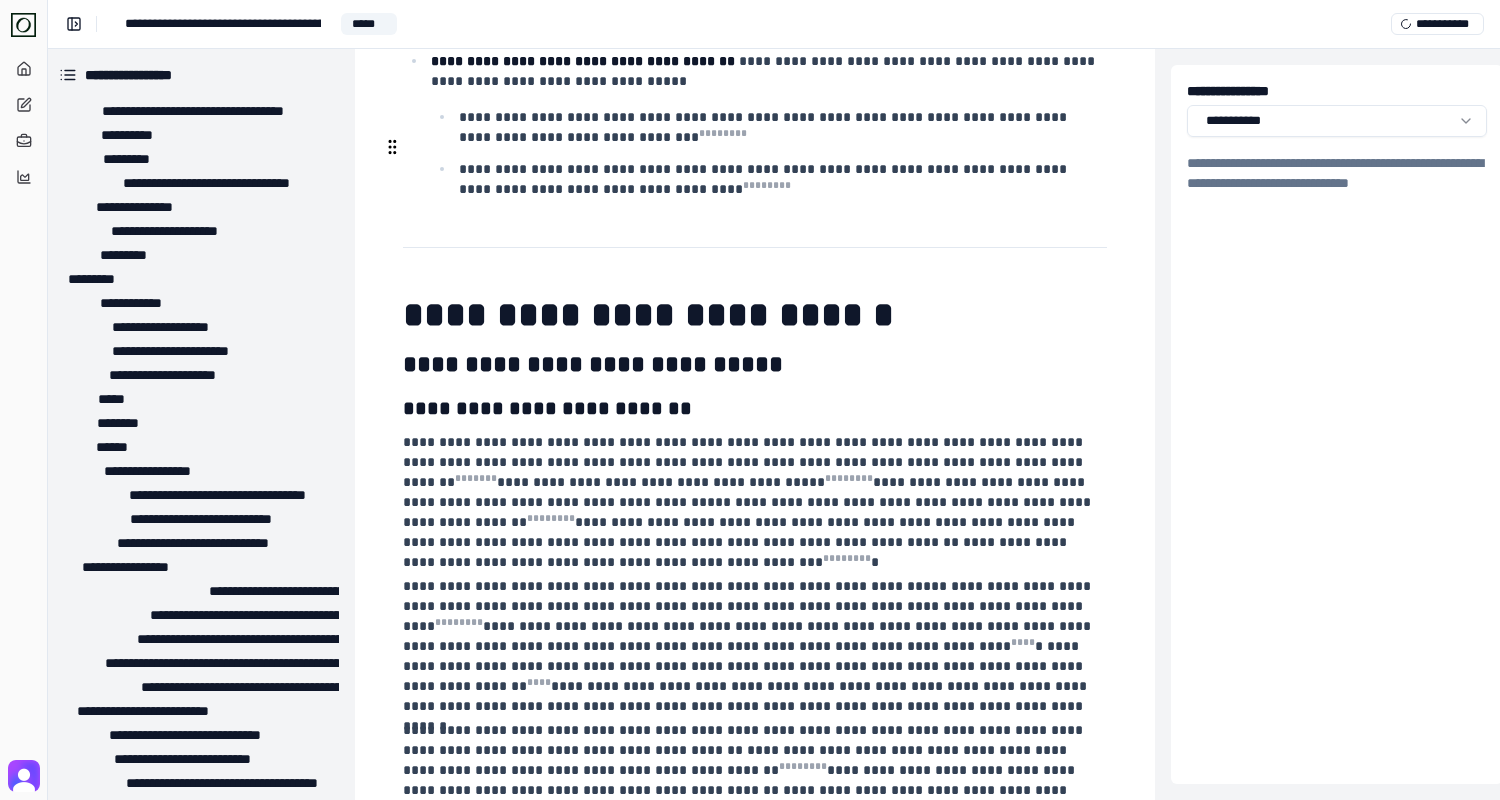 click on "**********" at bounding box center (745, 462) 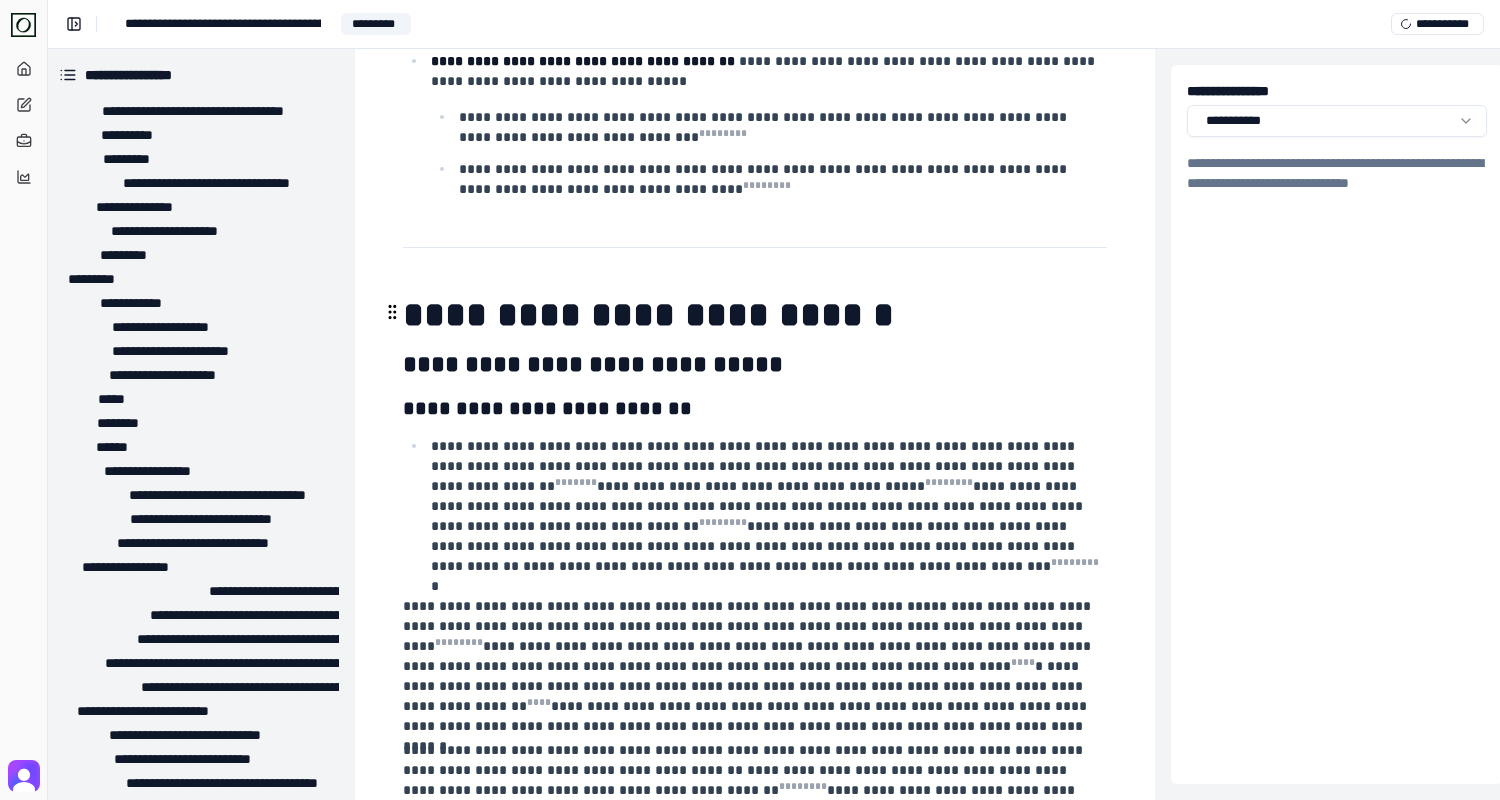 click at bounding box center [392, 312] 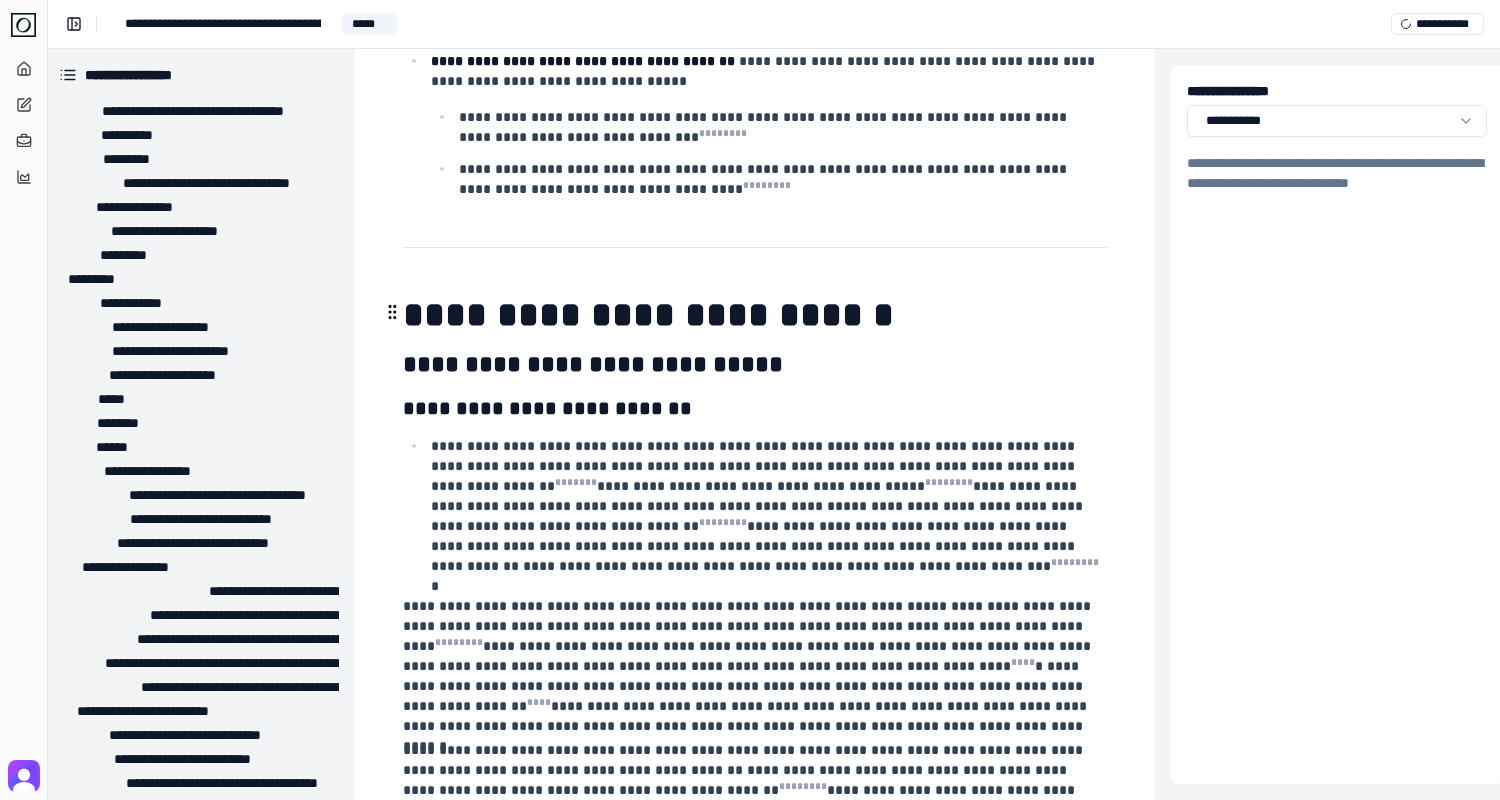 click on "**********" at bounding box center (753, 666) 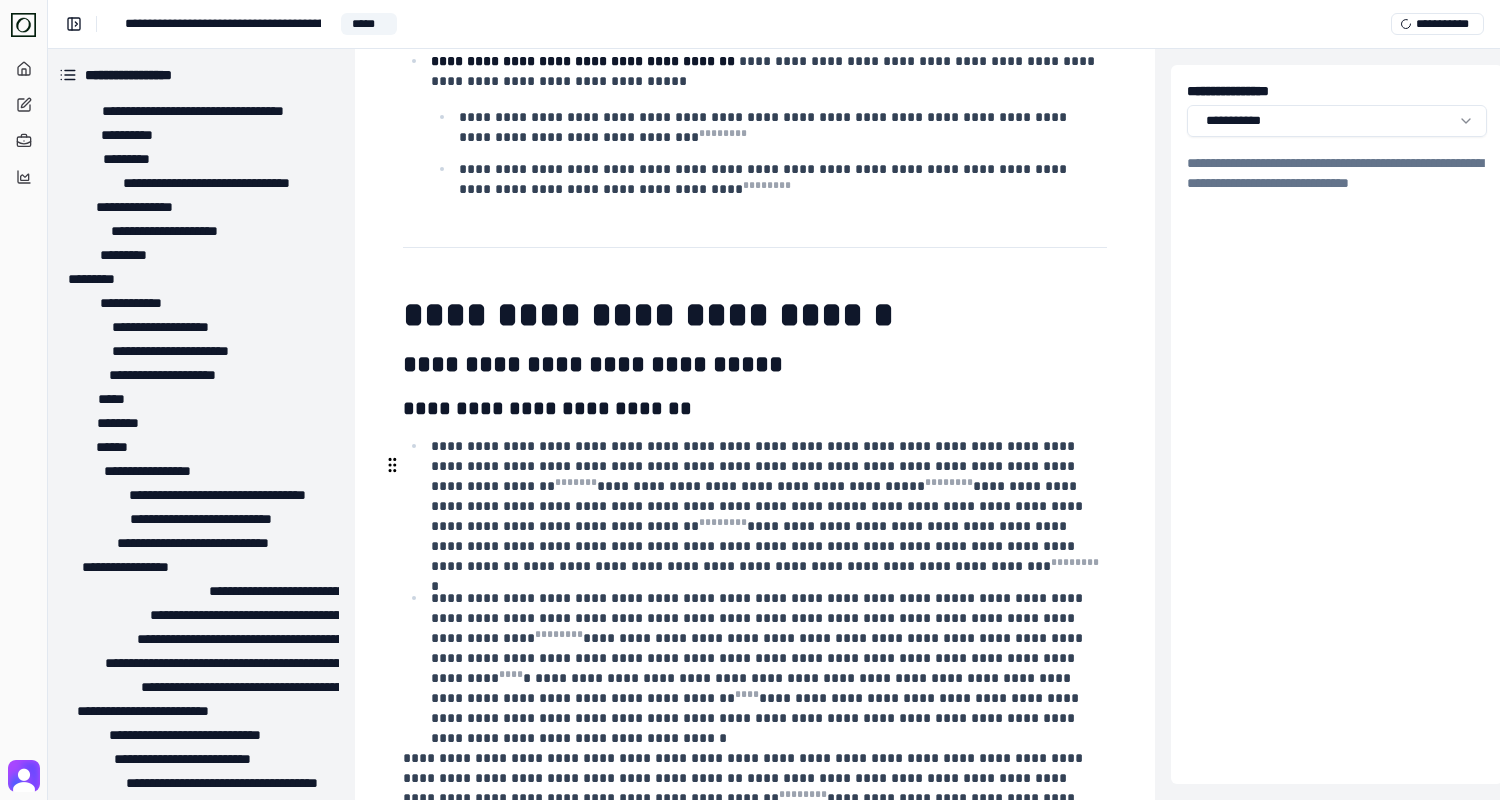 click on "**********" at bounding box center [753, 798] 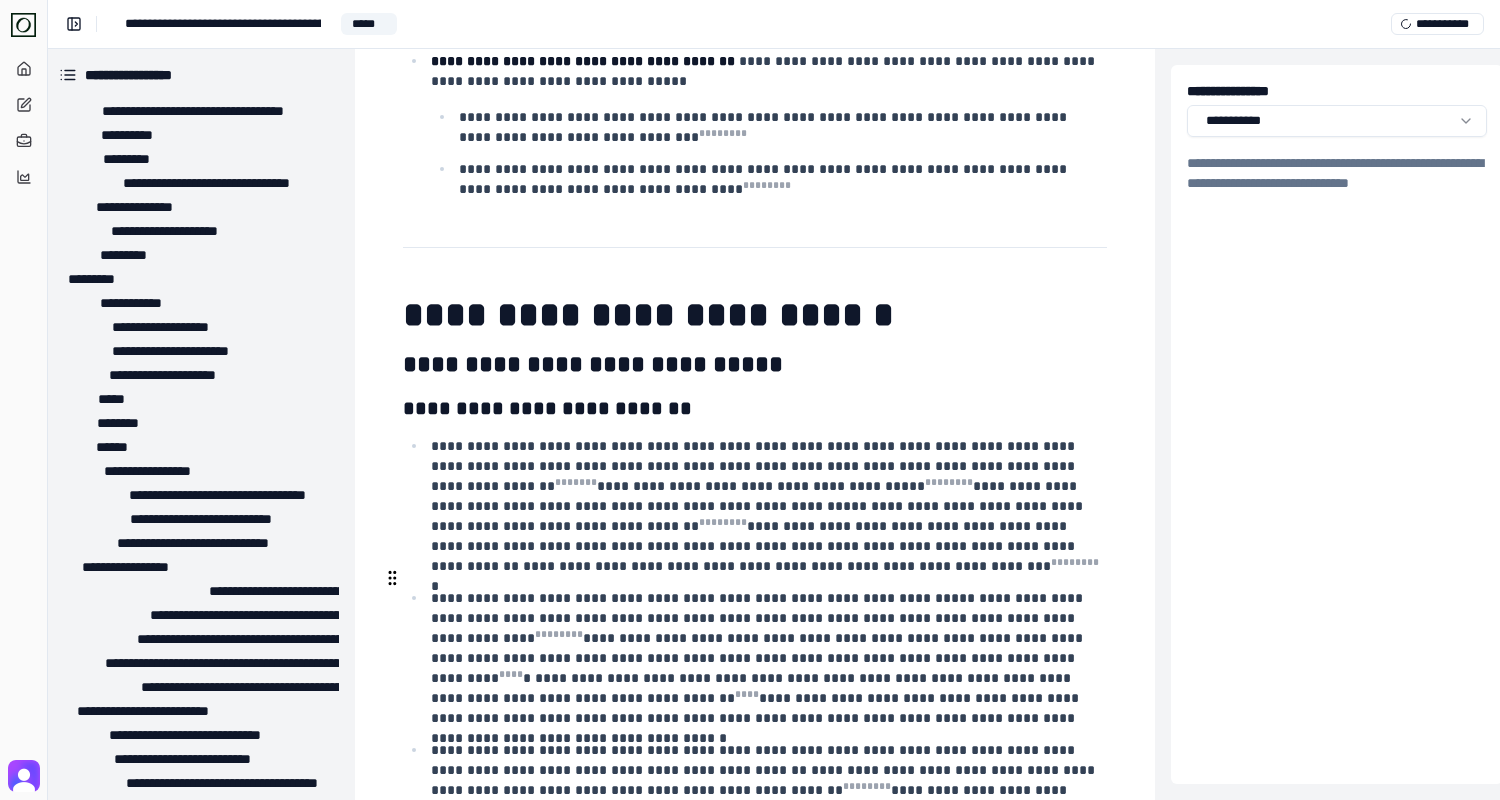 click on "**********" at bounding box center (753, 920) 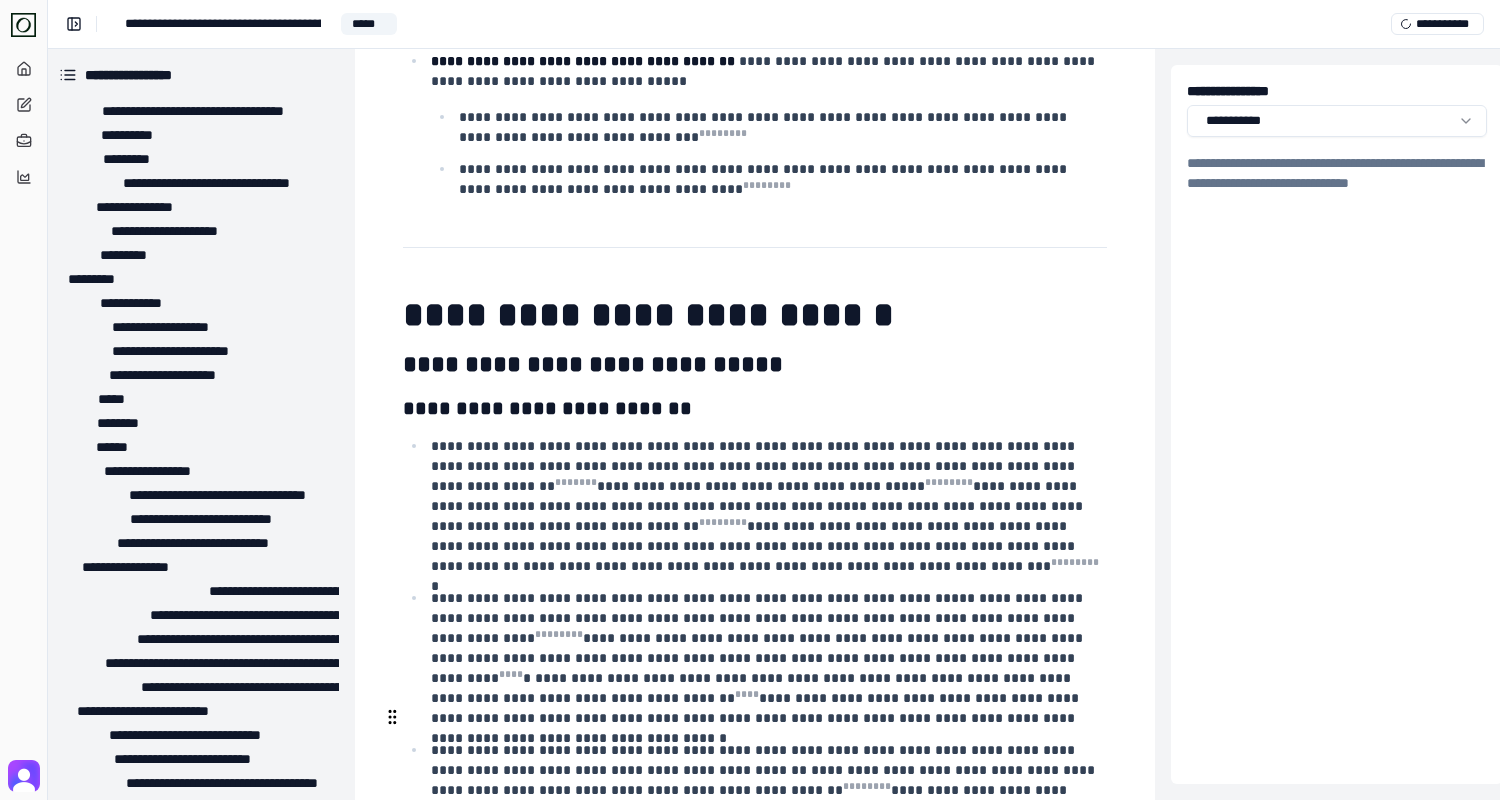 click at bounding box center (755, 1008) 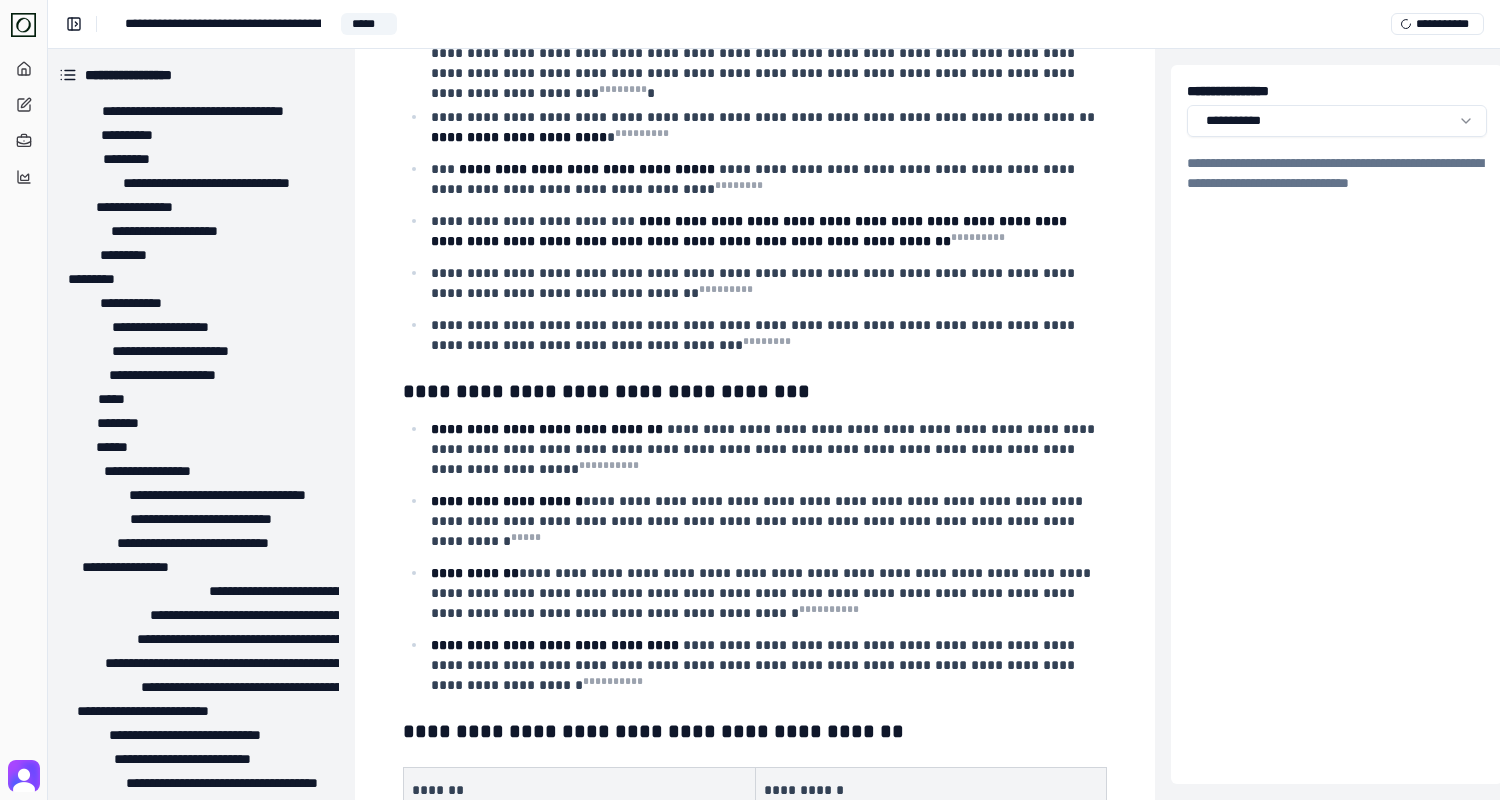 scroll, scrollTop: 13558, scrollLeft: 5, axis: both 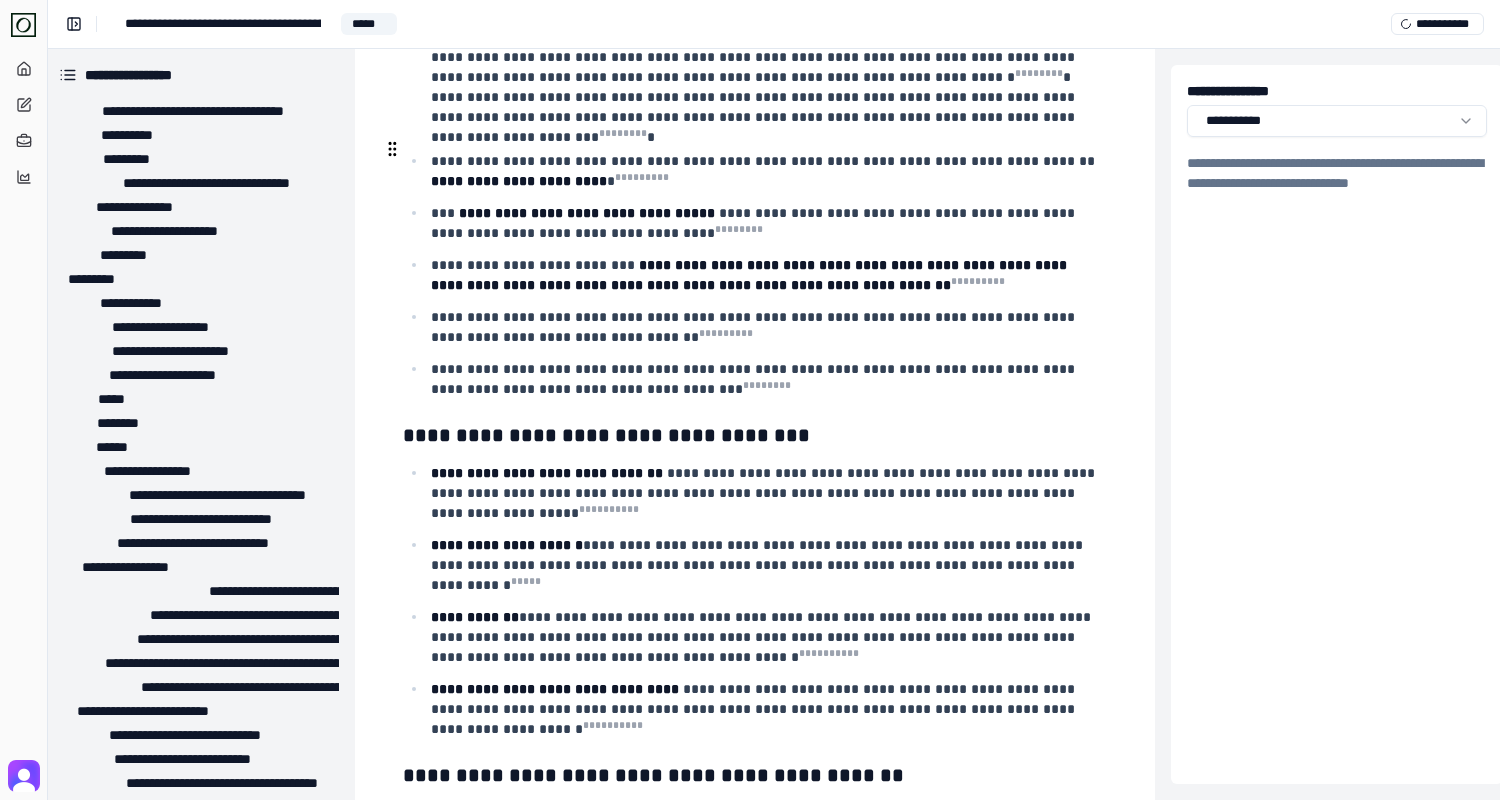 click on "**********" at bounding box center [755, 435] 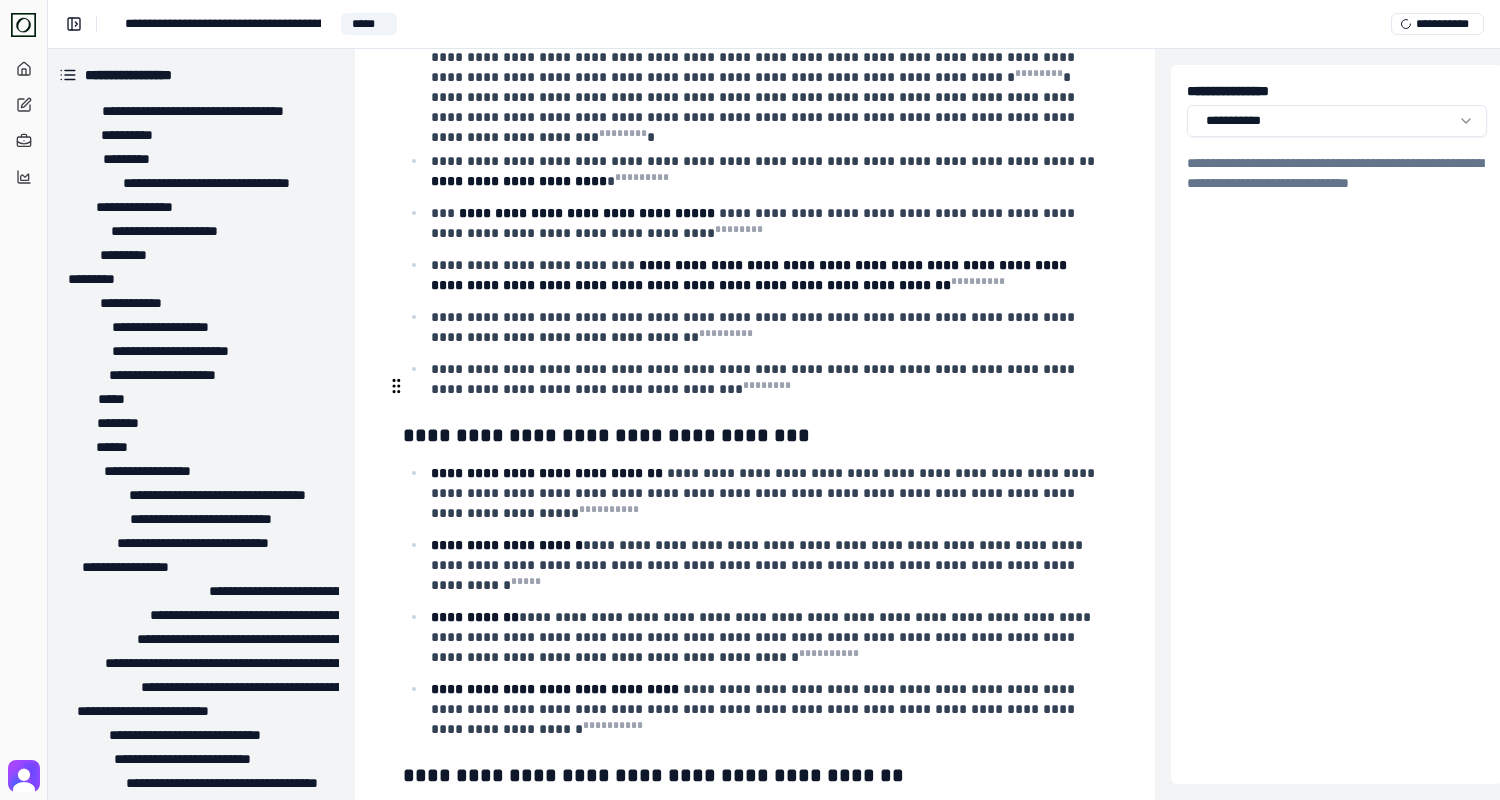click on "**********" at bounding box center (767, 709) 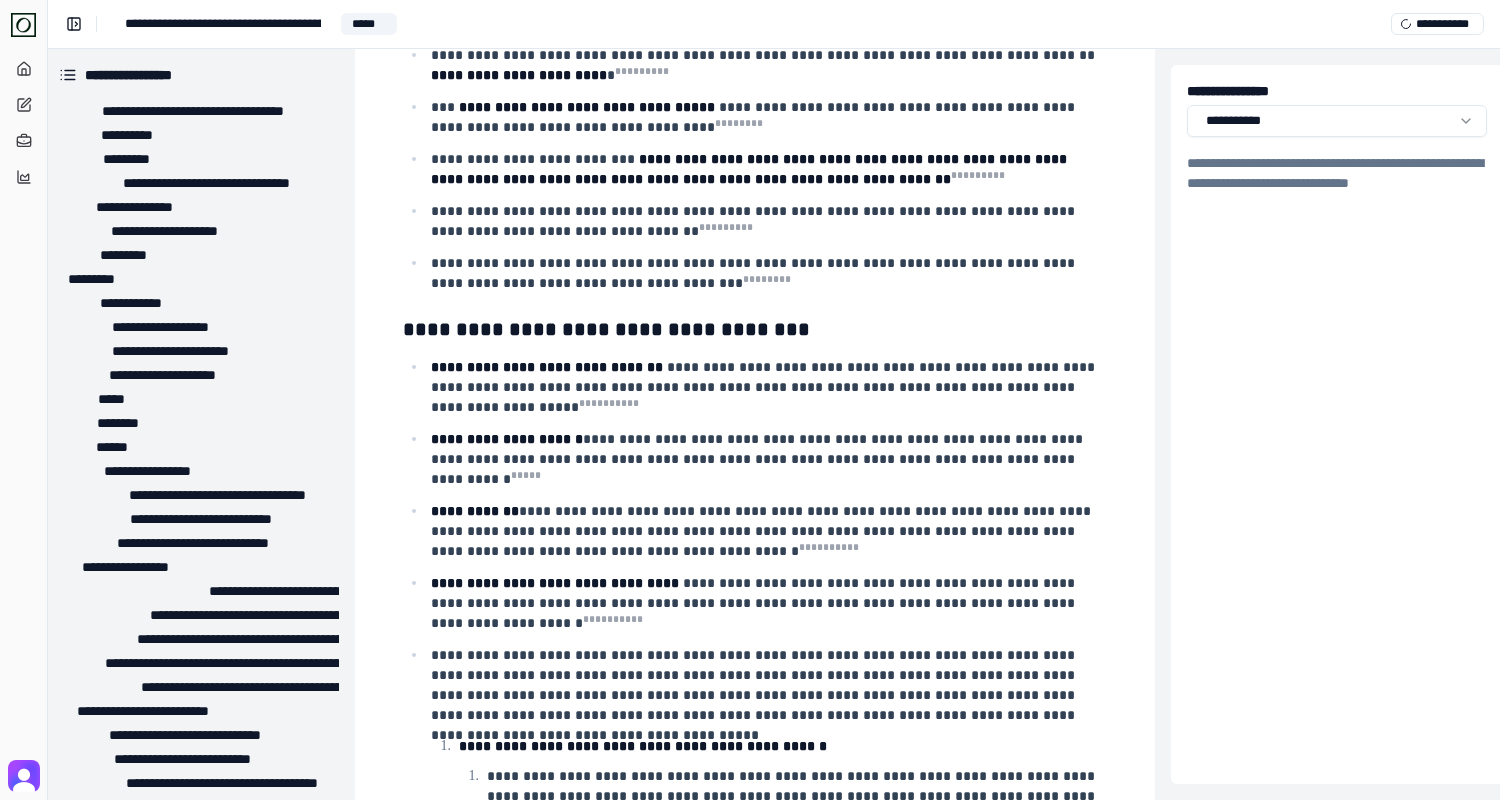 scroll, scrollTop: 13657, scrollLeft: 5, axis: both 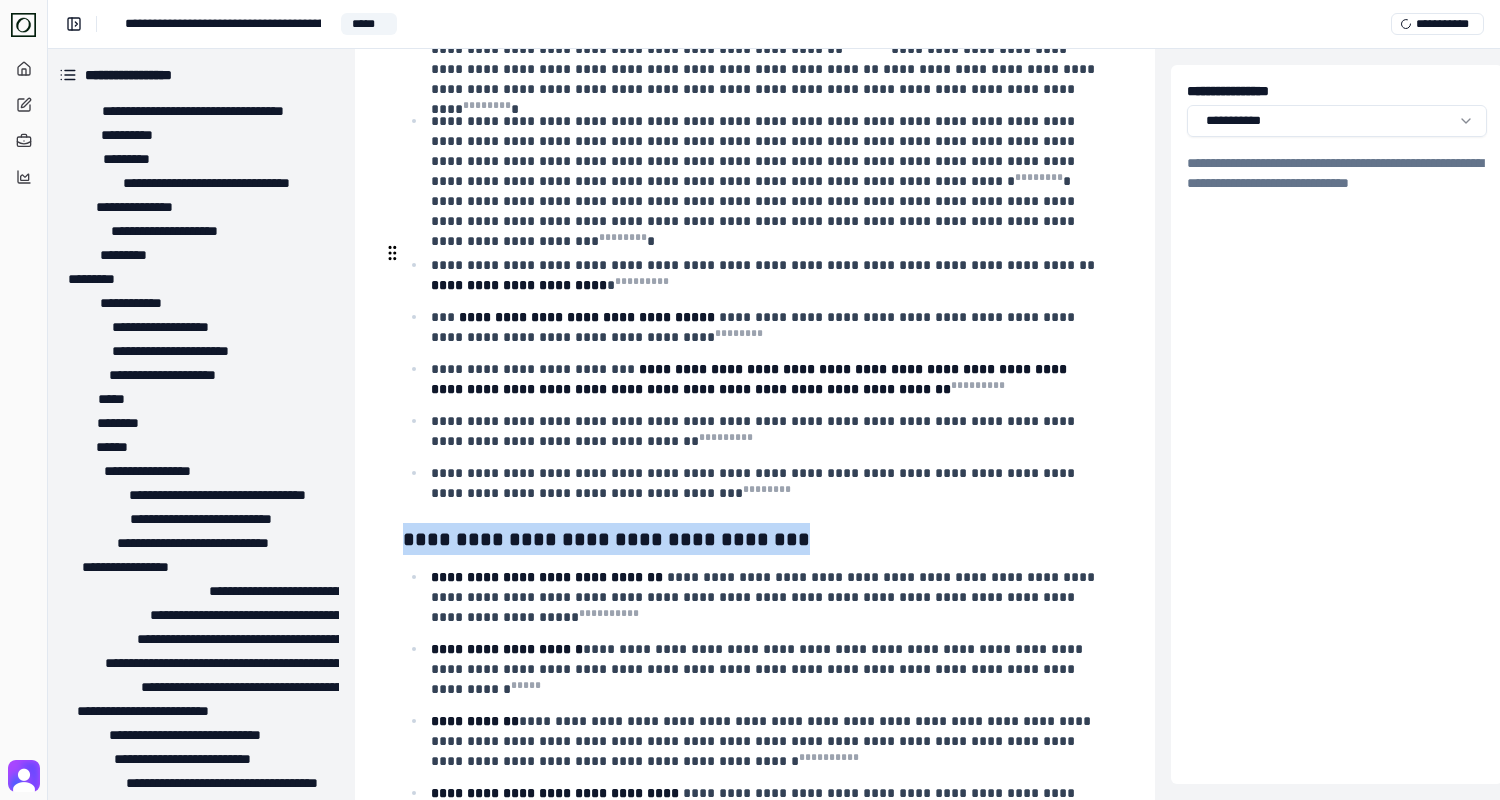 drag, startPoint x: 813, startPoint y: 248, endPoint x: 405, endPoint y: 243, distance: 408.03064 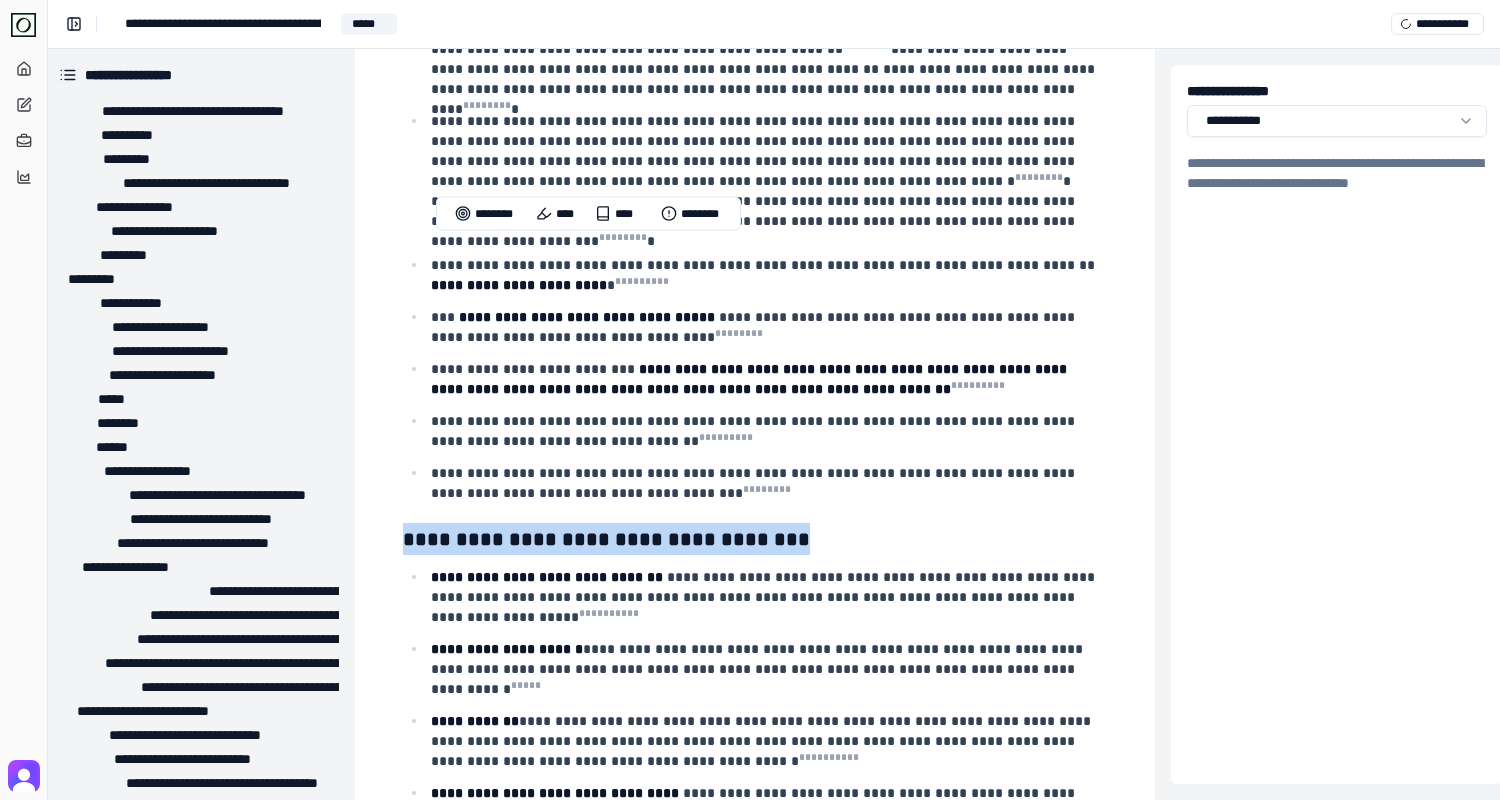 copy on "**********" 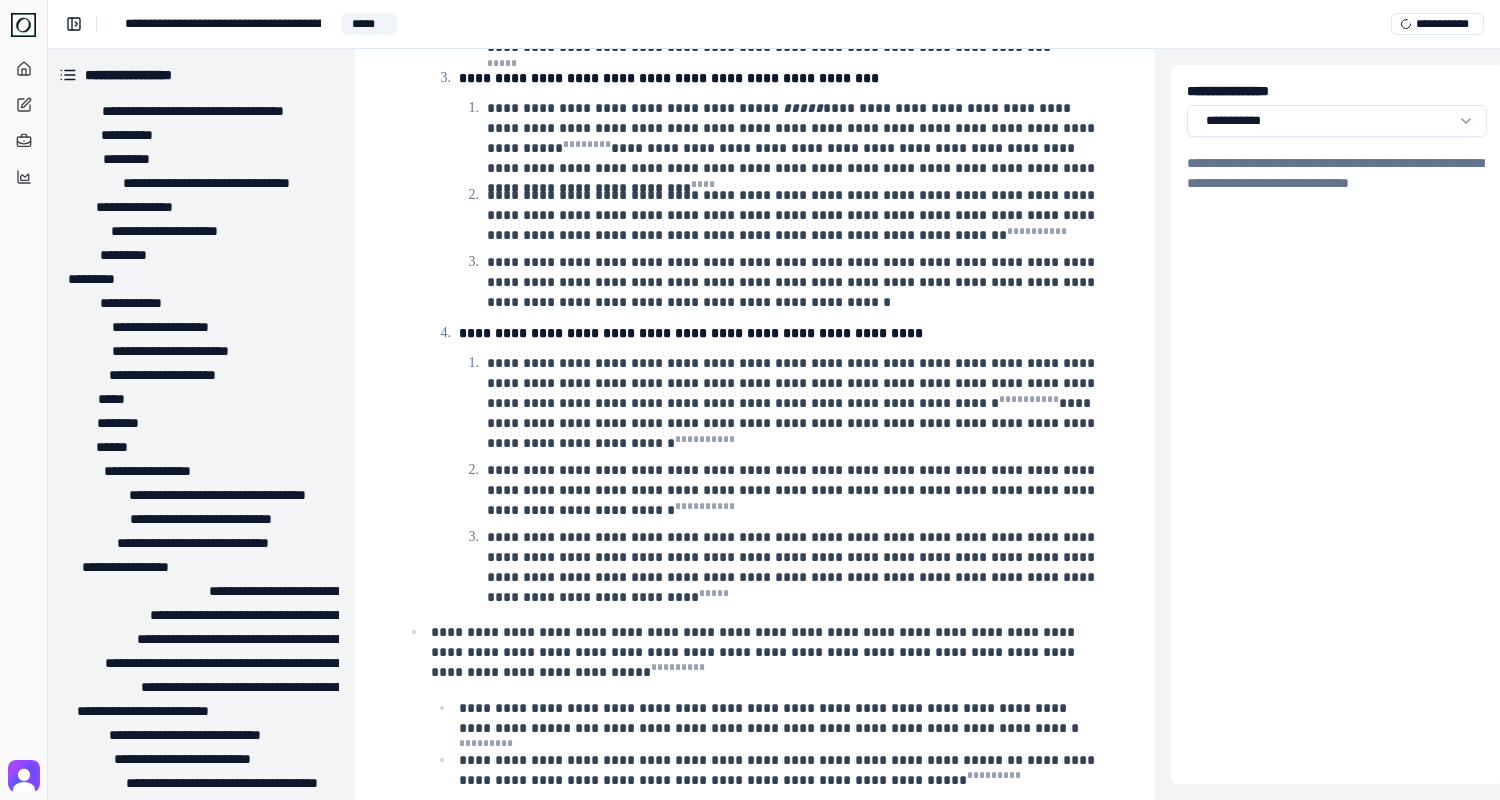 scroll, scrollTop: 14819, scrollLeft: 5, axis: both 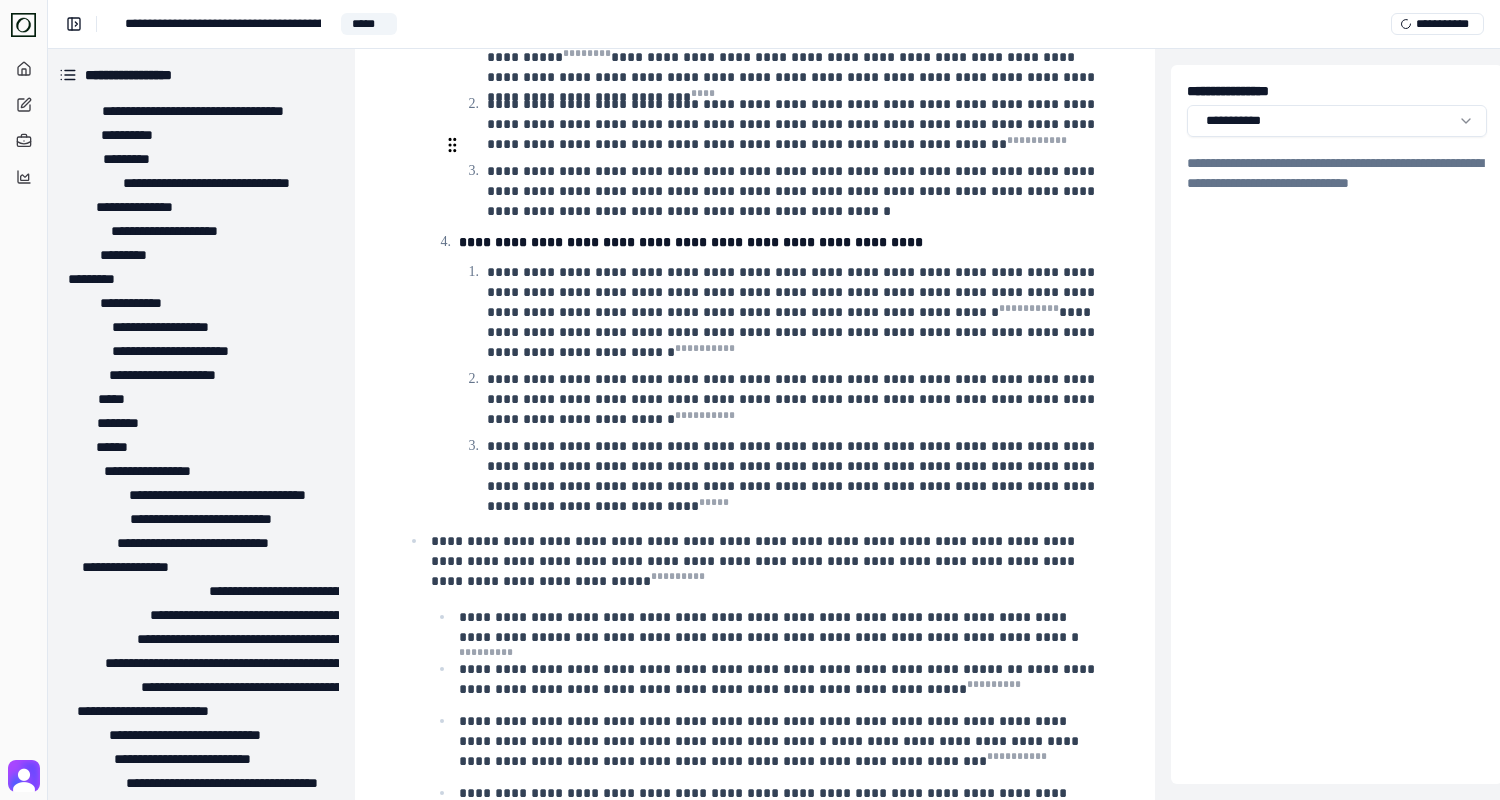 click on "**********" at bounding box center (795, 476) 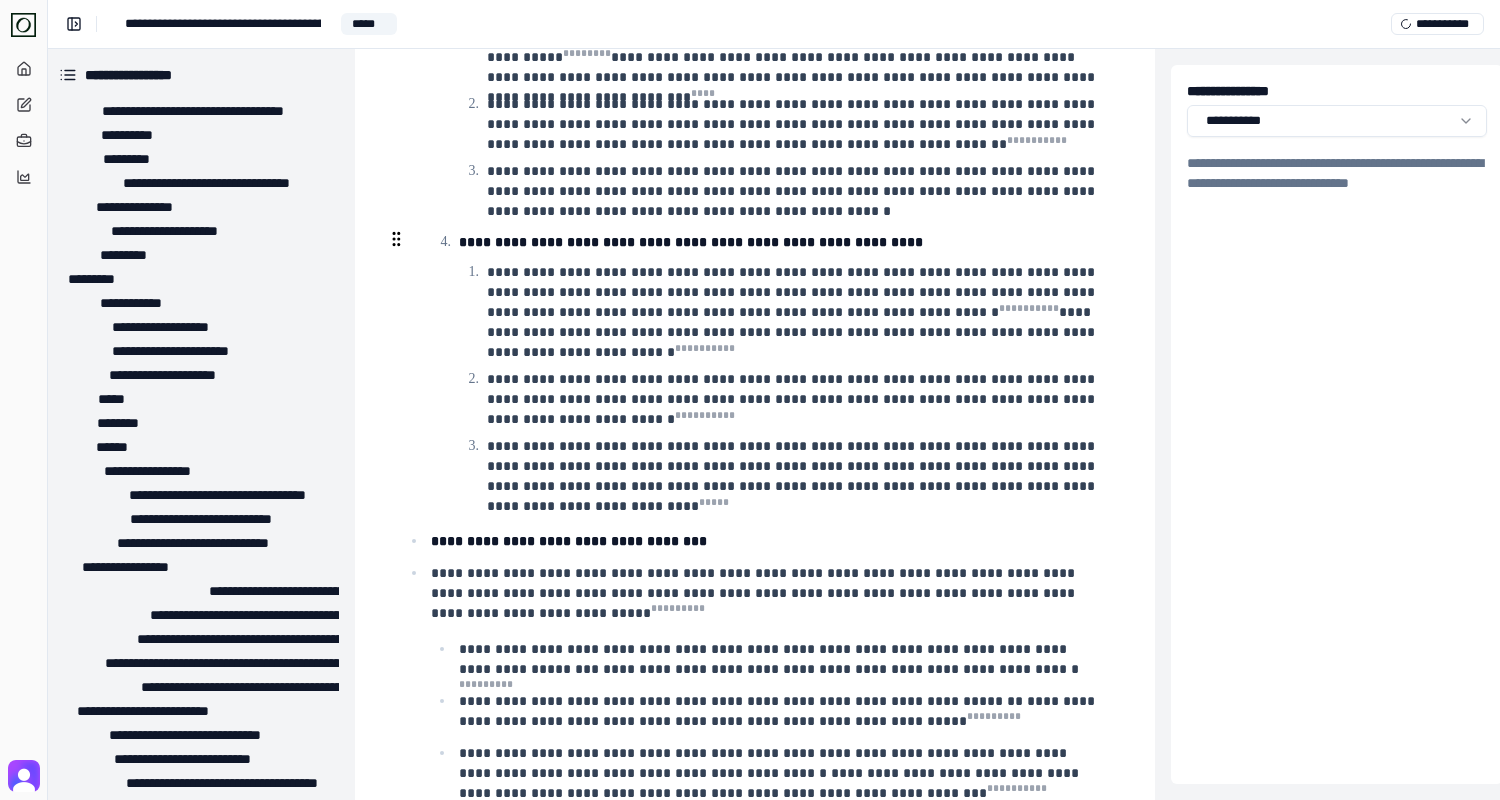click on "**********" at bounding box center (569, 541) 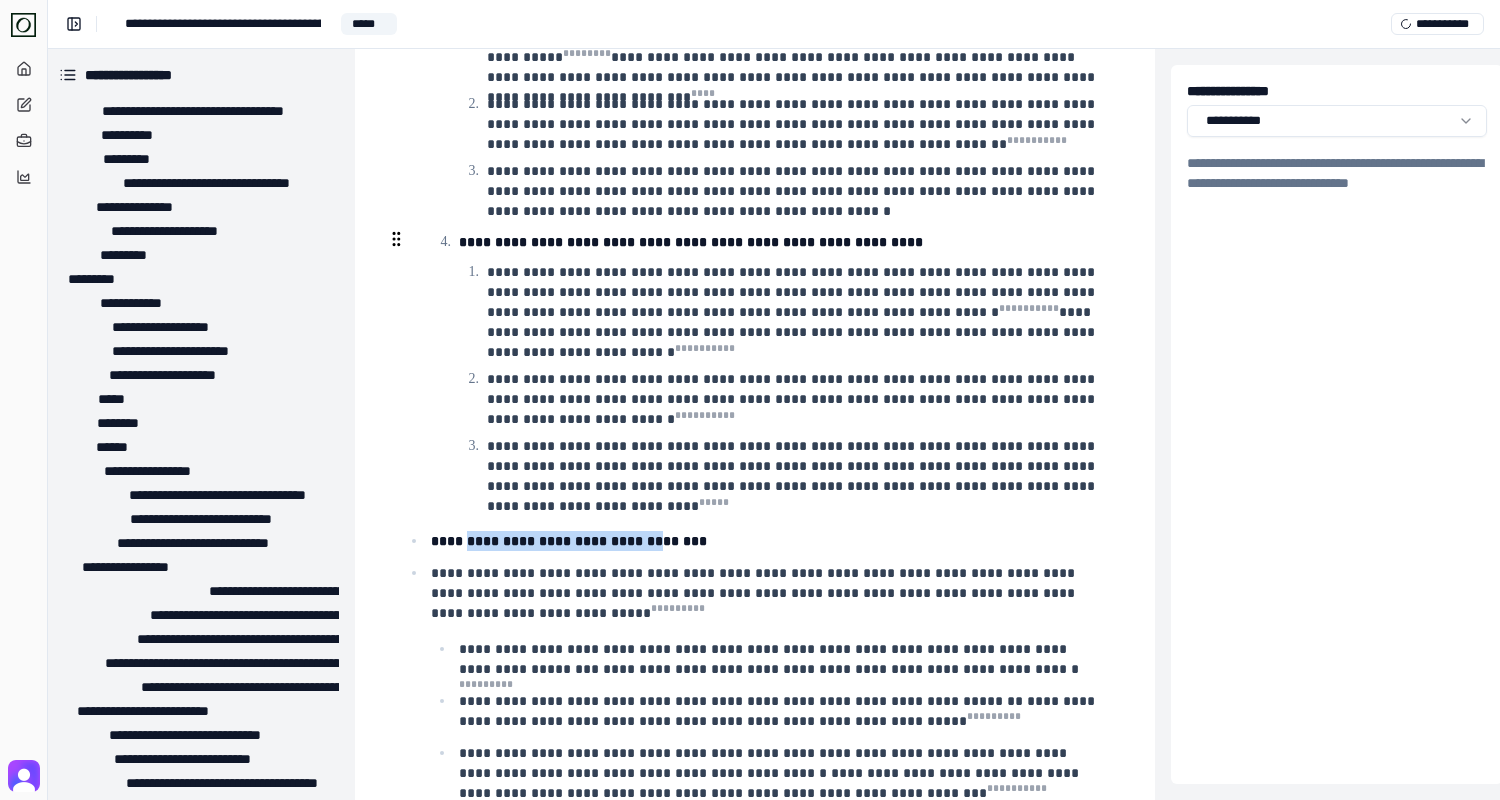 drag, startPoint x: 463, startPoint y: 238, endPoint x: 651, endPoint y: 244, distance: 188.09572 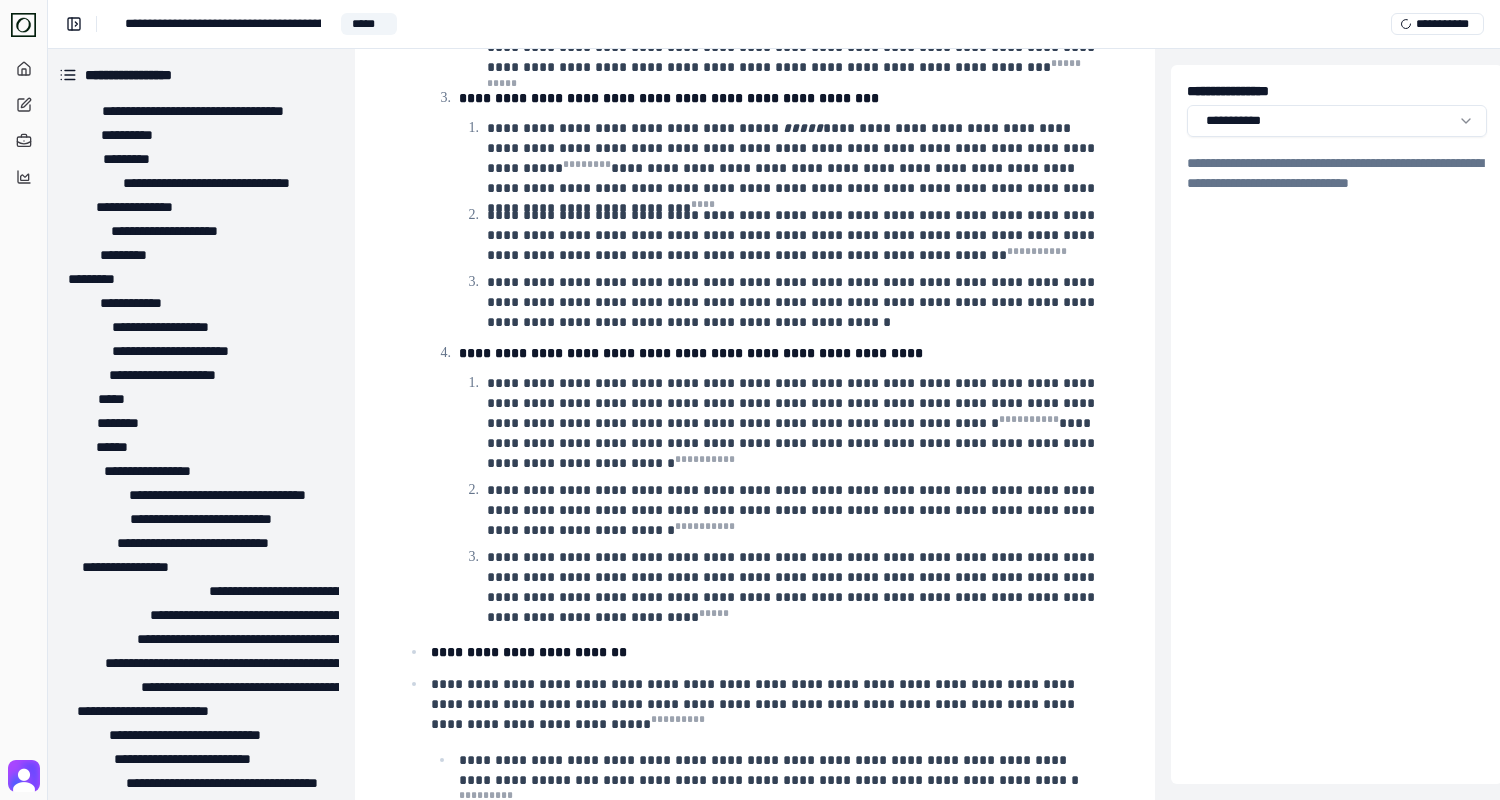 scroll, scrollTop: 14717, scrollLeft: 5, axis: both 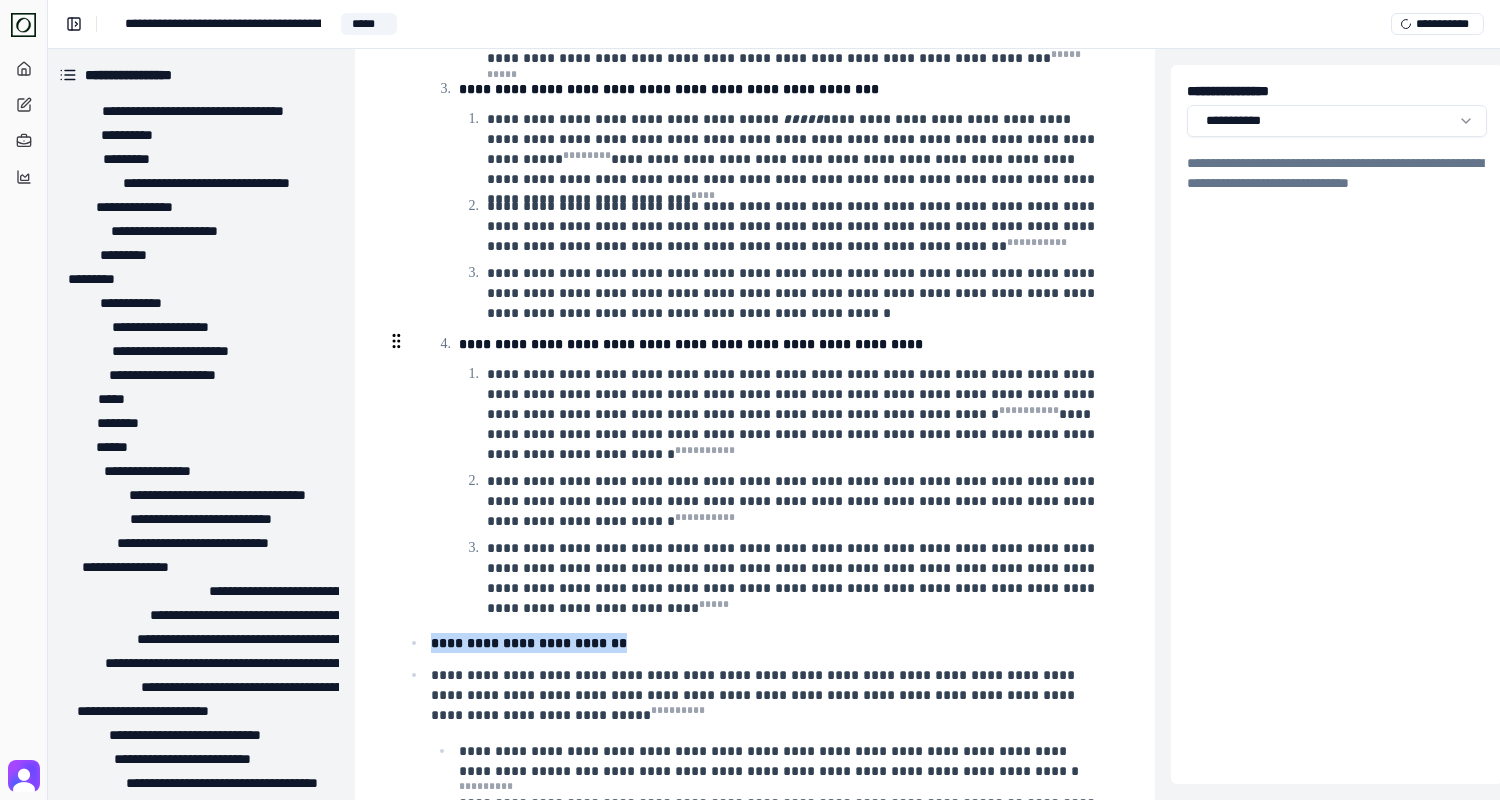 drag, startPoint x: 610, startPoint y: 342, endPoint x: 426, endPoint y: 344, distance: 184.01086 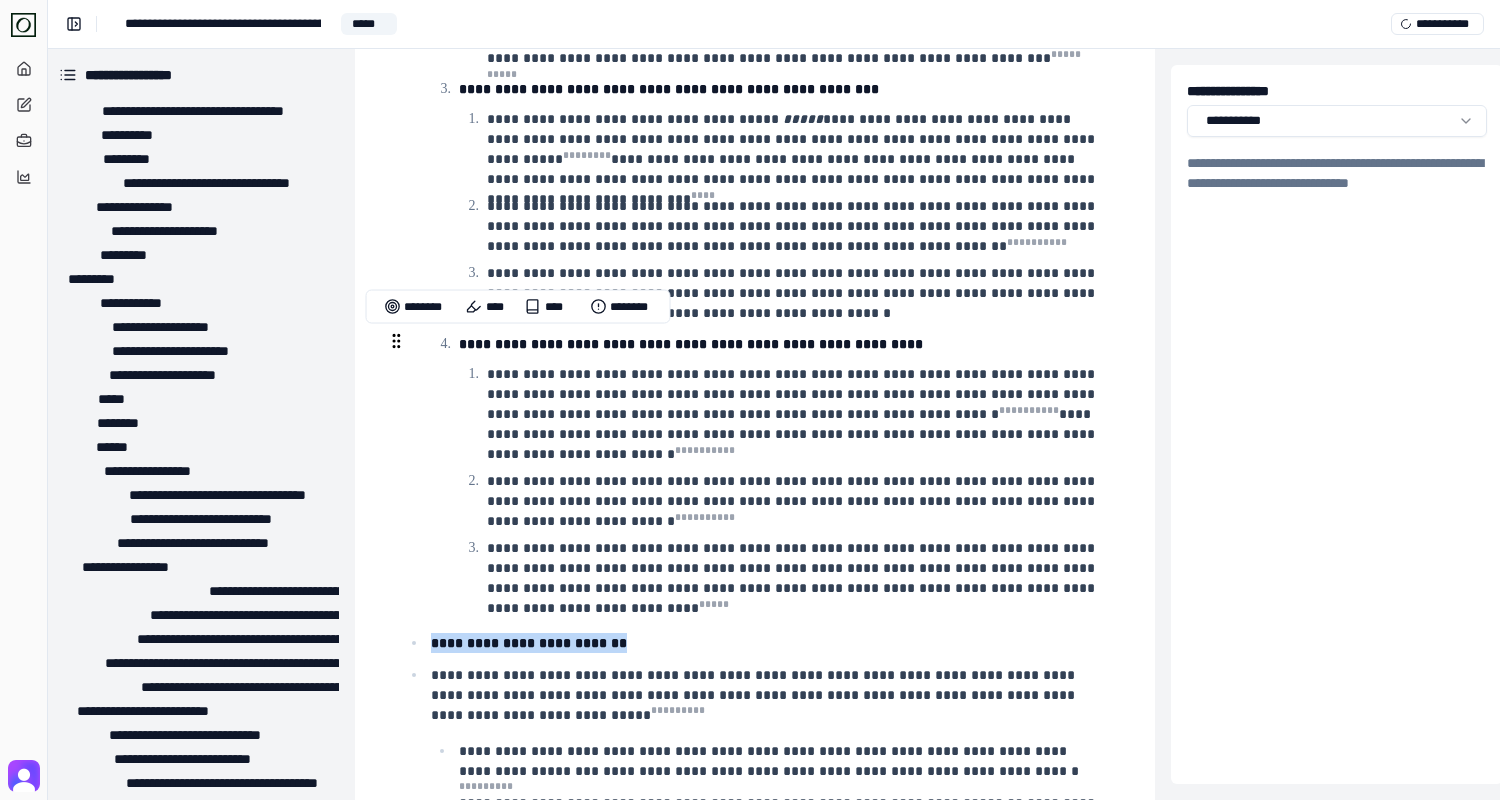 click at bounding box center (396, 341) 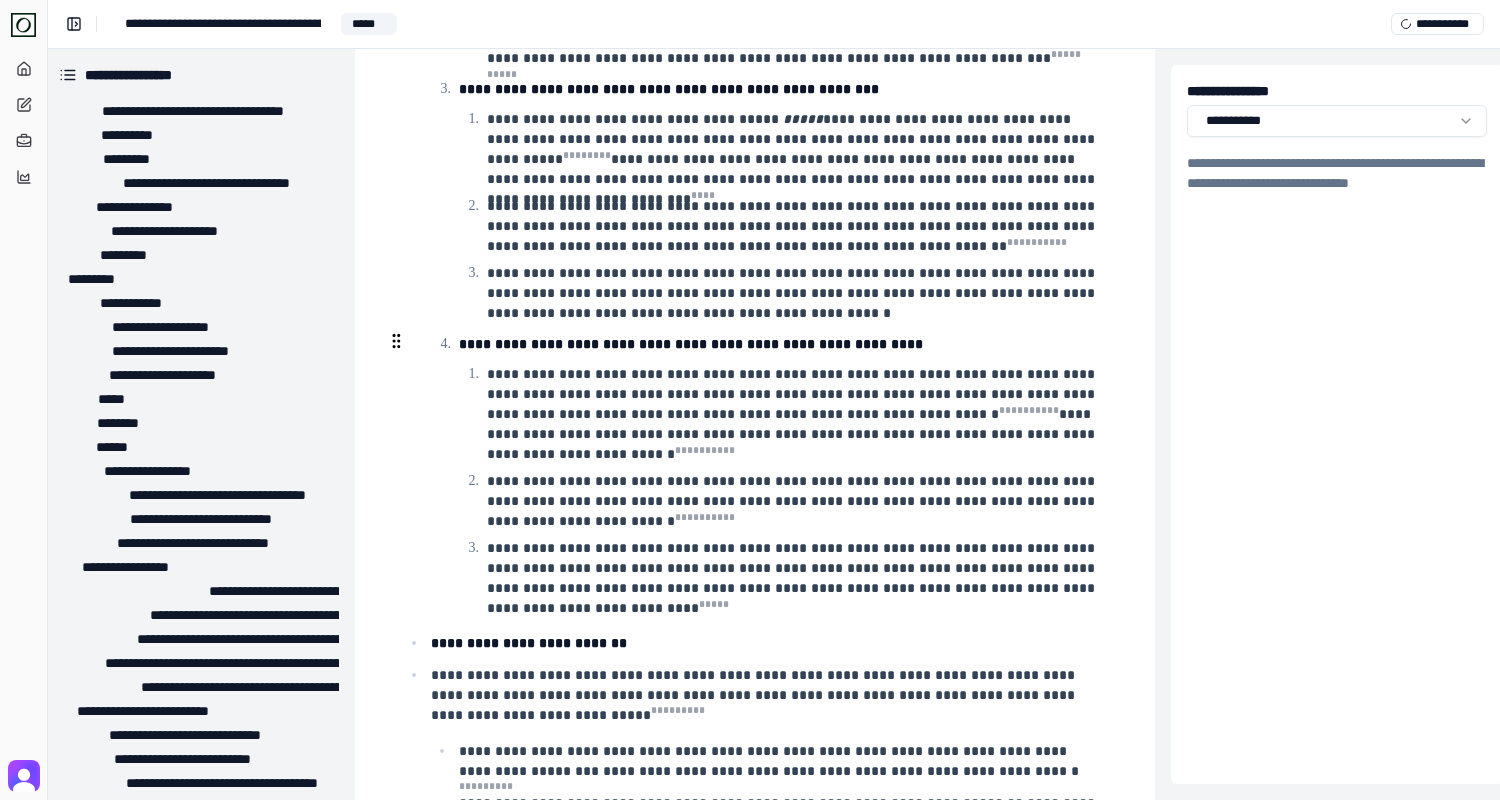 click on "**********" at bounding box center (755, 174) 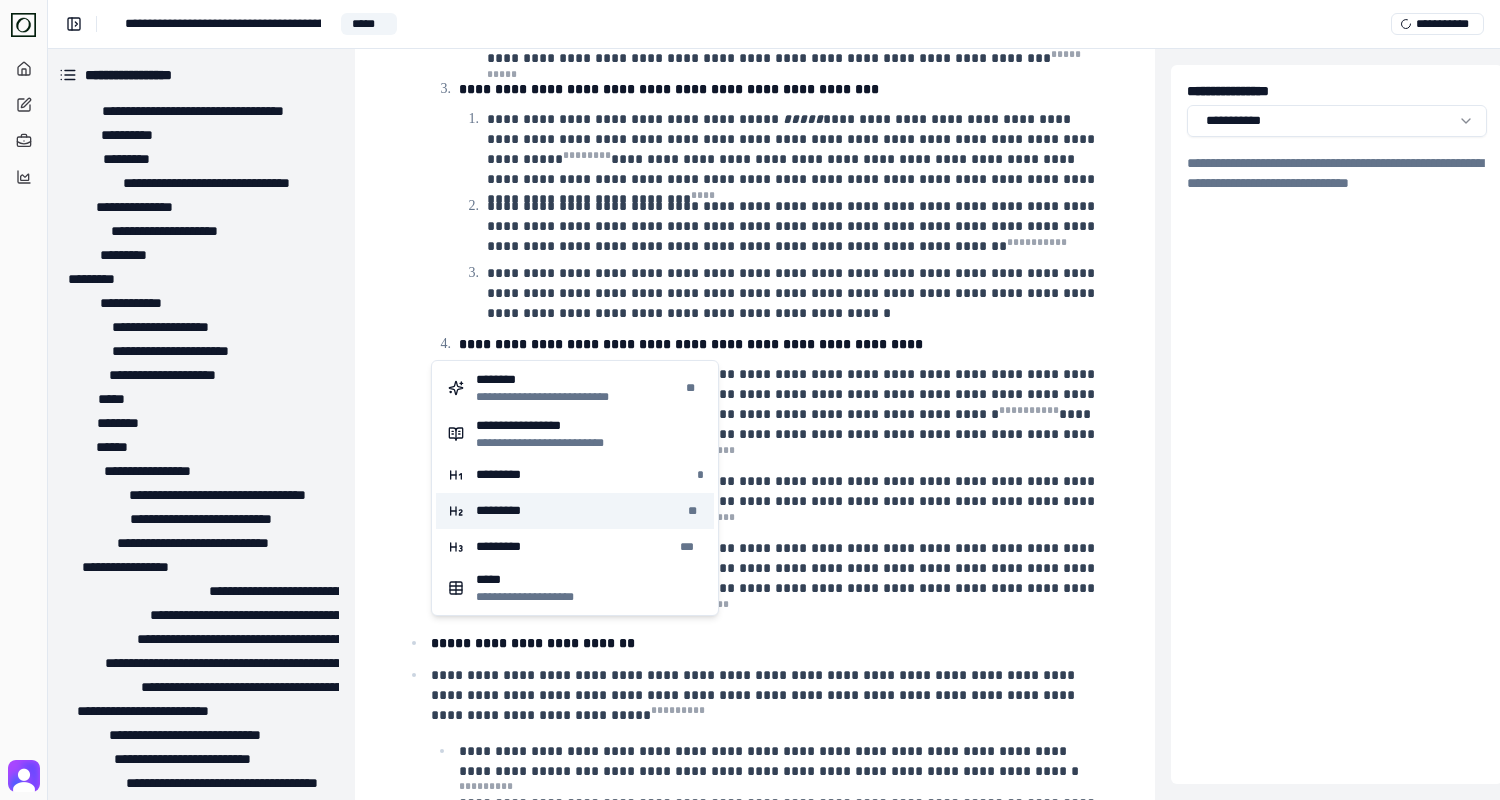 click on "********* **" at bounding box center (575, 511) 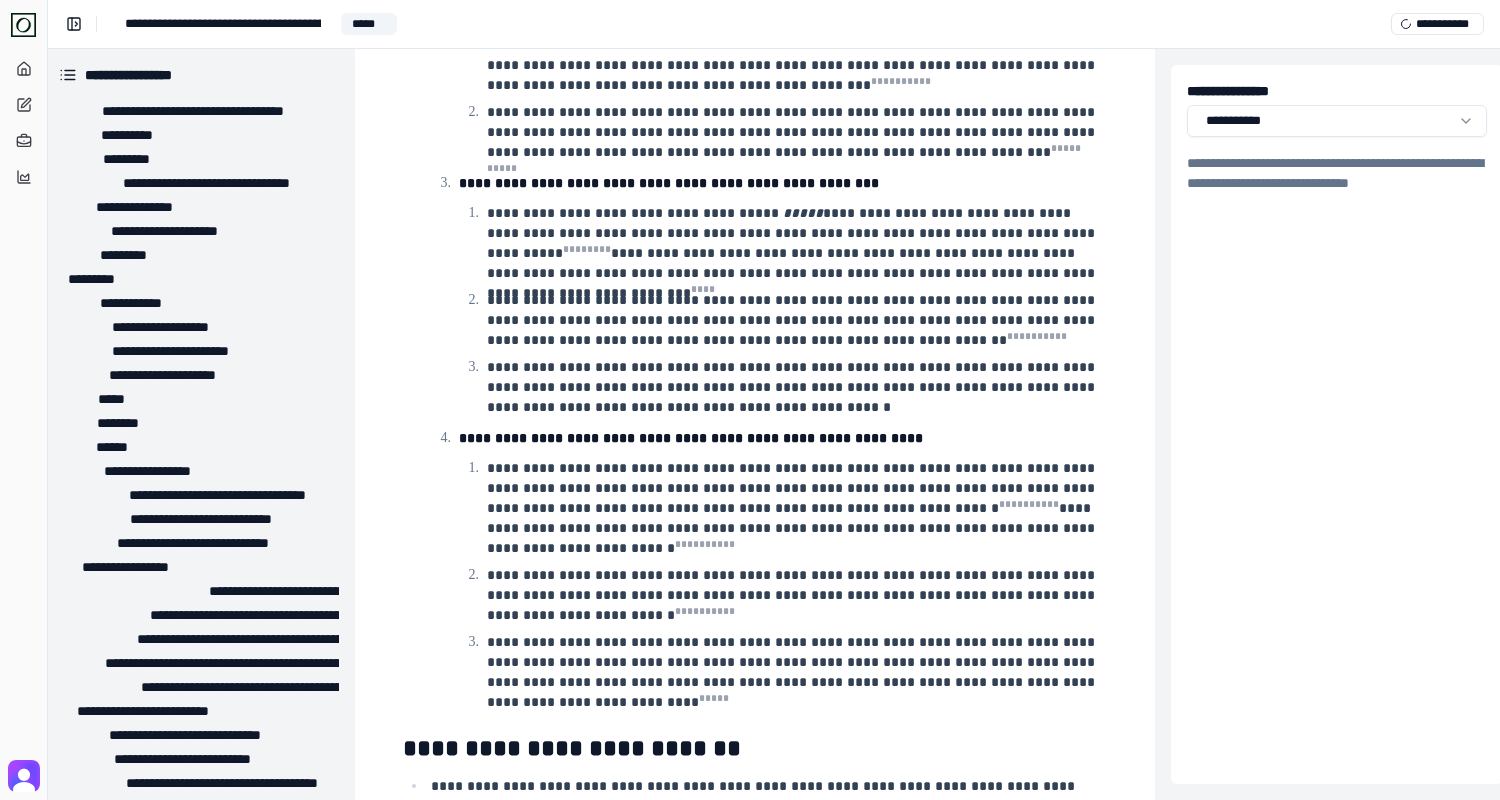 scroll, scrollTop: 14658, scrollLeft: 5, axis: both 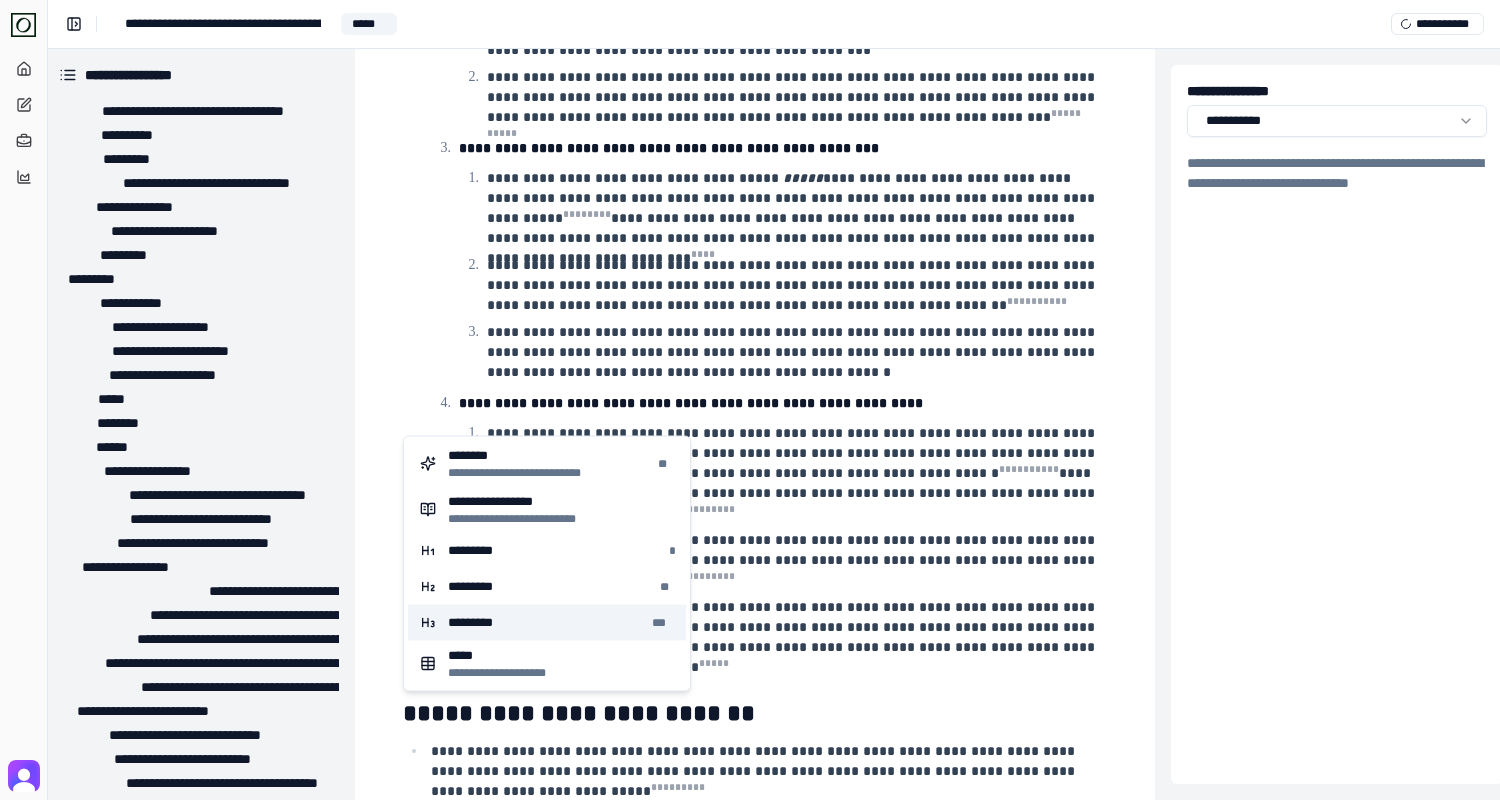 click on "********* ***" at bounding box center (547, 623) 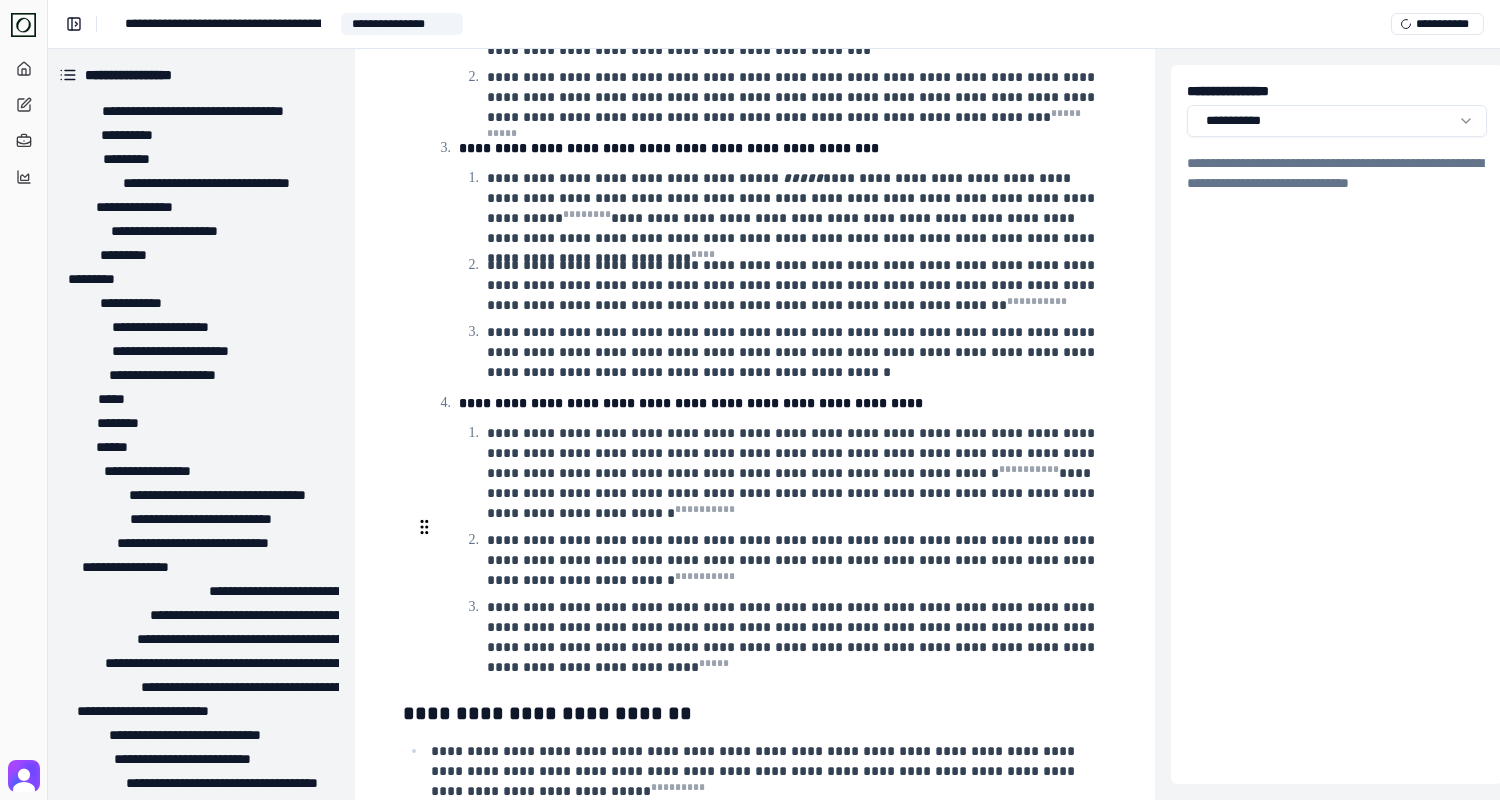 click on "**********" at bounding box center [767, 931] 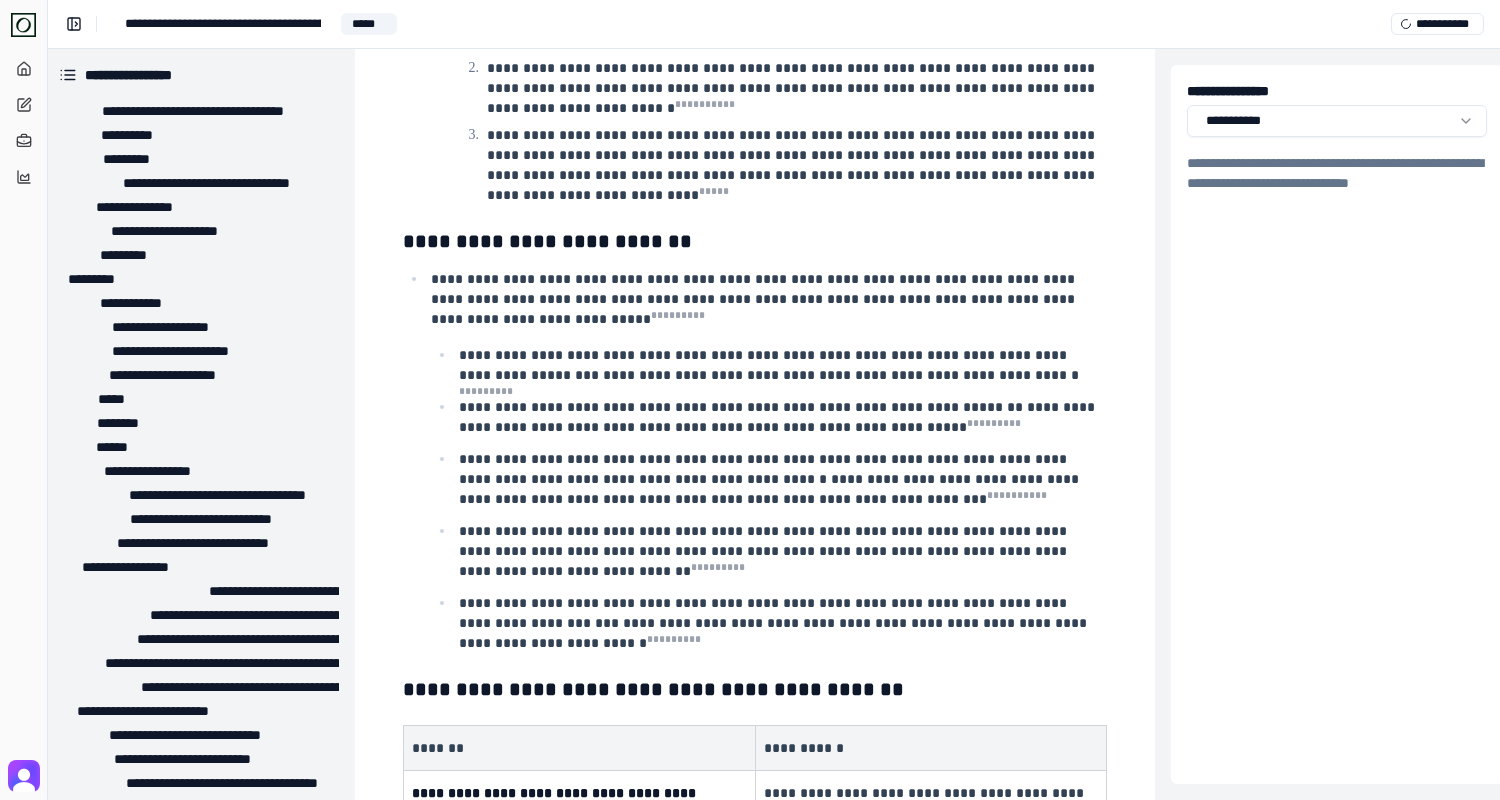 scroll, scrollTop: 15131, scrollLeft: 5, axis: both 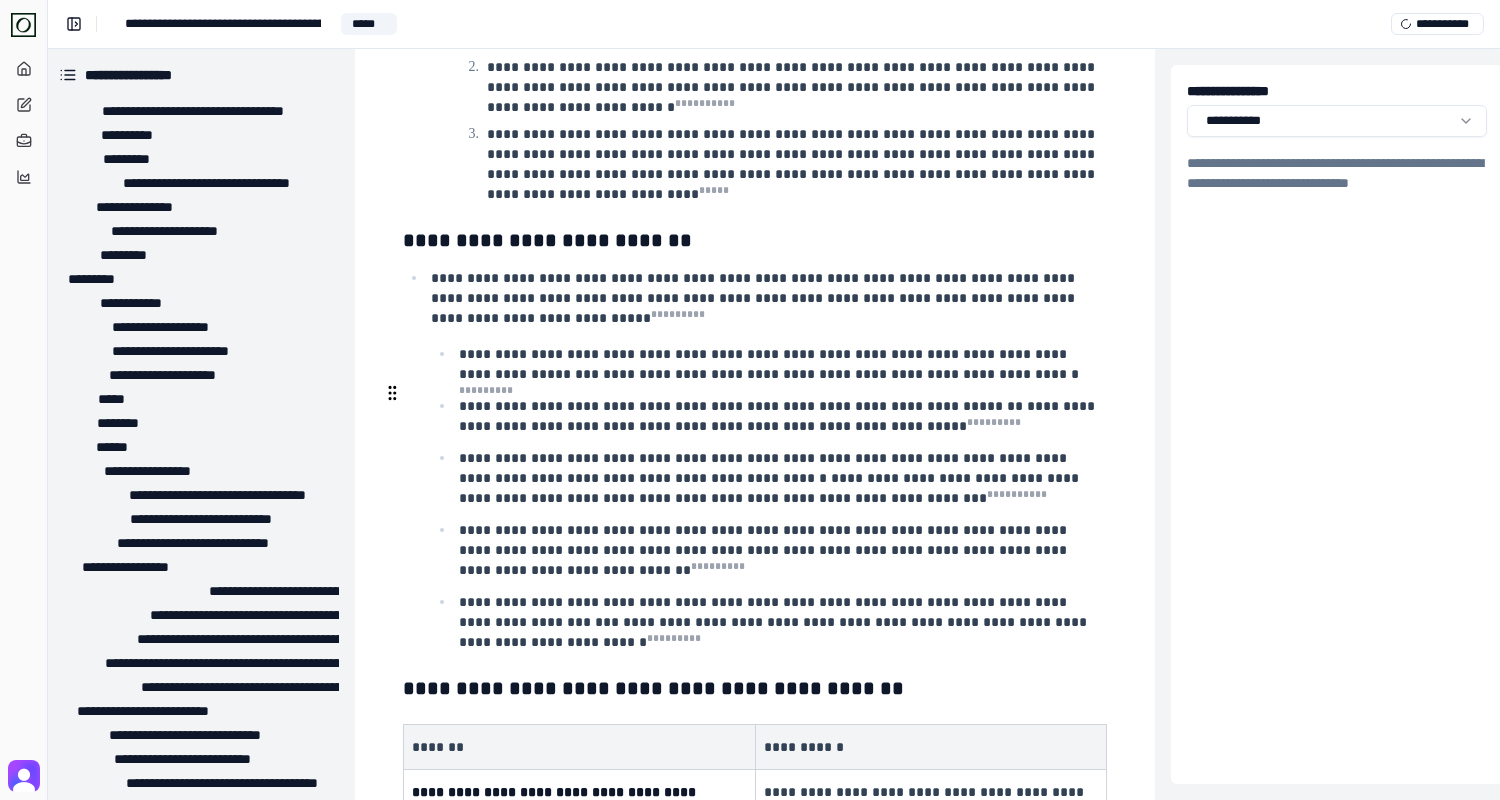 click on "**********" at bounding box center (653, 688) 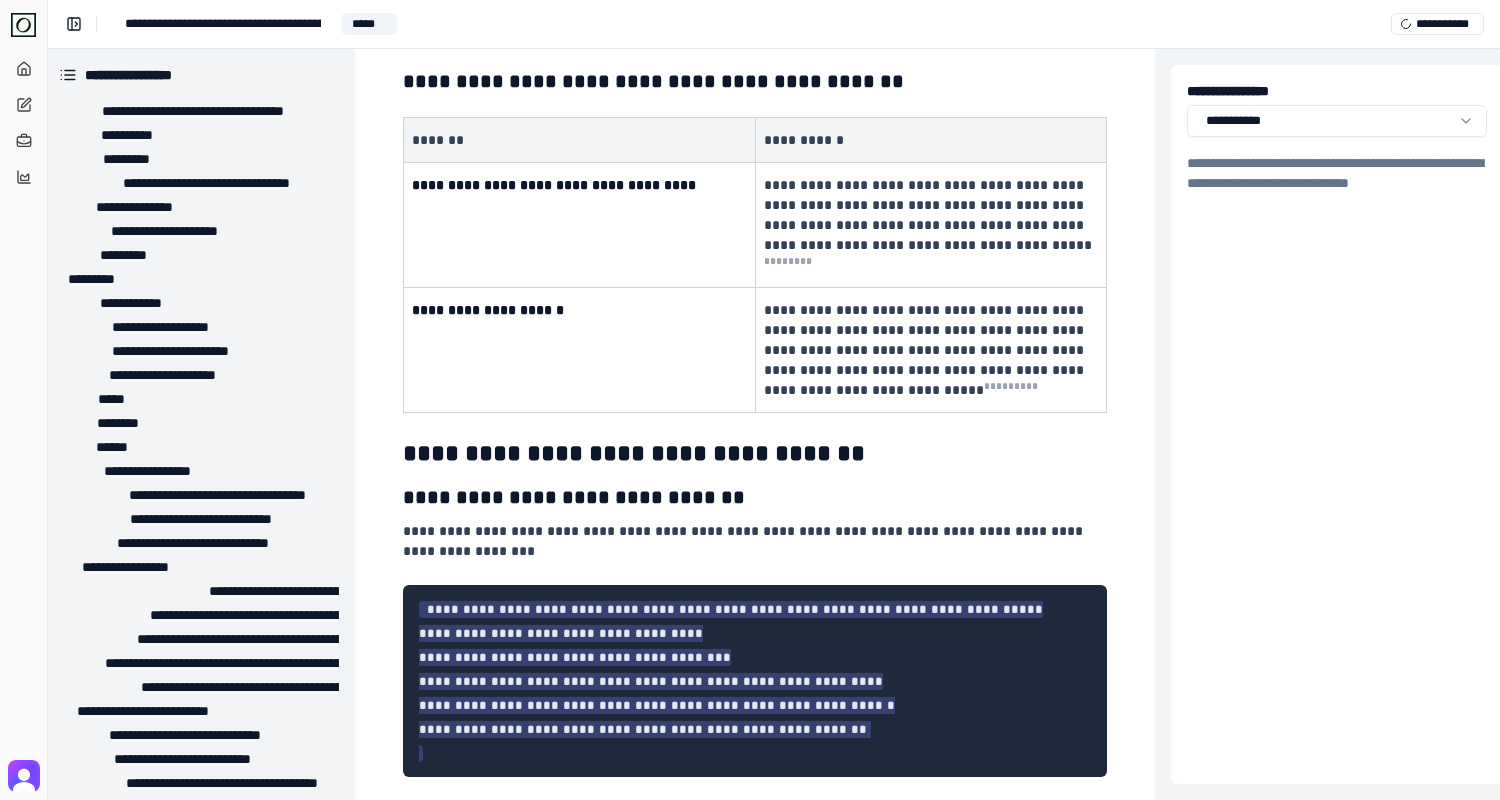 scroll, scrollTop: 15734, scrollLeft: 5, axis: both 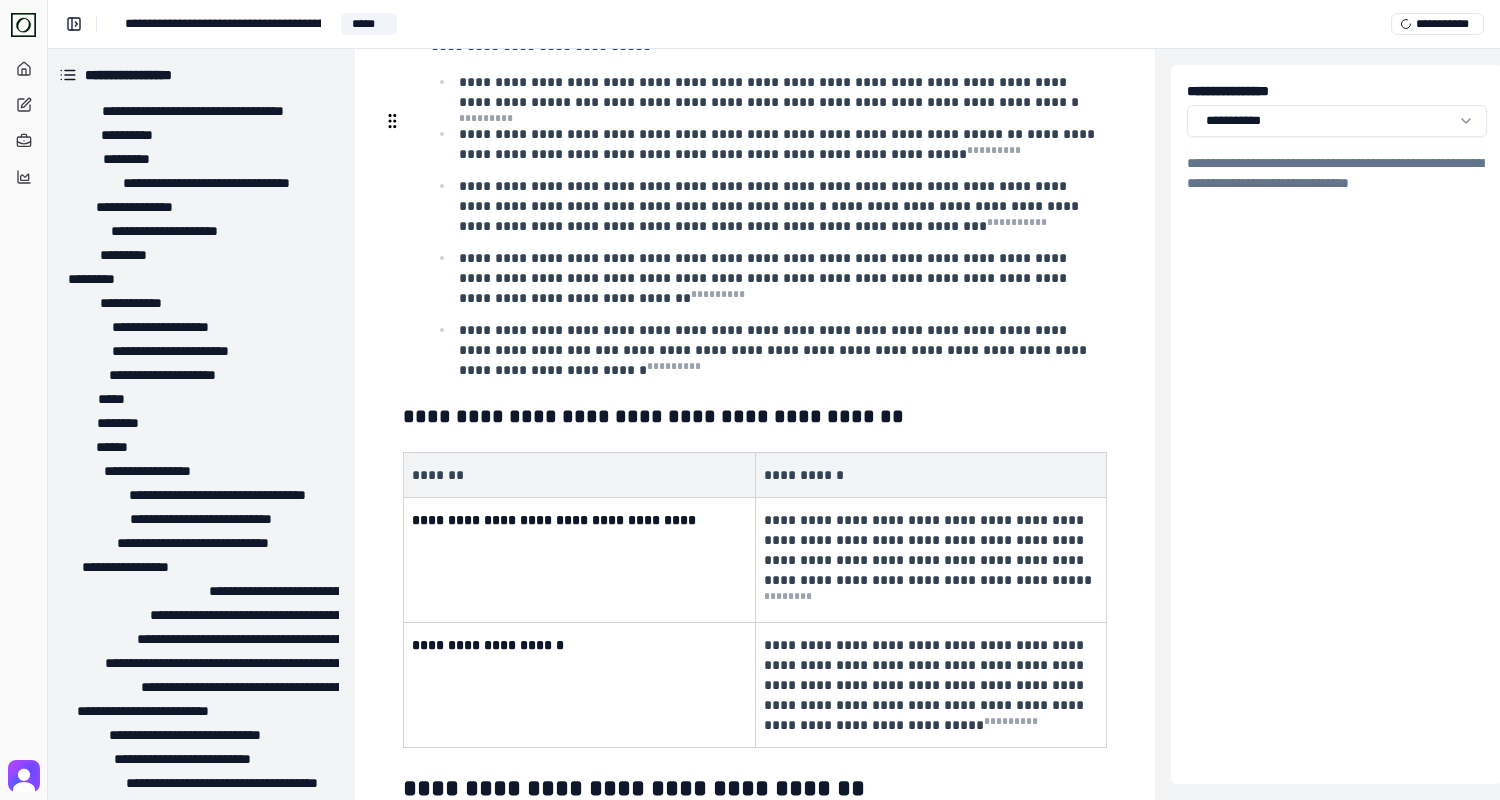 click on "**********" at bounding box center [755, 416] 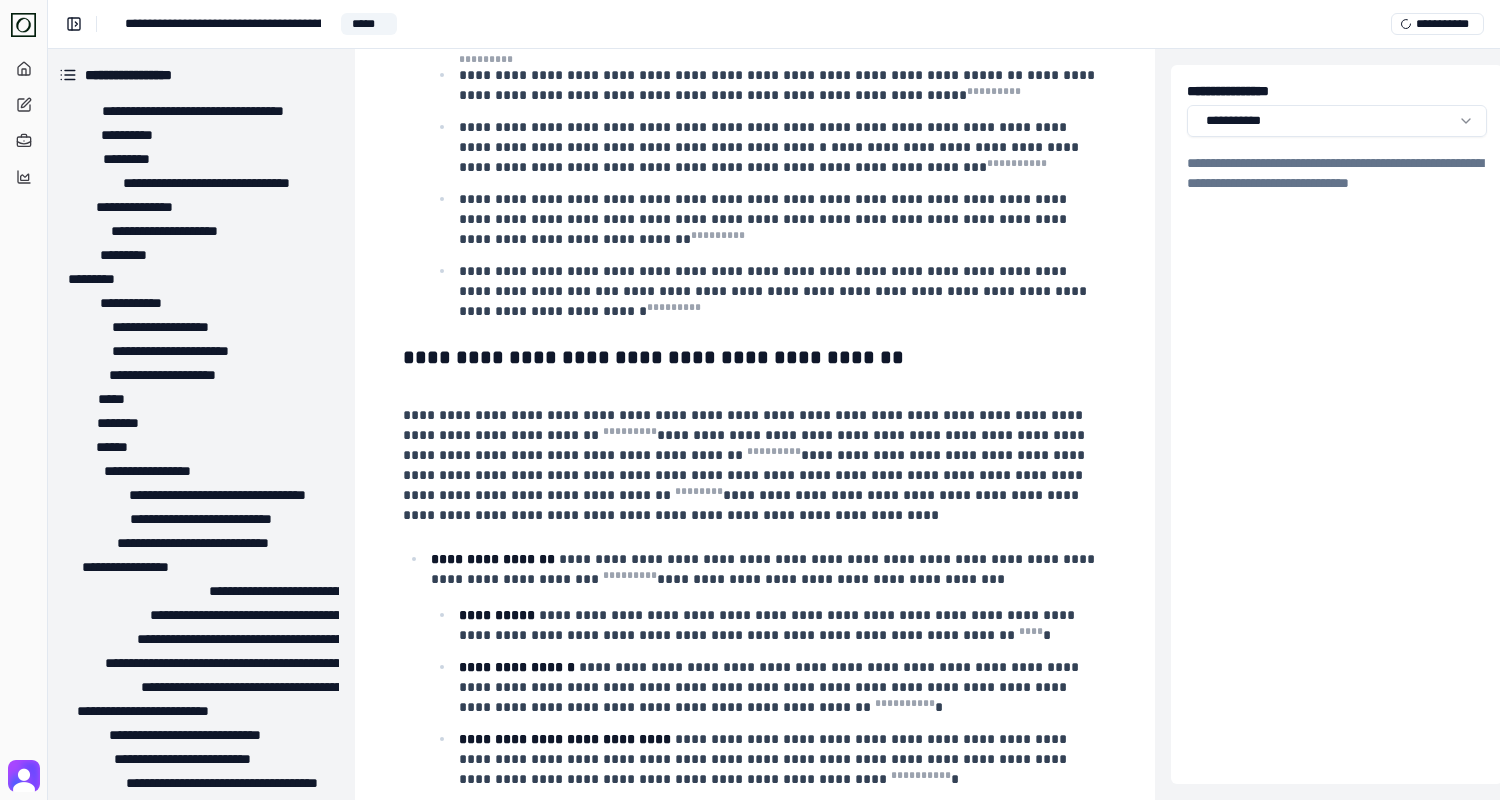 scroll, scrollTop: 15460, scrollLeft: 5, axis: both 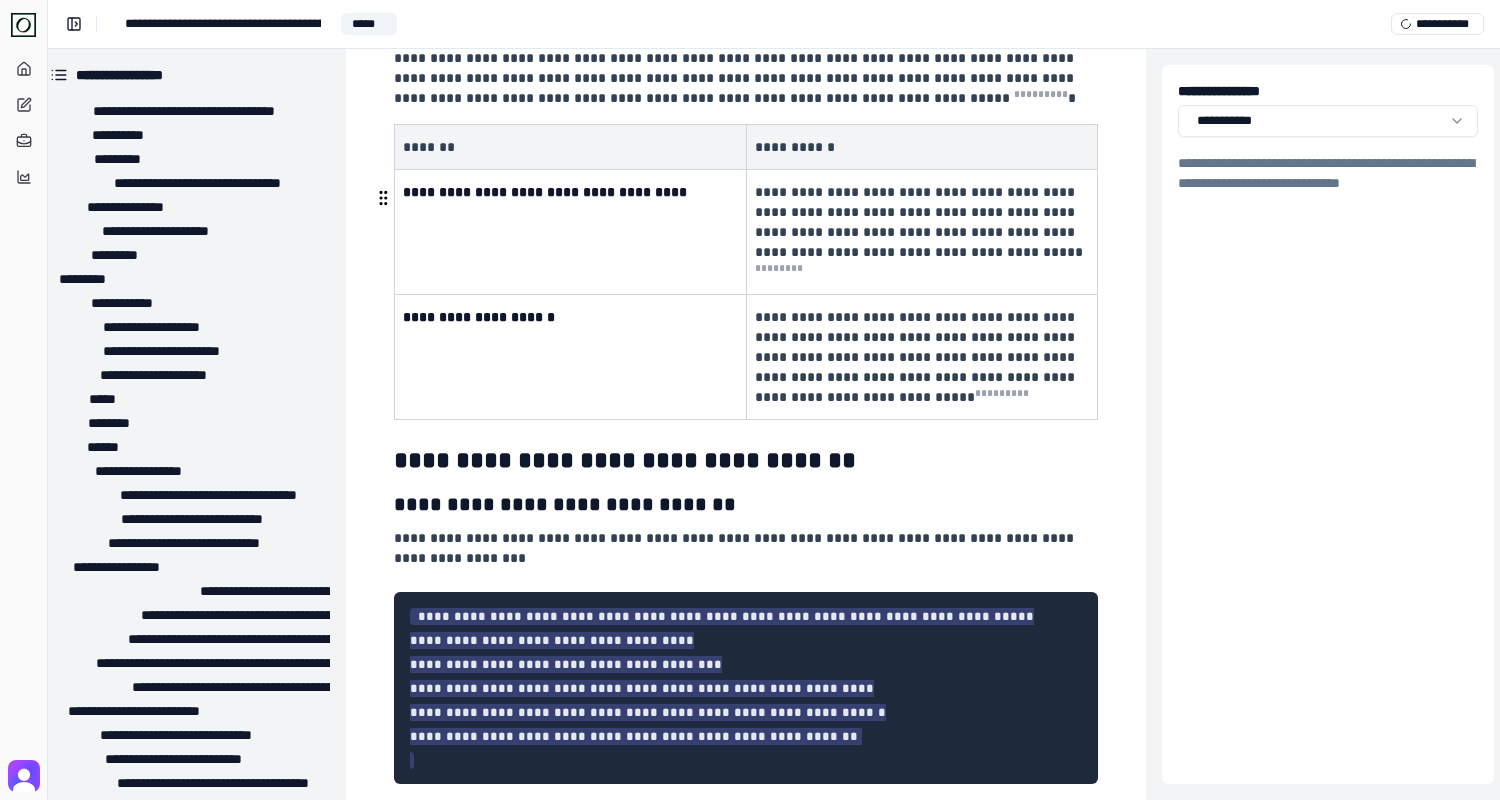 click on "**********" at bounding box center [746, 504] 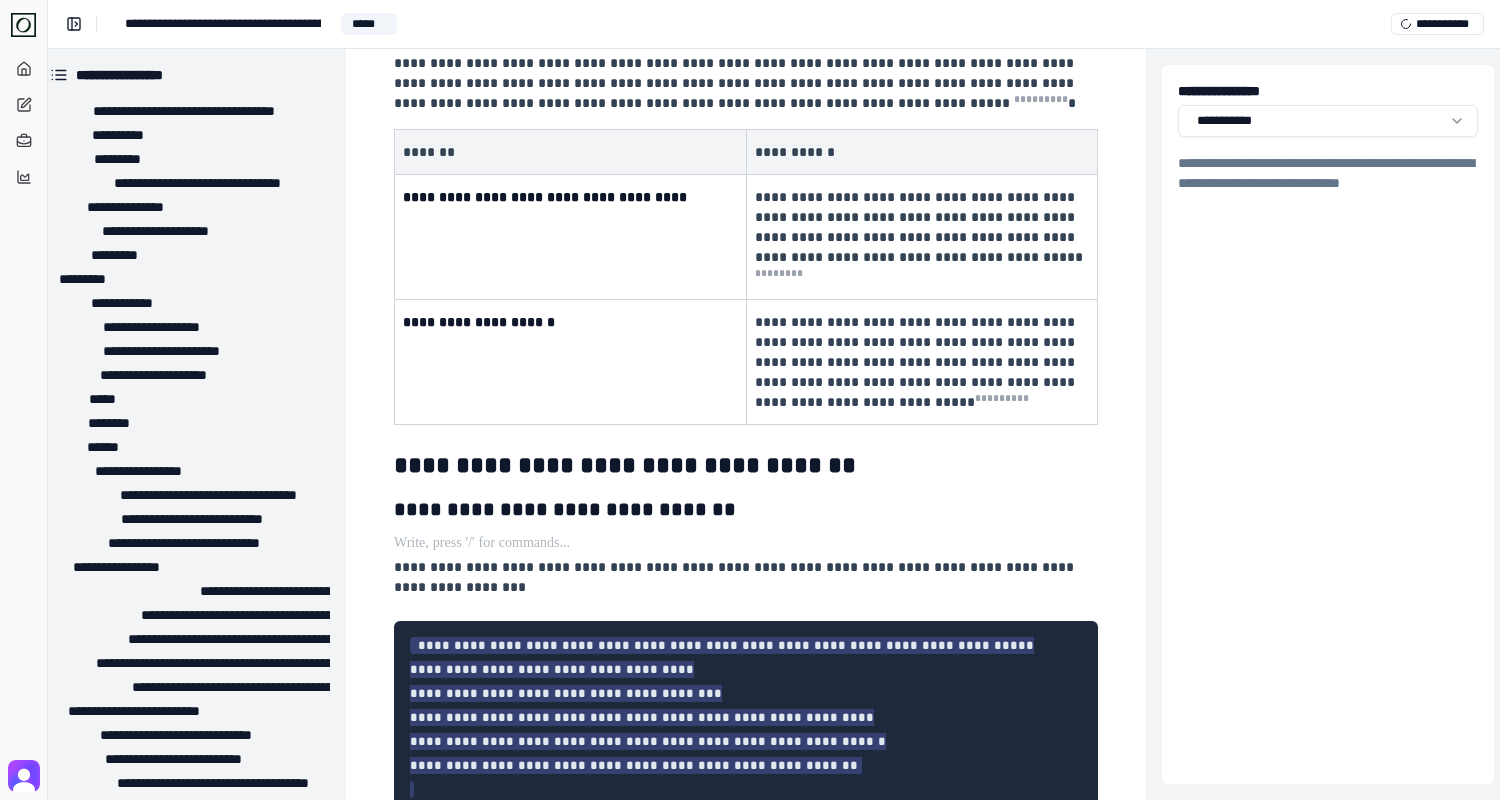 scroll, scrollTop: 16657, scrollLeft: 14, axis: both 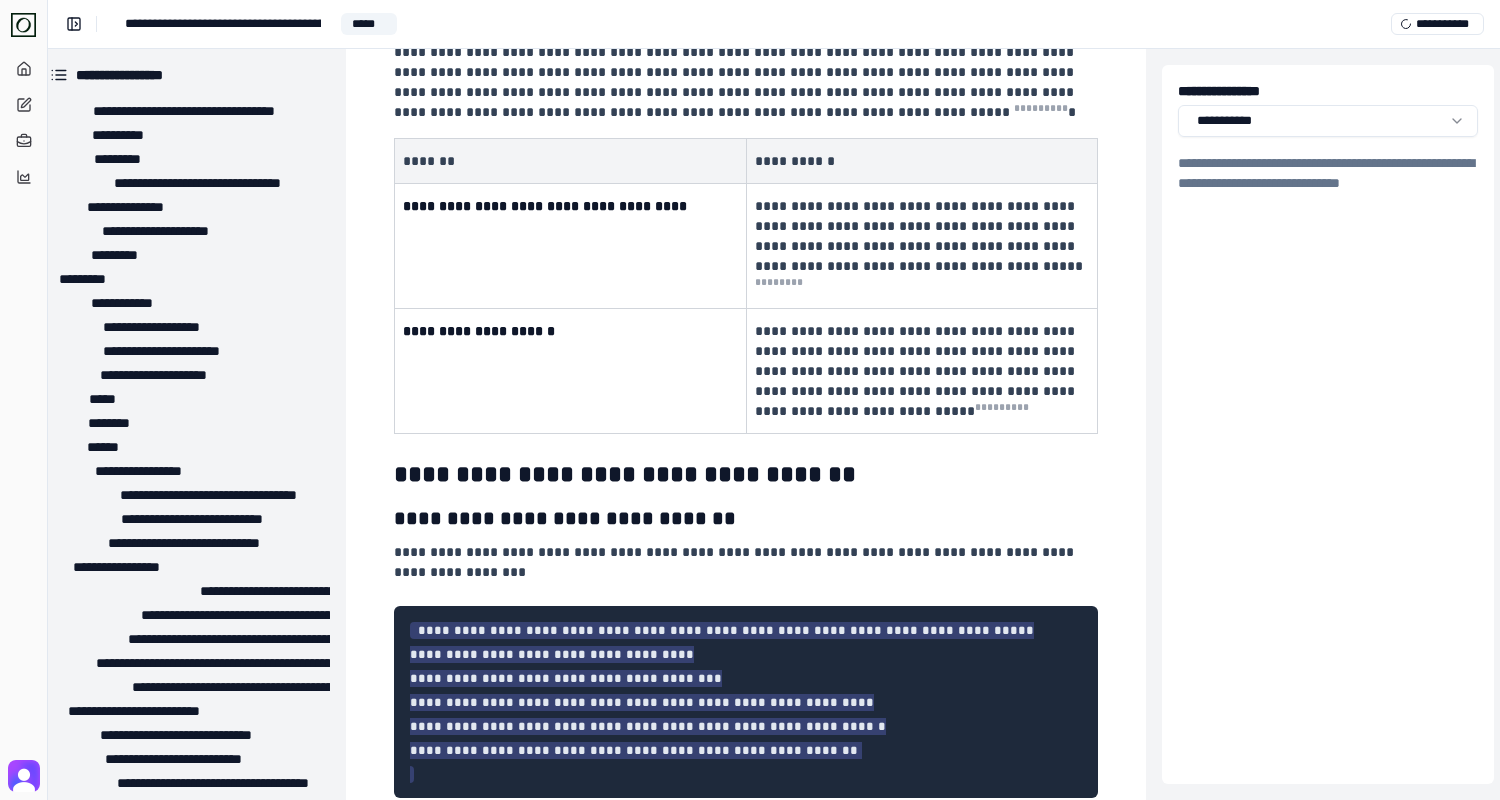 click on "**********" at bounding box center (746, -5957) 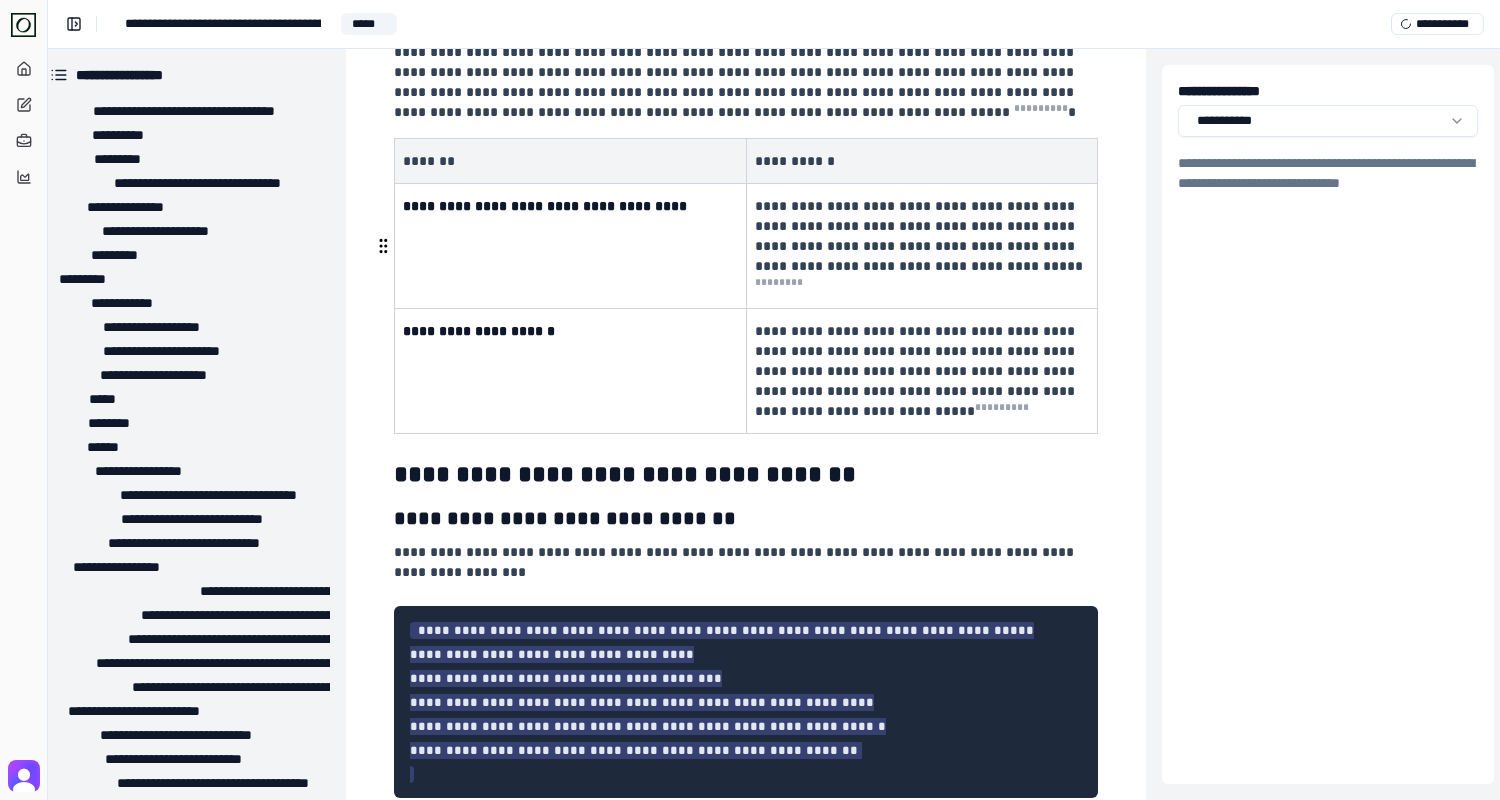 click on "**********" at bounding box center (744, 562) 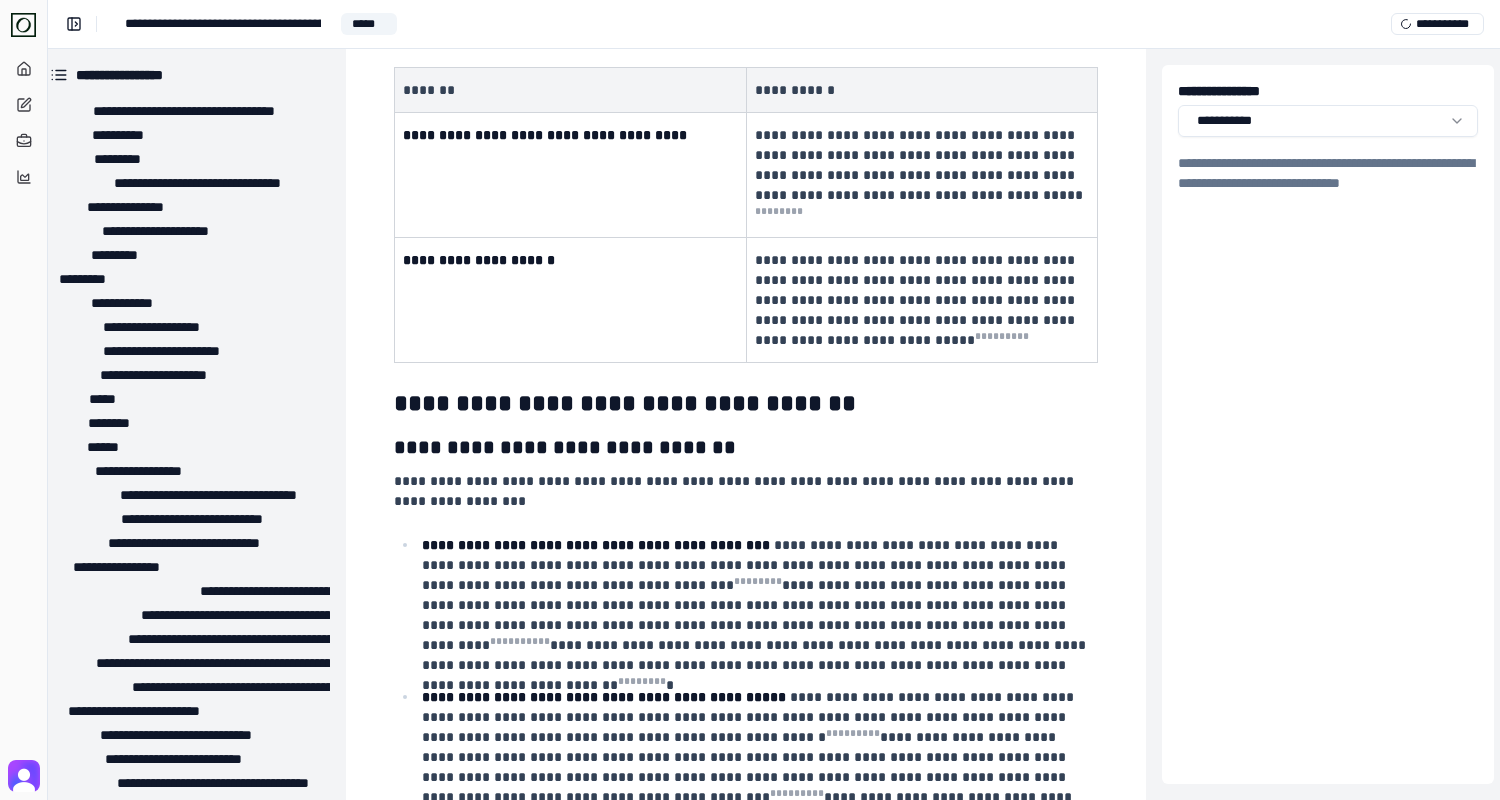 scroll, scrollTop: 16696, scrollLeft: 14, axis: both 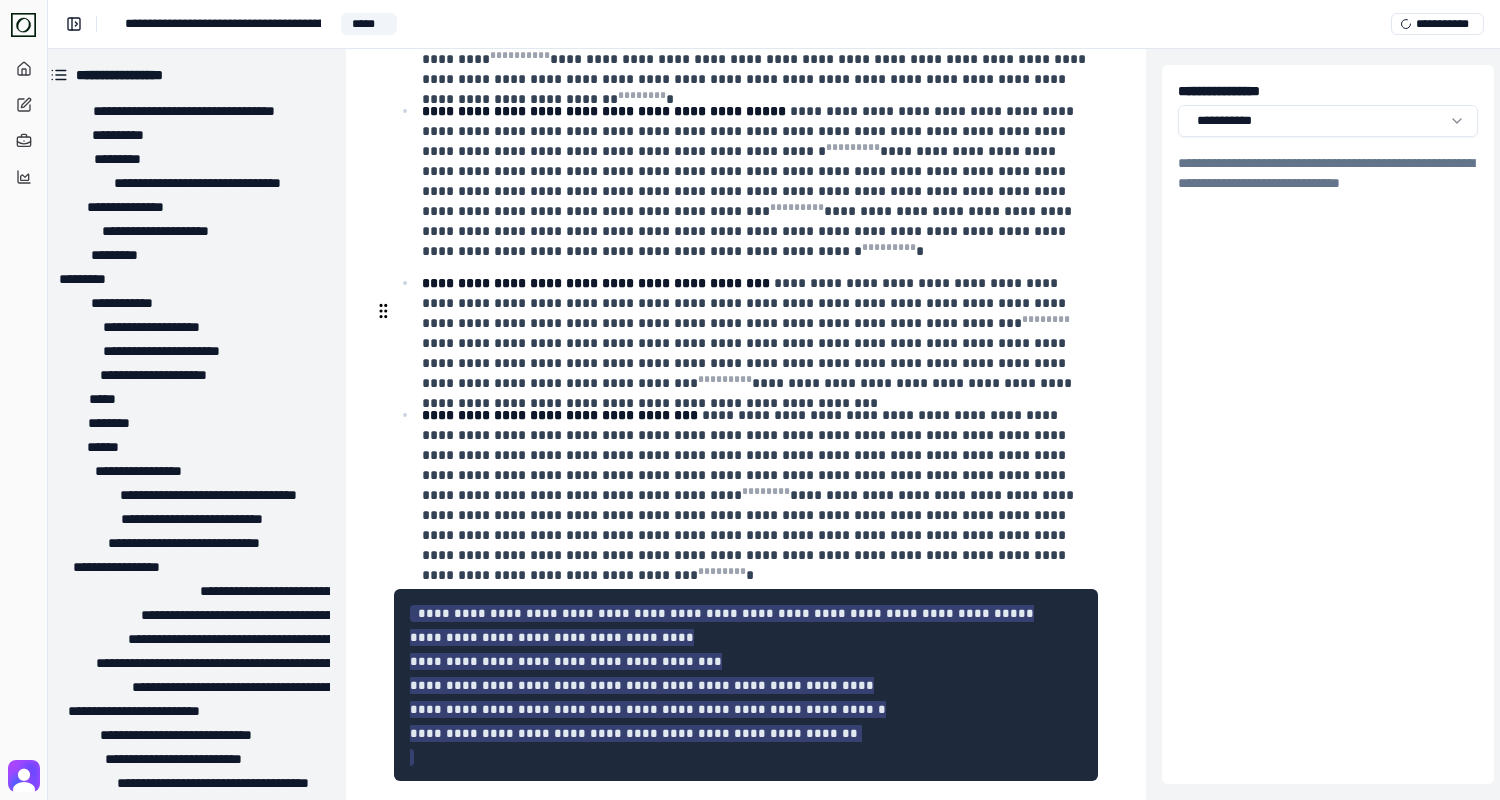 drag, startPoint x: 1126, startPoint y: 524, endPoint x: 915, endPoint y: 520, distance: 211.03792 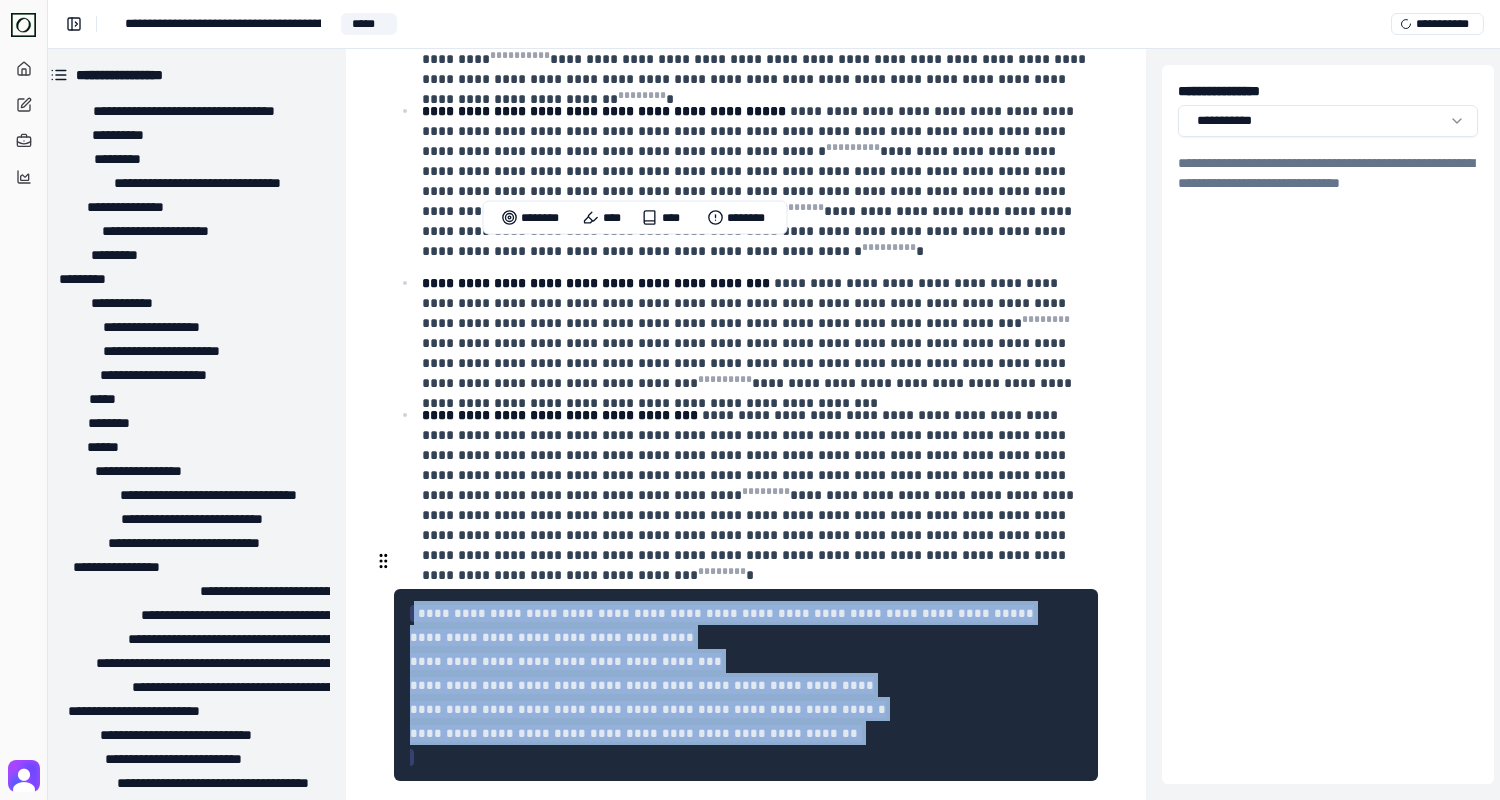 drag, startPoint x: 927, startPoint y: 262, endPoint x: 401, endPoint y: 564, distance: 606.5311 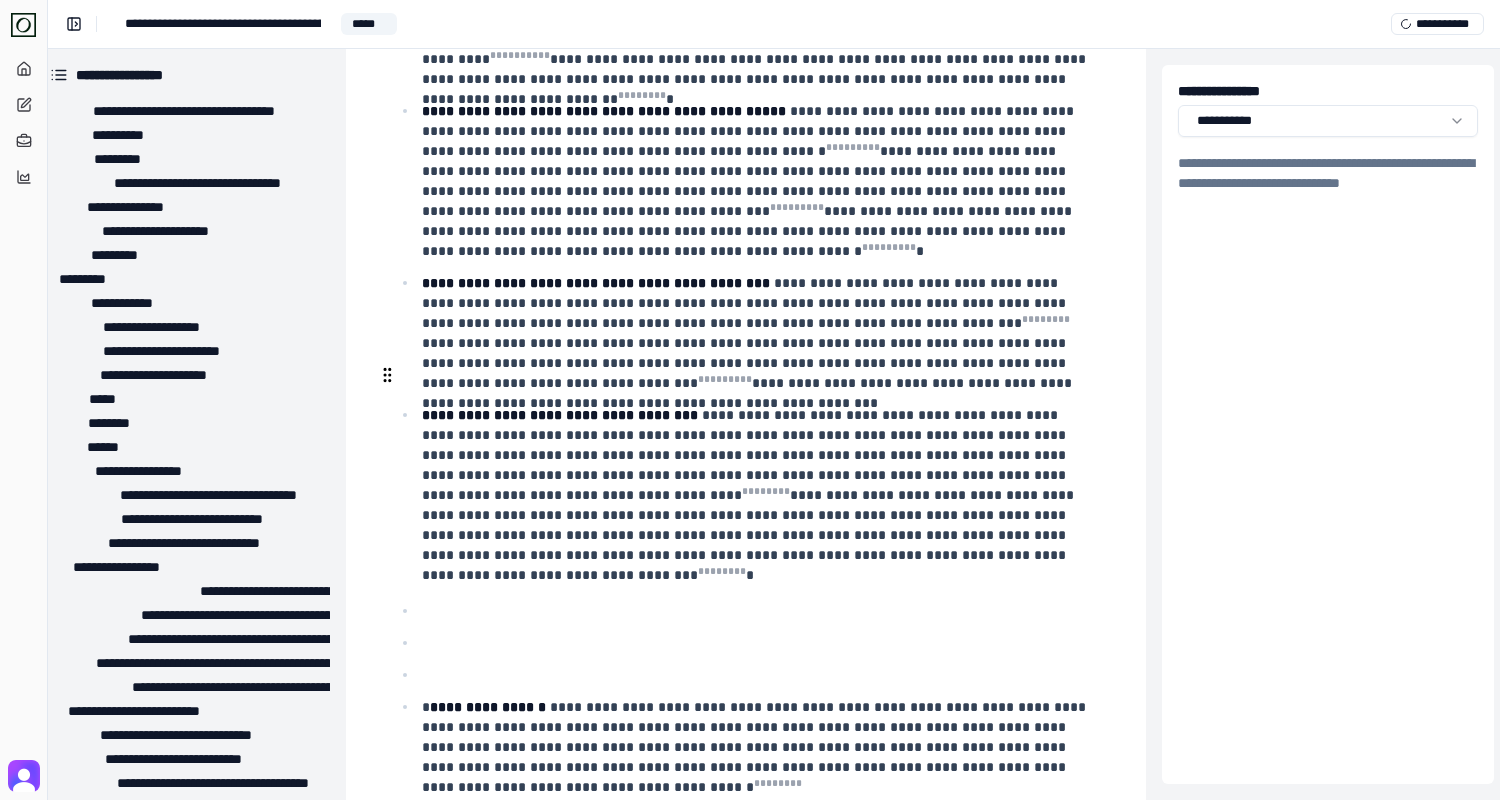 click at bounding box center [758, 675] 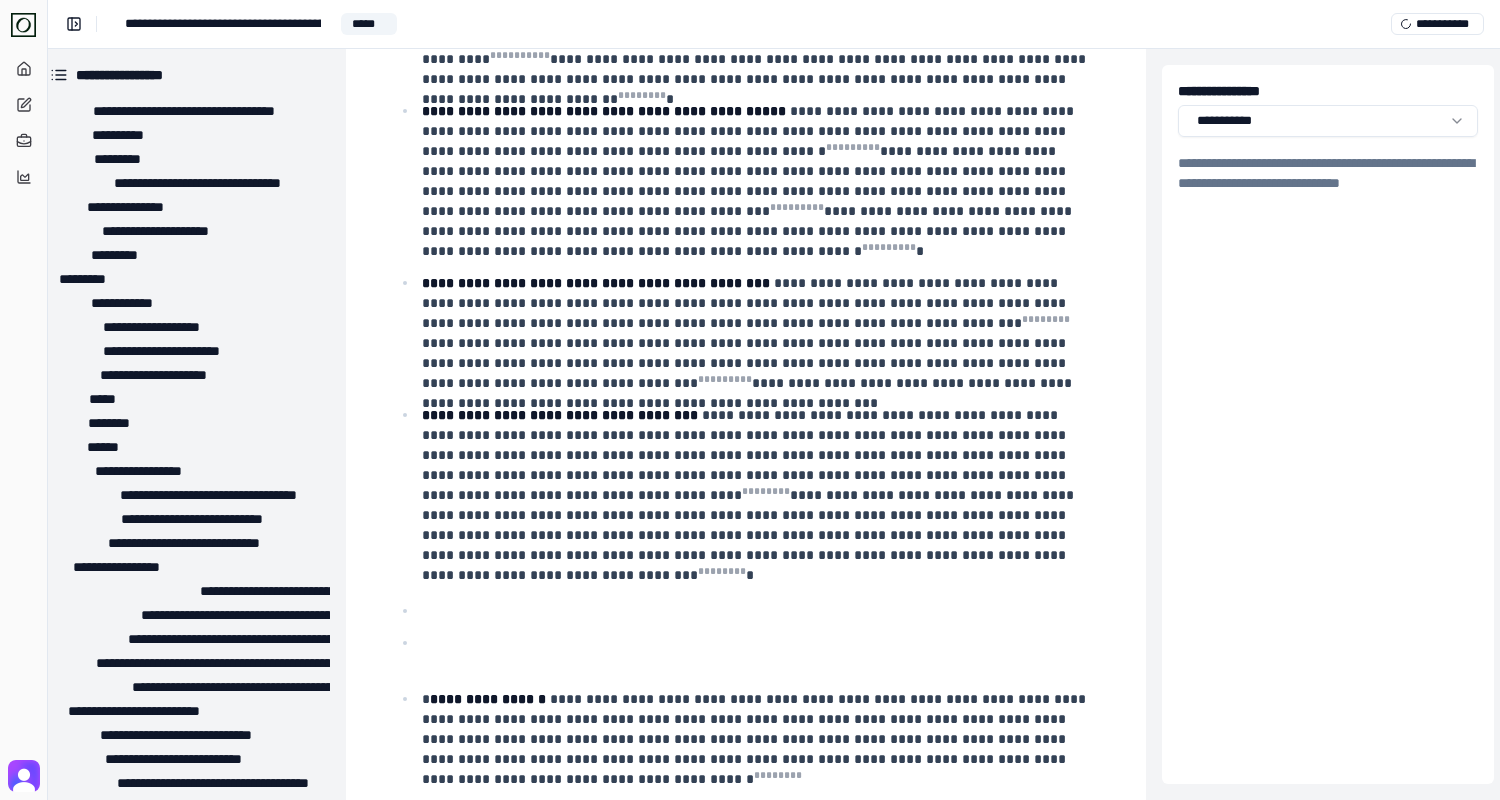 click on "**********" at bounding box center [746, 367] 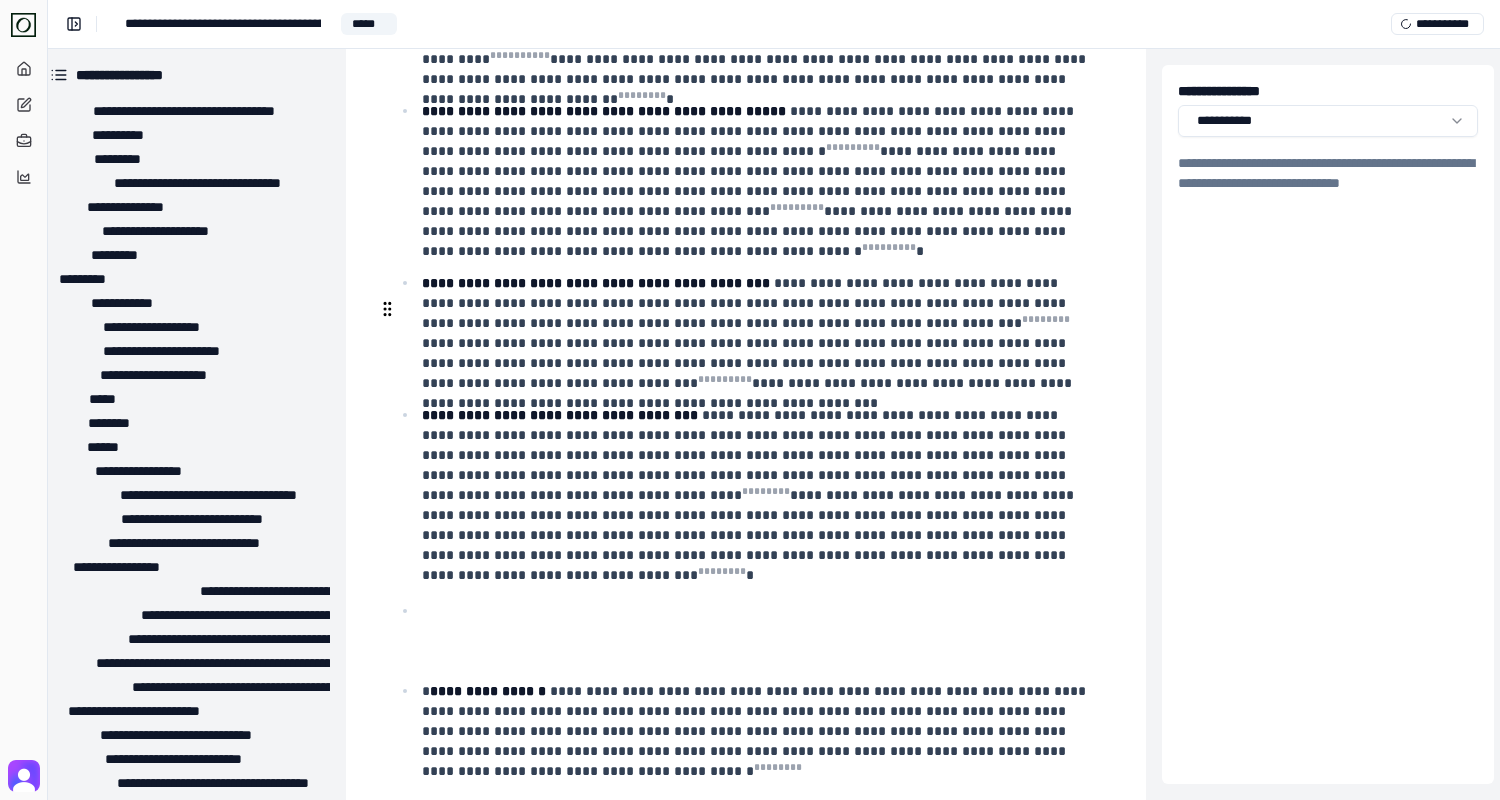 click at bounding box center (758, 611) 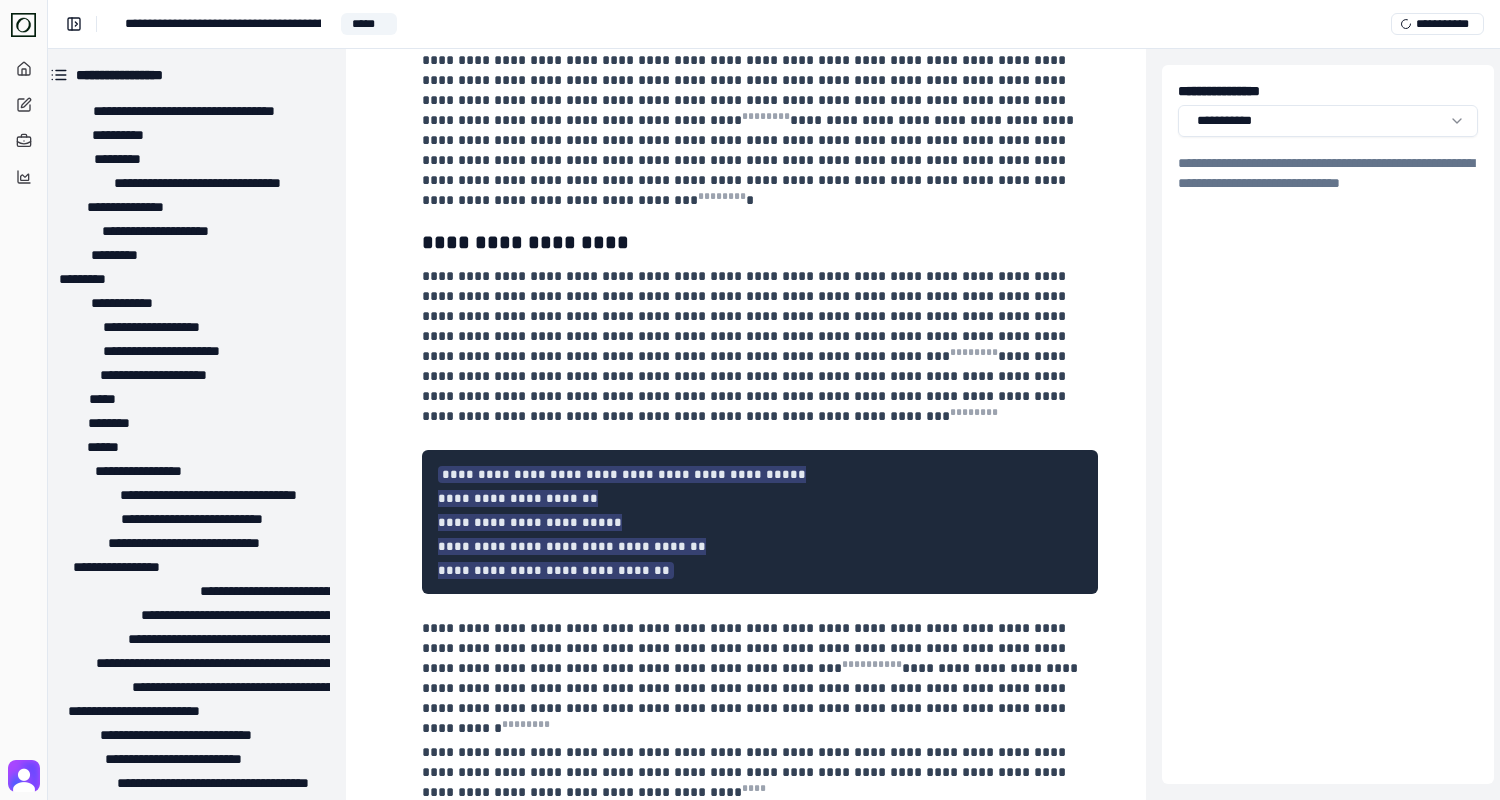 scroll, scrollTop: 17690, scrollLeft: 14, axis: both 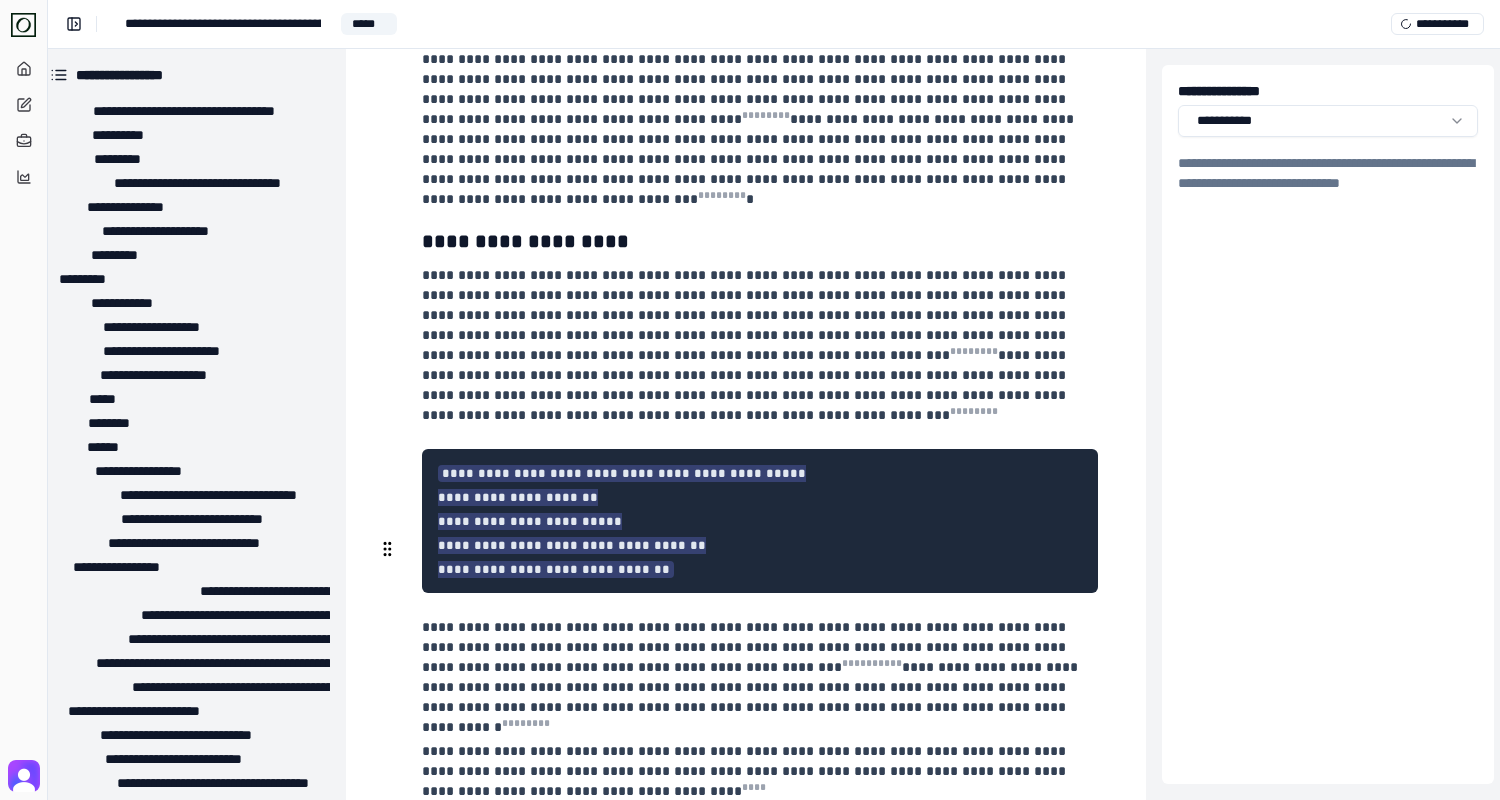 click on "**********" at bounding box center (488, 871) 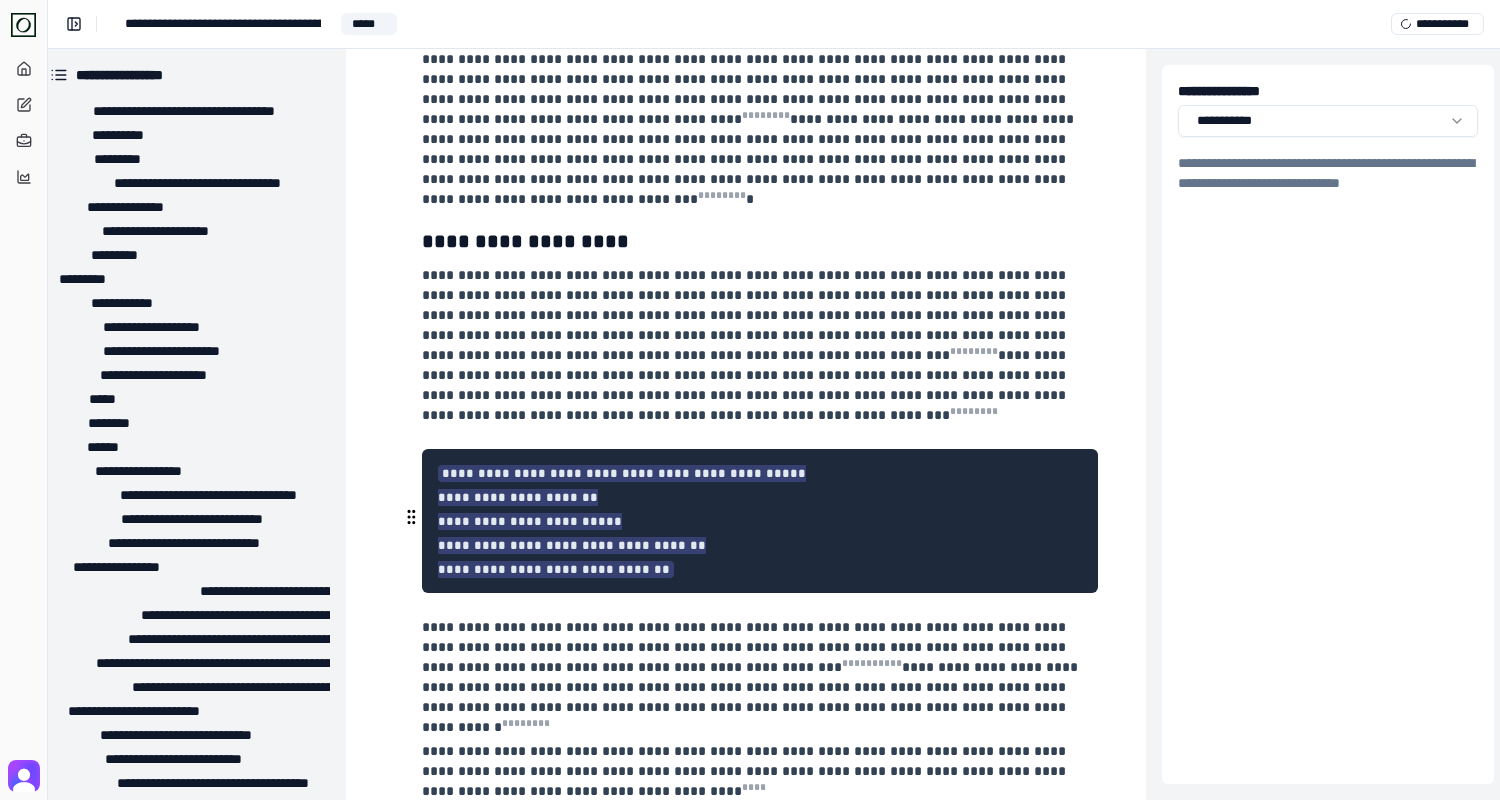 click at bounding box center (758, 839) 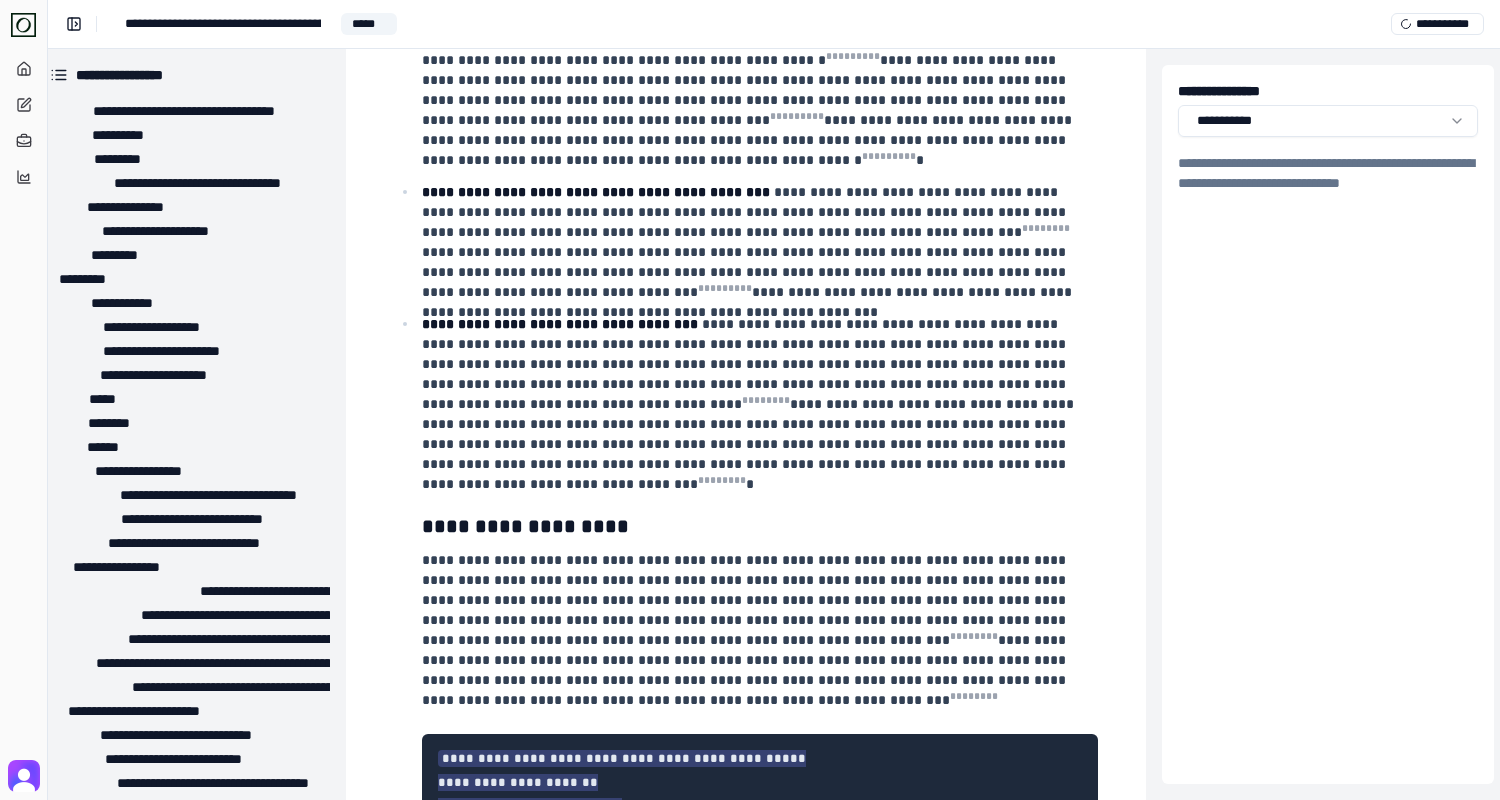 scroll, scrollTop: 17546, scrollLeft: 14, axis: both 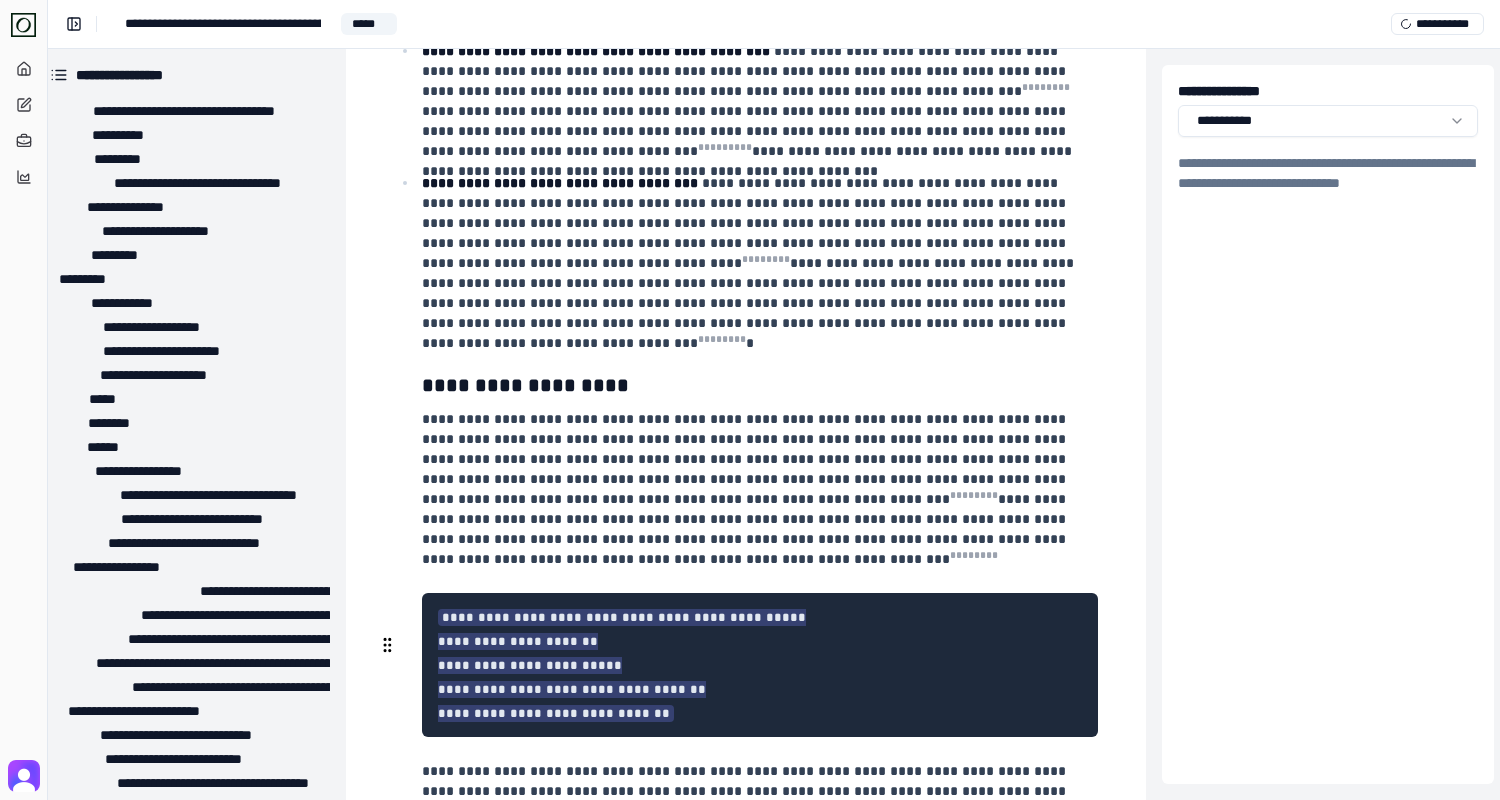 click on "**********" at bounding box center (758, 821) 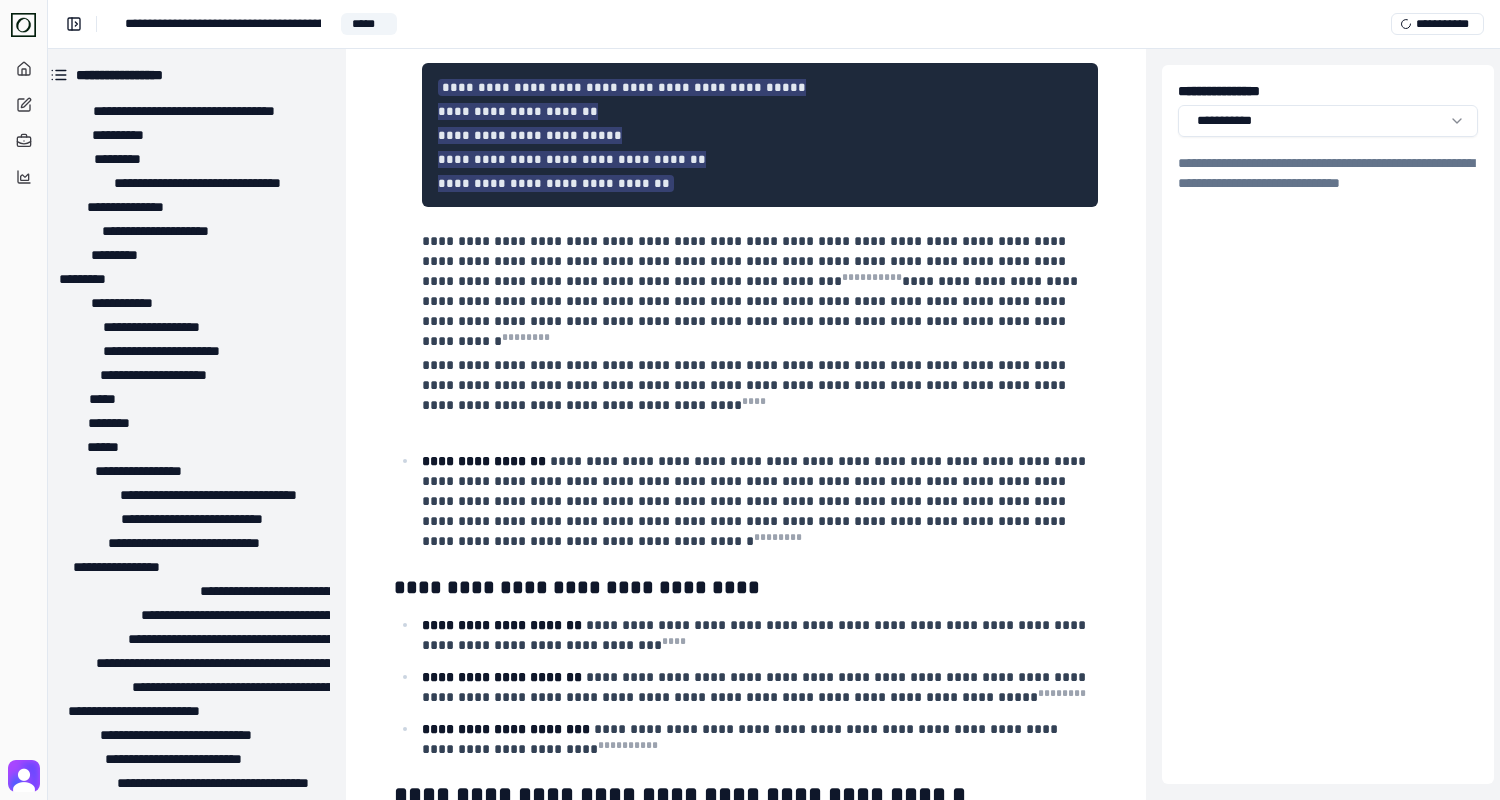 scroll, scrollTop: 18078, scrollLeft: 14, axis: both 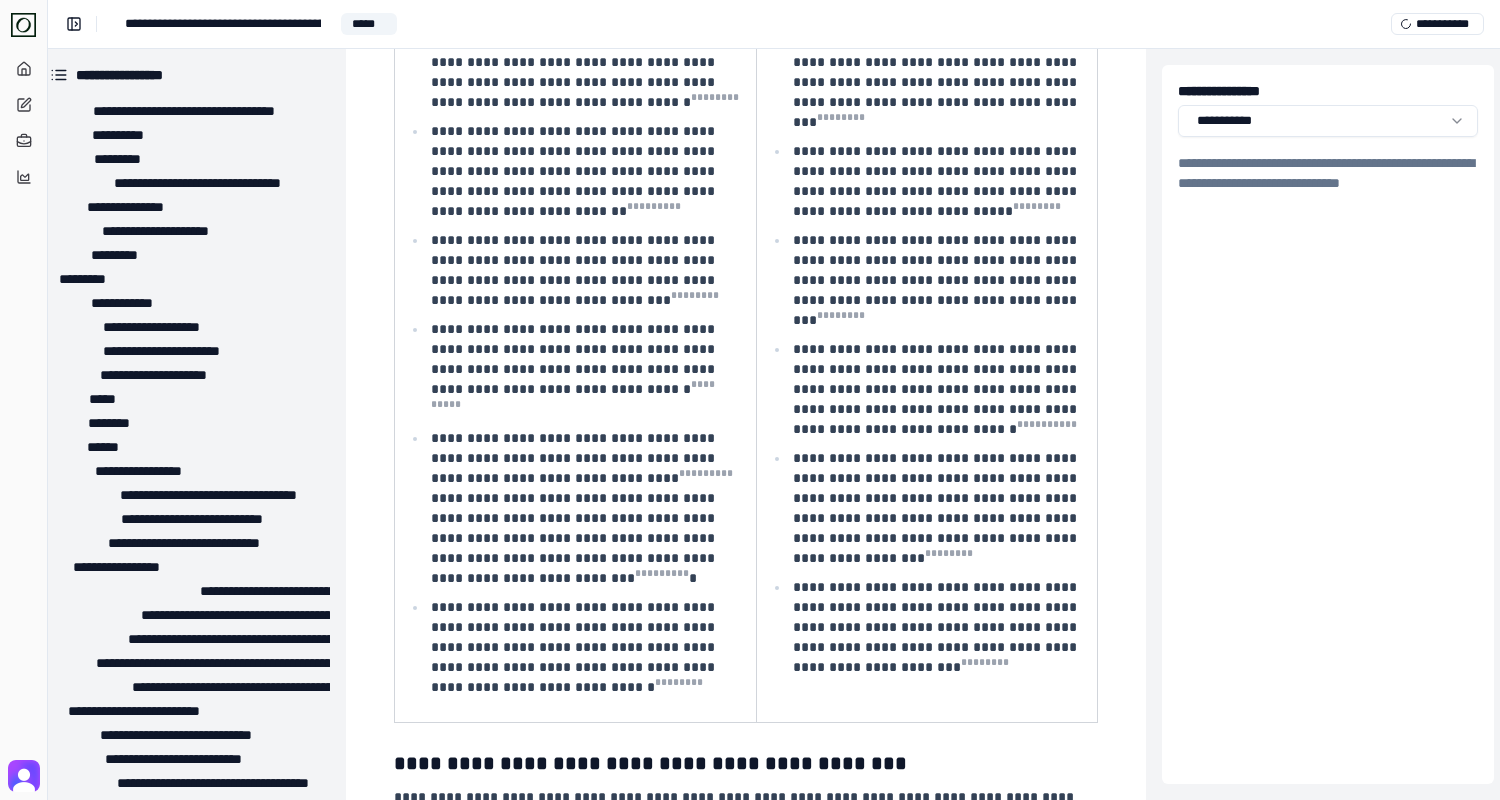 click on "**********" at bounding box center [746, -9232] 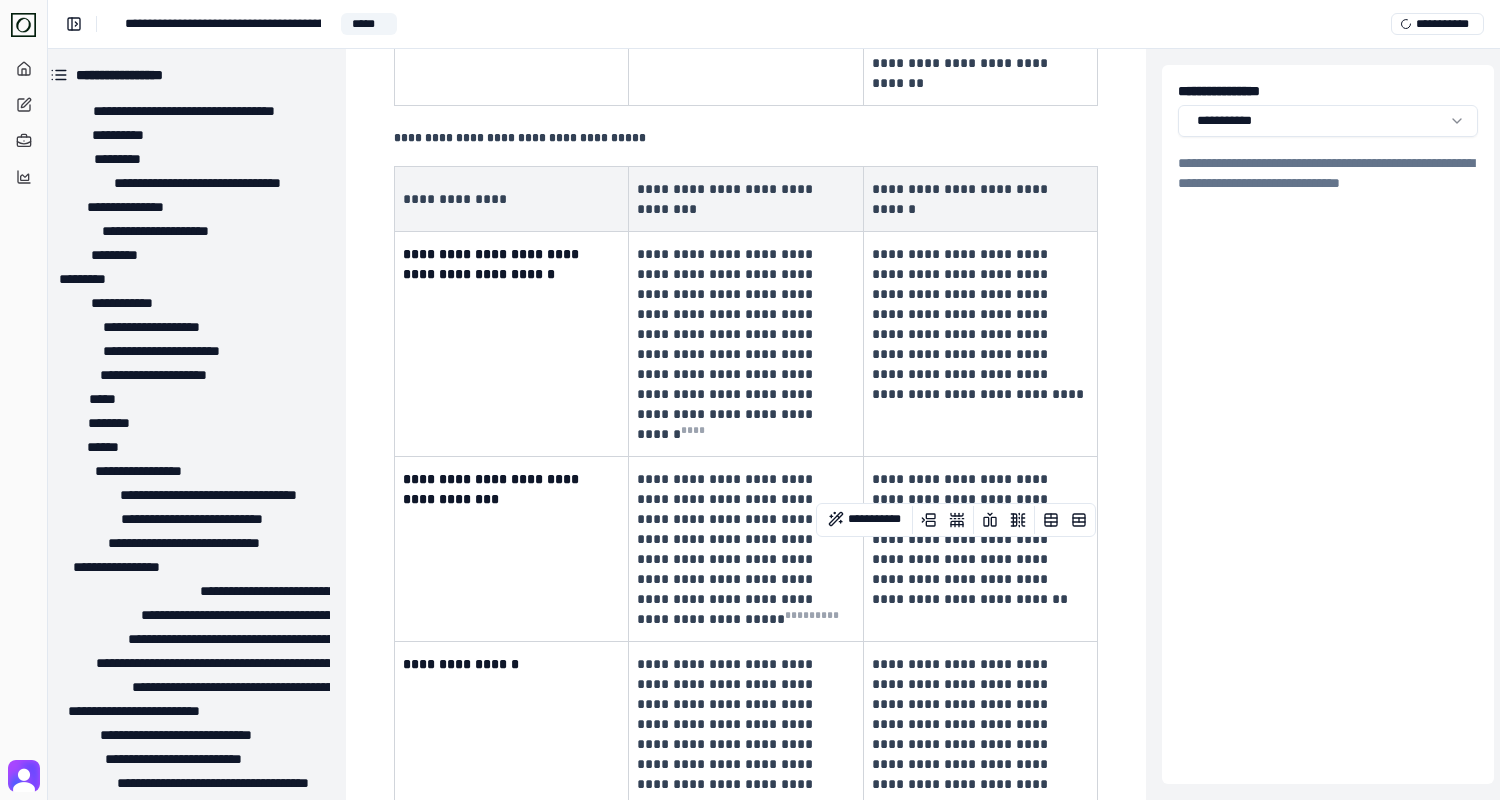 scroll, scrollTop: 24026, scrollLeft: 16, axis: both 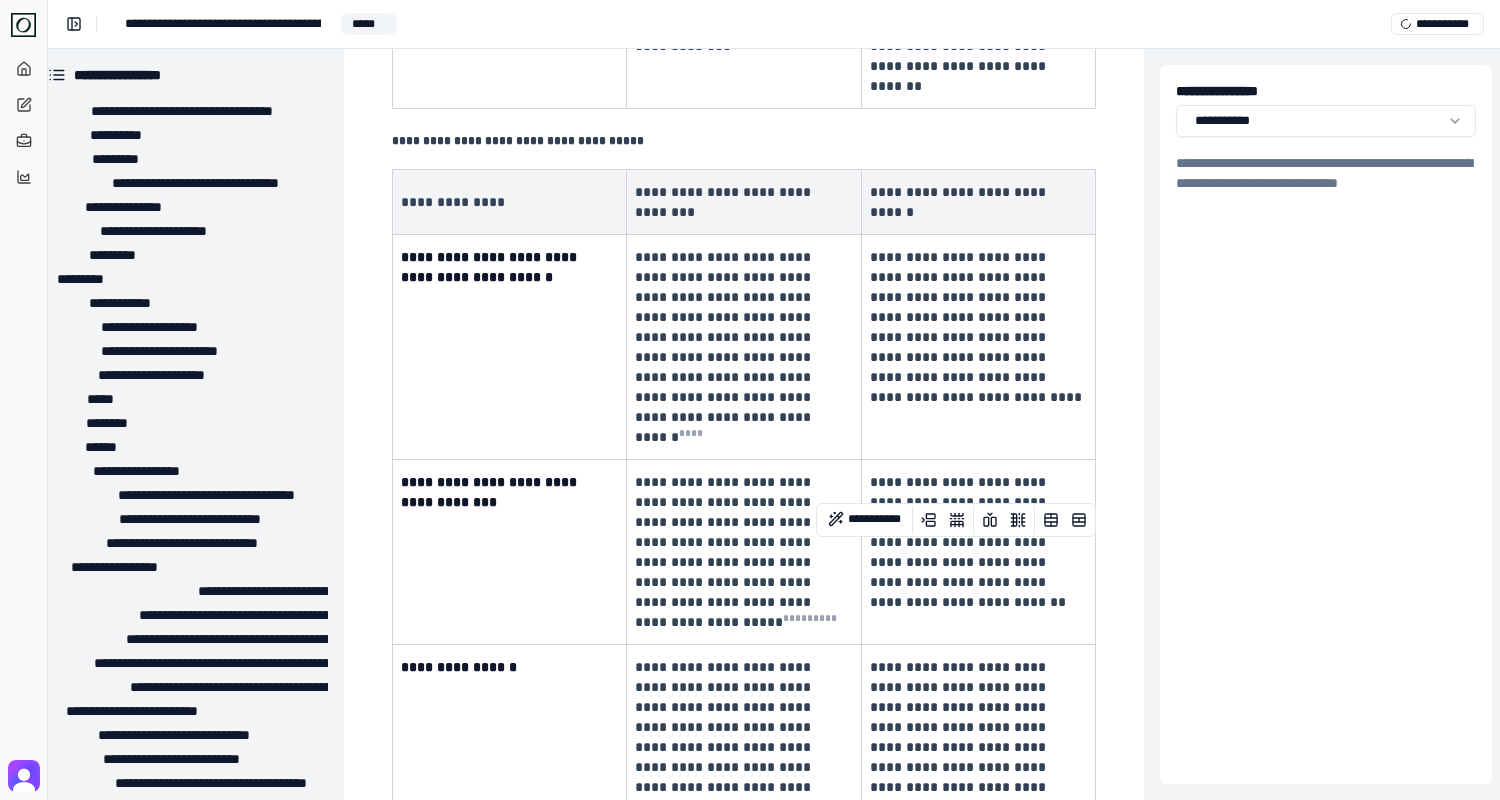 click at bounding box center (756, 1101) 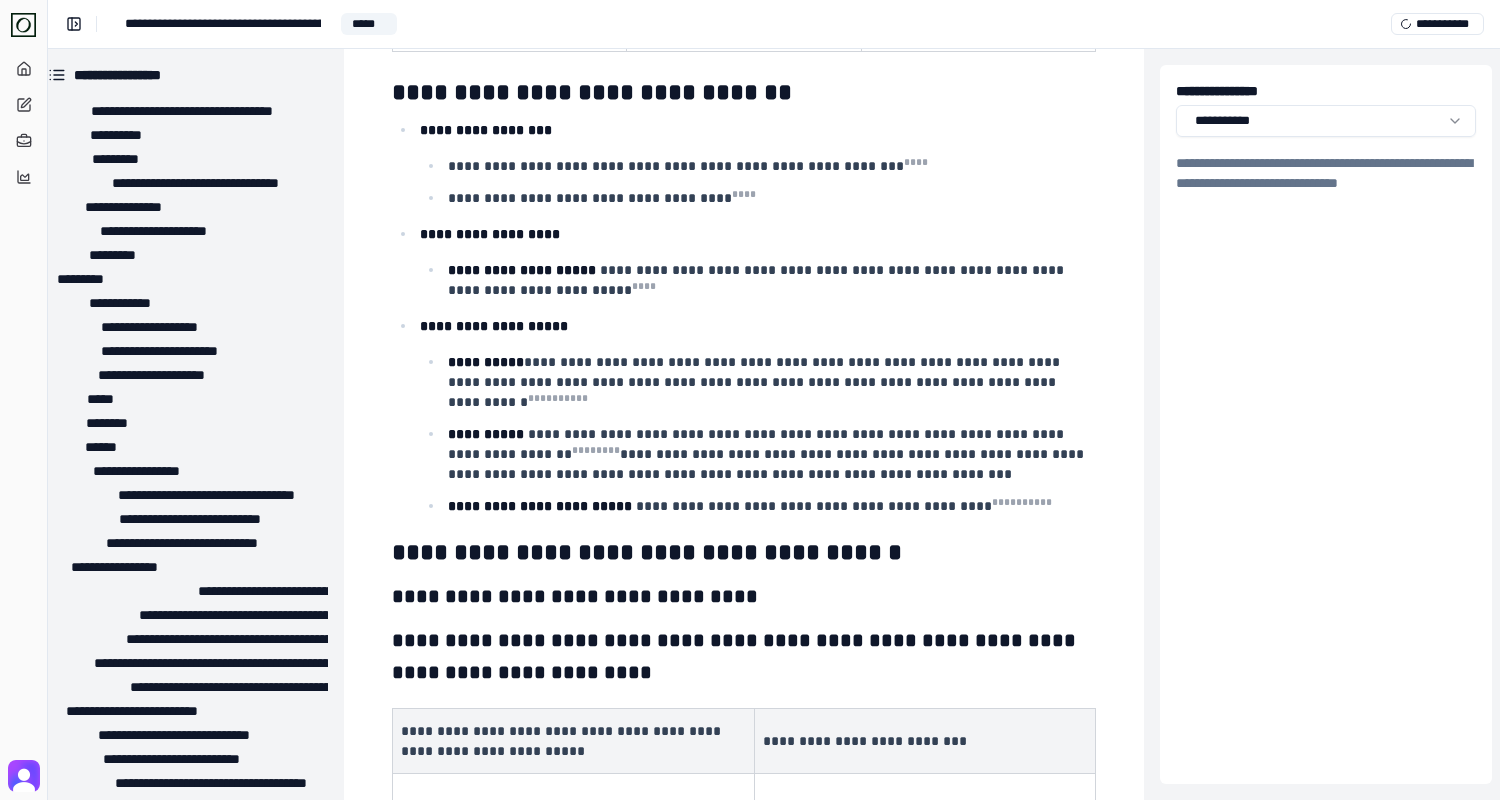 scroll, scrollTop: 19682, scrollLeft: 16, axis: both 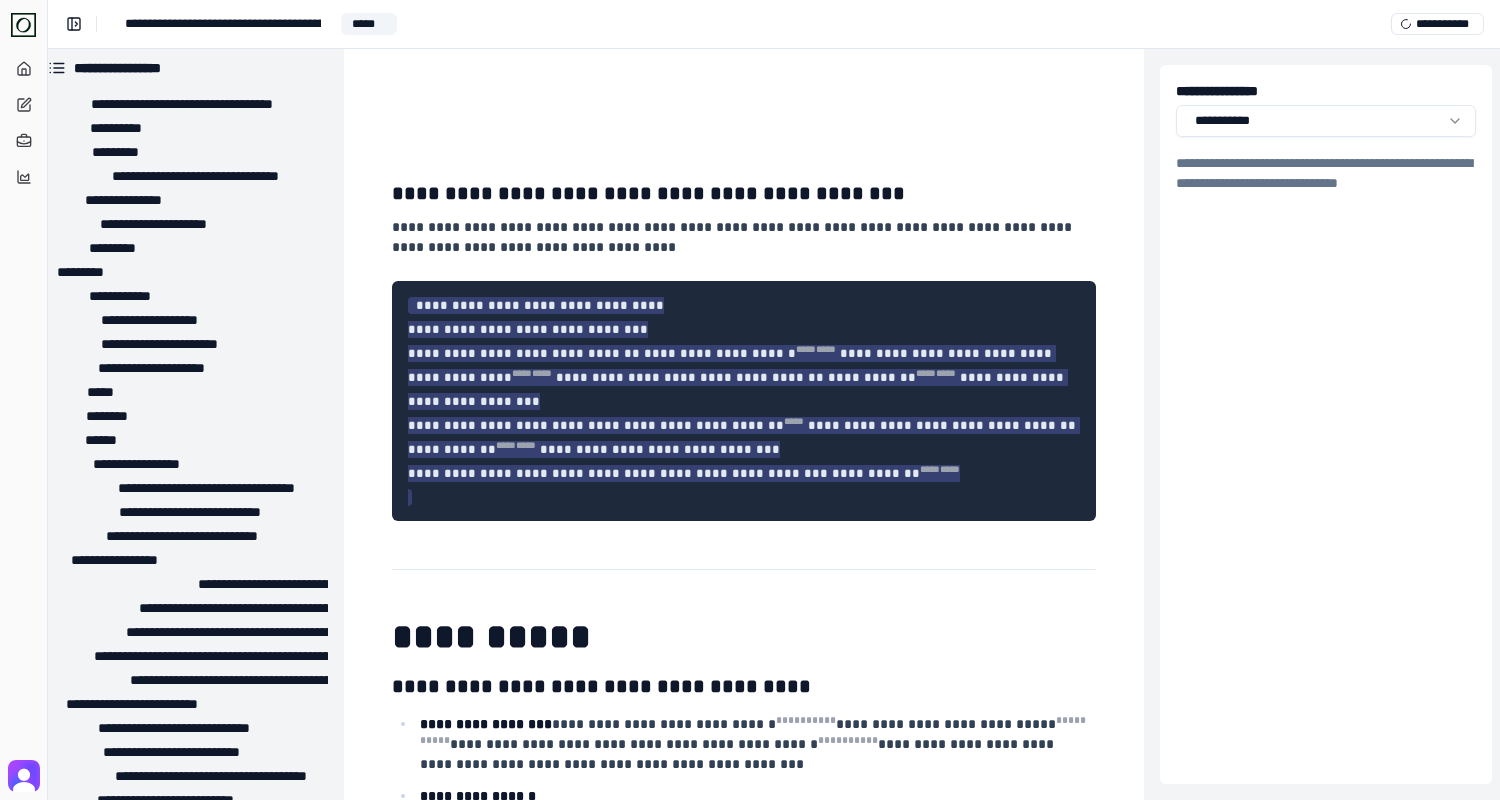 click on "**********" at bounding box center (744, -12008) 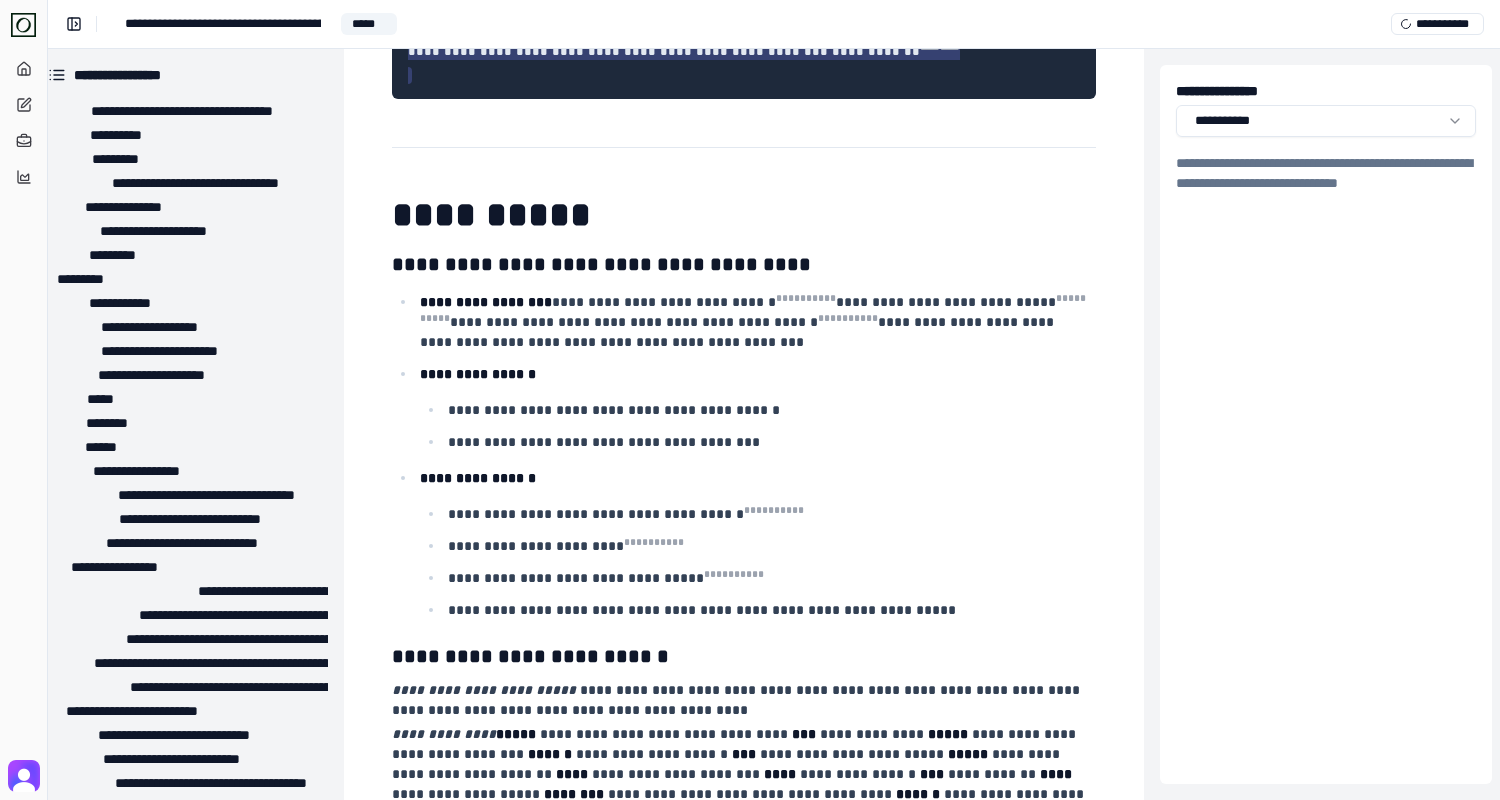 scroll, scrollTop: 25827, scrollLeft: 16, axis: both 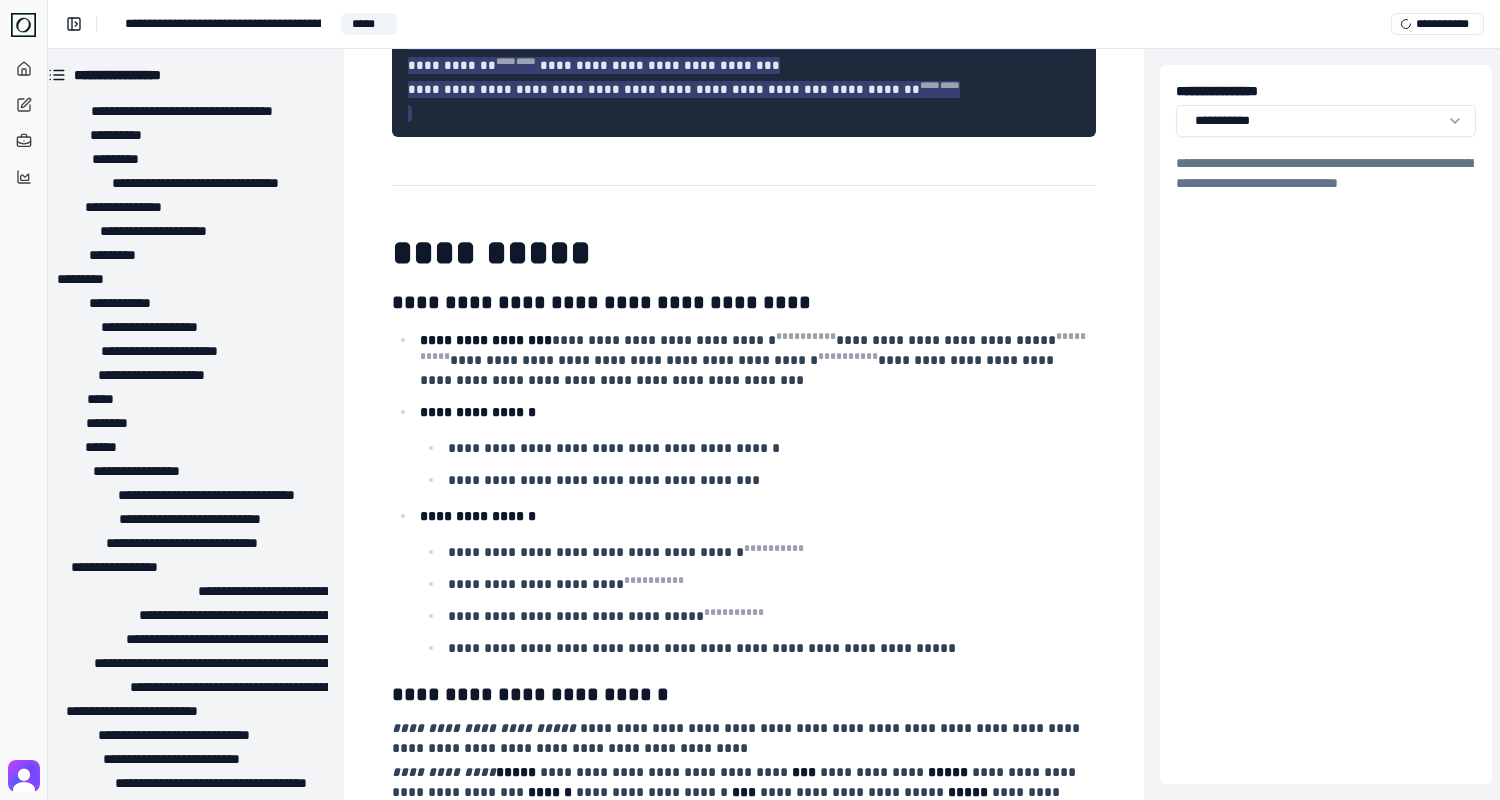 click on "**********" at bounding box center (744, -6303) 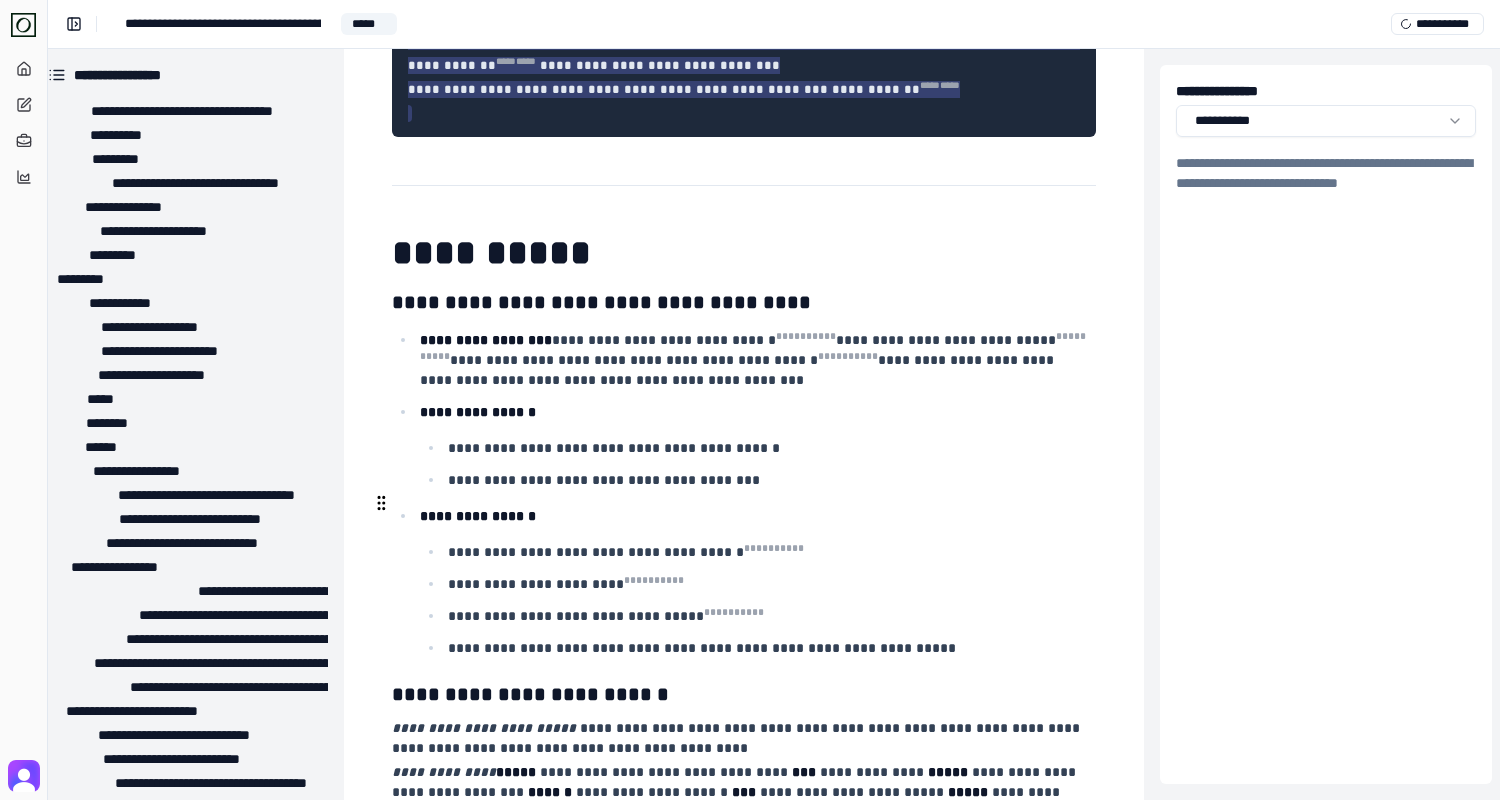drag, startPoint x: 444, startPoint y: 501, endPoint x: 383, endPoint y: 501, distance: 61 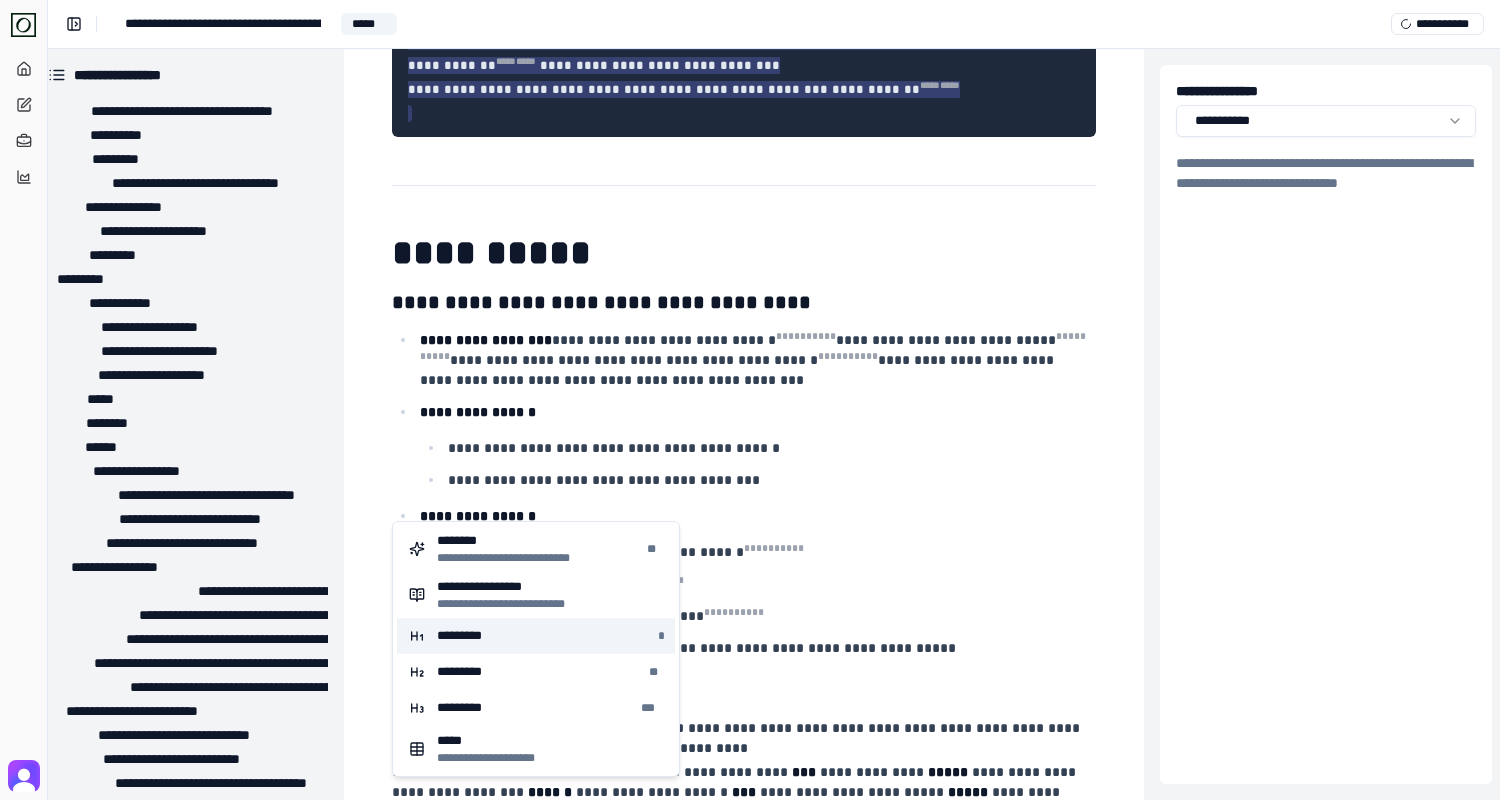 click on "********* *" at bounding box center (536, 636) 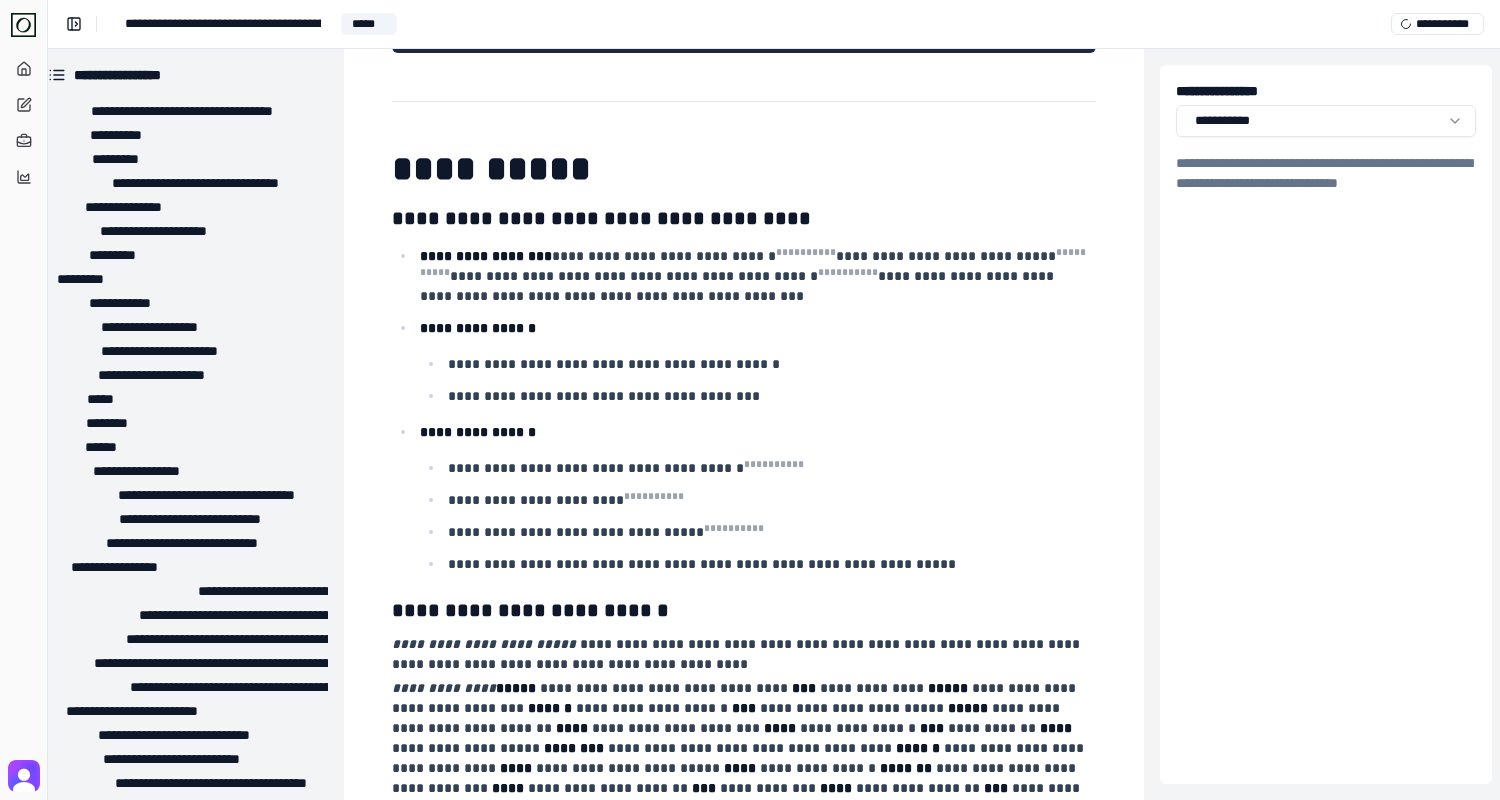 scroll, scrollTop: 25916, scrollLeft: 16, axis: both 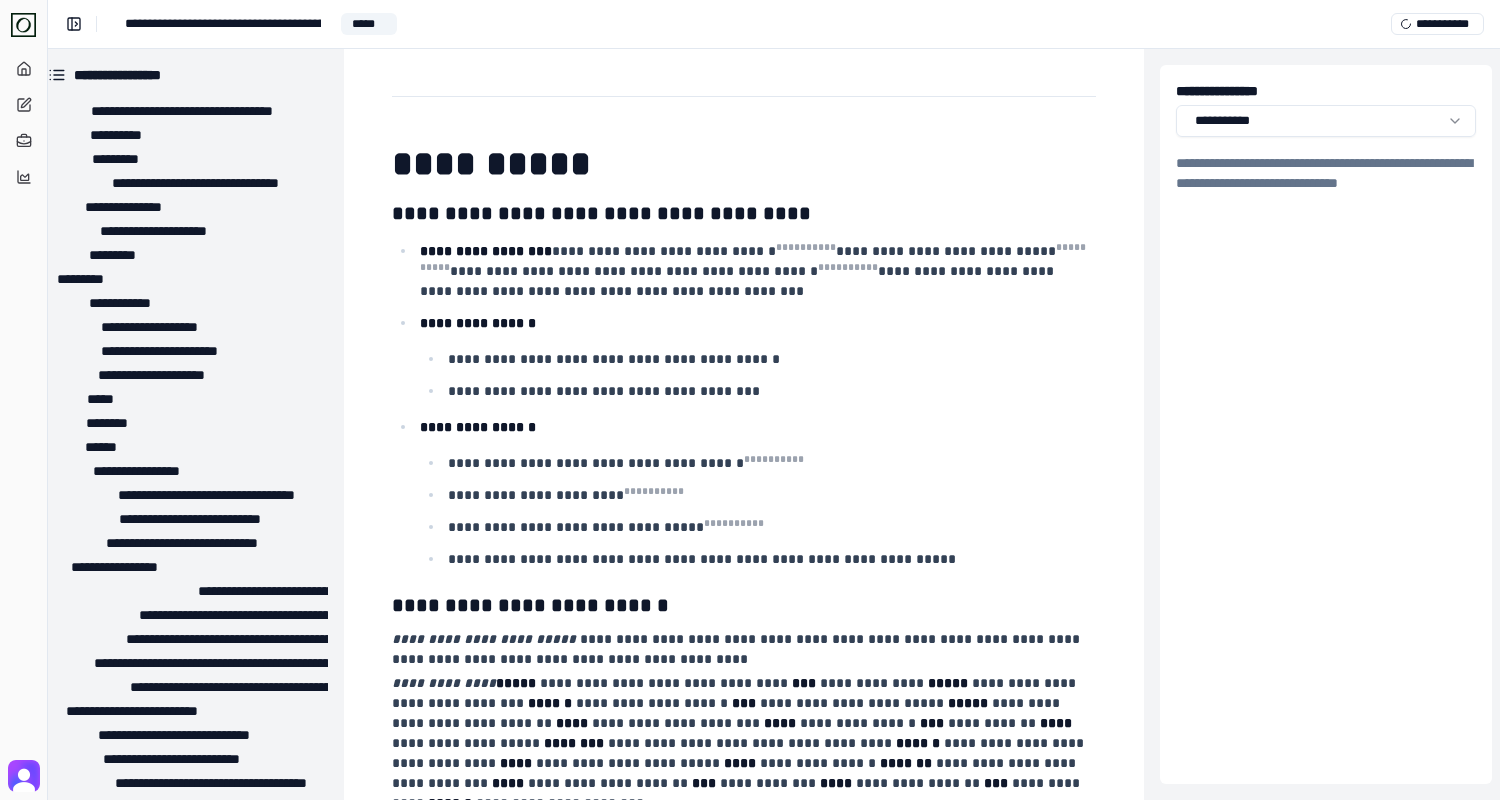 click on "**********" at bounding box center (744, -6348) 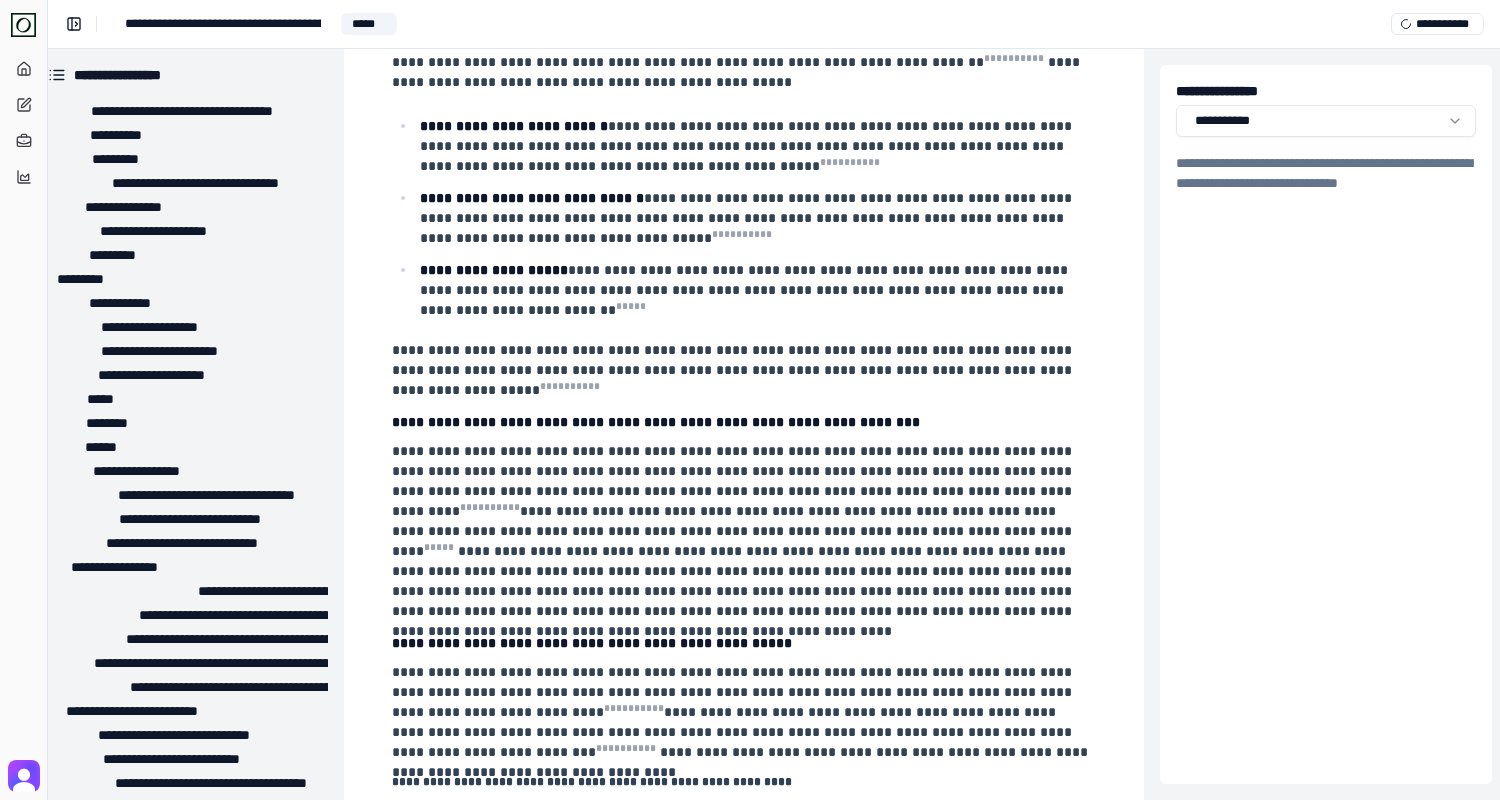 scroll, scrollTop: 36150, scrollLeft: 16, axis: both 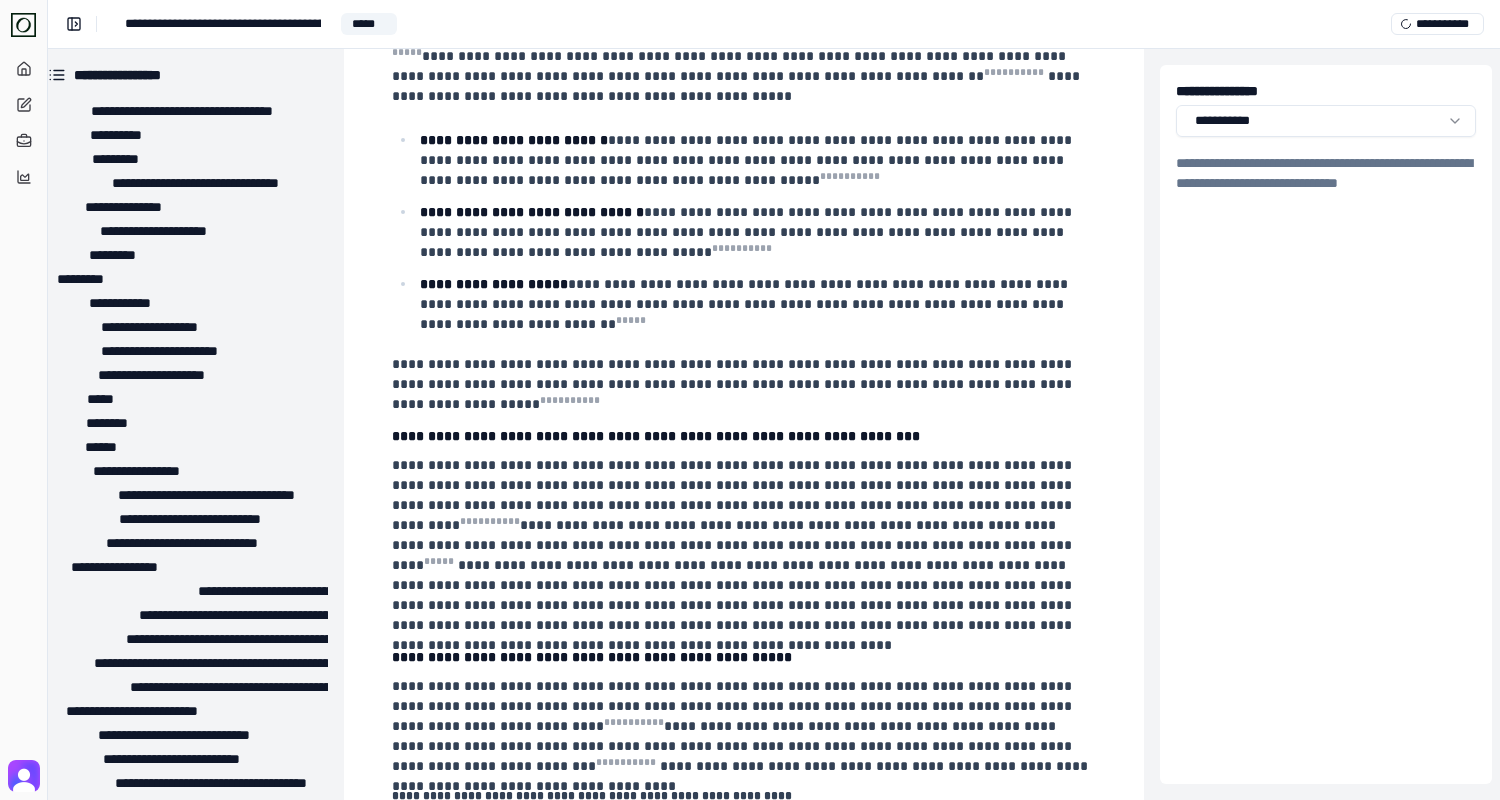 click on "**********" at bounding box center (188, 1107) 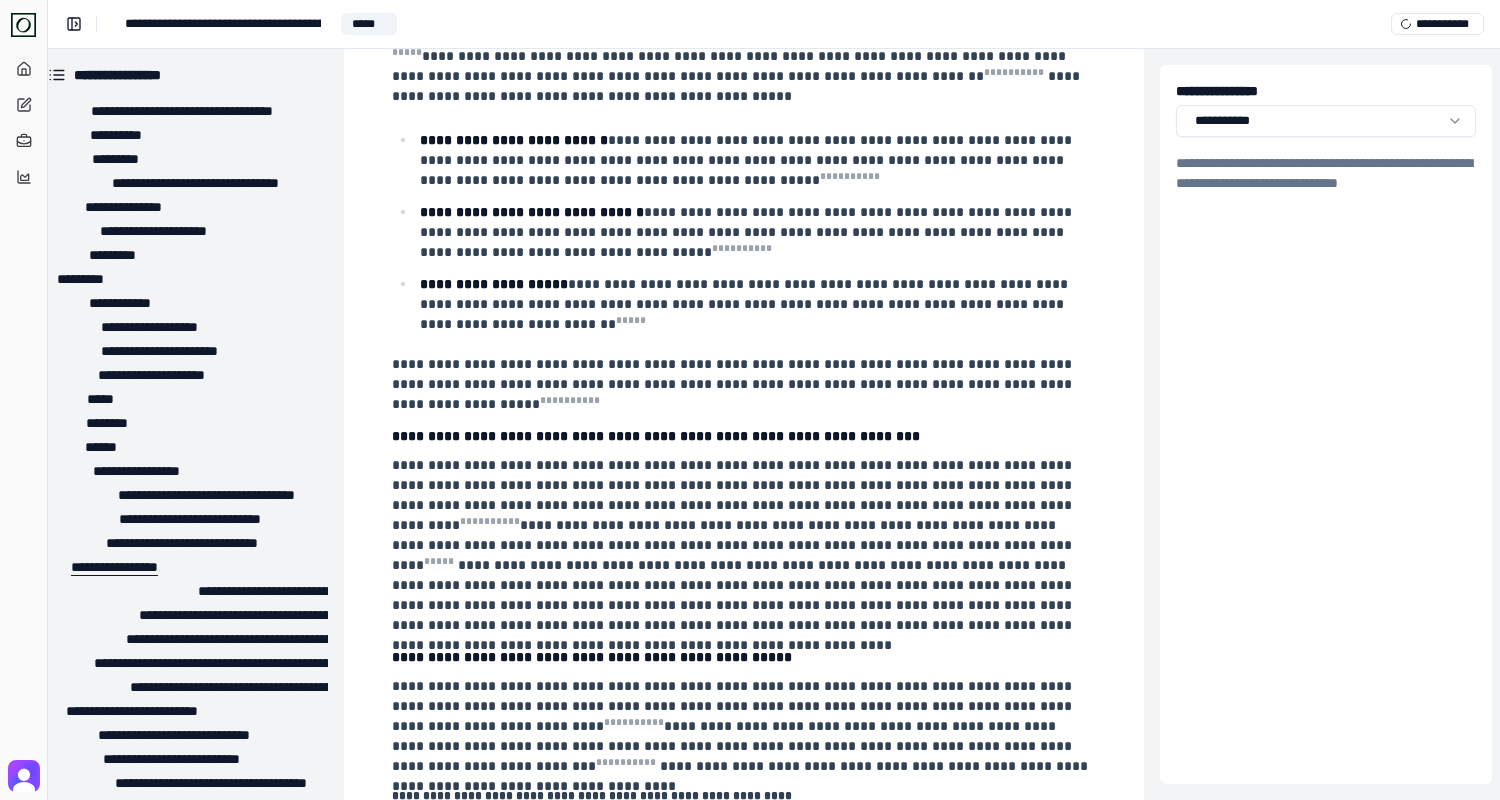 click on "**********" at bounding box center (114, 567) 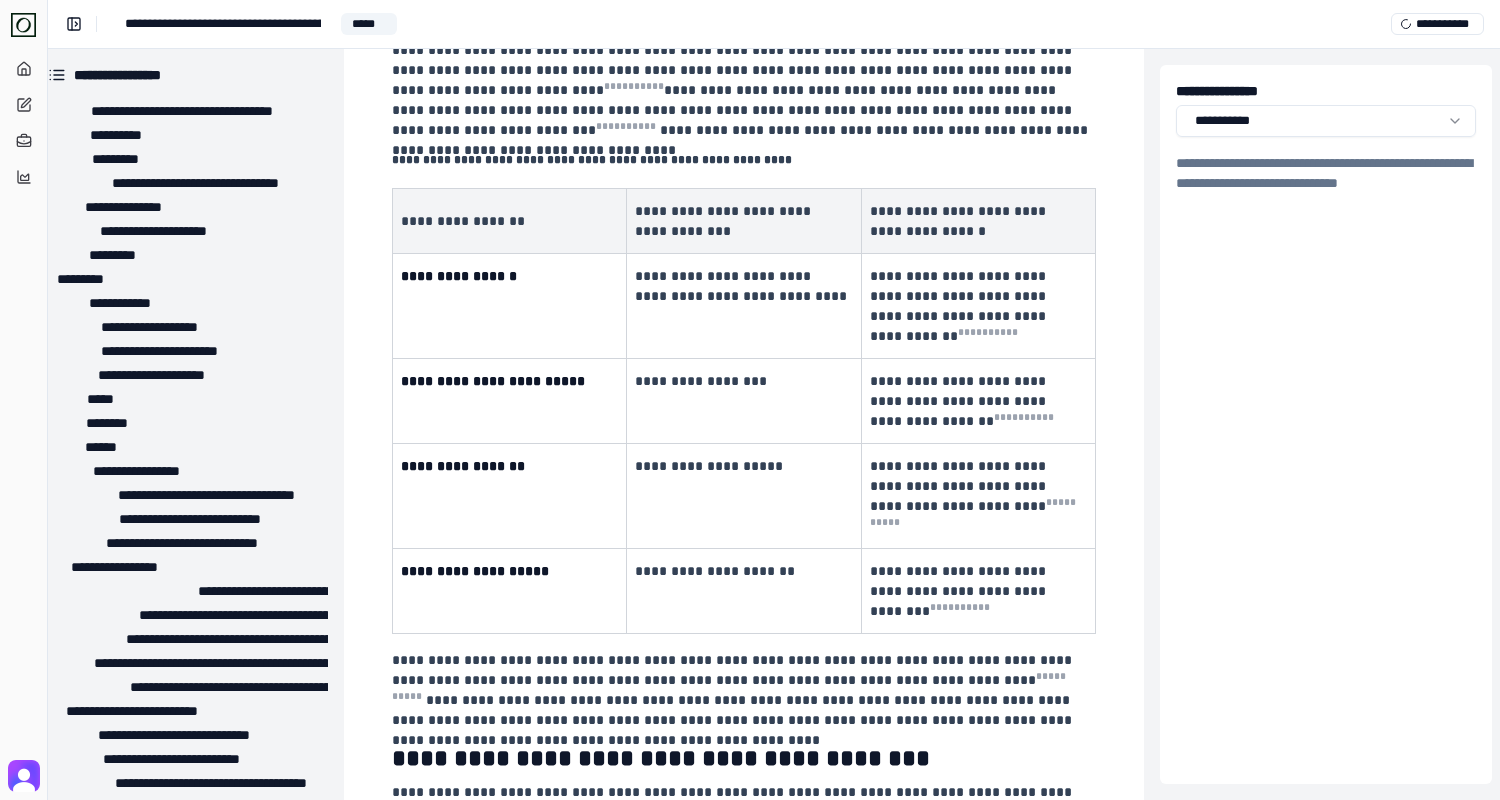 scroll, scrollTop: 37157, scrollLeft: 16, axis: both 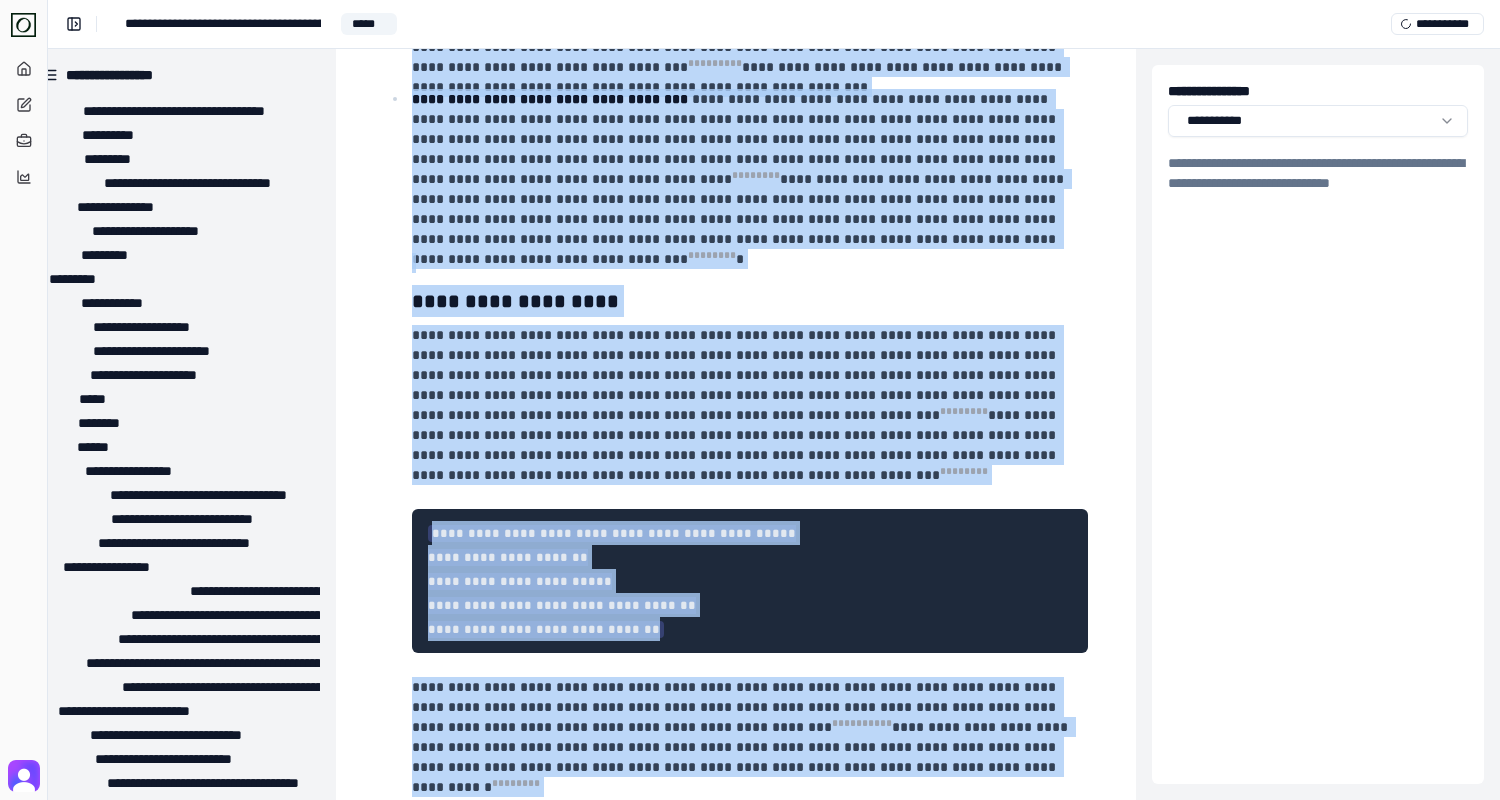 drag, startPoint x: 384, startPoint y: 253, endPoint x: 599, endPoint y: 861, distance: 644.8946 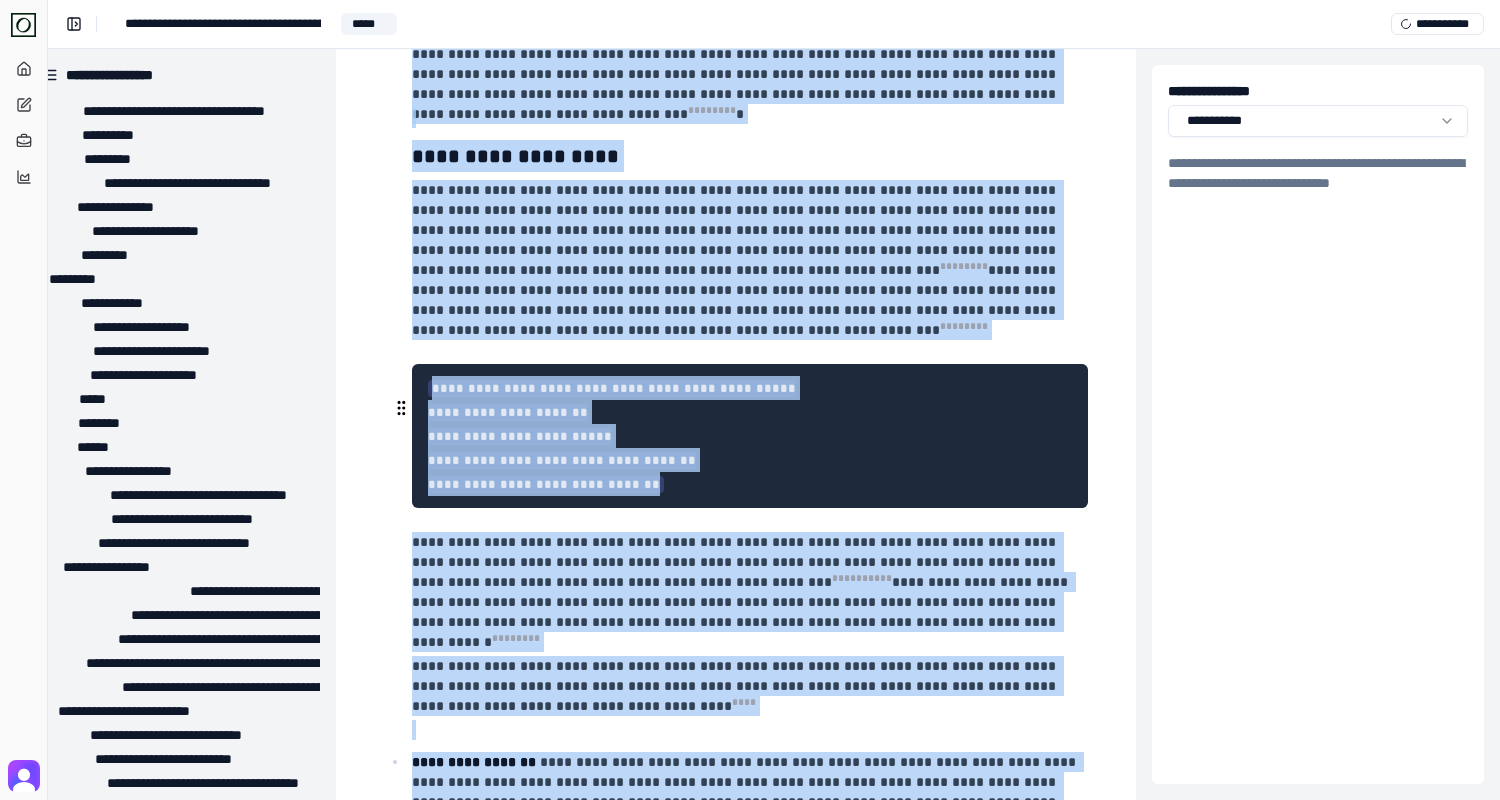 click at bounding box center (748, 730) 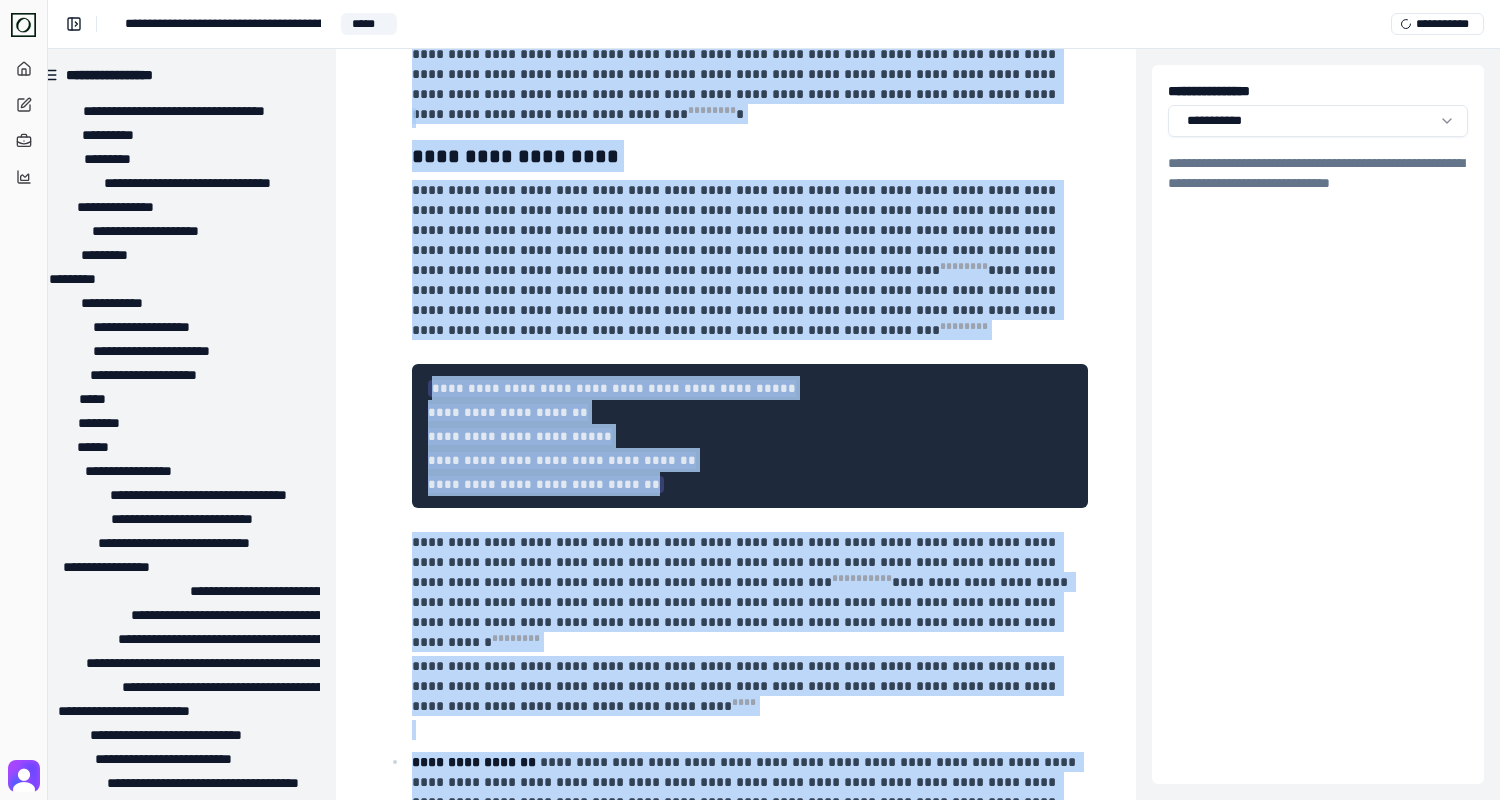 copy on "**********" 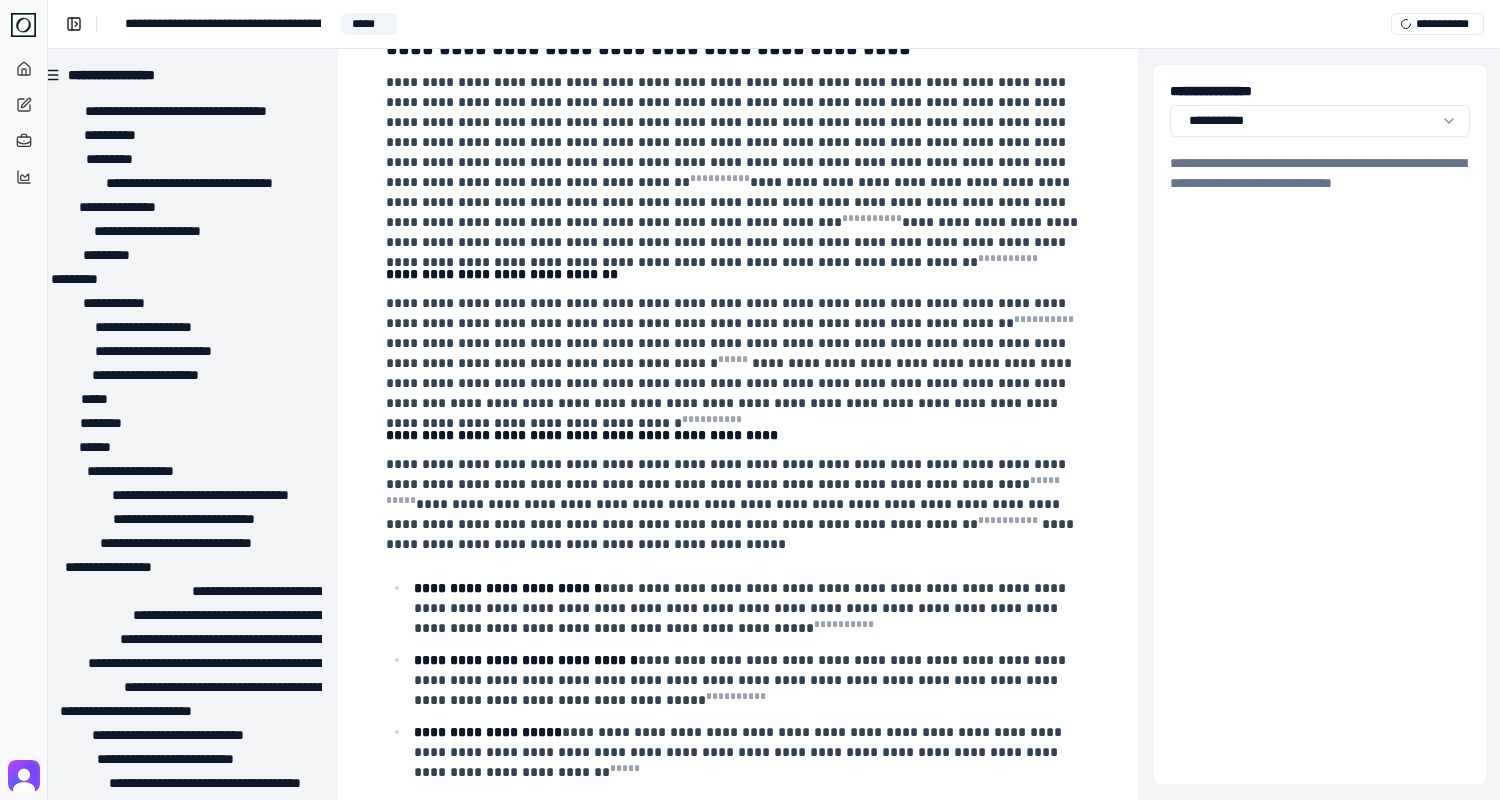 scroll, scrollTop: 35726, scrollLeft: 22, axis: both 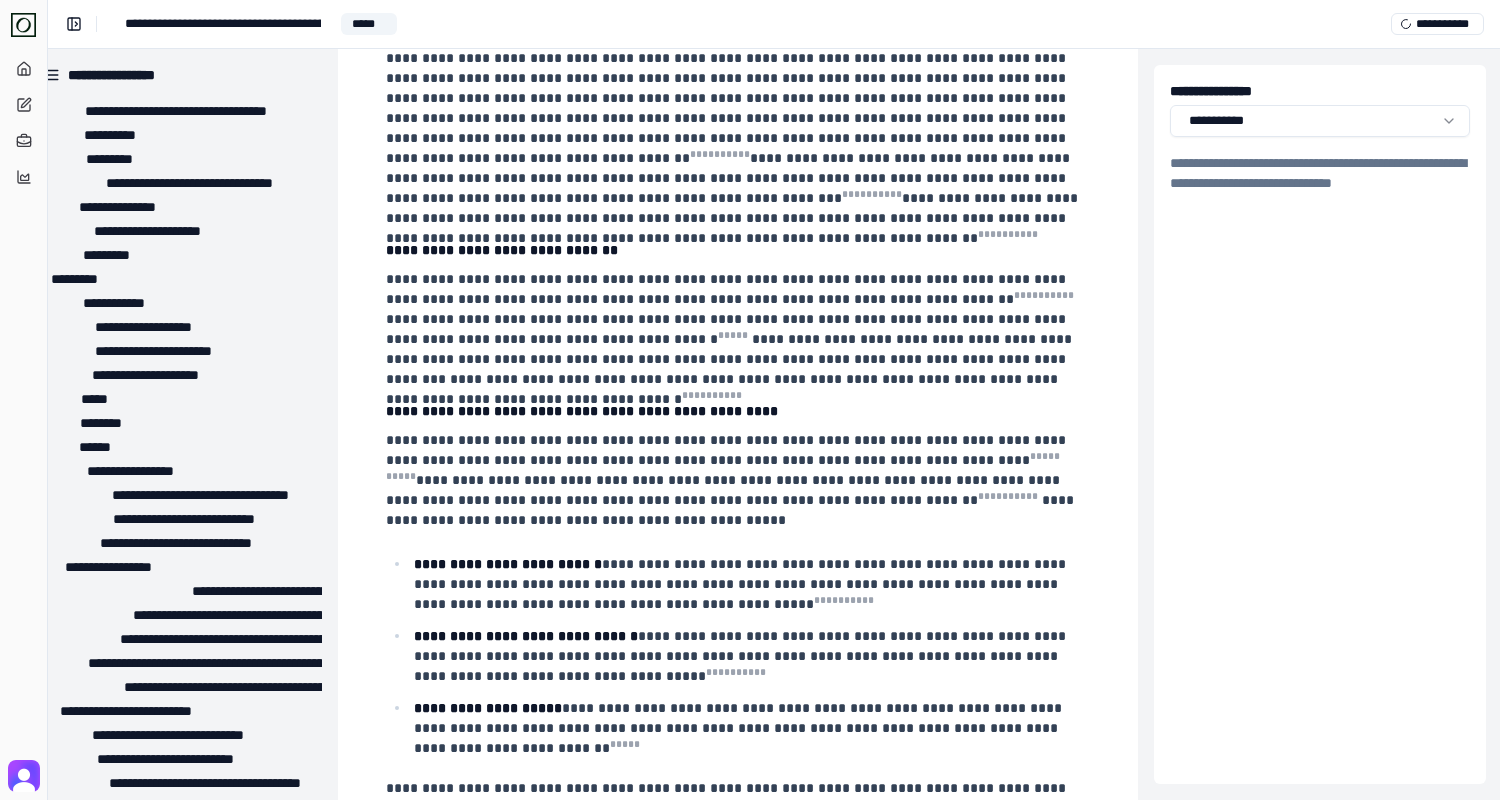 click on "**********" at bounding box center (182, 1107) 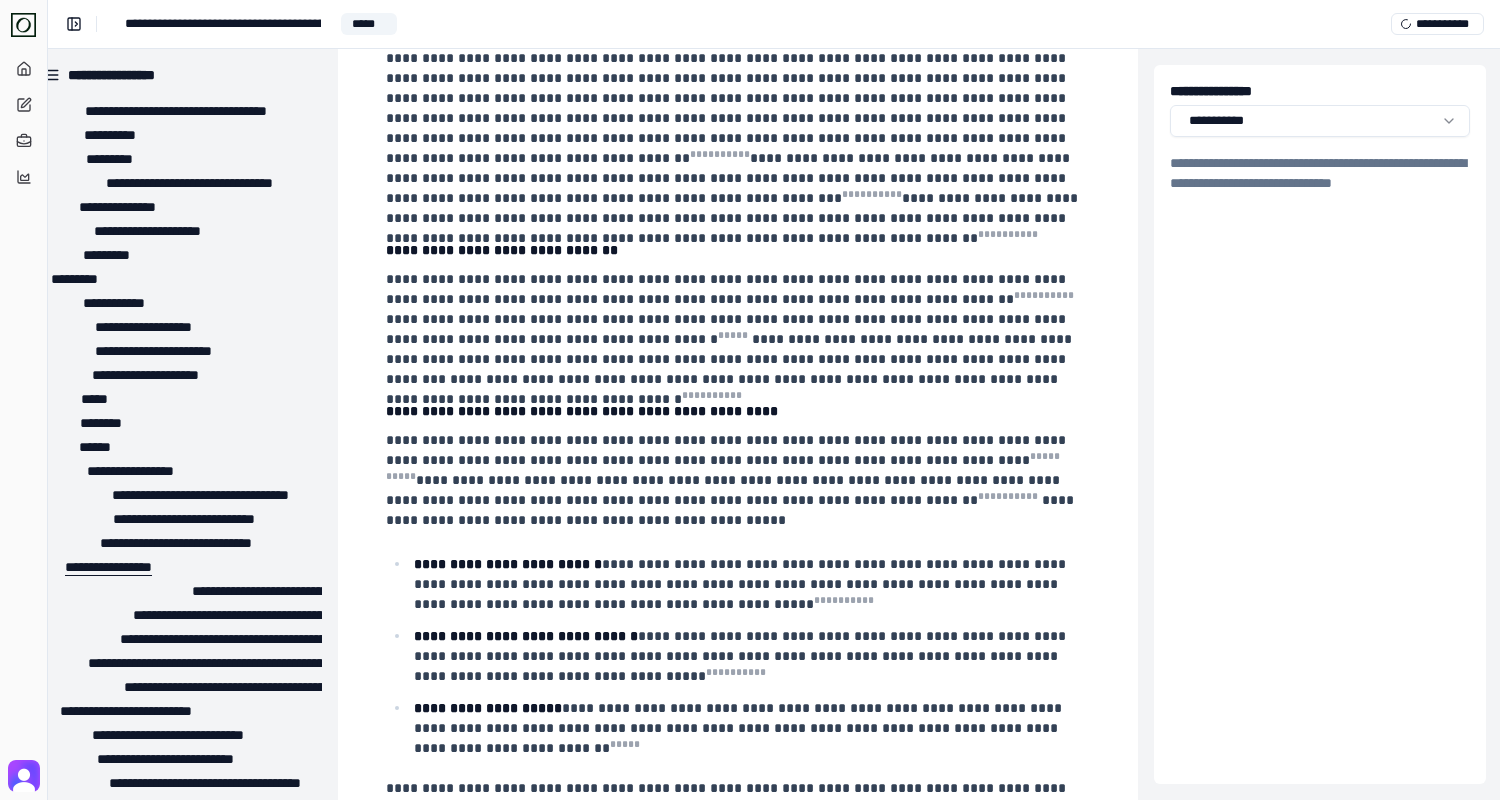 click on "**********" at bounding box center [108, 567] 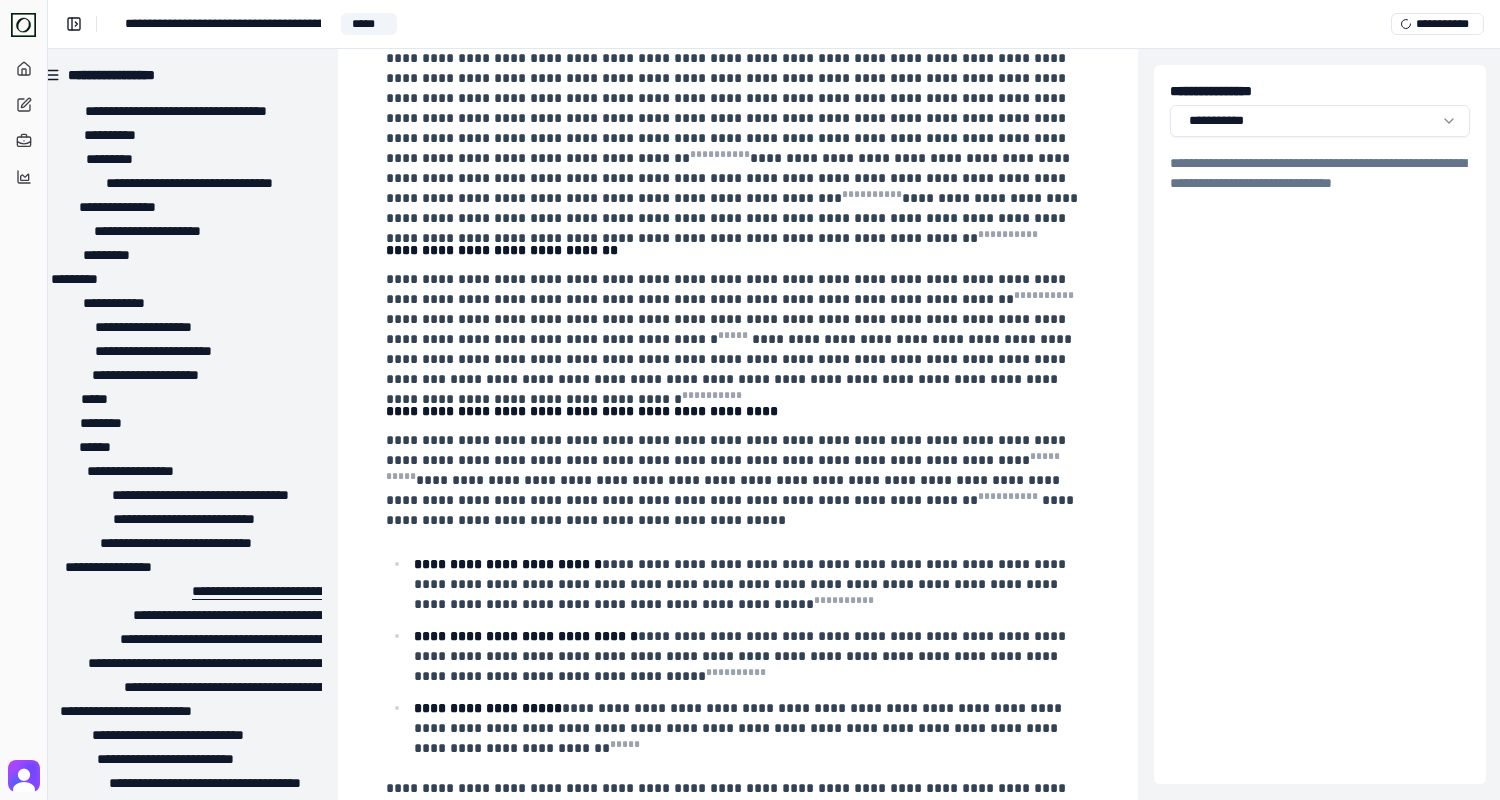 scroll, scrollTop: 7942, scrollLeft: 22, axis: both 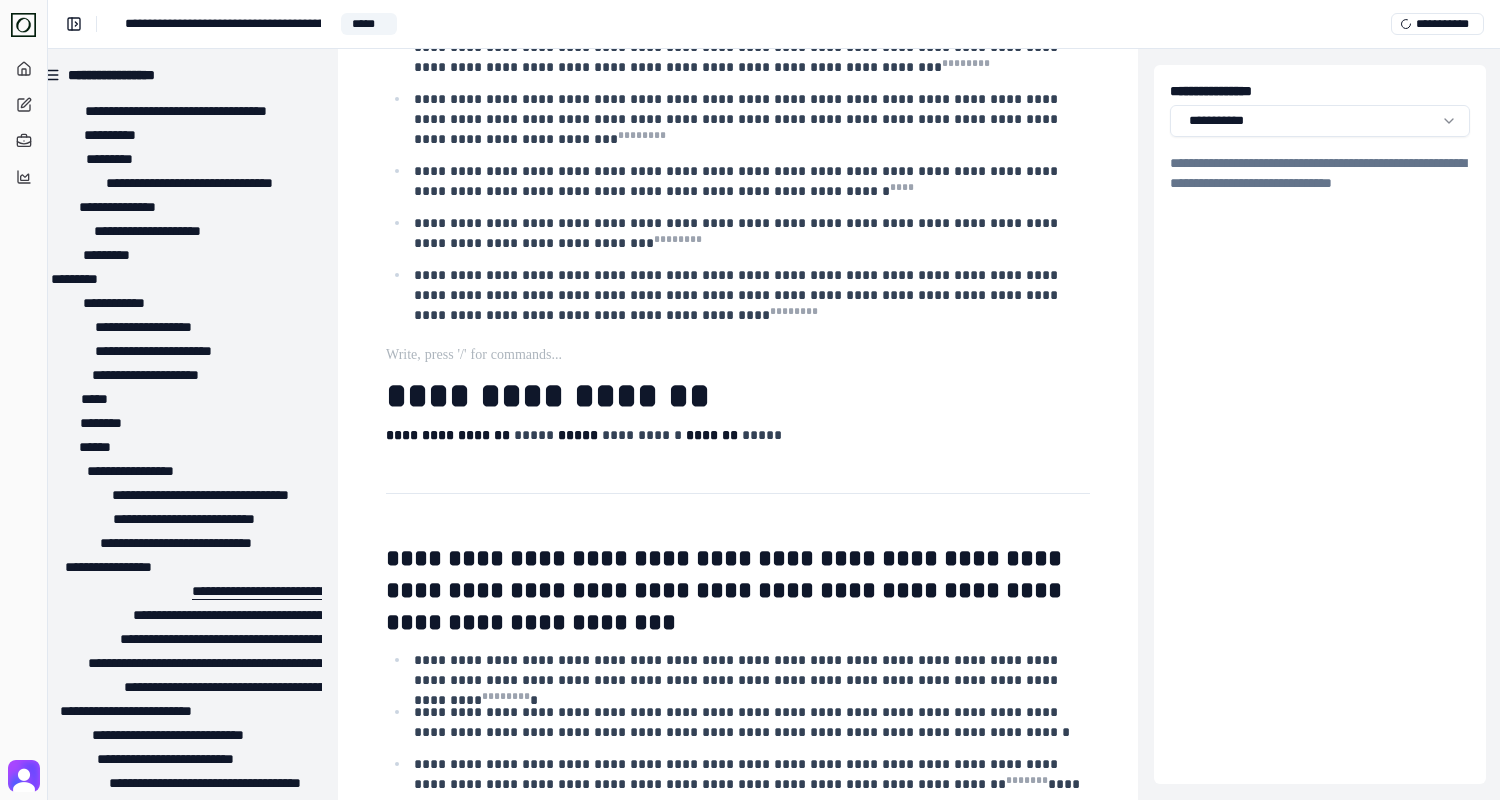 click on "**********" at bounding box center [517, 591] 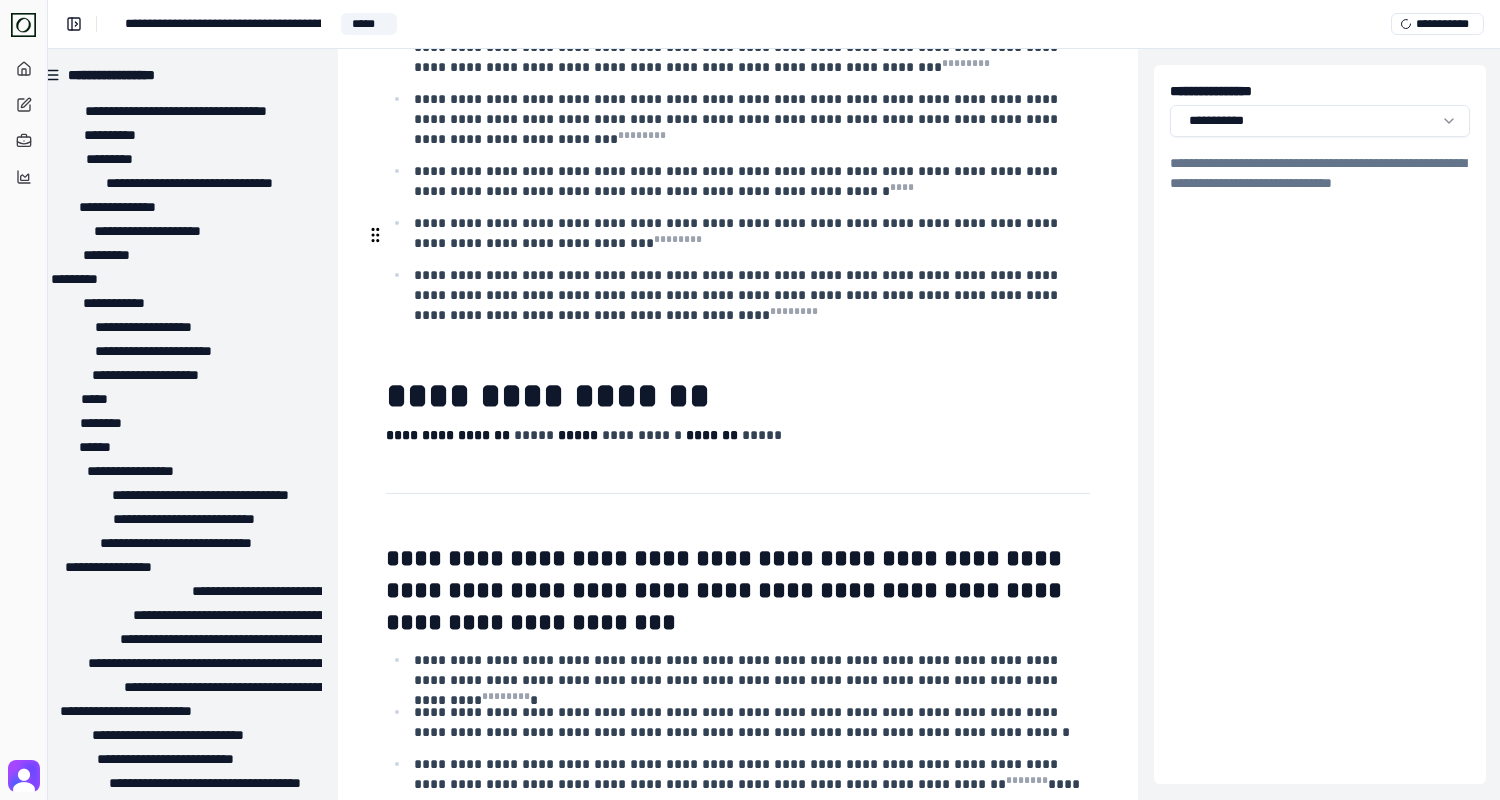 click on "**********" at bounding box center [727, 590] 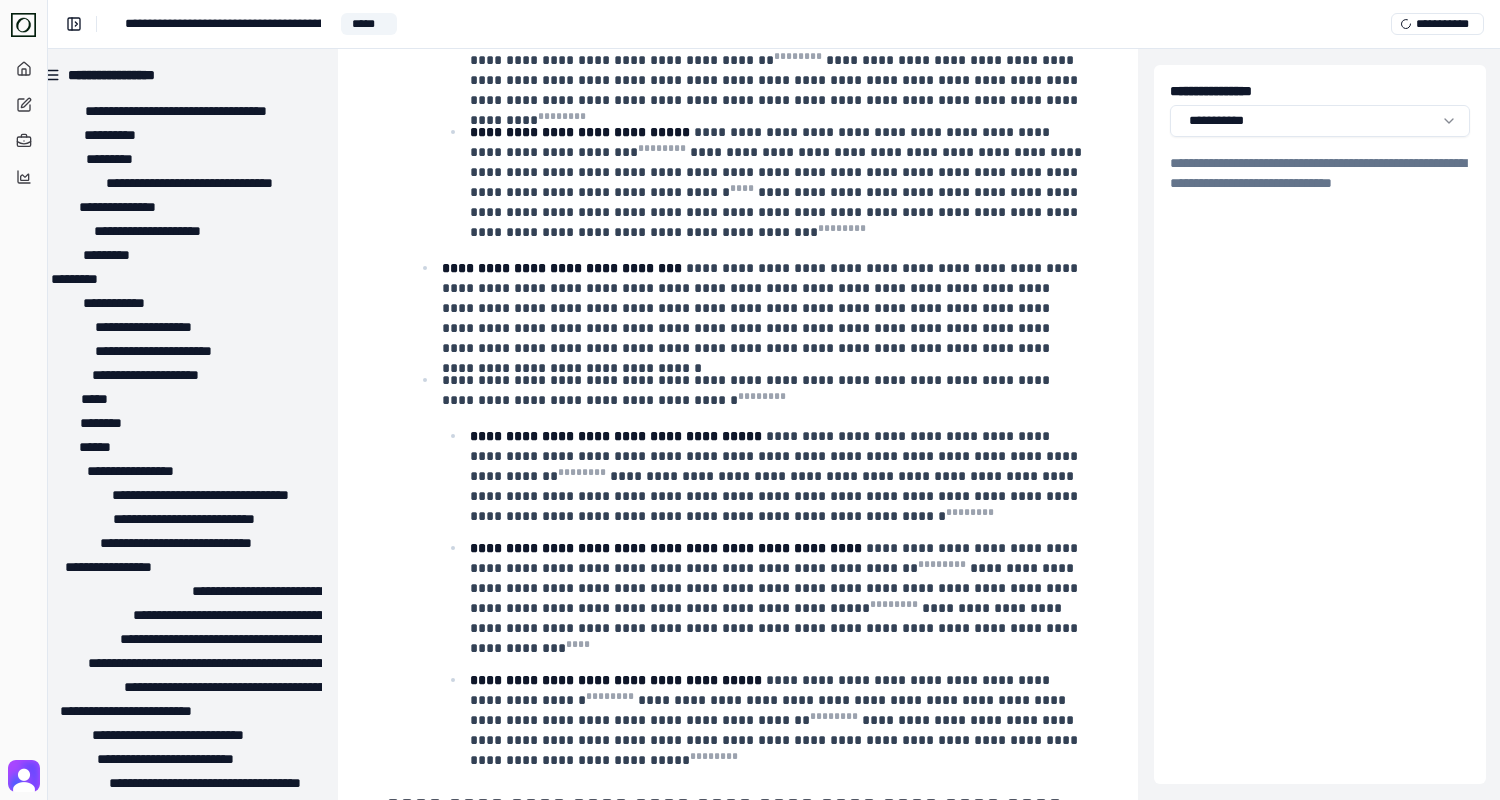 scroll, scrollTop: 10148, scrollLeft: 22, axis: both 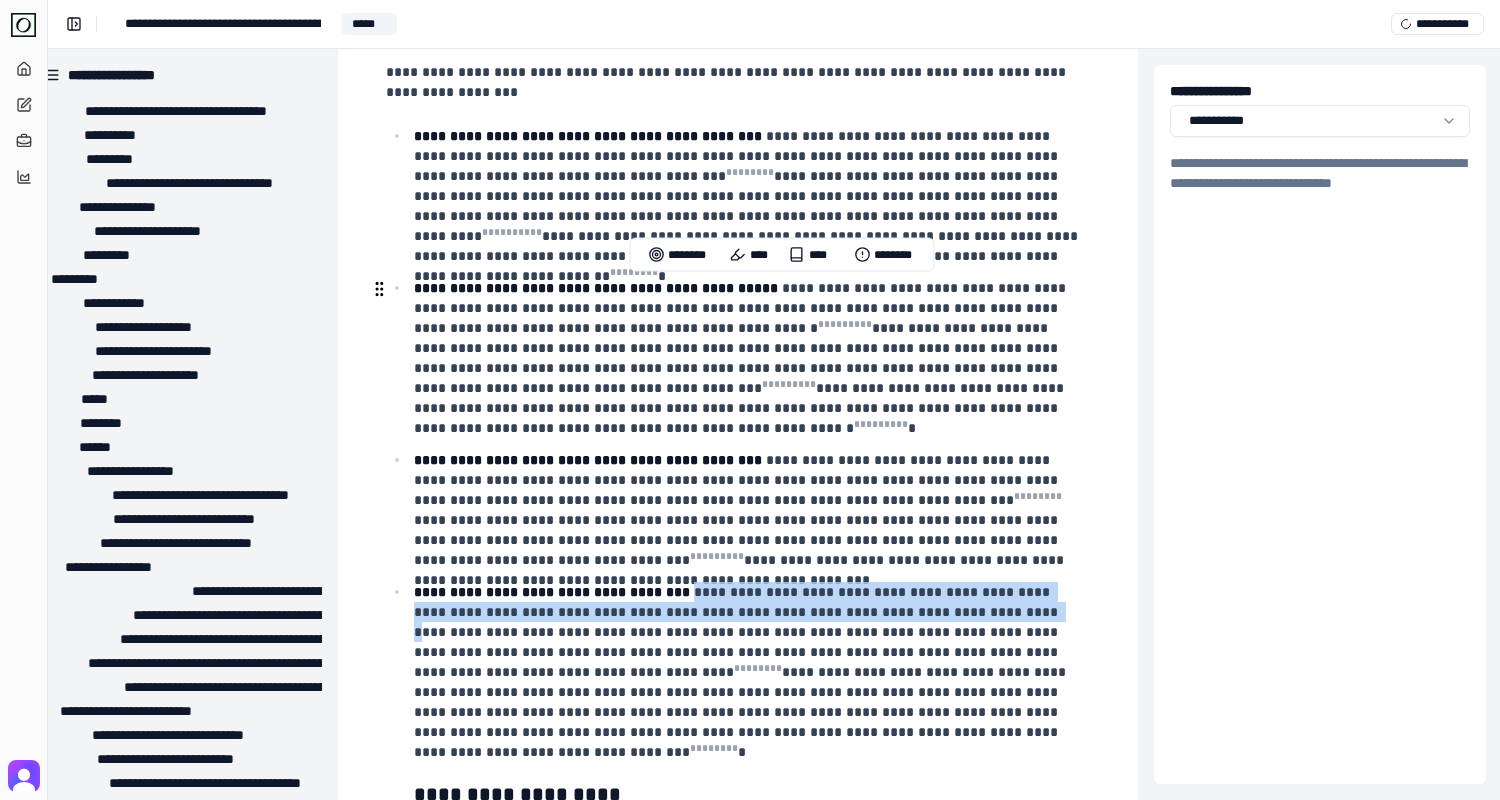 drag, startPoint x: 677, startPoint y: 292, endPoint x: 983, endPoint y: 308, distance: 306.41803 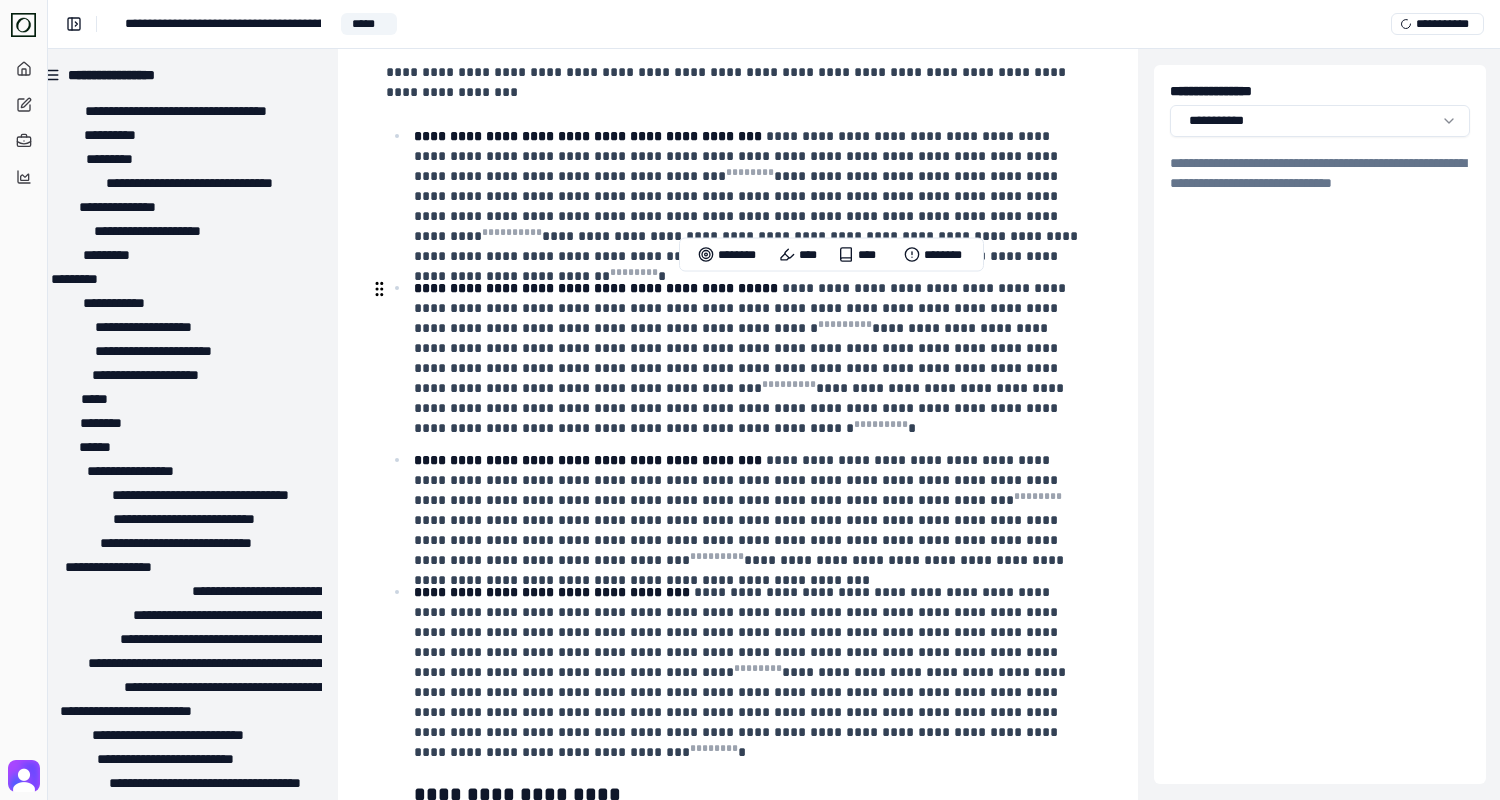 click on "**********" at bounding box center (750, 662) 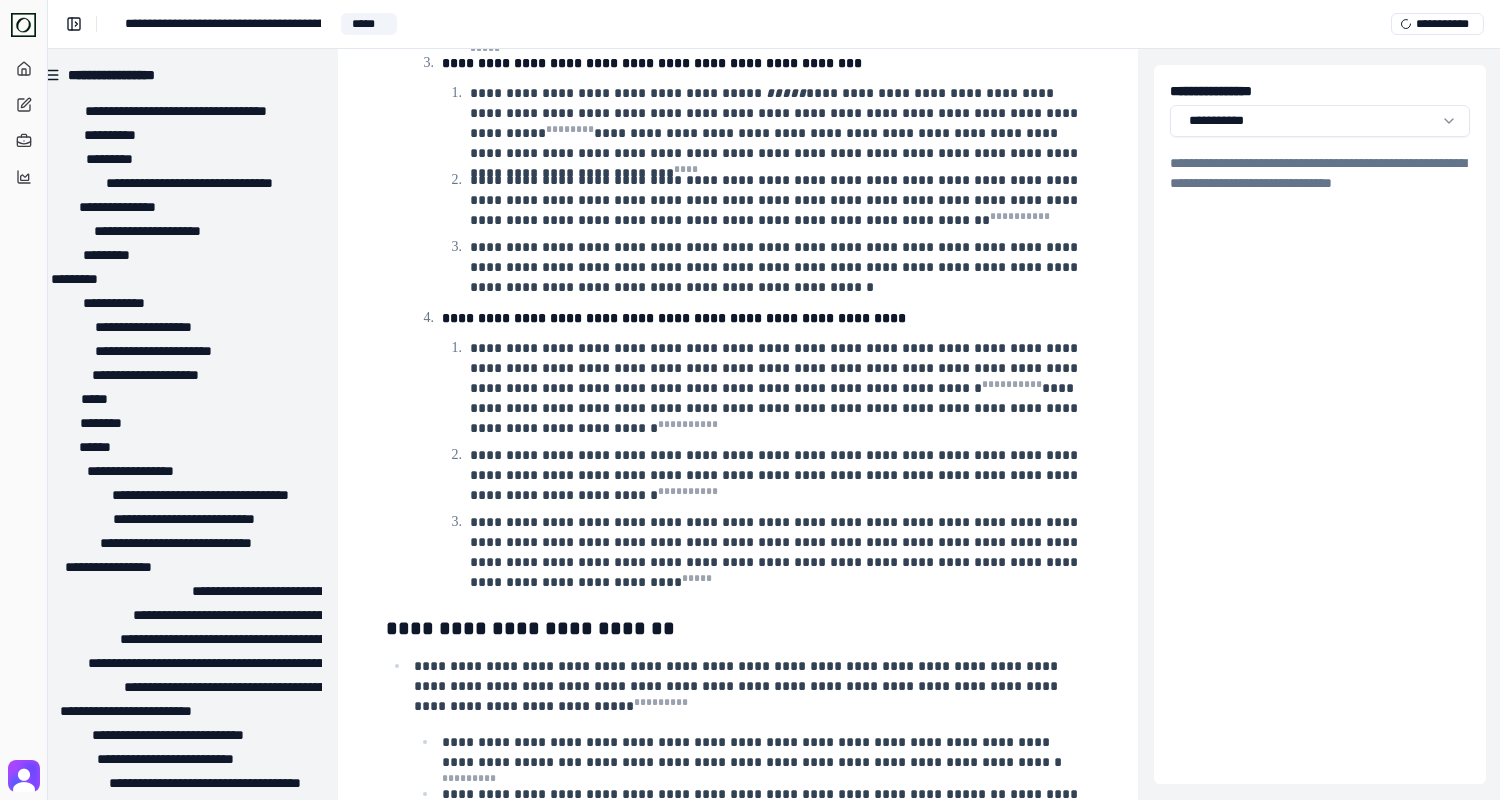 scroll, scrollTop: 14721, scrollLeft: 22, axis: both 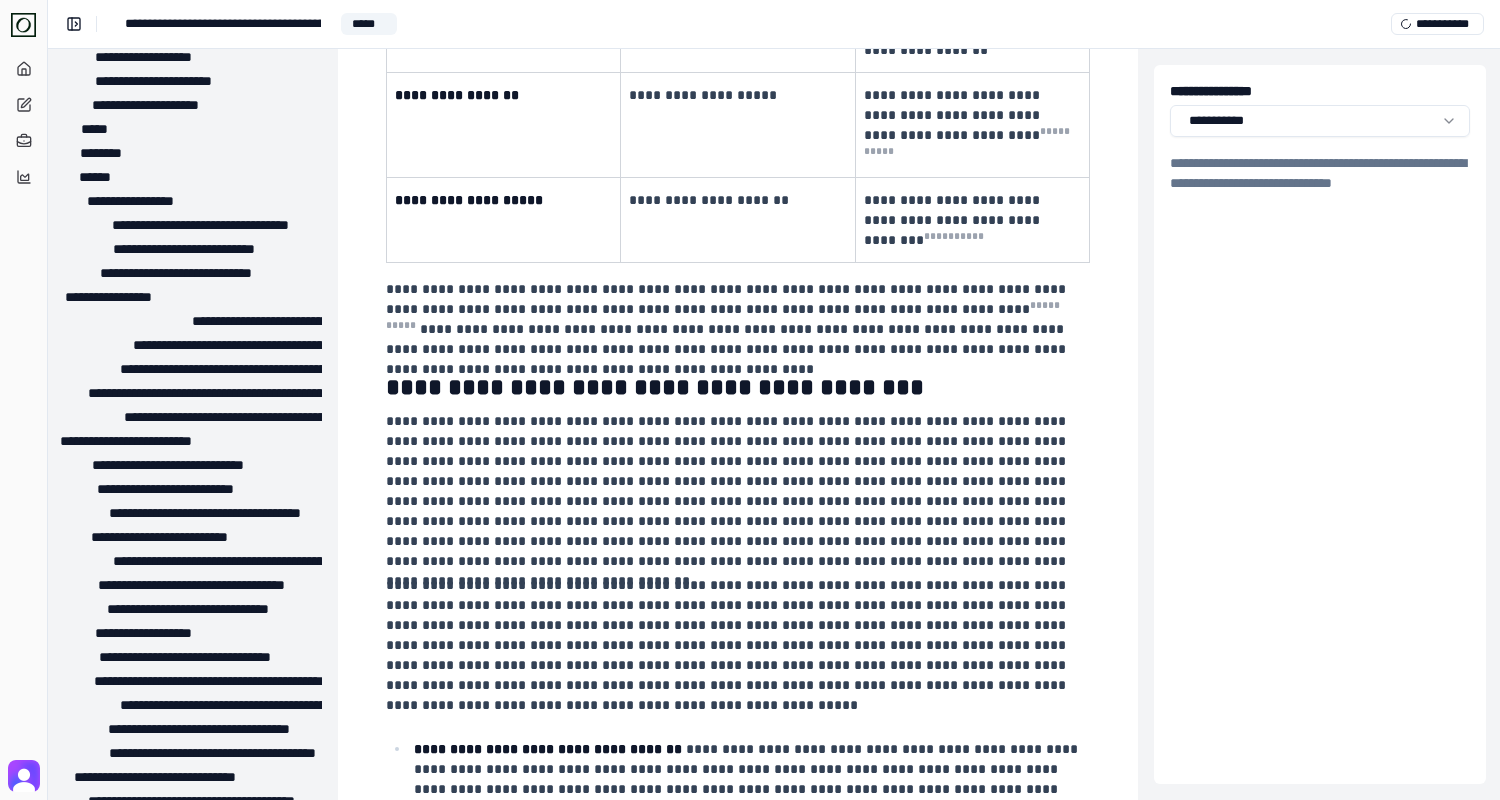 click on "**********" at bounding box center (738, 1489) 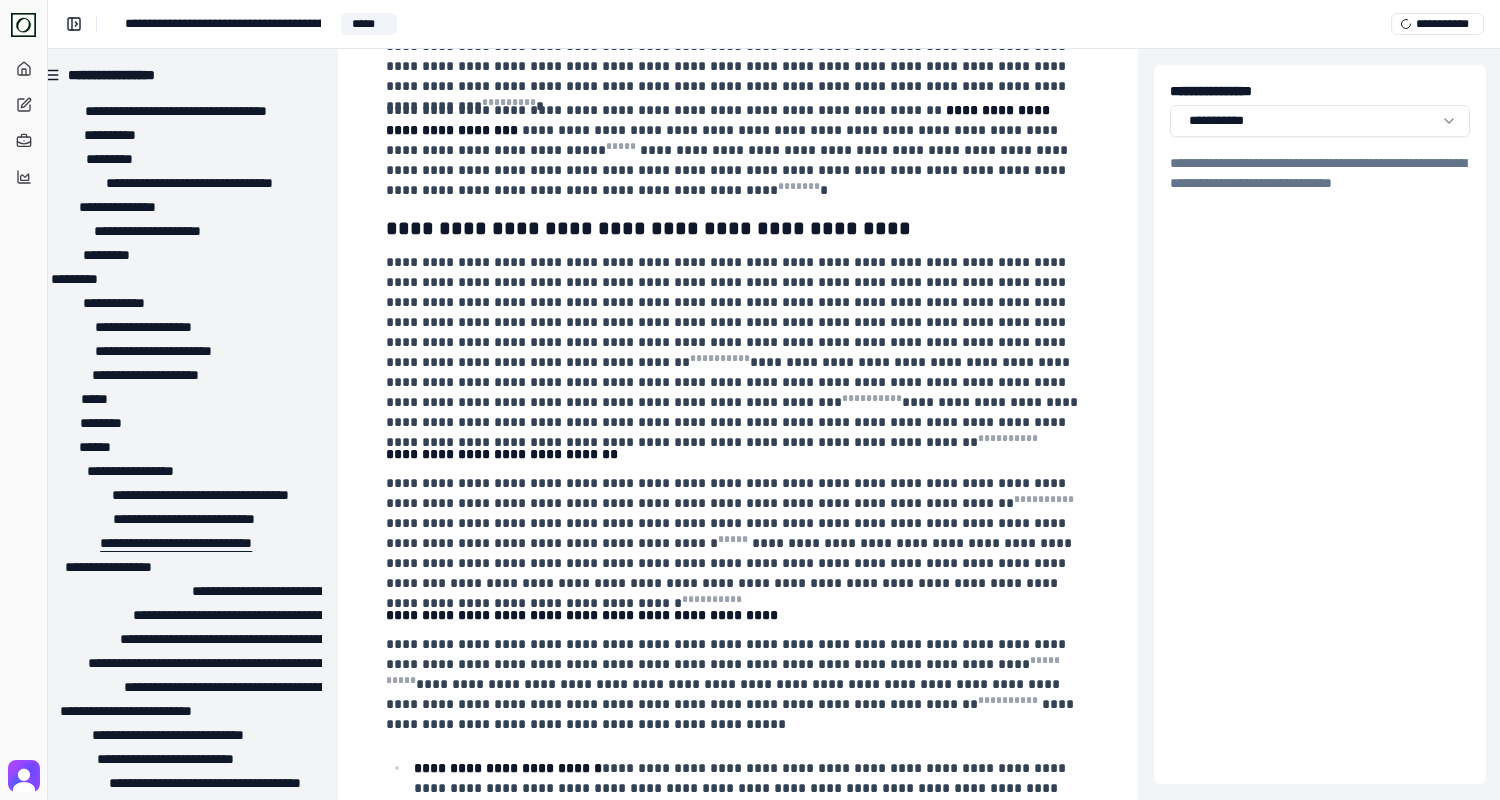 scroll, scrollTop: 35531, scrollLeft: 22, axis: both 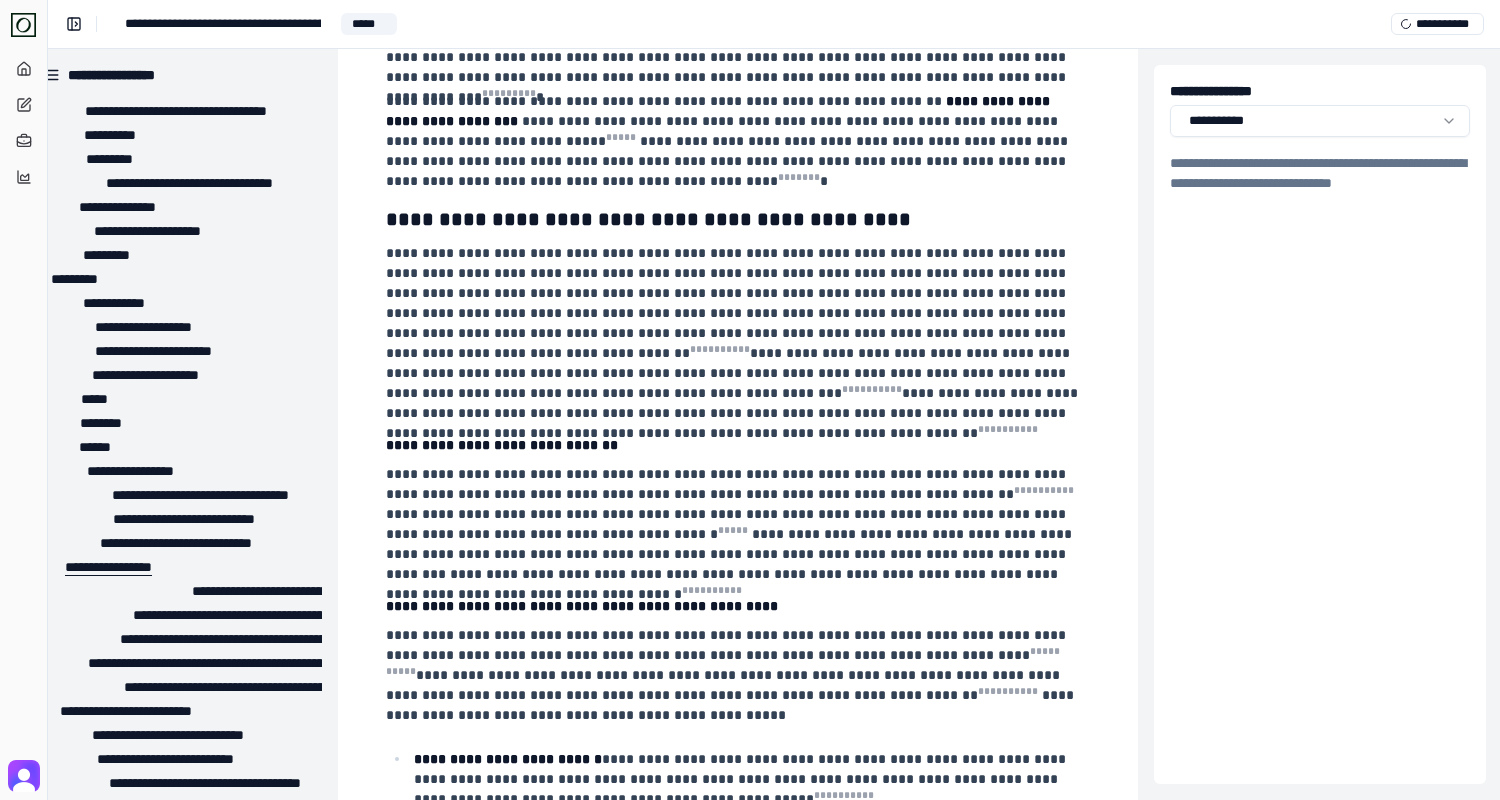 click on "**********" at bounding box center (108, 567) 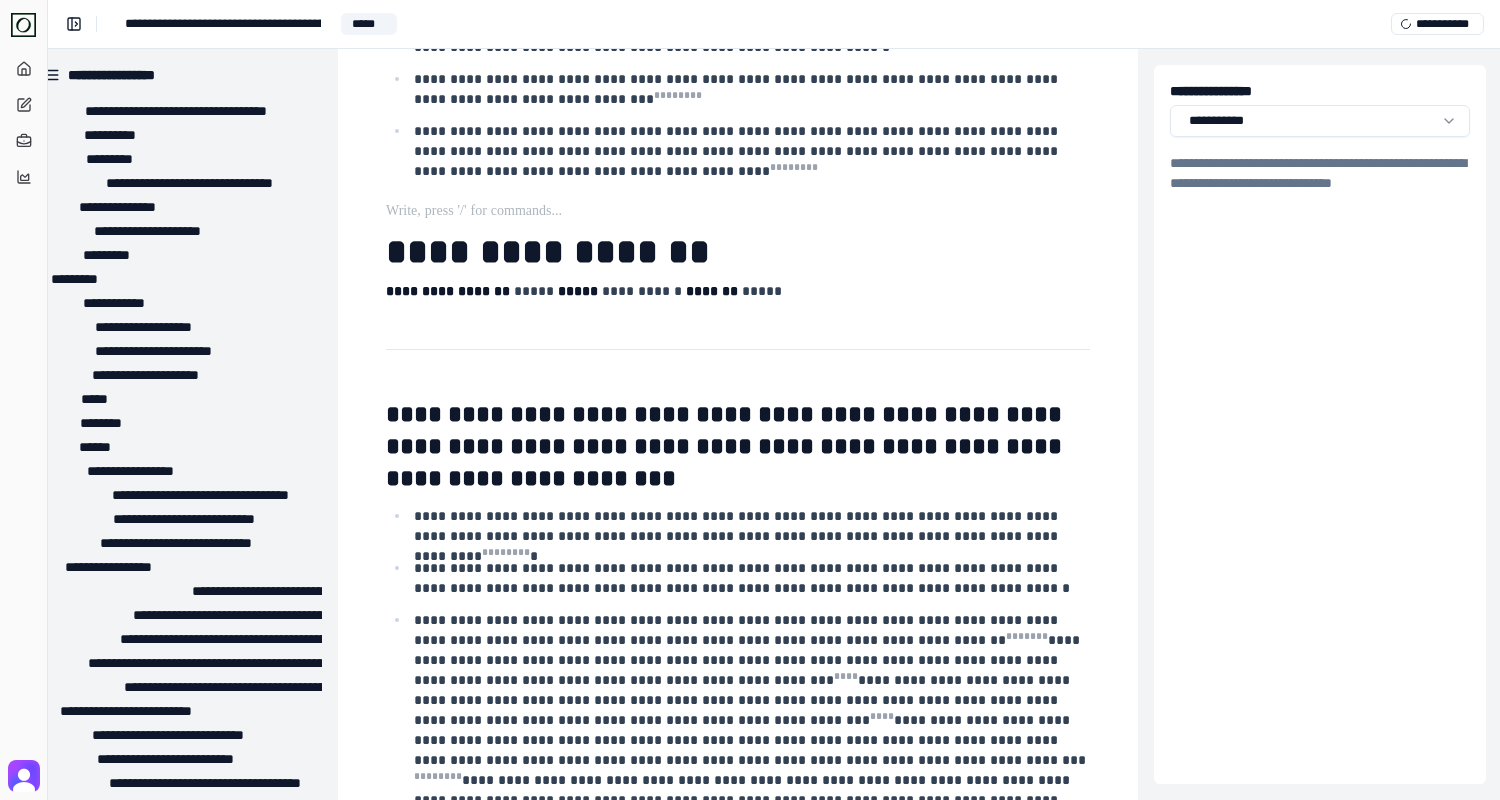 scroll, scrollTop: 8092, scrollLeft: 22, axis: both 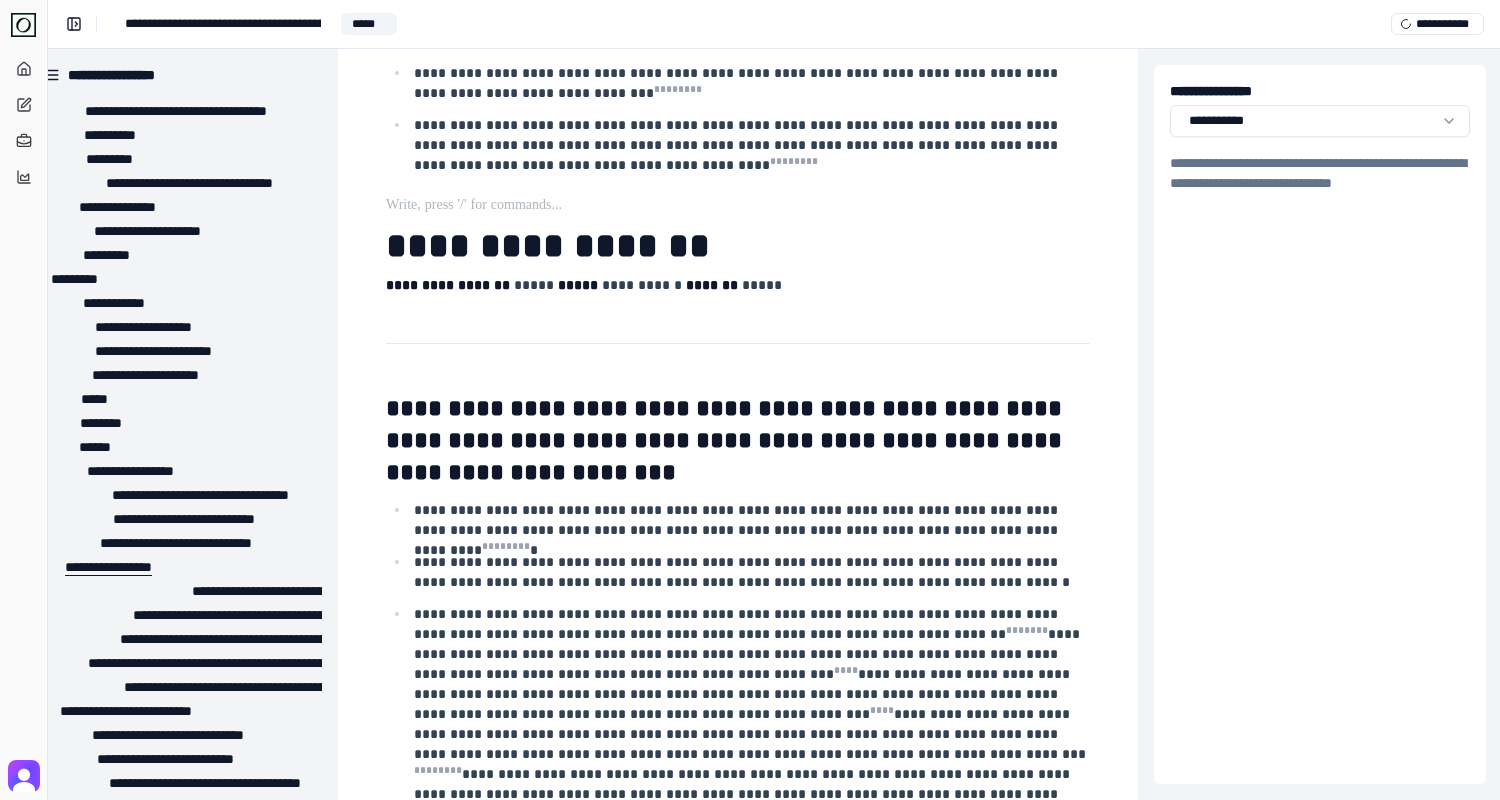 click on "**********" at bounding box center [108, 567] 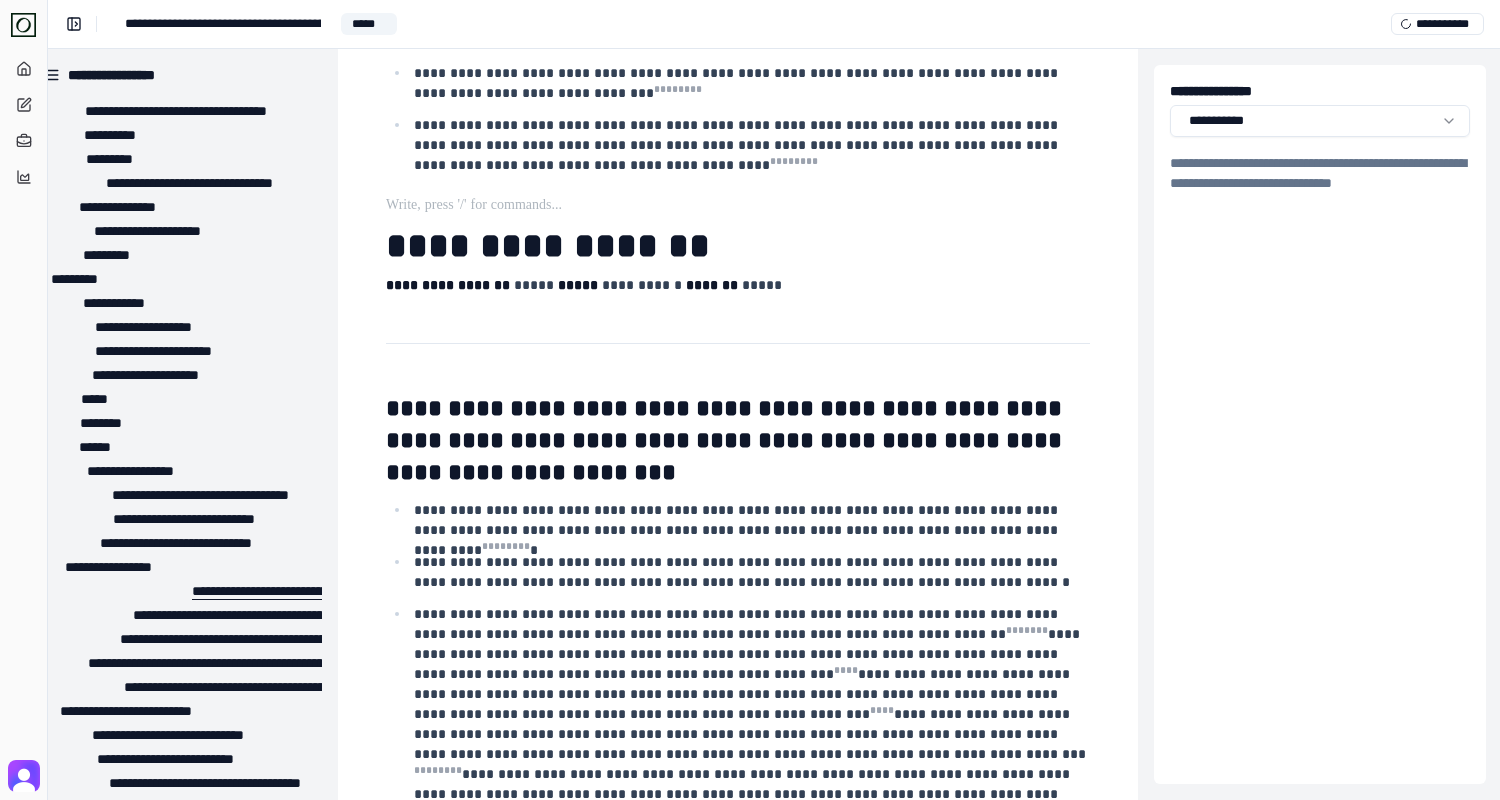 scroll, scrollTop: 7942, scrollLeft: 22, axis: both 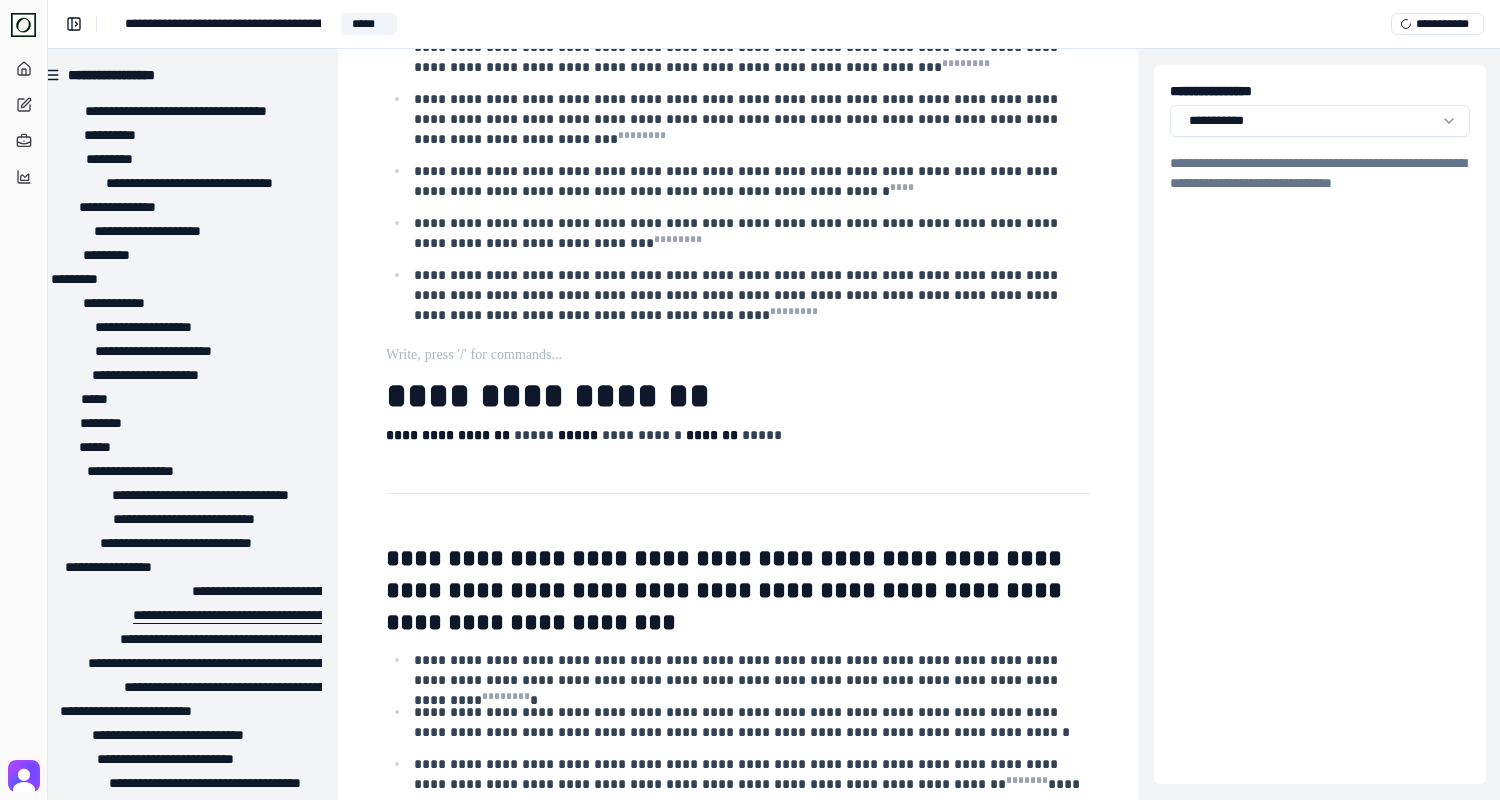 click on "**********" at bounding box center (348, 615) 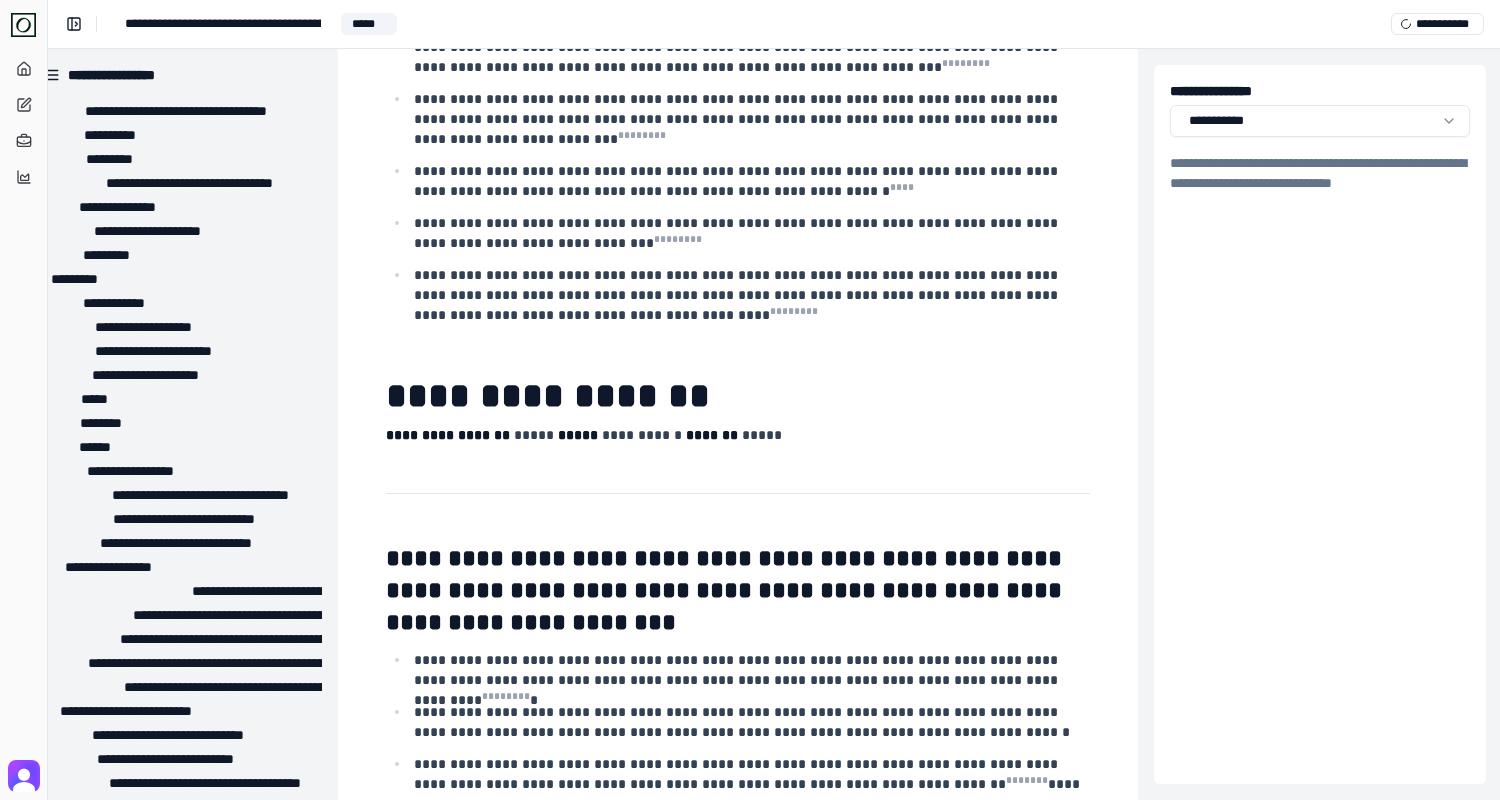 click on "**********" at bounding box center (182, 1107) 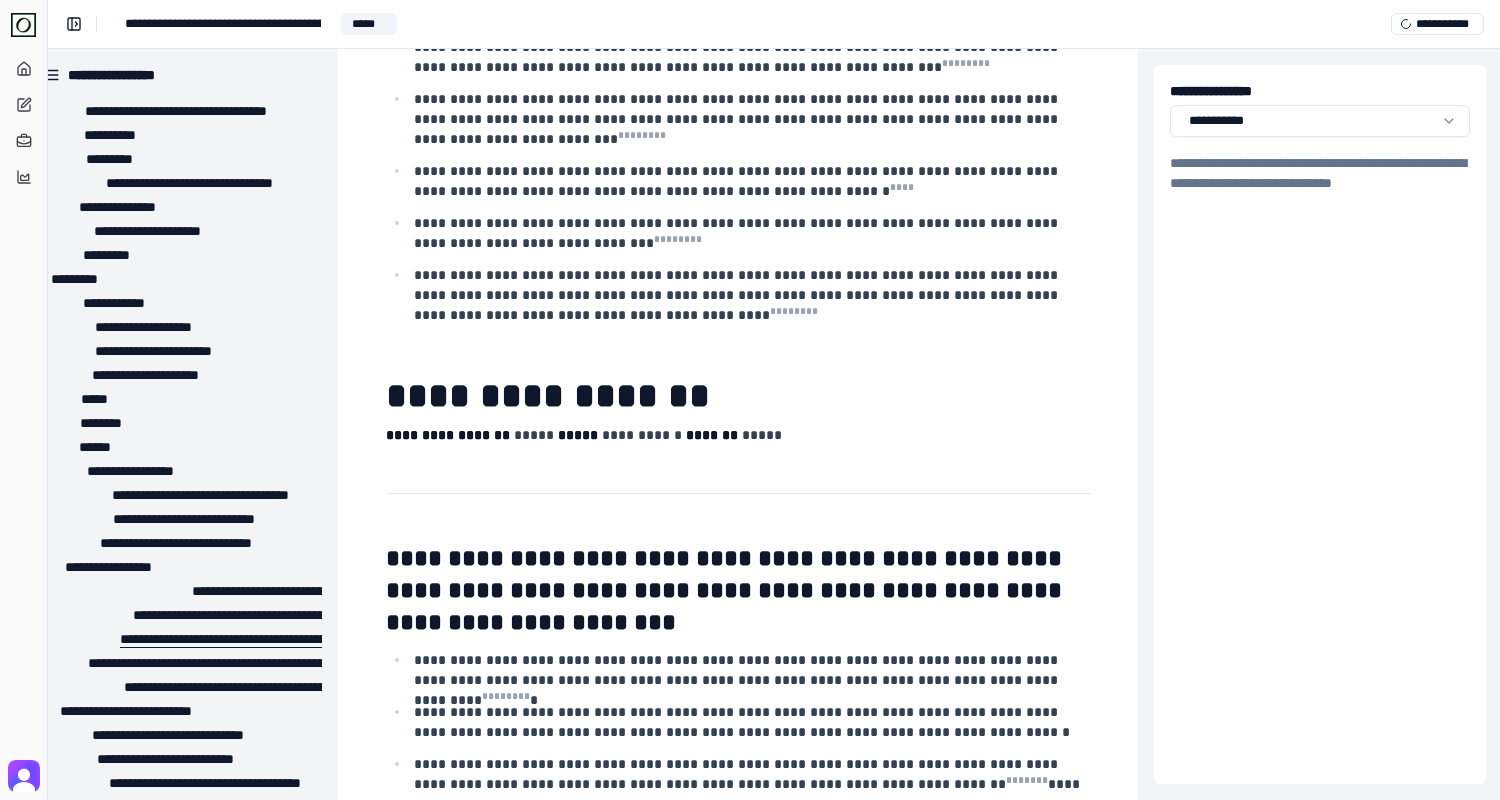 click on "**********" at bounding box center (313, 639) 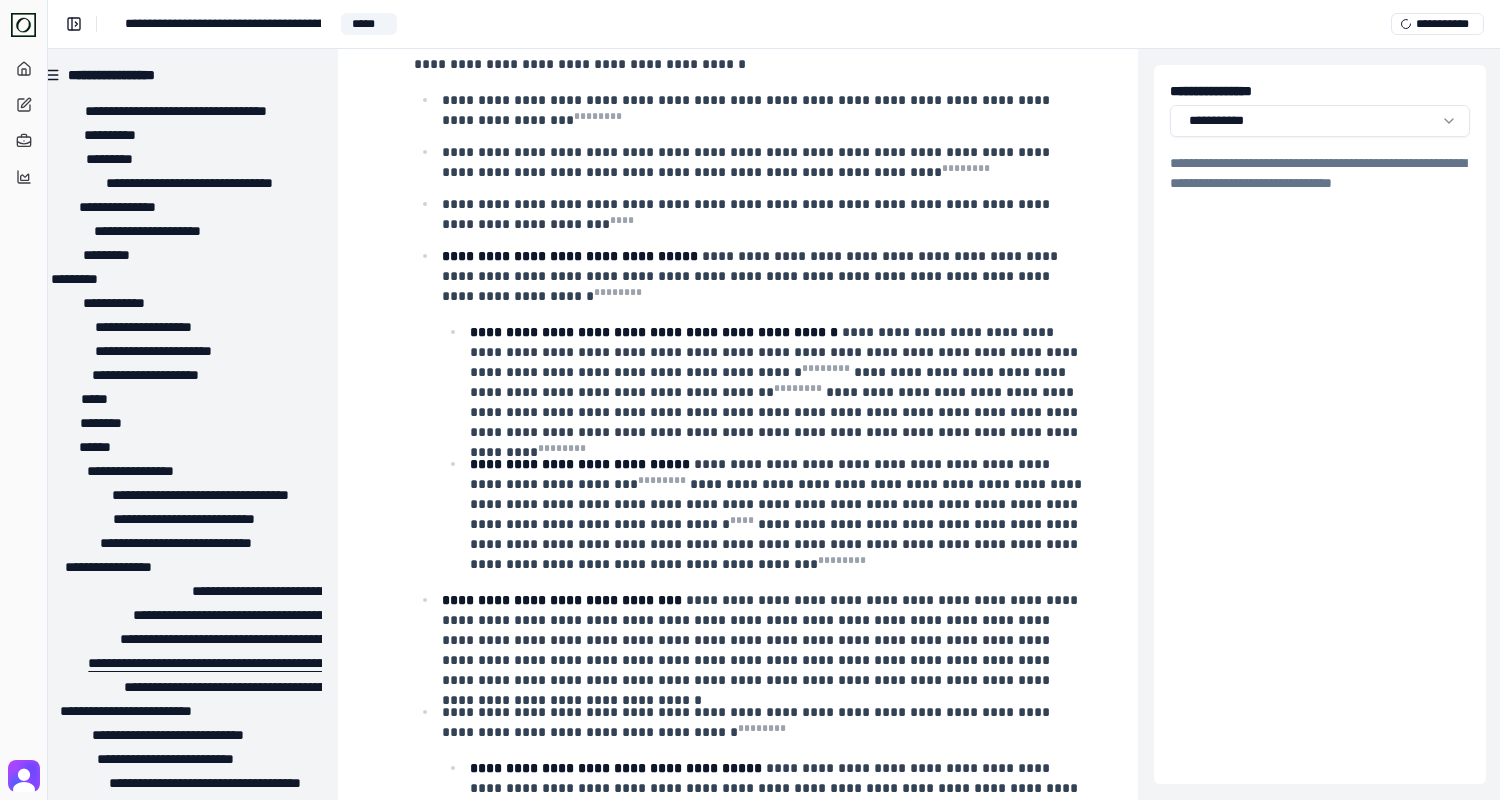 click on "**********" at bounding box center (219, 663) 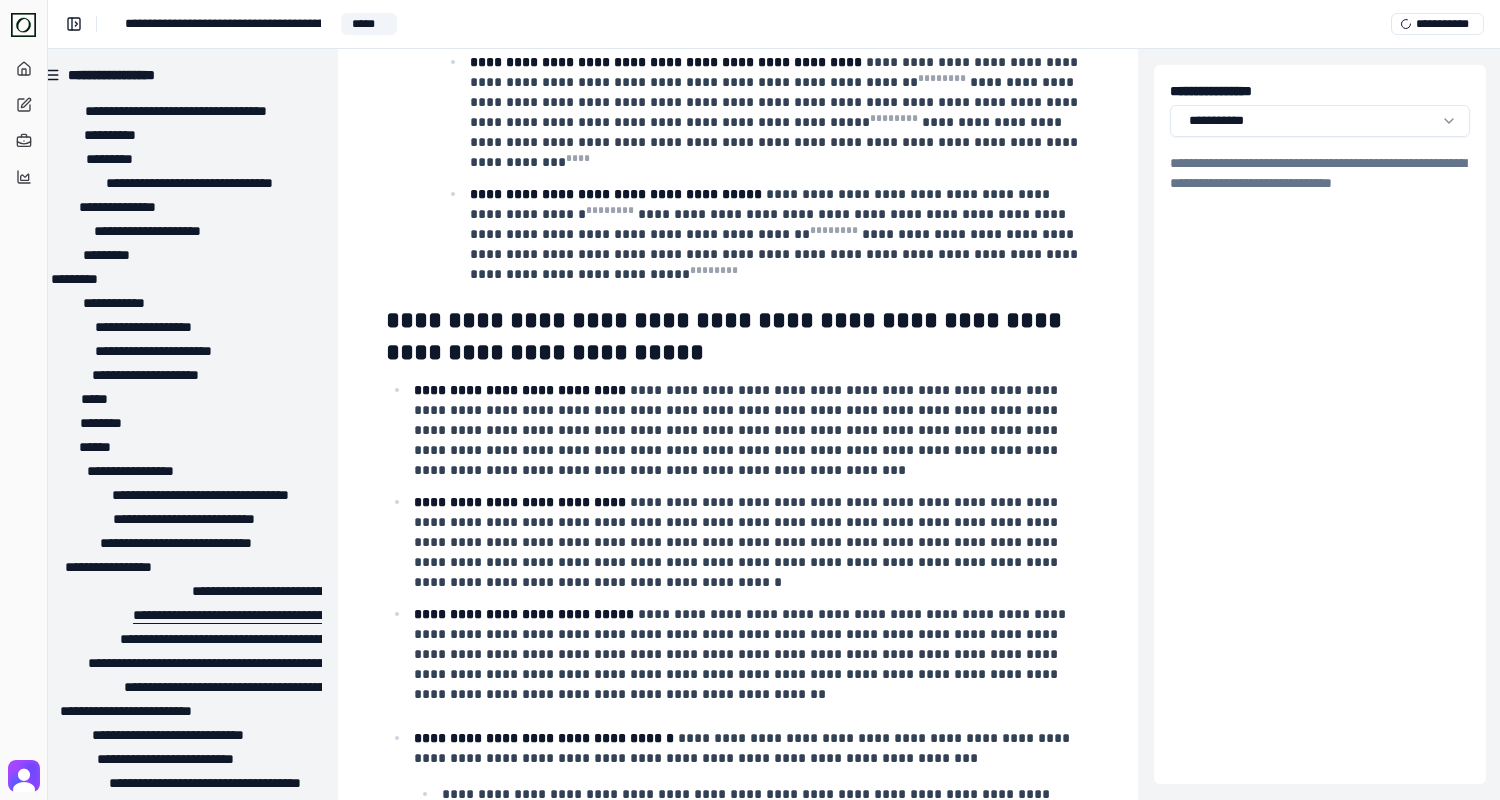 click on "**********" at bounding box center [348, 615] 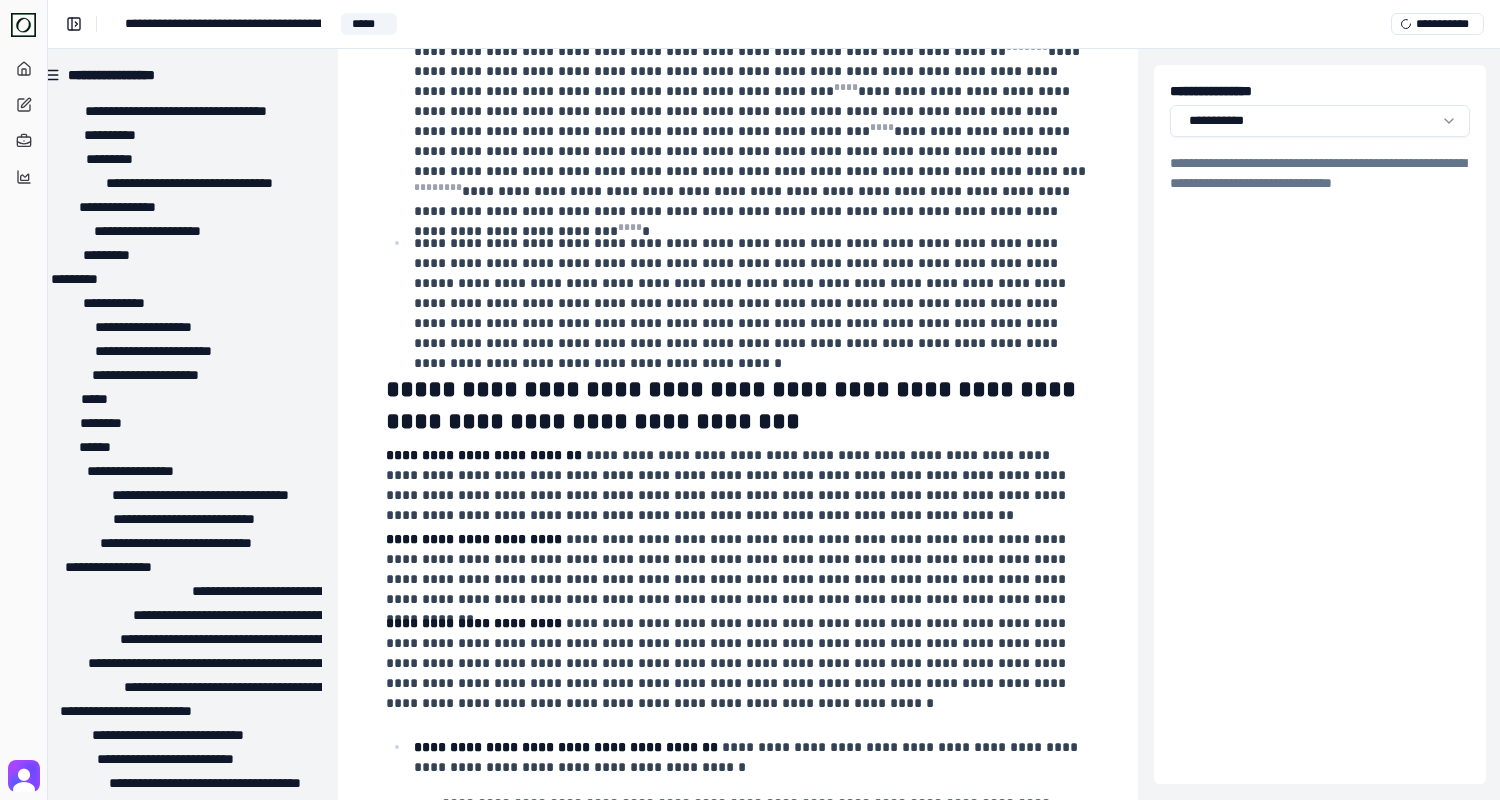 click on "**********" at bounding box center (182, 1107) 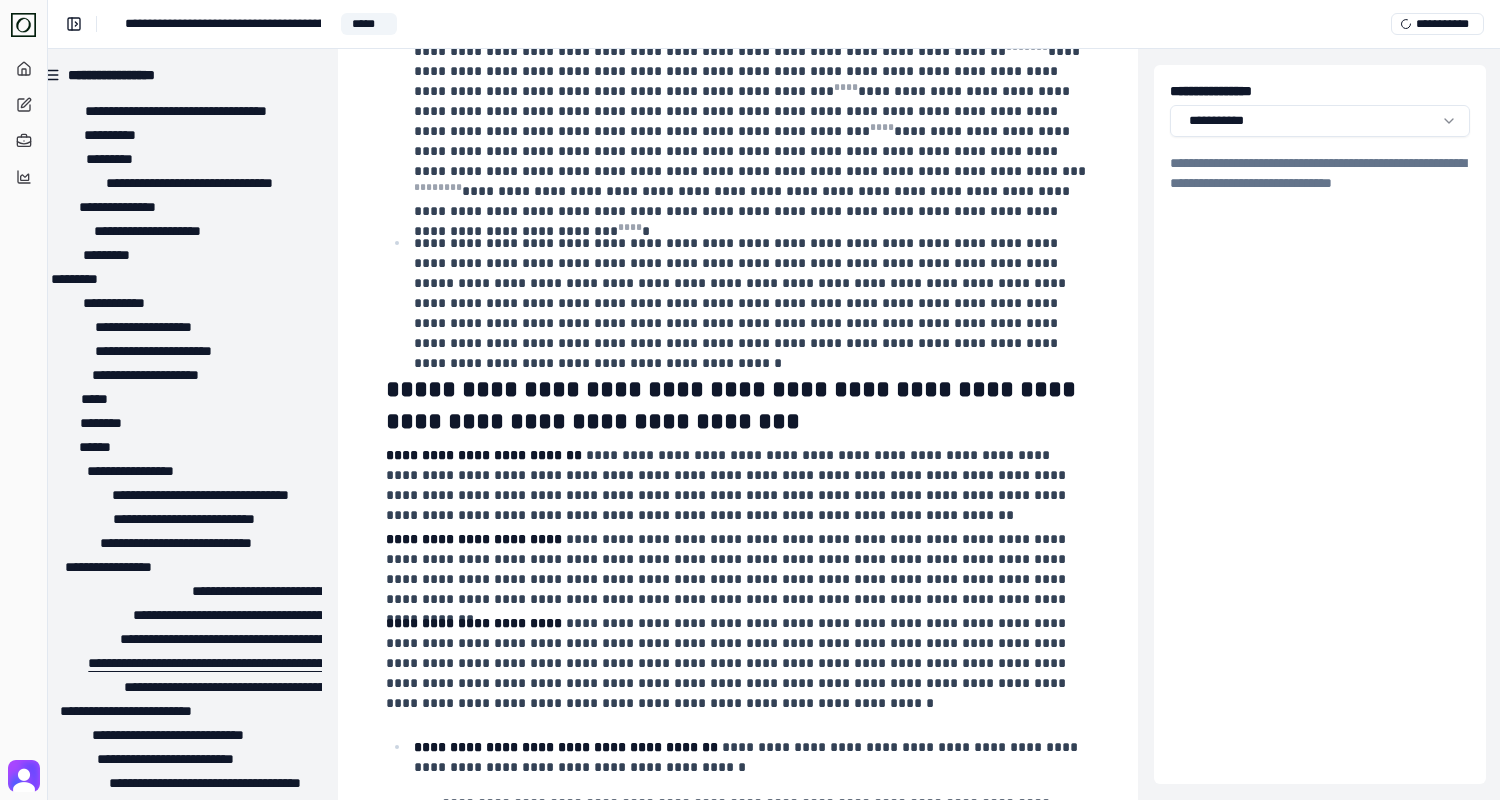 click on "**********" at bounding box center [219, 663] 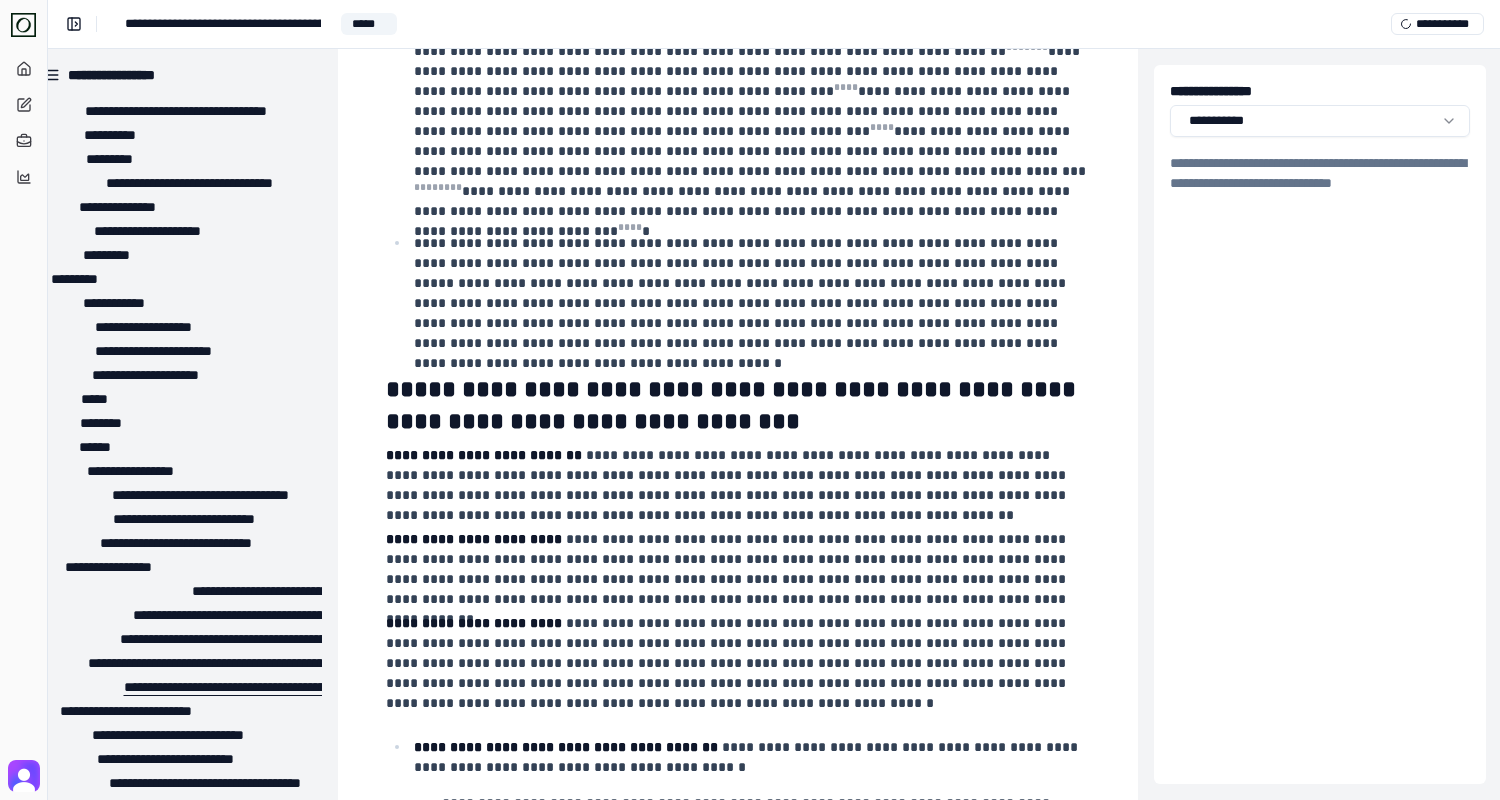 scroll, scrollTop: 10196, scrollLeft: 22, axis: both 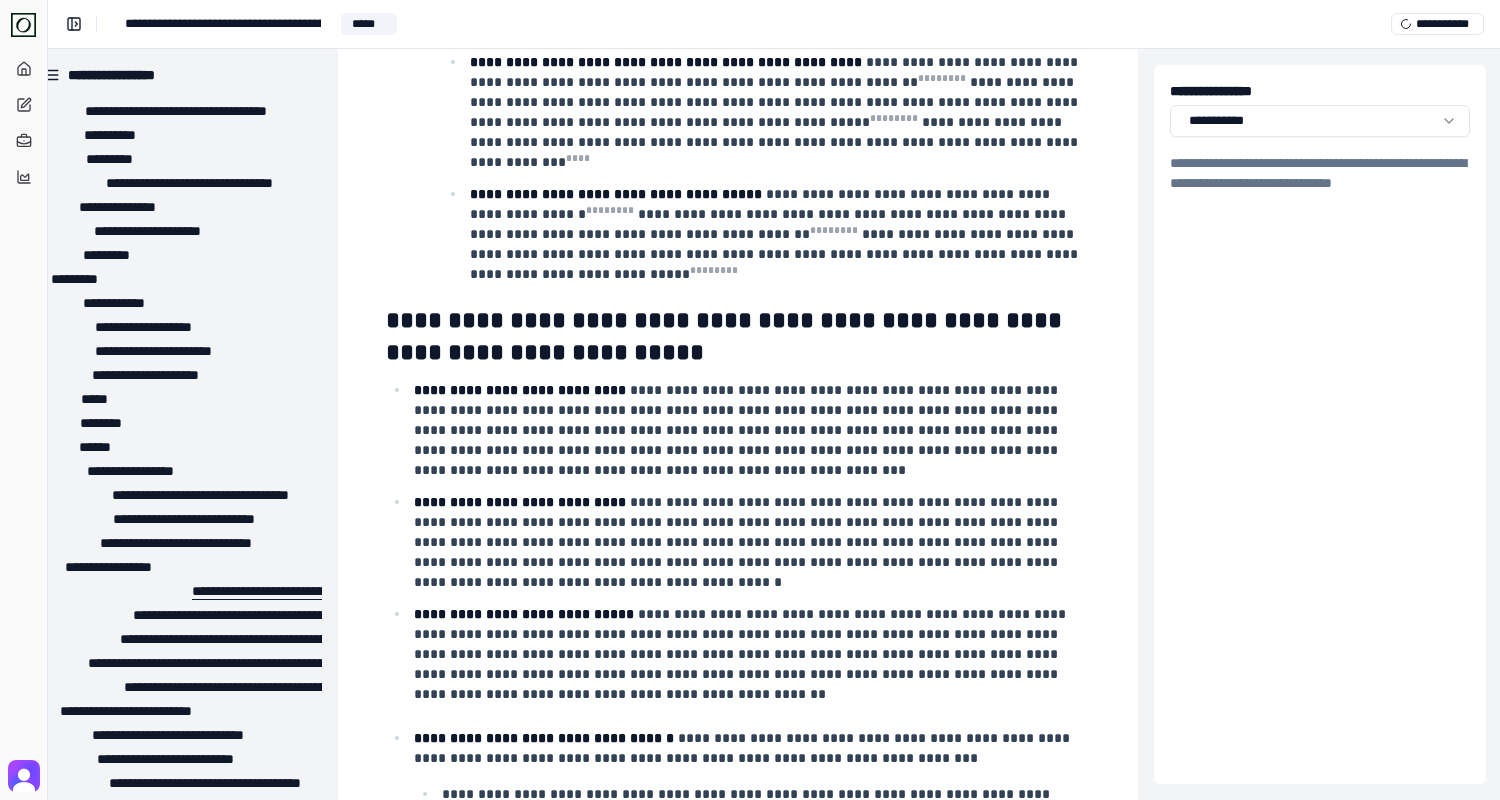 click on "**********" at bounding box center (517, 591) 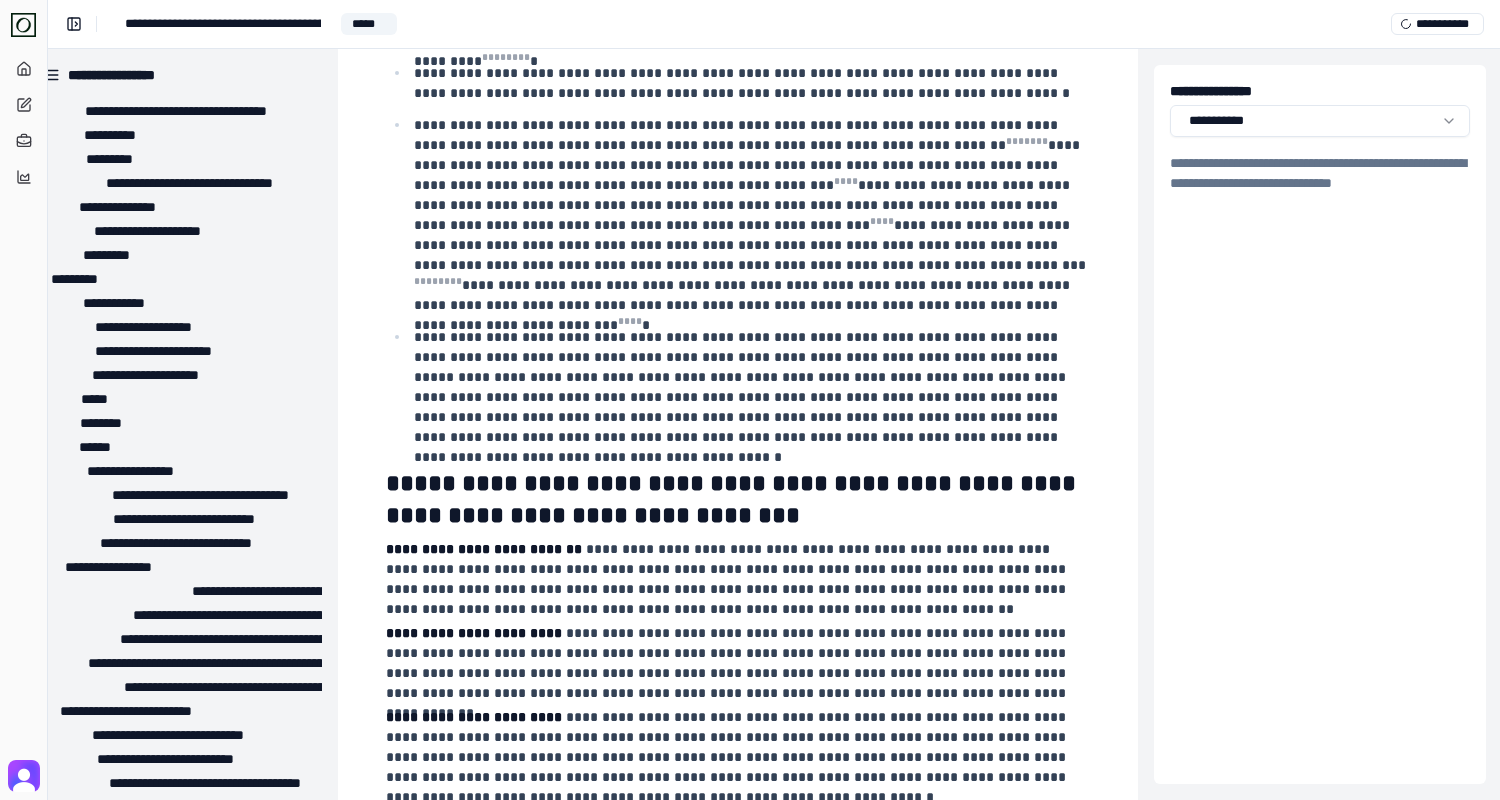 scroll, scrollTop: 8526, scrollLeft: 22, axis: both 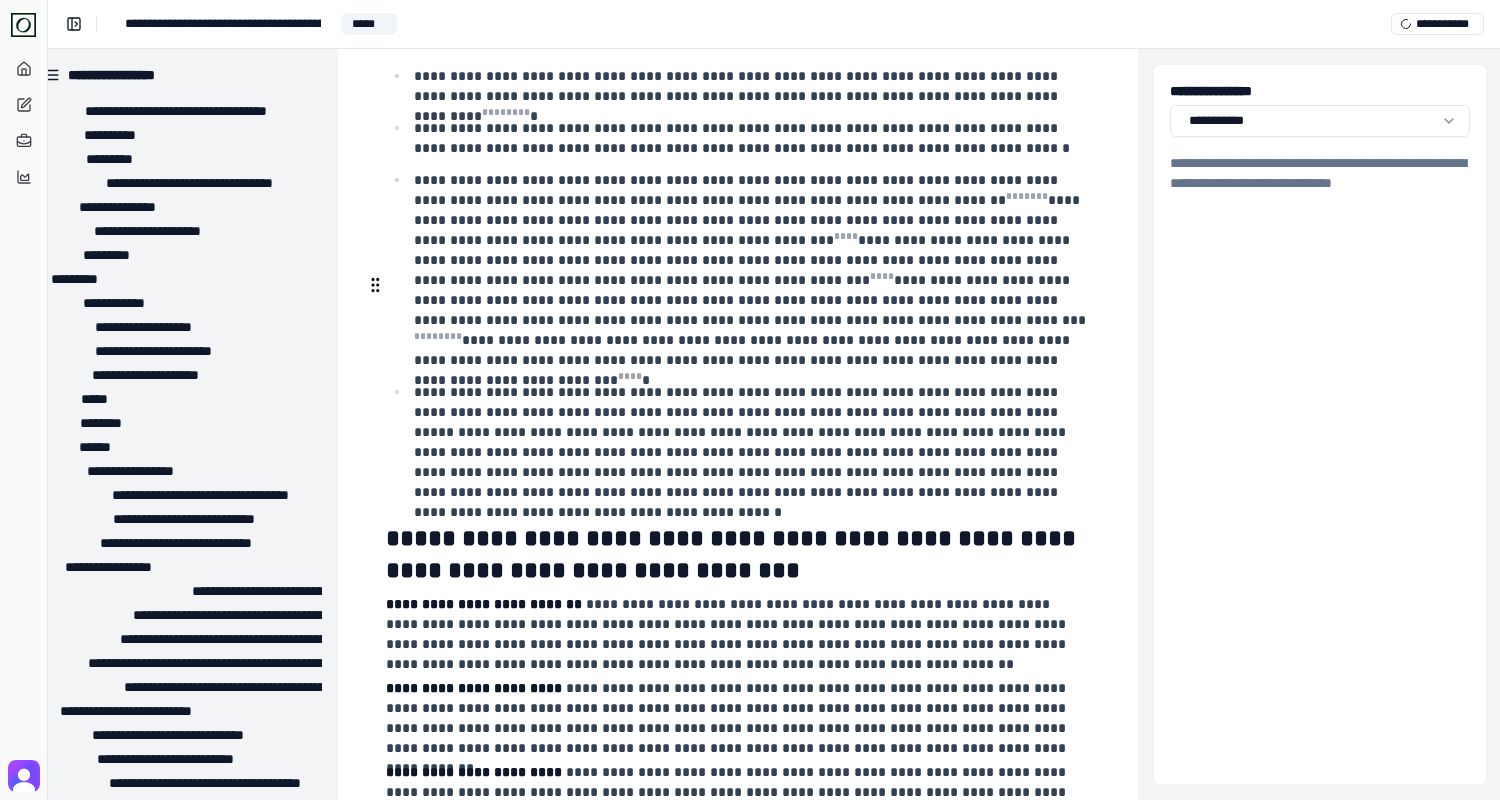 click on "**********" at bounding box center [736, 634] 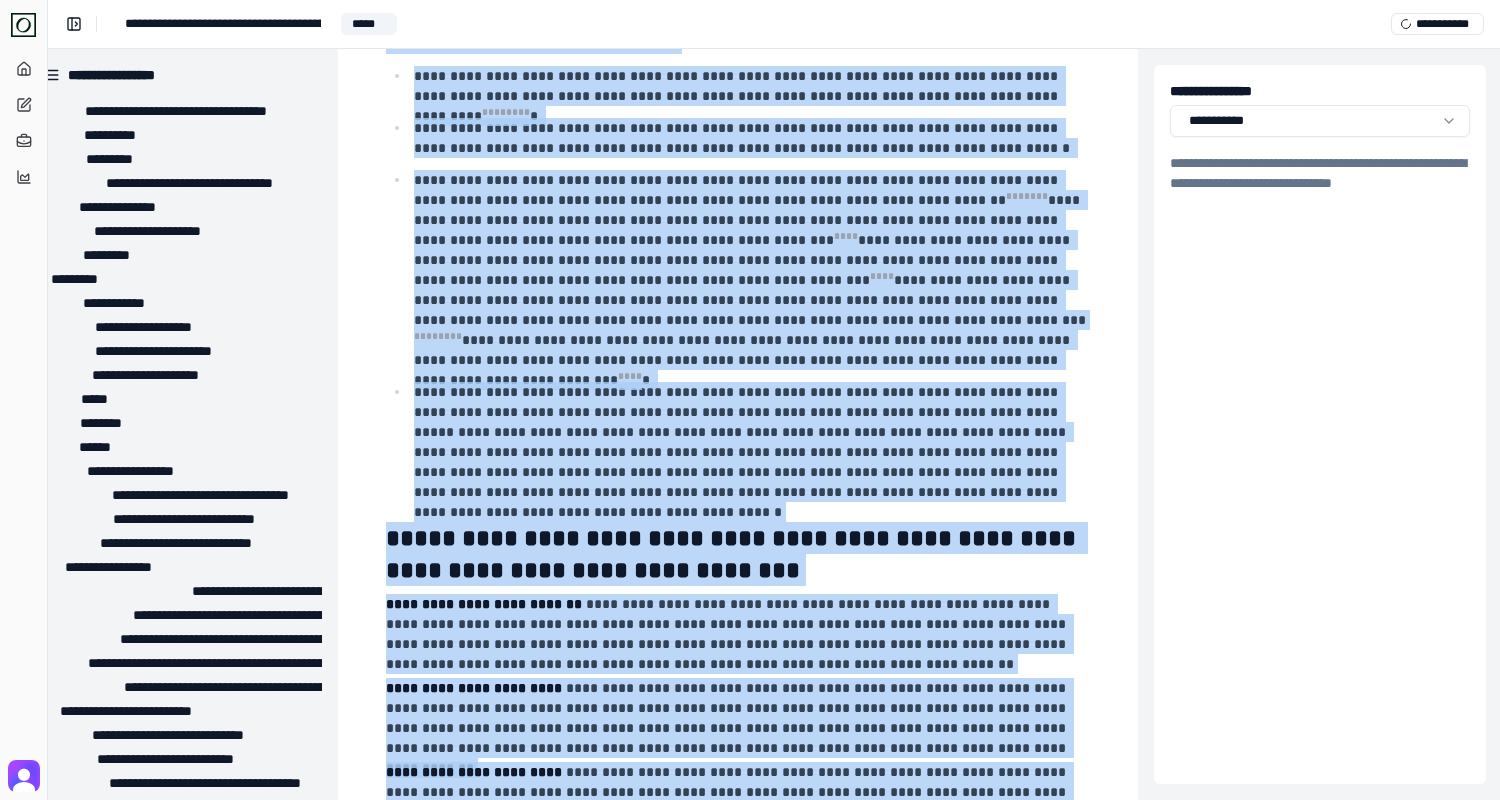 copy on "**********" 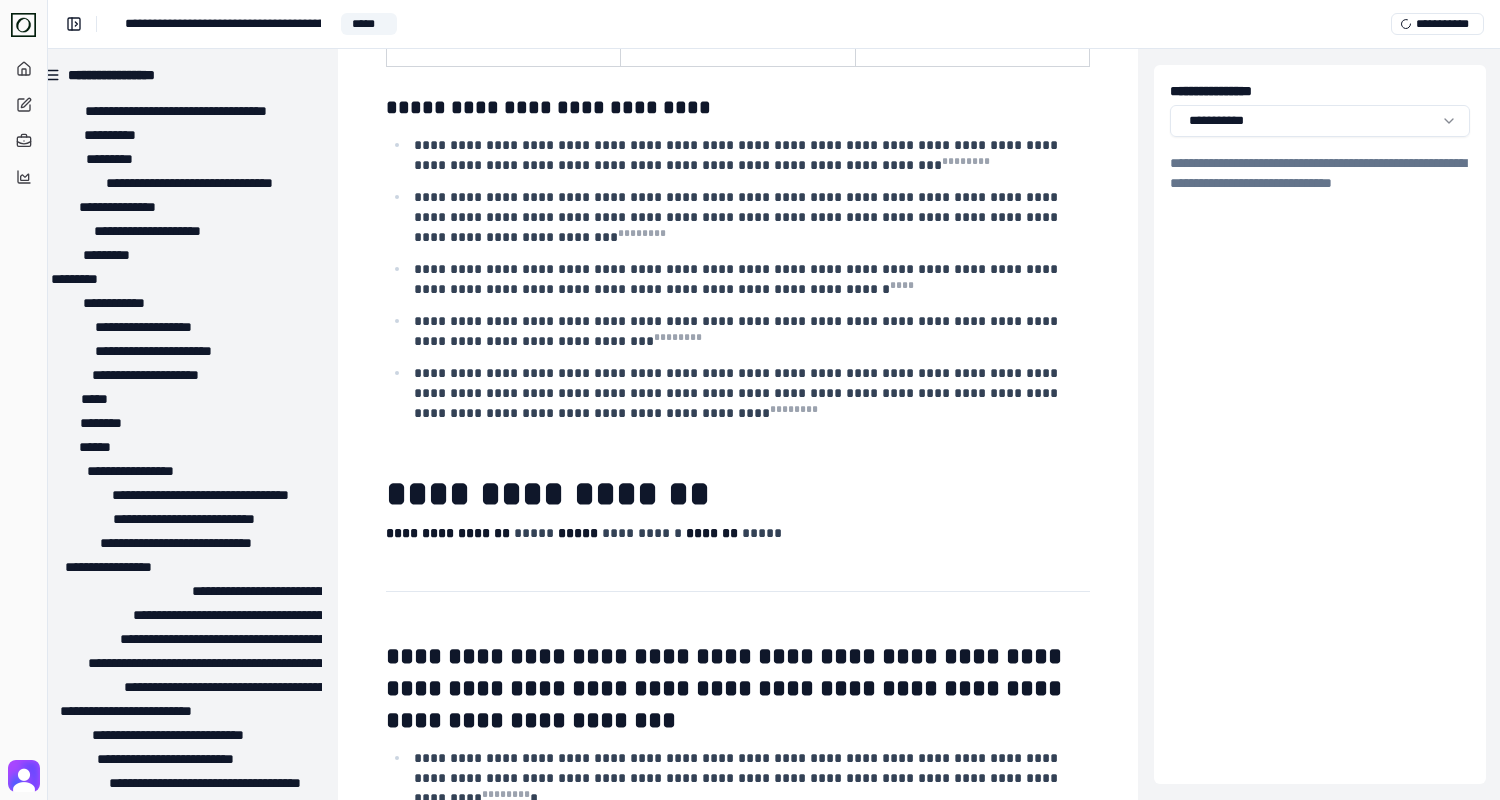 scroll, scrollTop: 7842, scrollLeft: 22, axis: both 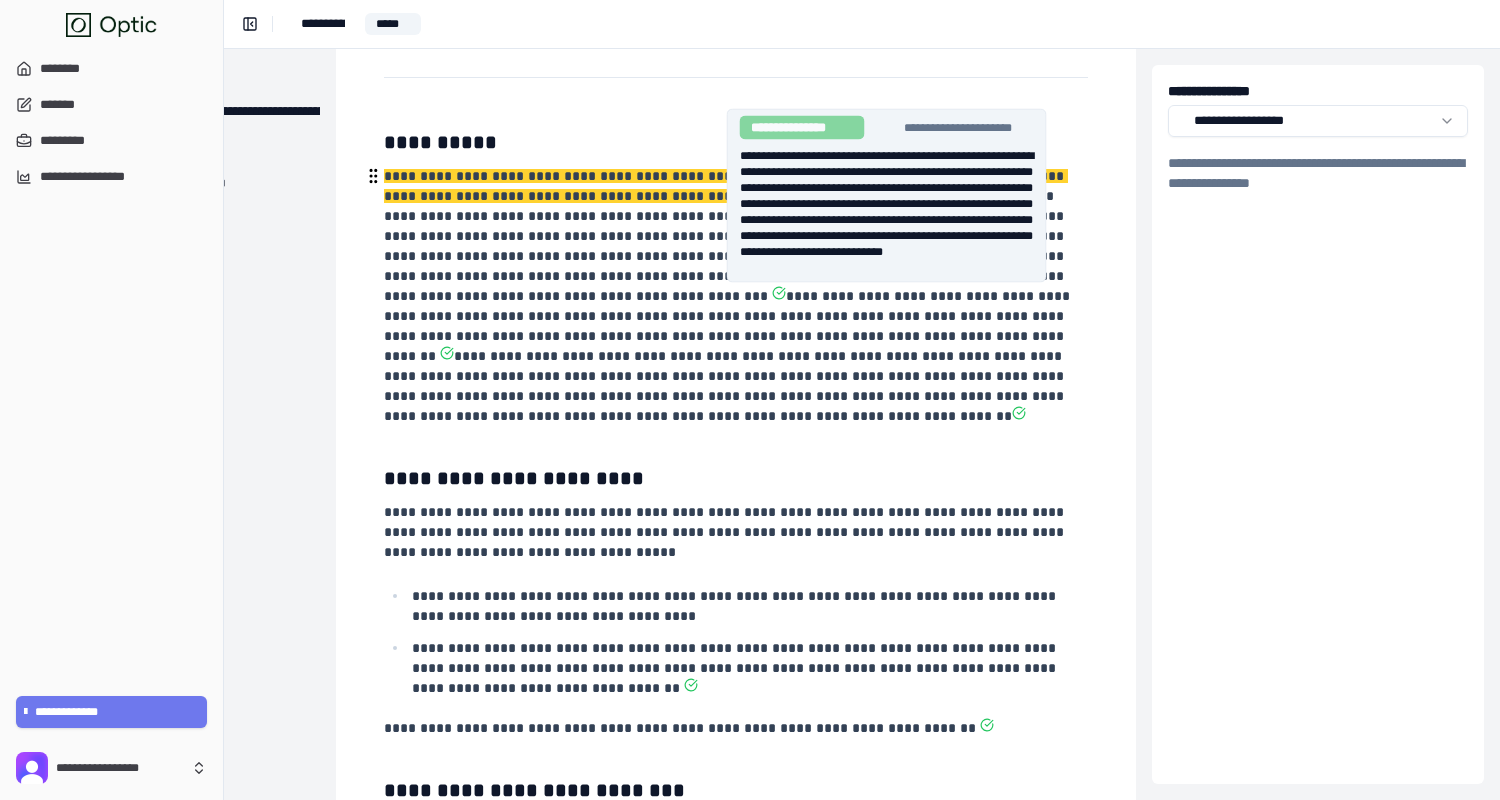 click 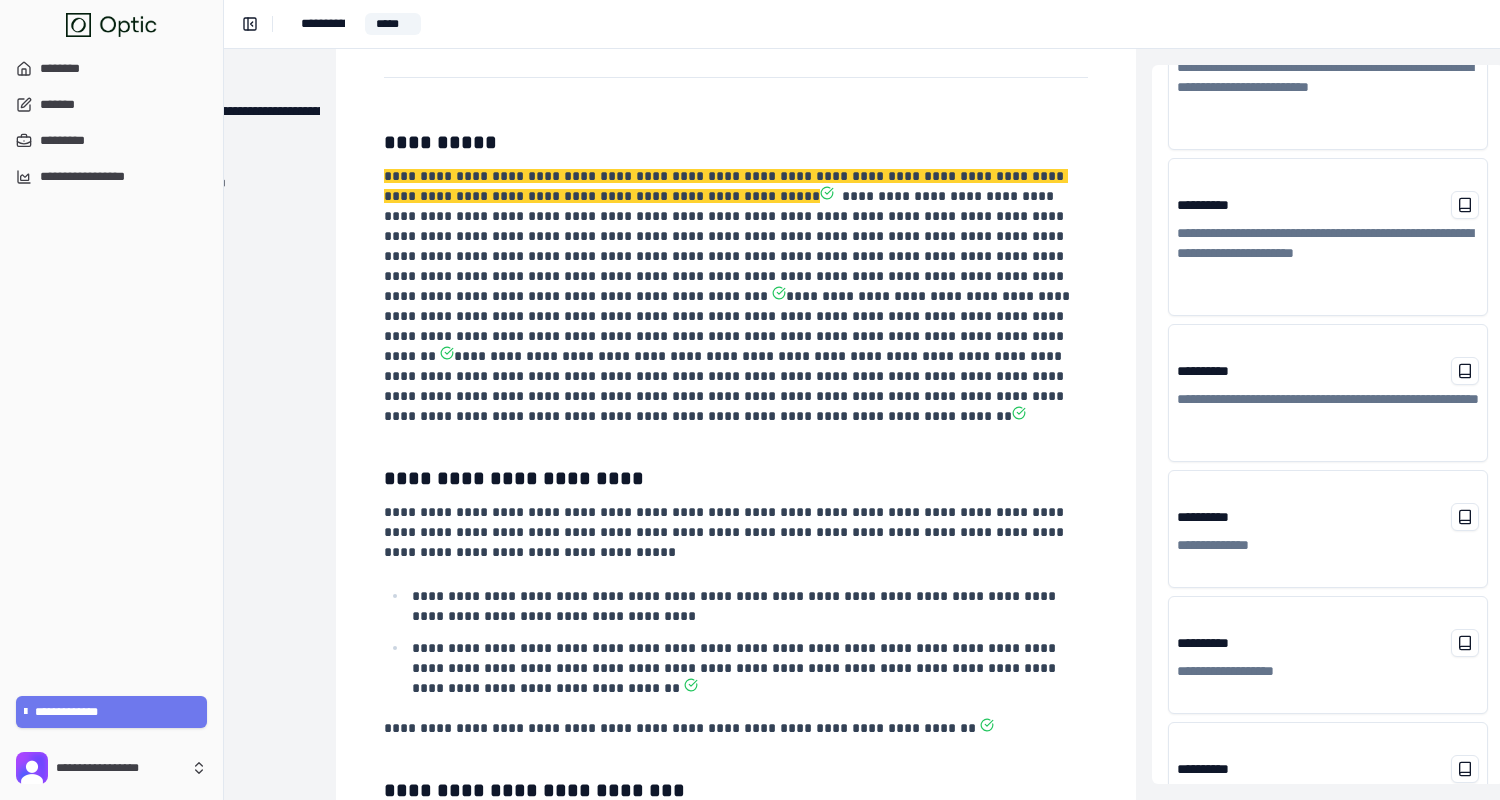 scroll, scrollTop: 0, scrollLeft: 0, axis: both 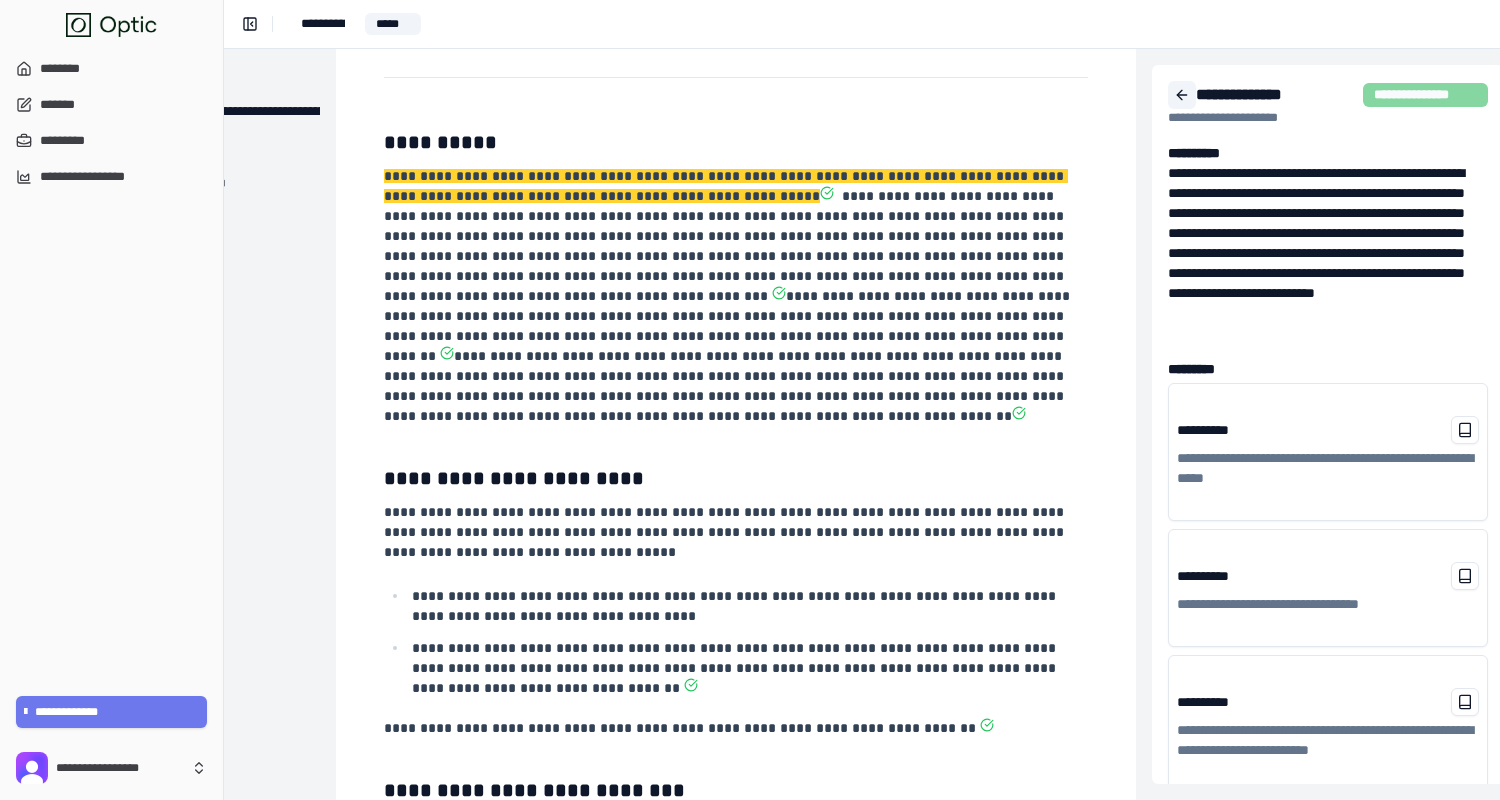 click at bounding box center (1182, 95) 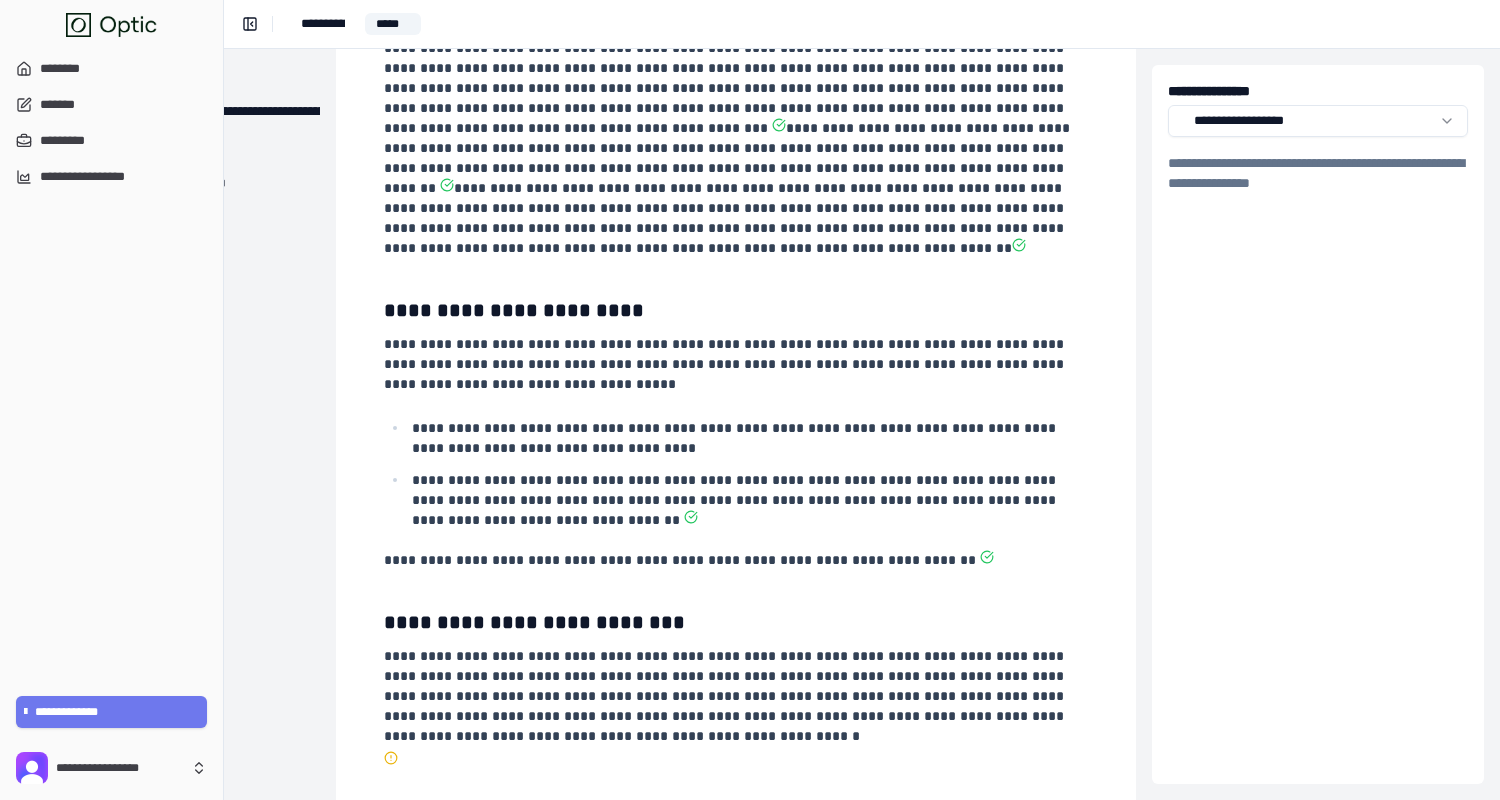 scroll, scrollTop: 630, scrollLeft: 200, axis: both 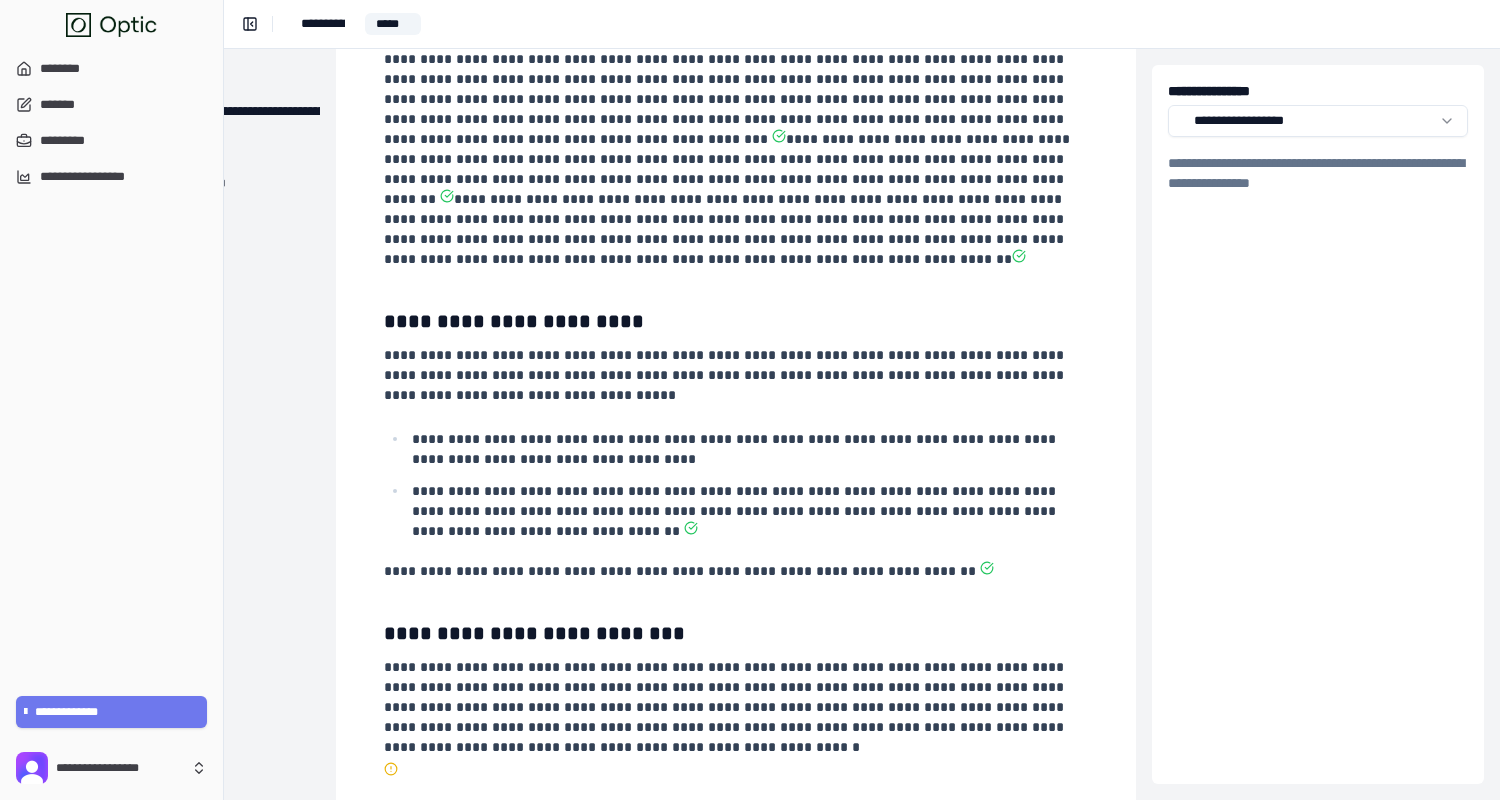 click on "**********" at bounding box center (750, 400) 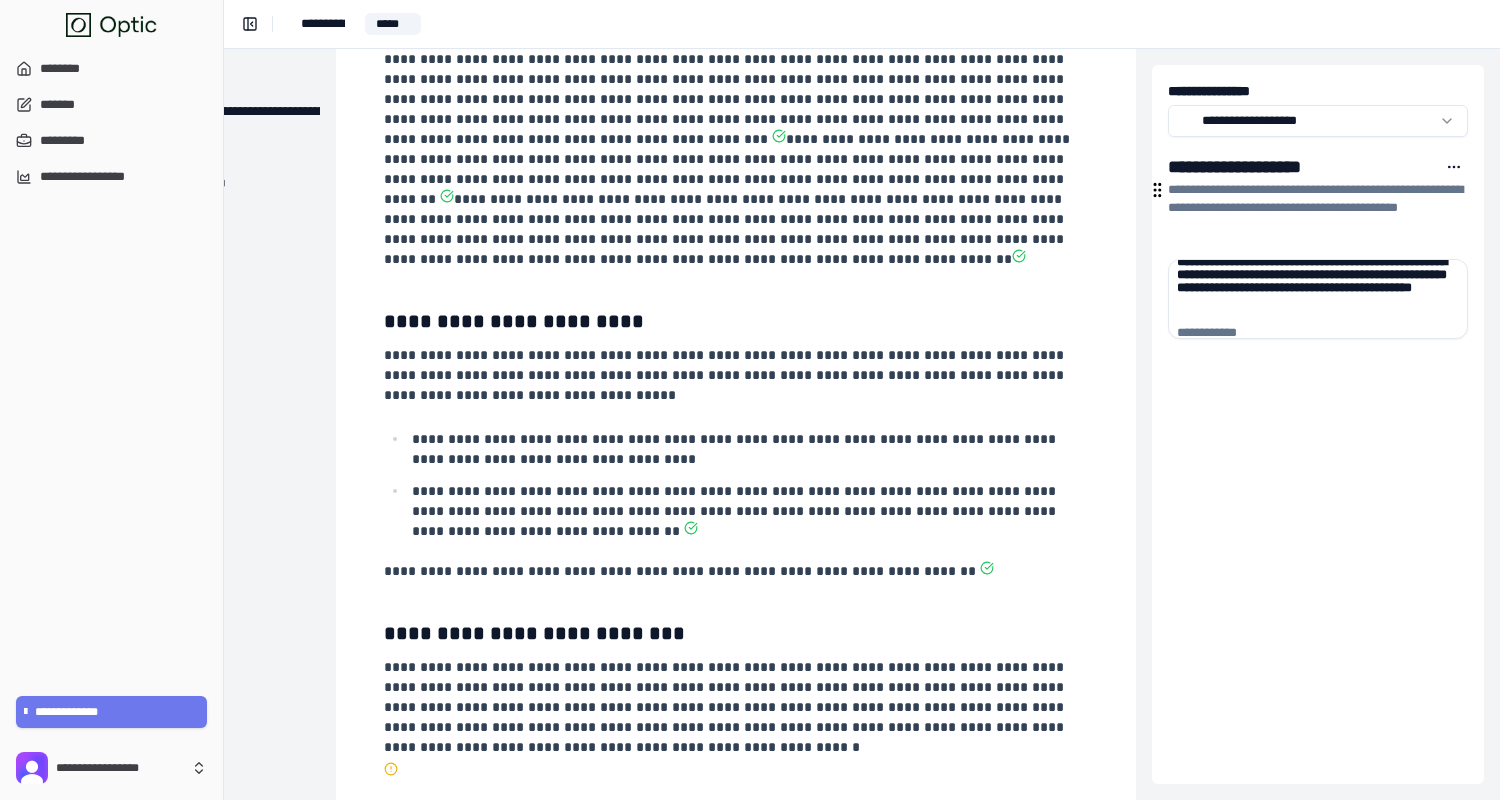 click on "**********" at bounding box center (736, 134) 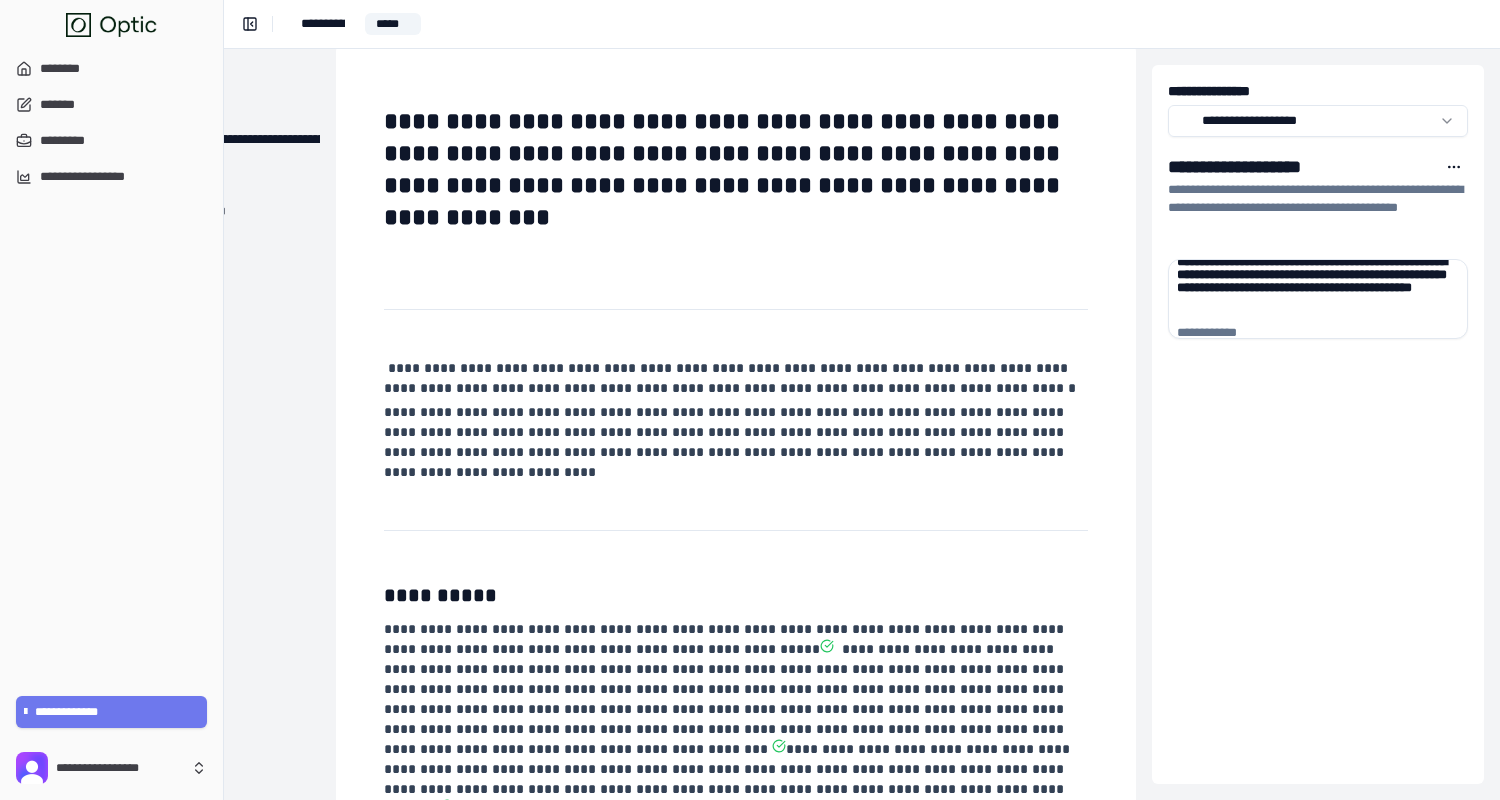 scroll, scrollTop: 0, scrollLeft: 200, axis: horizontal 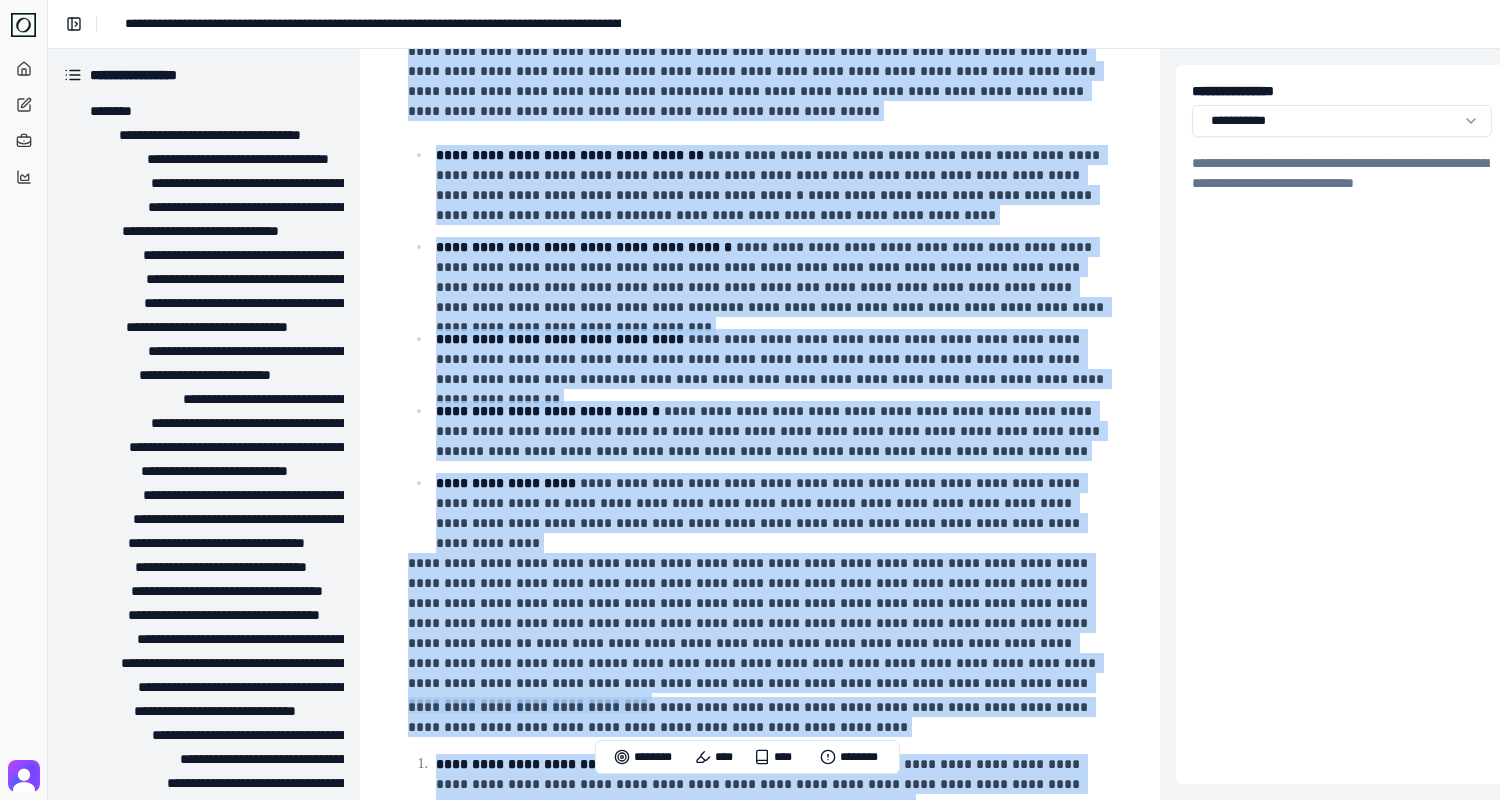 drag, startPoint x: 411, startPoint y: 174, endPoint x: 672, endPoint y: 861, distance: 734.90814 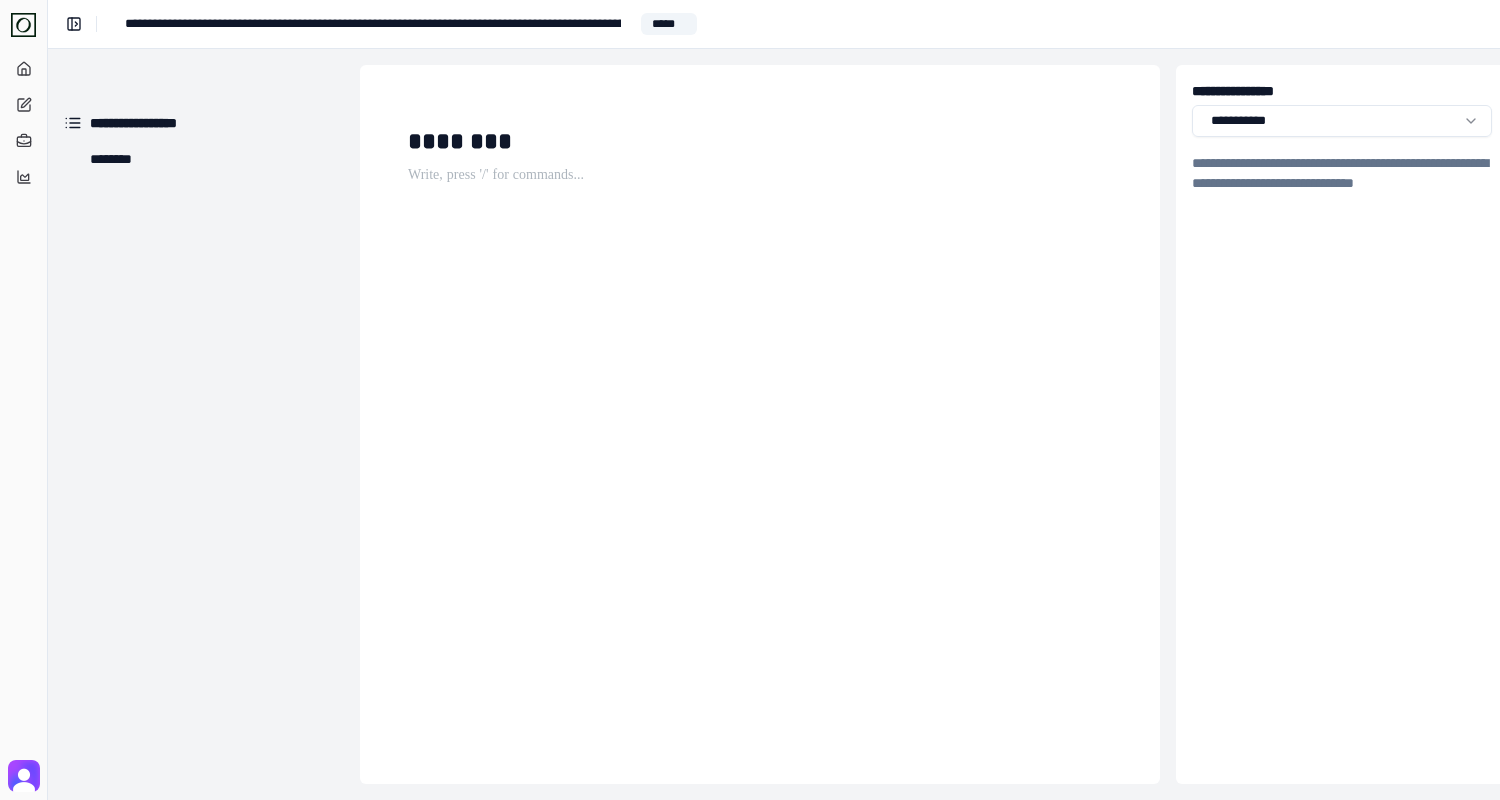 click on "**********" at bounding box center [373, 24] 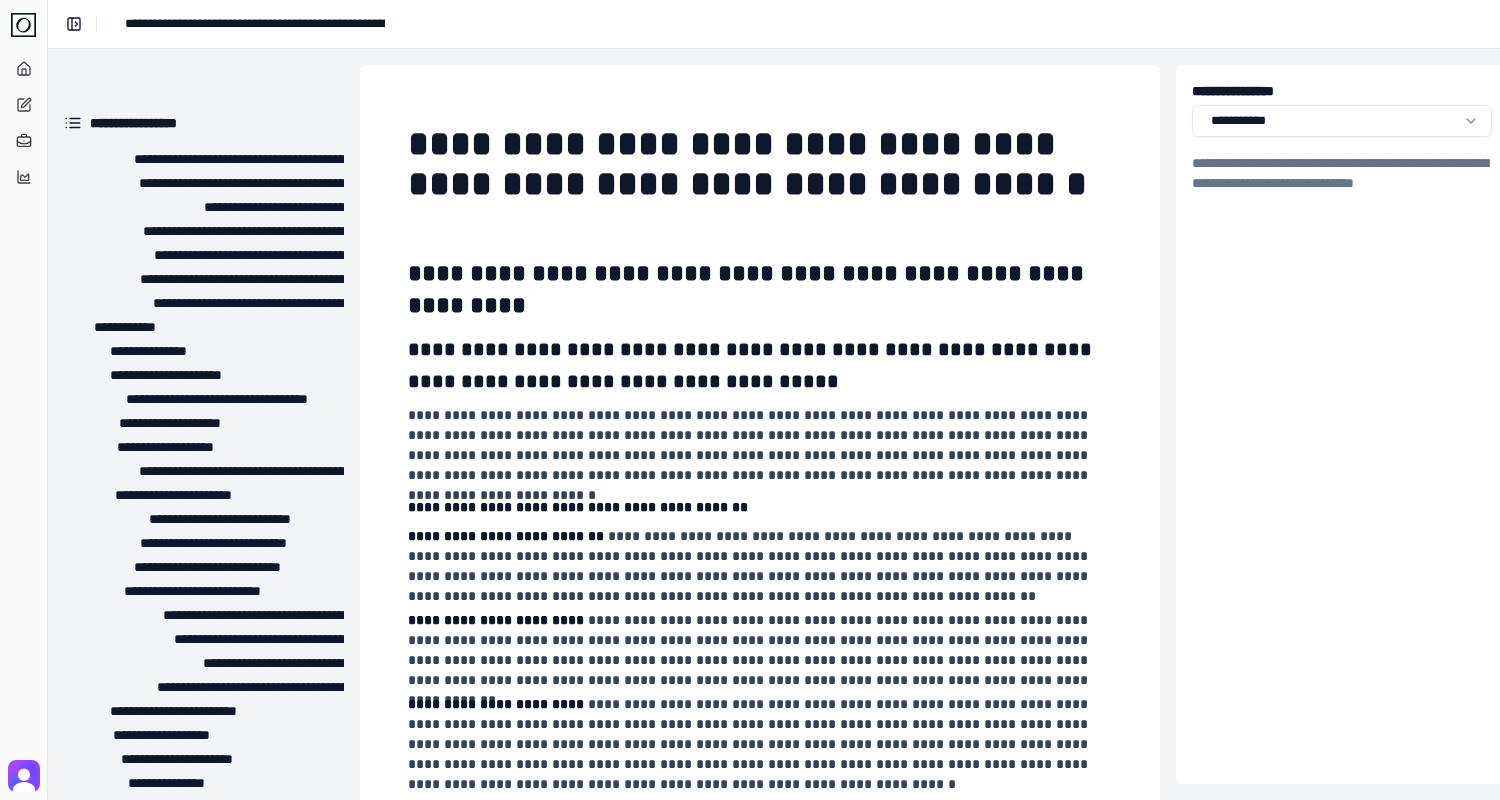 scroll, scrollTop: 0, scrollLeft: 0, axis: both 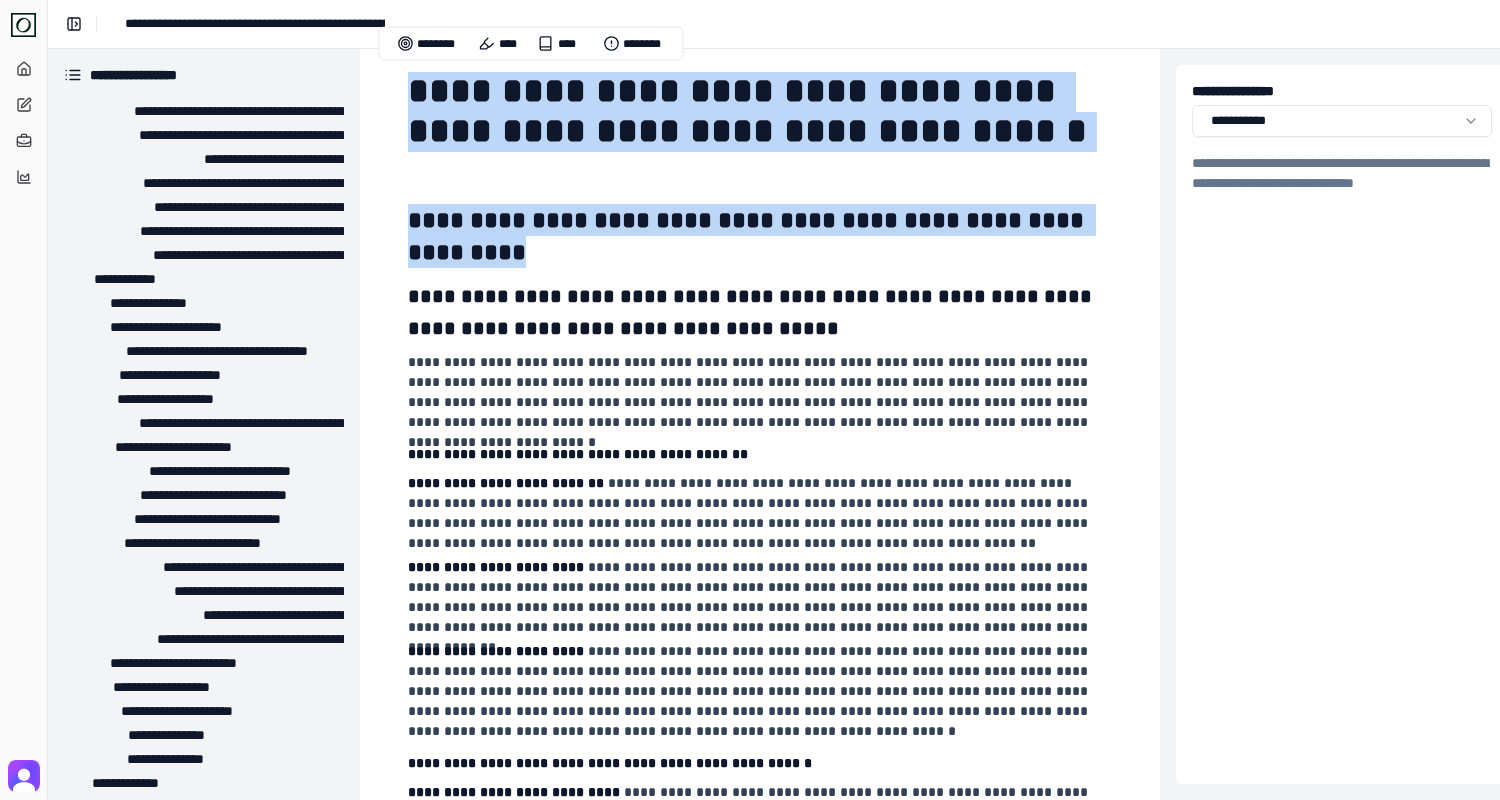 drag, startPoint x: 674, startPoint y: 256, endPoint x: 412, endPoint y: 63, distance: 325.41205 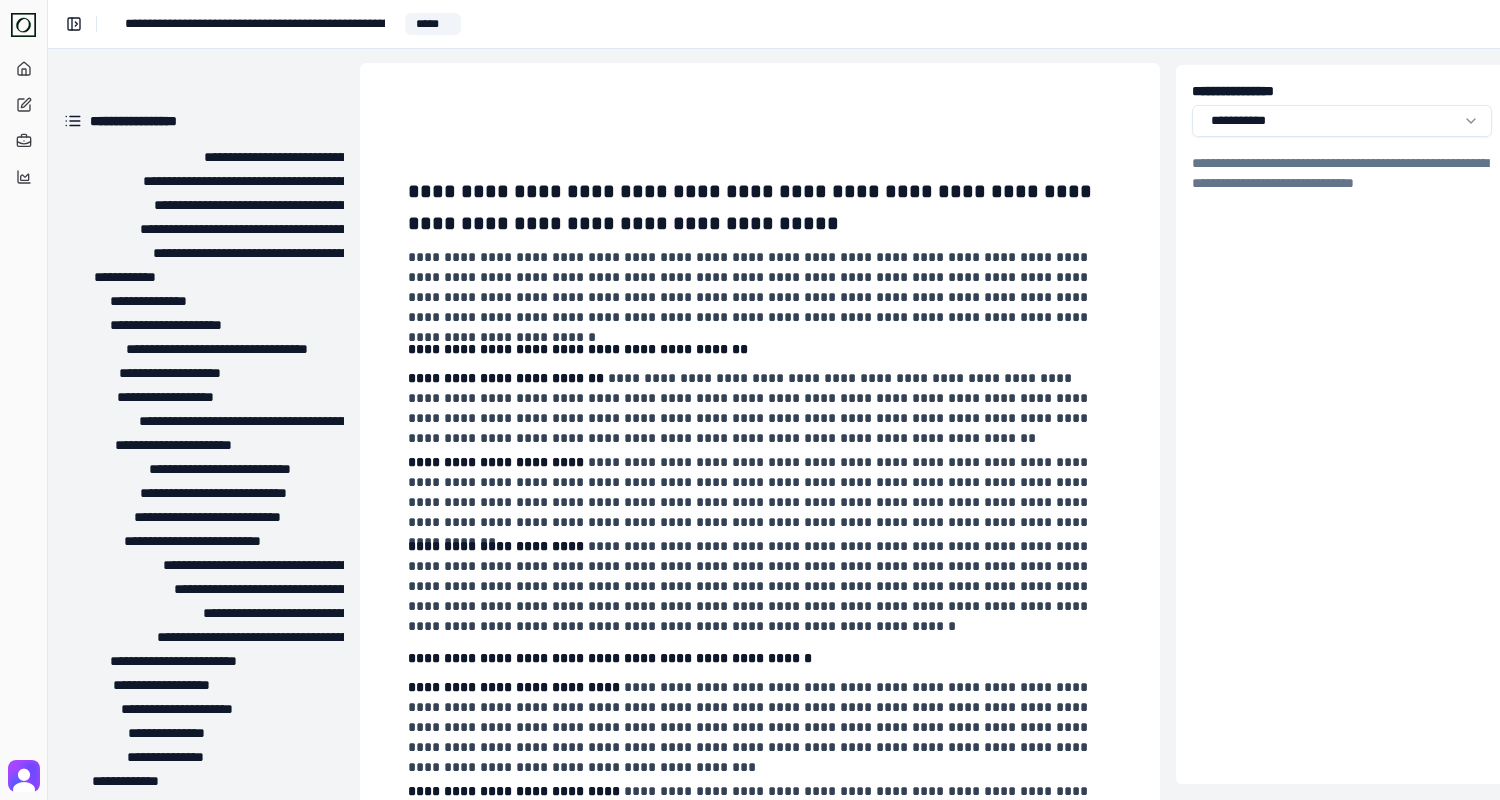 scroll, scrollTop: 0, scrollLeft: 0, axis: both 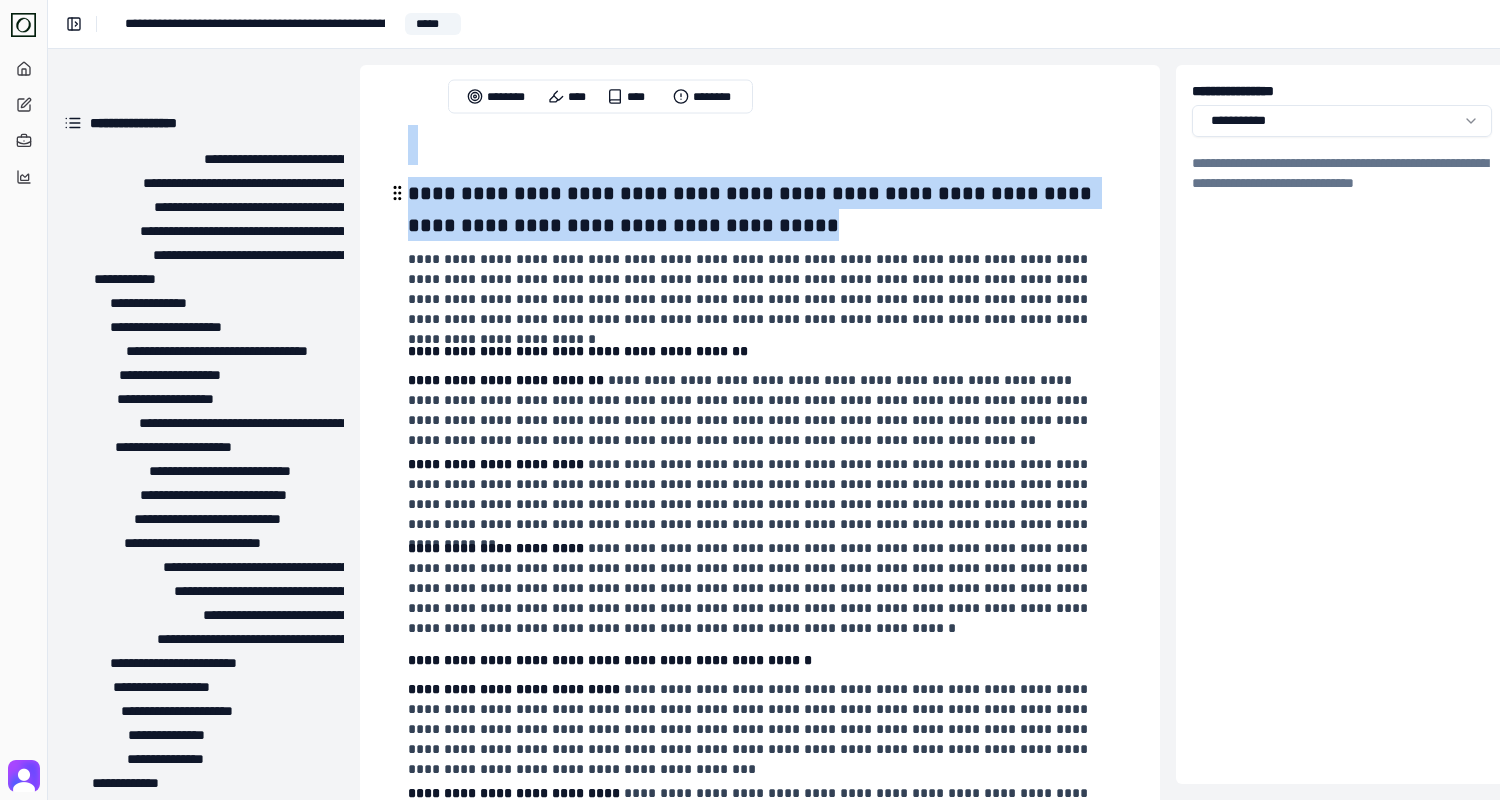 drag, startPoint x: 421, startPoint y: 138, endPoint x: 862, endPoint y: 219, distance: 448.37708 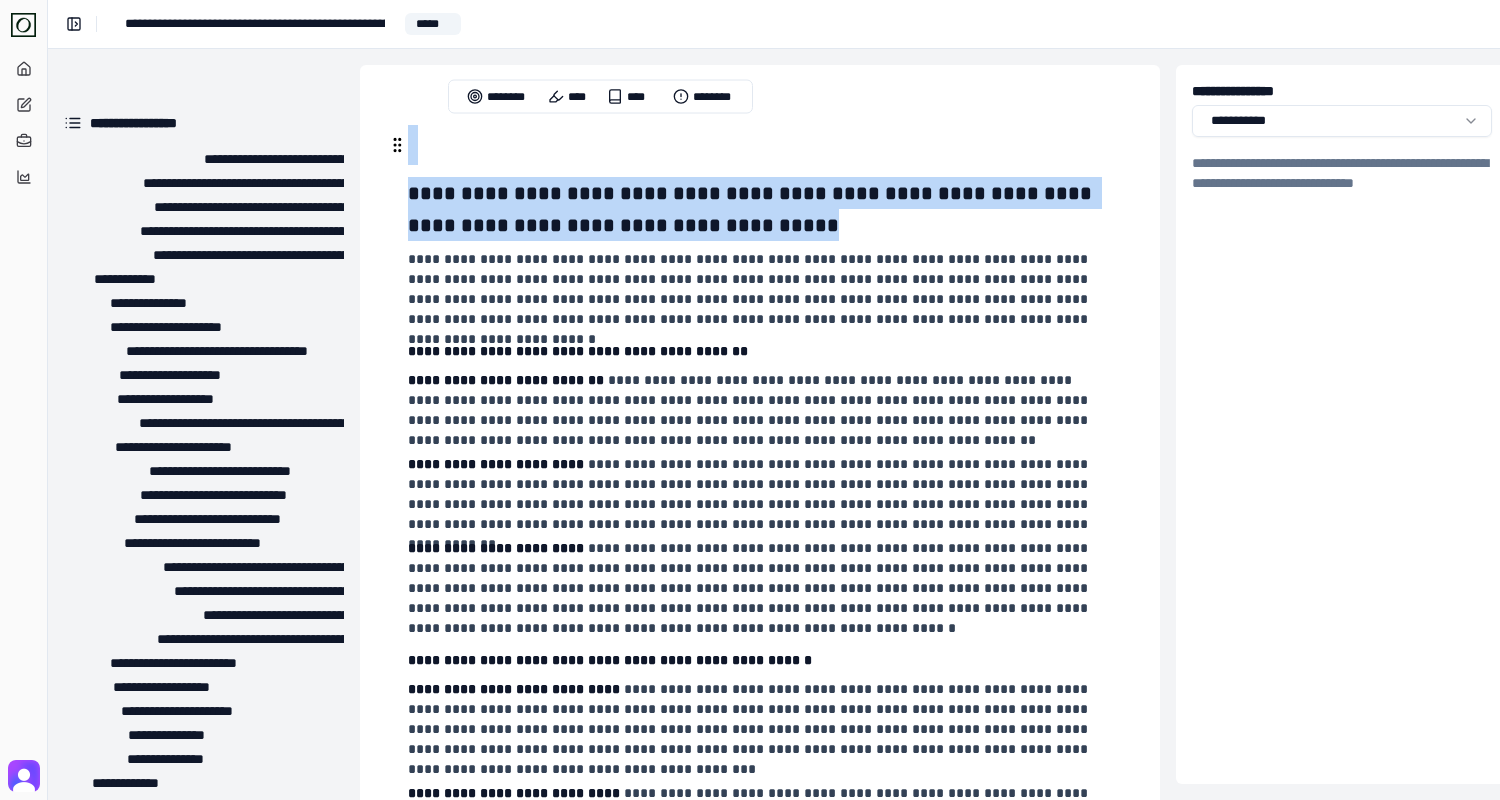 click at bounding box center [760, 145] 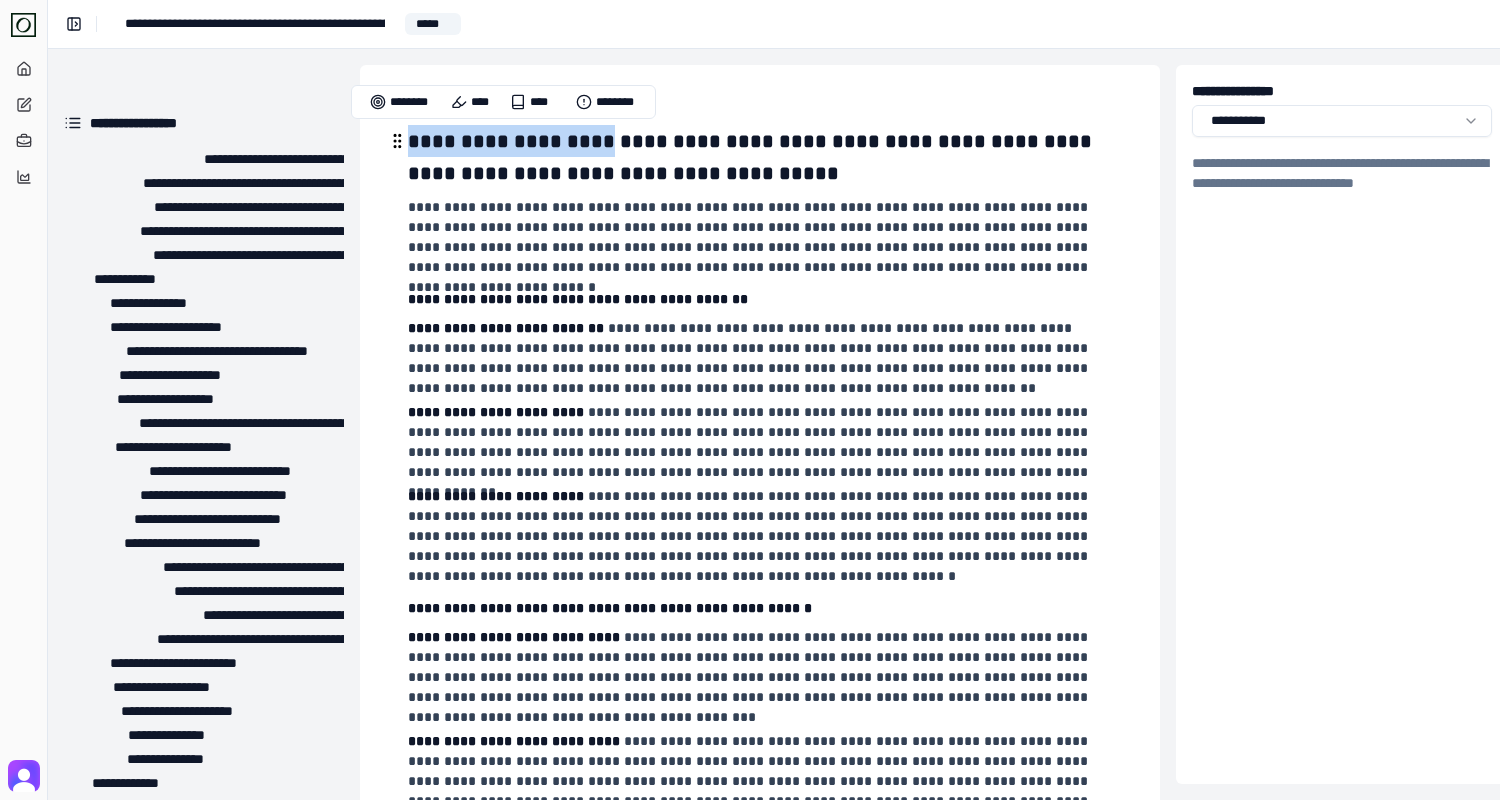 drag, startPoint x: 409, startPoint y: 144, endPoint x: 602, endPoint y: 142, distance: 193.01036 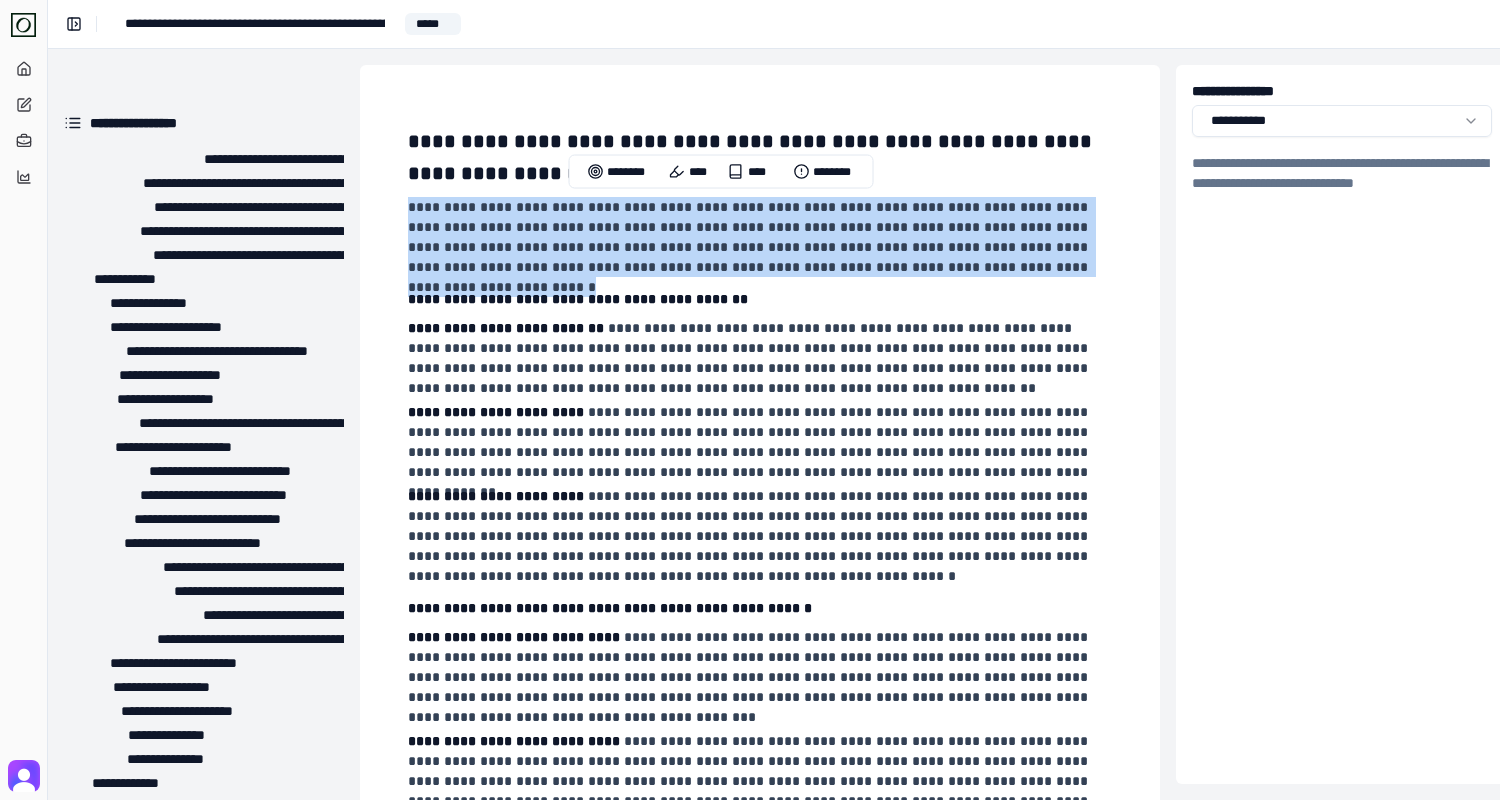 drag, startPoint x: 1045, startPoint y: 268, endPoint x: 410, endPoint y: 203, distance: 638.3181 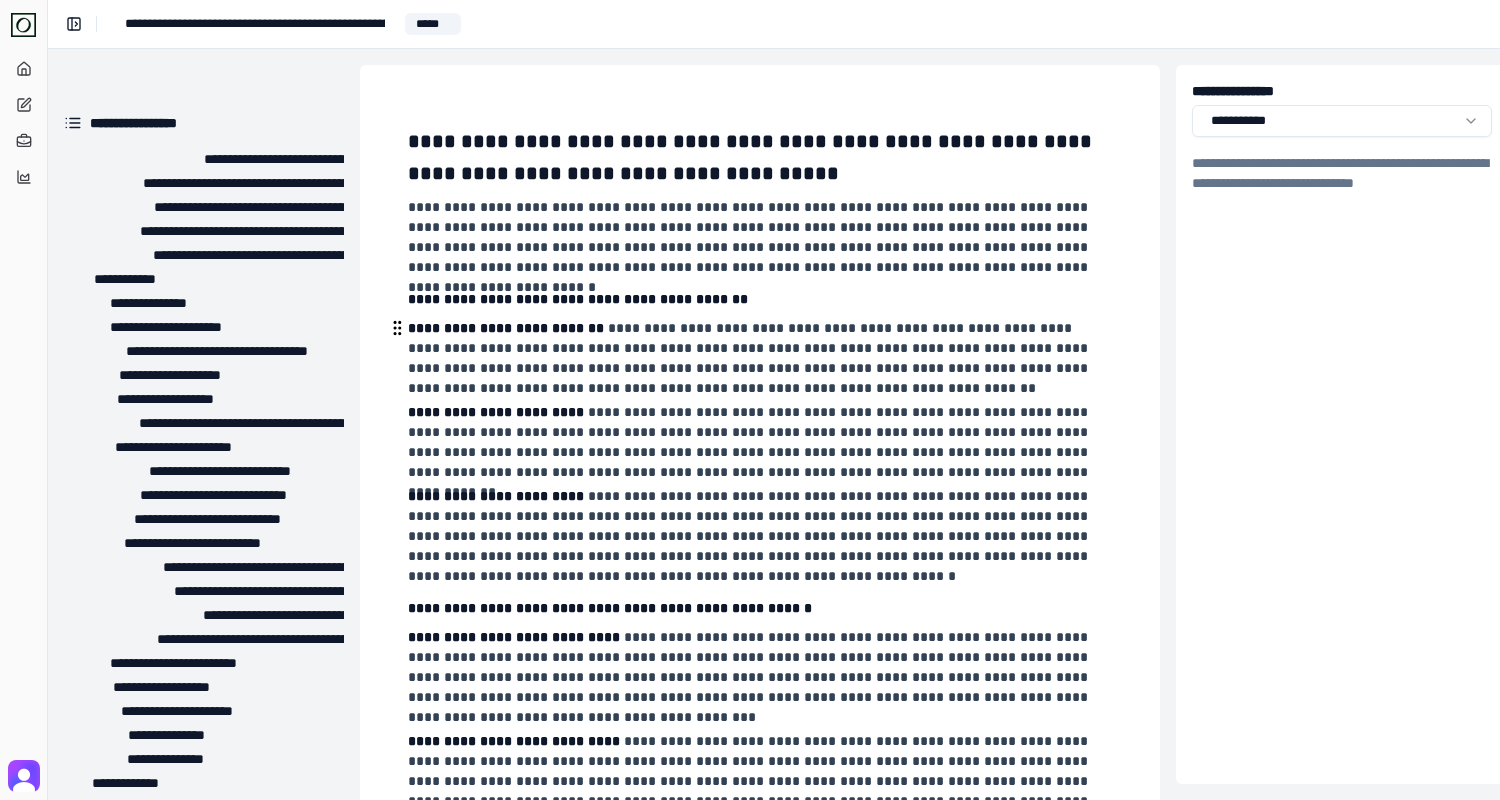 click on "**********" at bounding box center (758, 358) 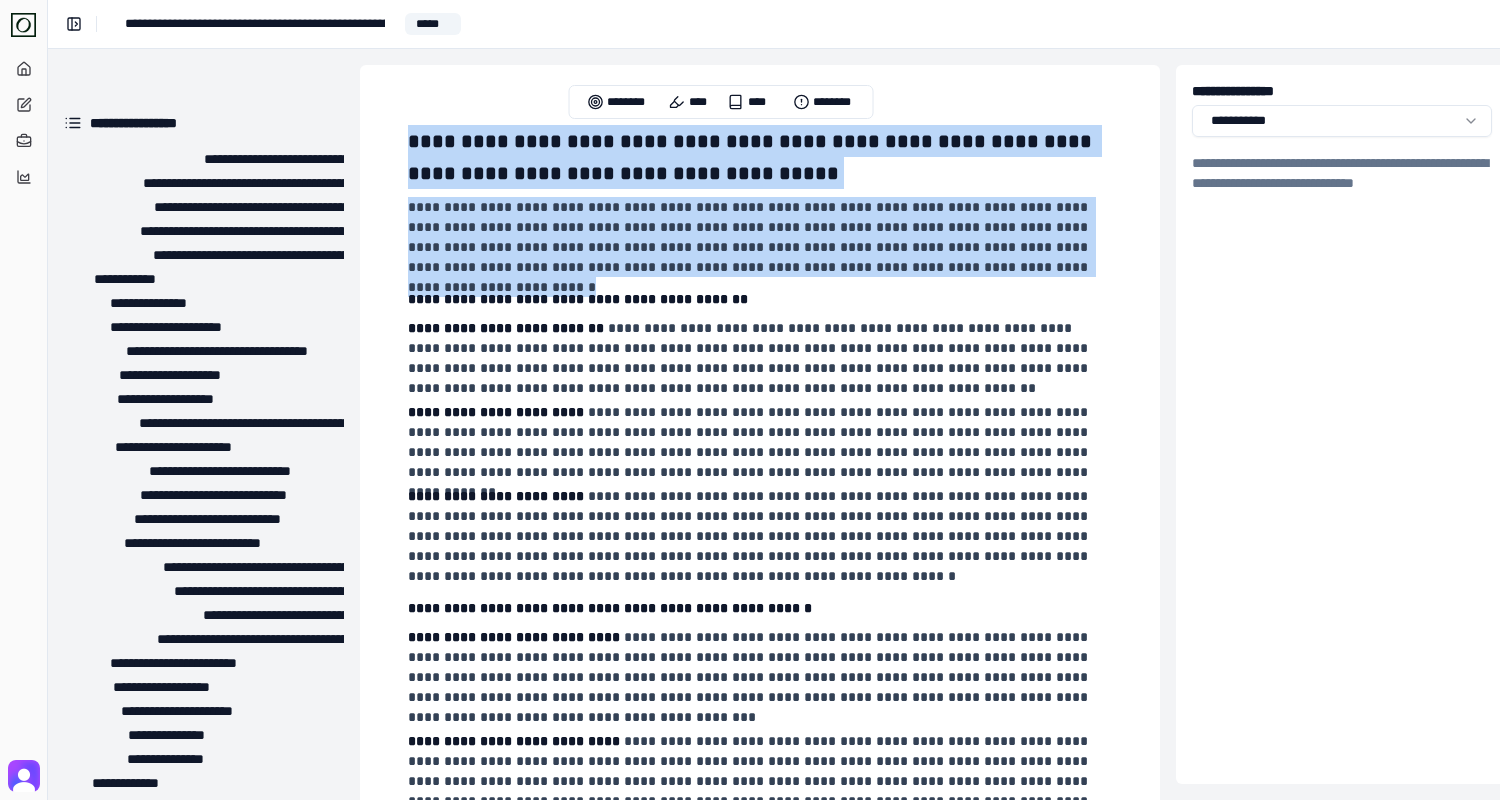 drag, startPoint x: 1059, startPoint y: 269, endPoint x: 322, endPoint y: 83, distance: 760.1085 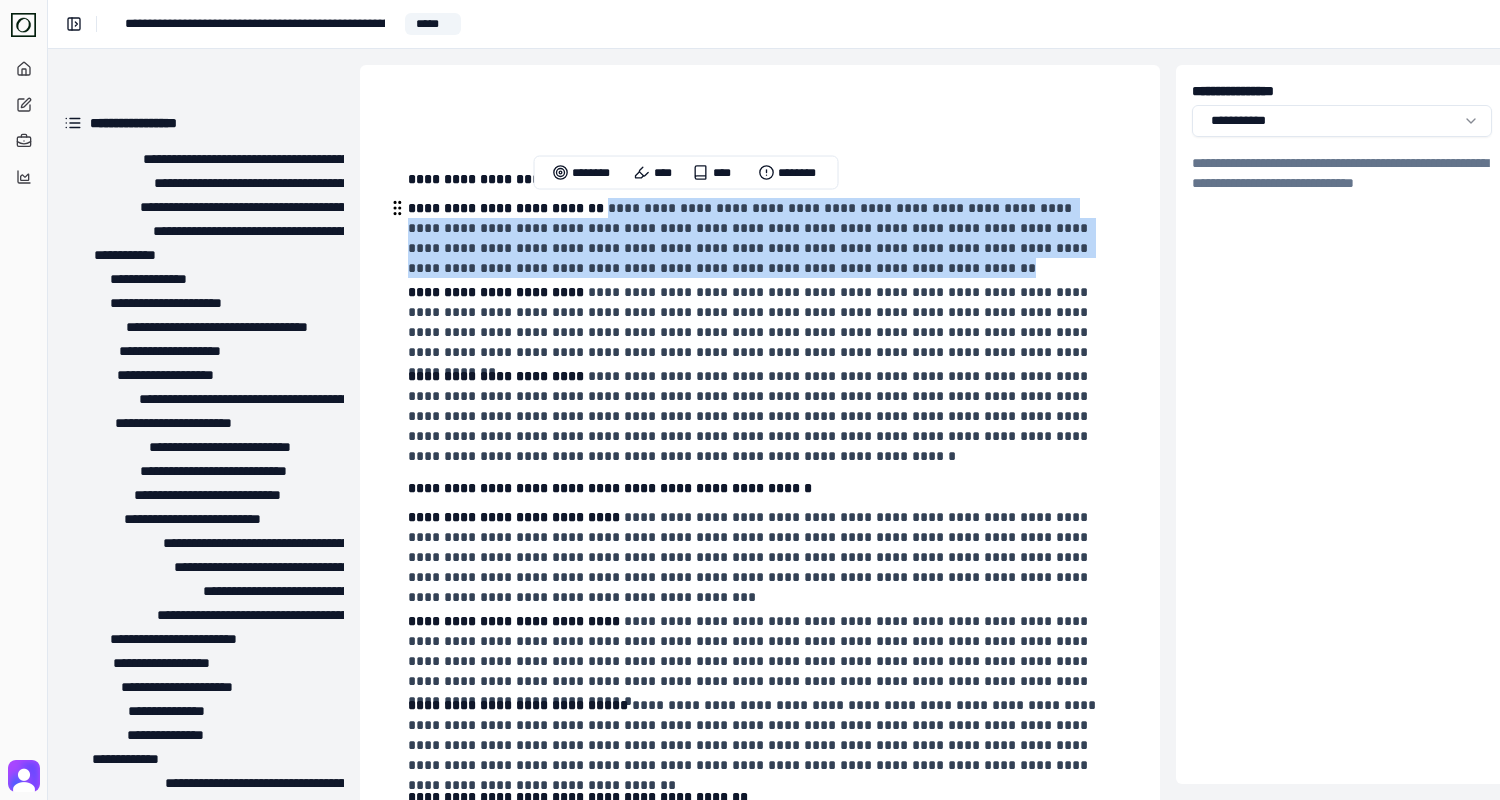 drag, startPoint x: 761, startPoint y: 271, endPoint x: 614, endPoint y: 204, distance: 161.54875 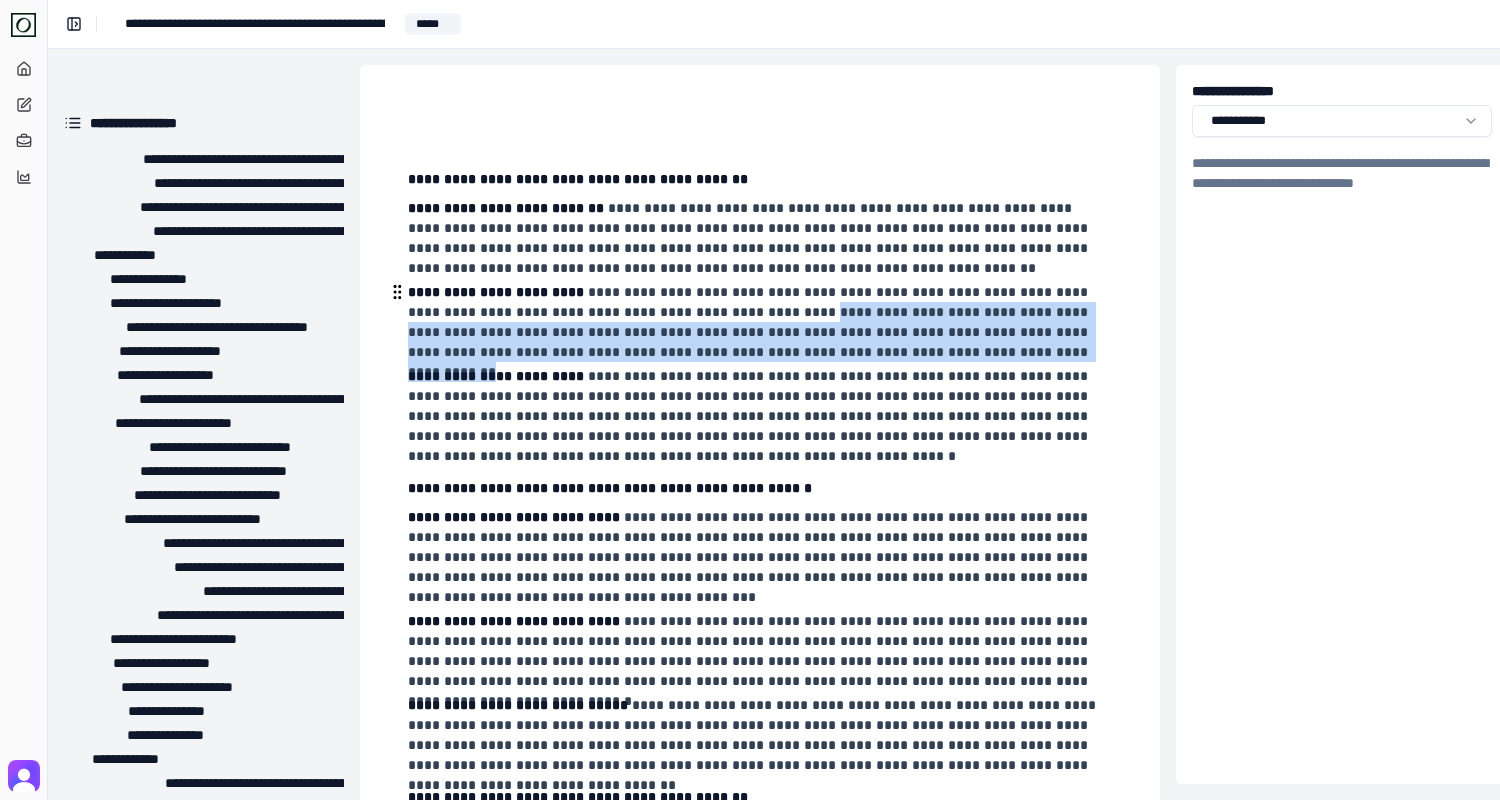 drag, startPoint x: 847, startPoint y: 353, endPoint x: 709, endPoint y: 319, distance: 142.12671 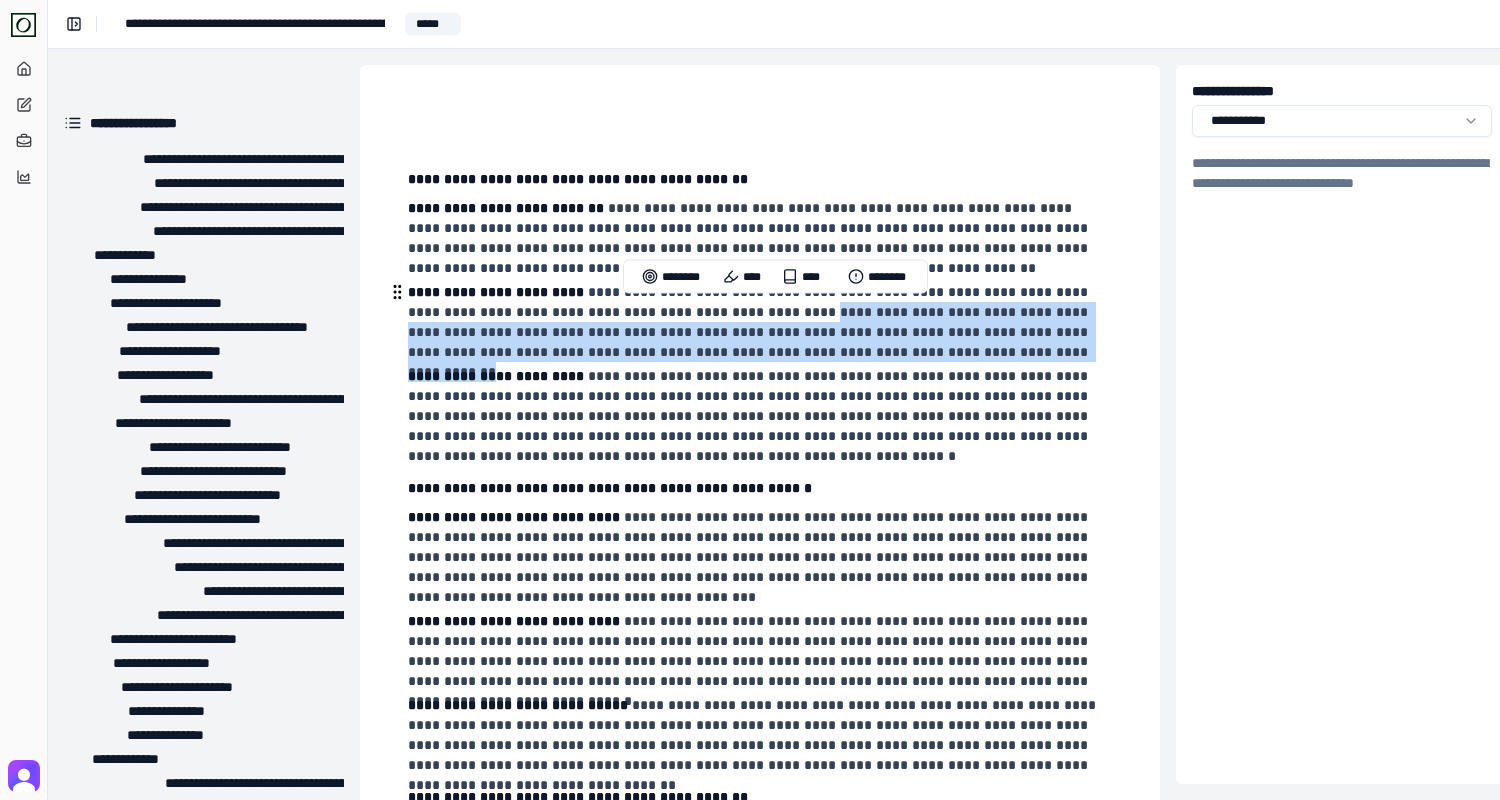 click on "**********" at bounding box center [758, 322] 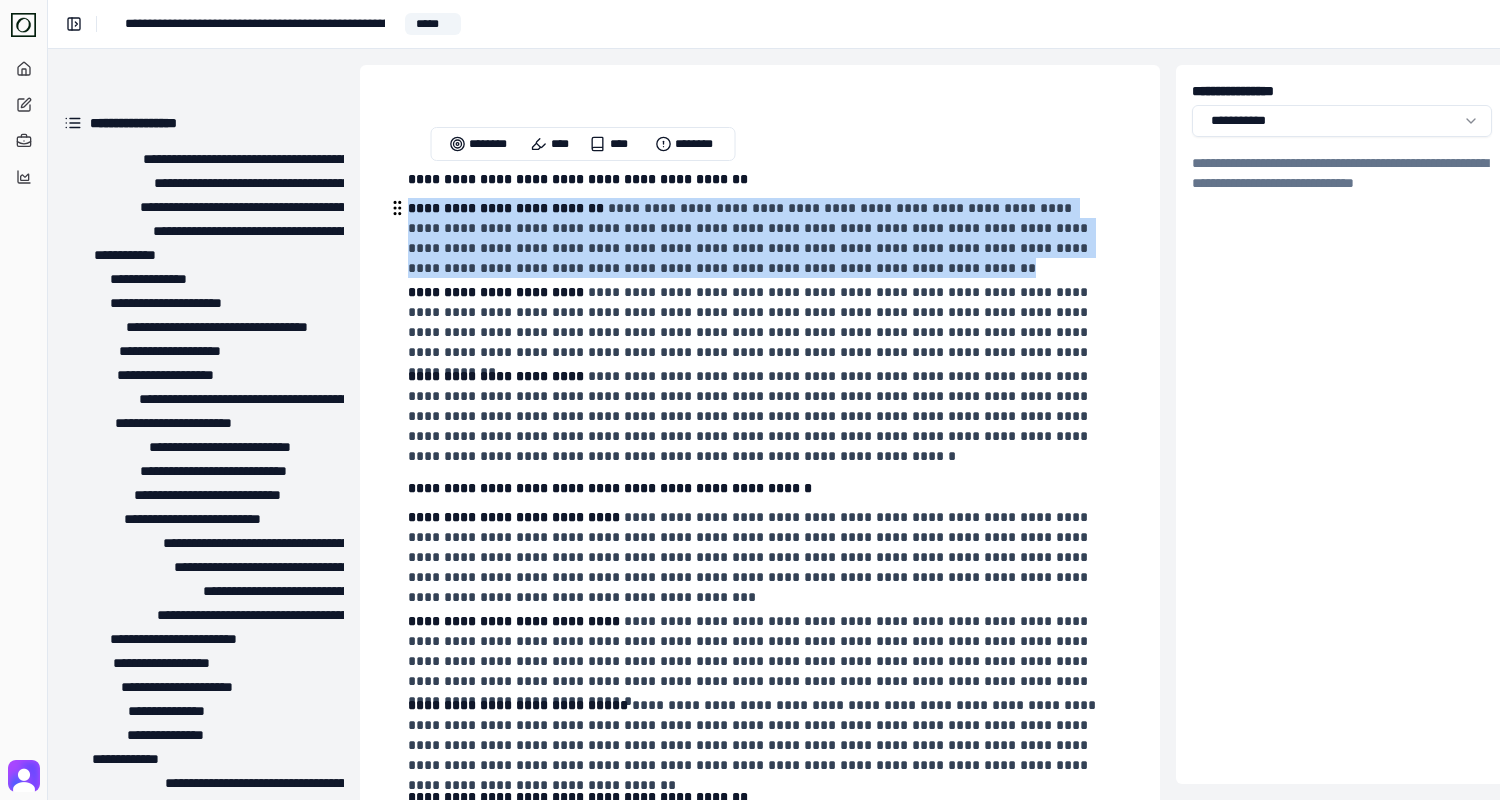 drag, startPoint x: 765, startPoint y: 263, endPoint x: 398, endPoint y: 204, distance: 371.71225 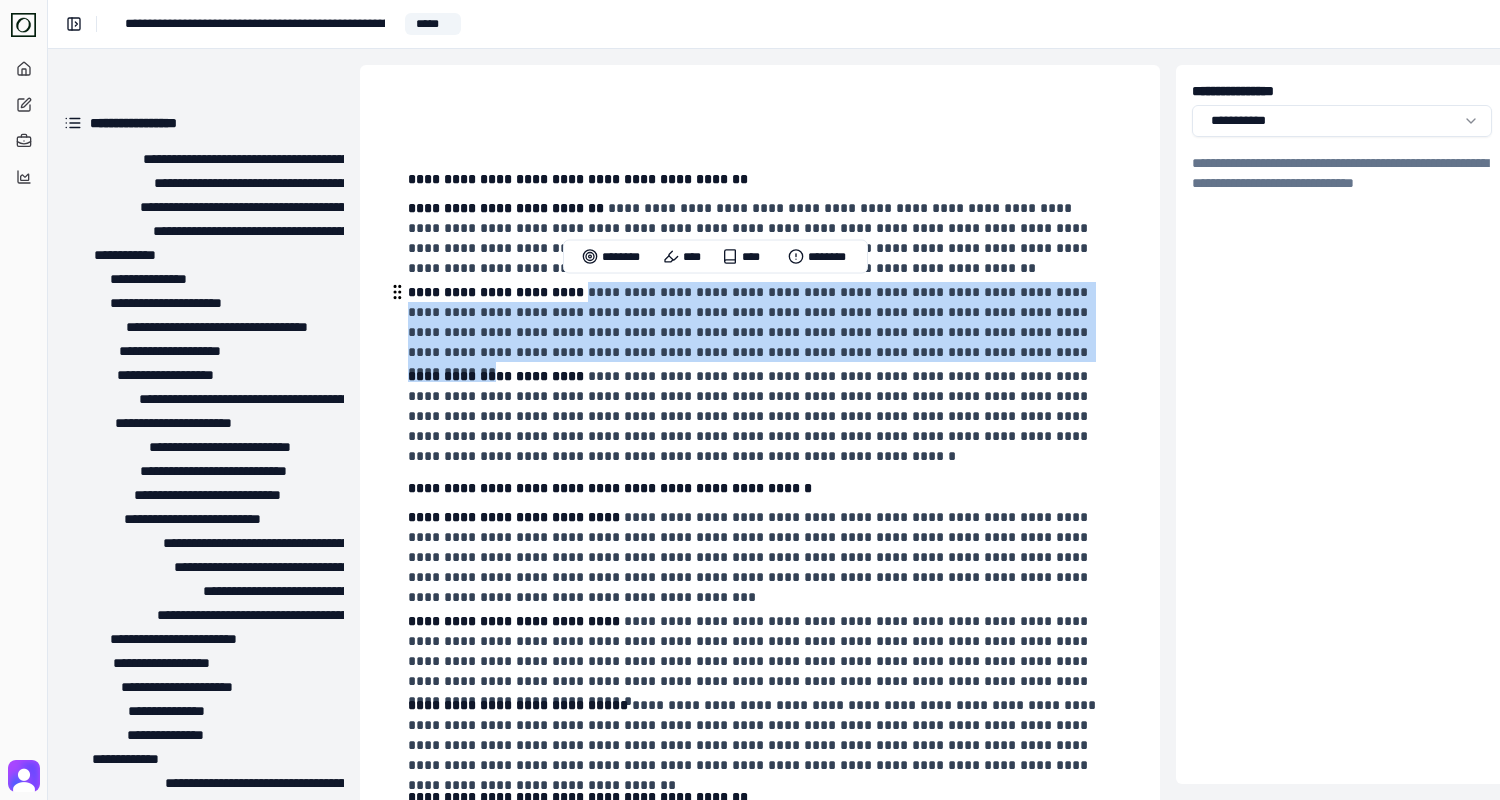 drag, startPoint x: 855, startPoint y: 351, endPoint x: 576, endPoint y: 290, distance: 285.5906 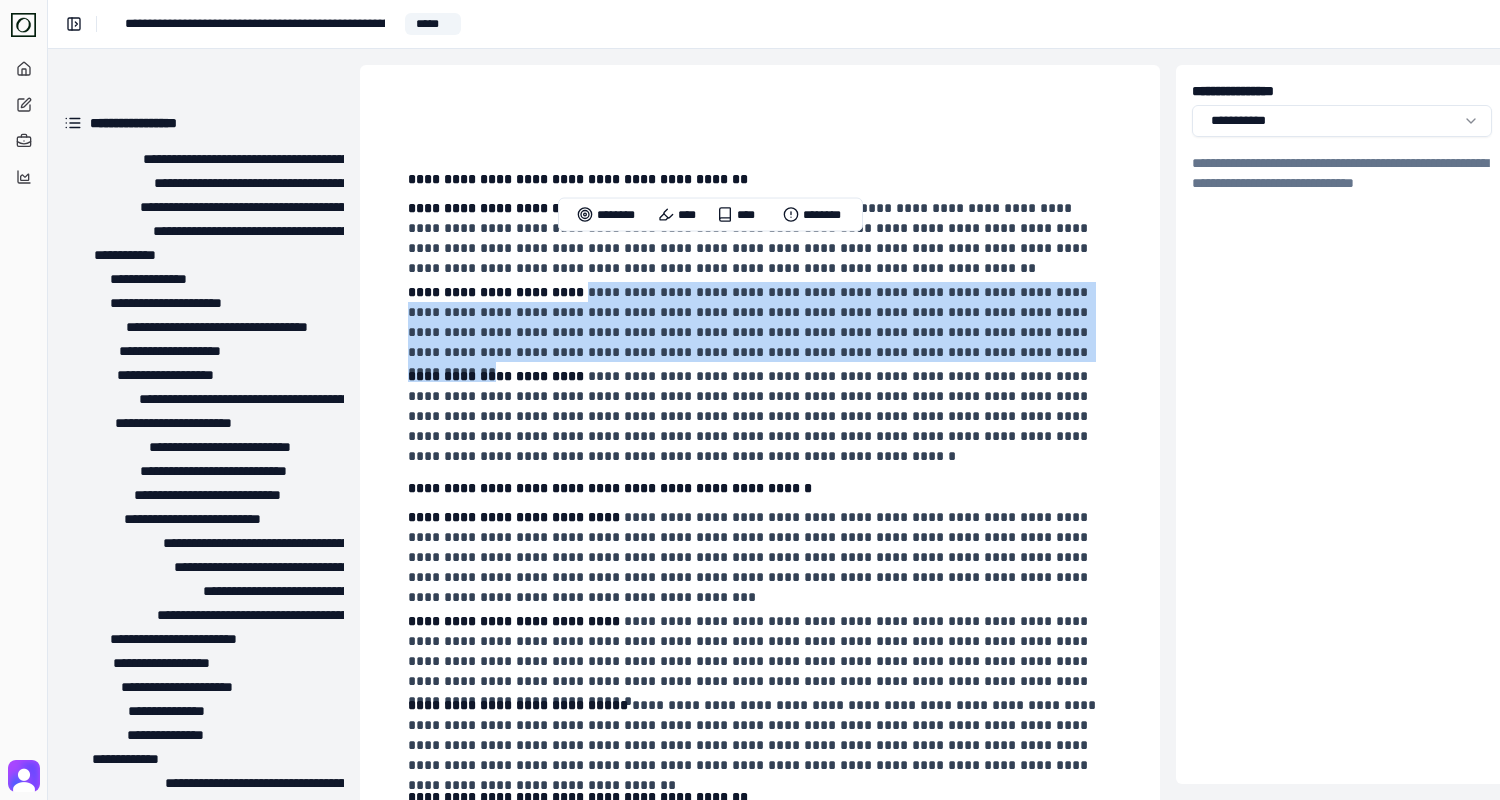 scroll, scrollTop: 46, scrollLeft: 0, axis: vertical 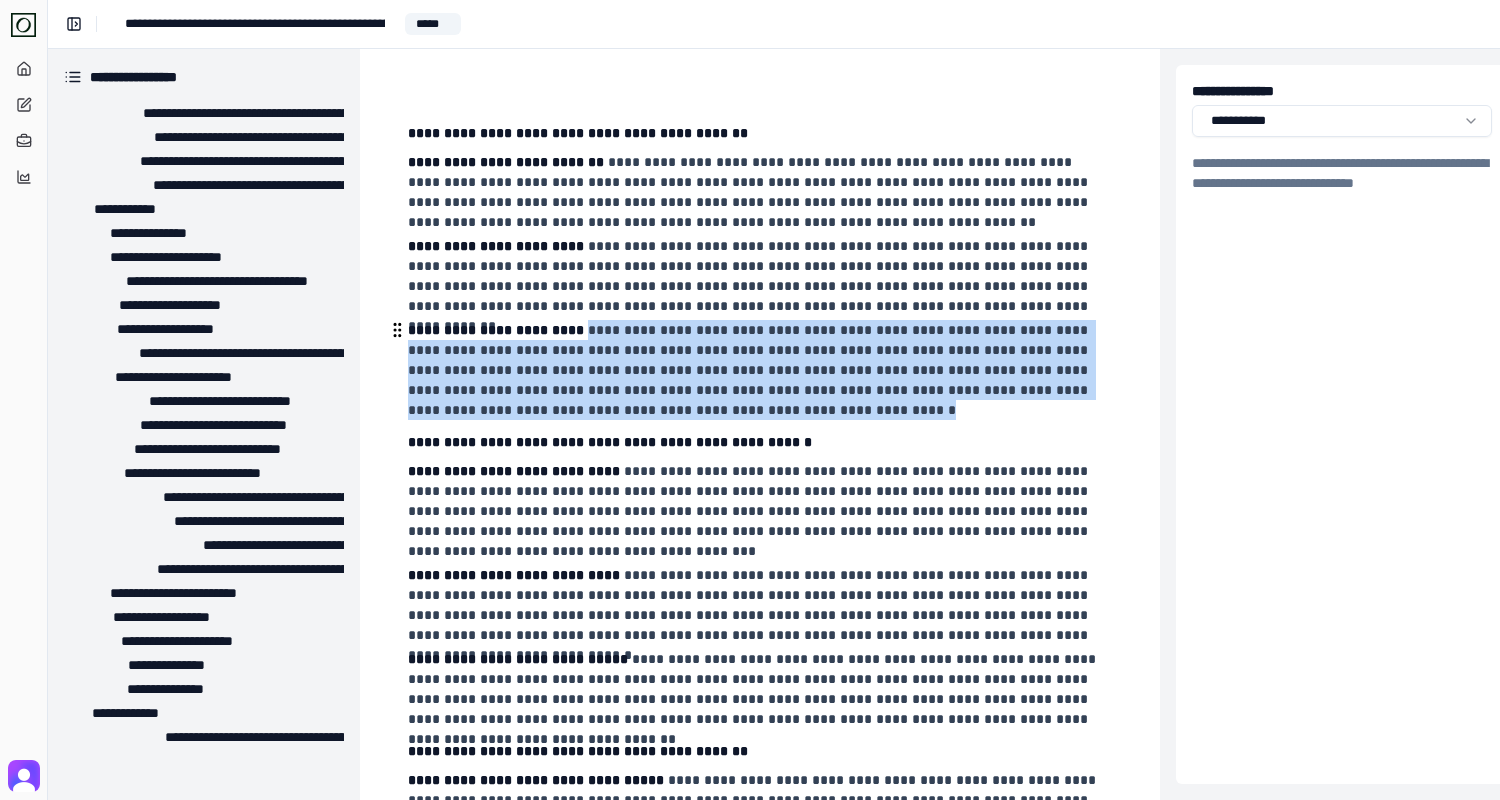 drag, startPoint x: 648, startPoint y: 416, endPoint x: 567, endPoint y: 327, distance: 120.34118 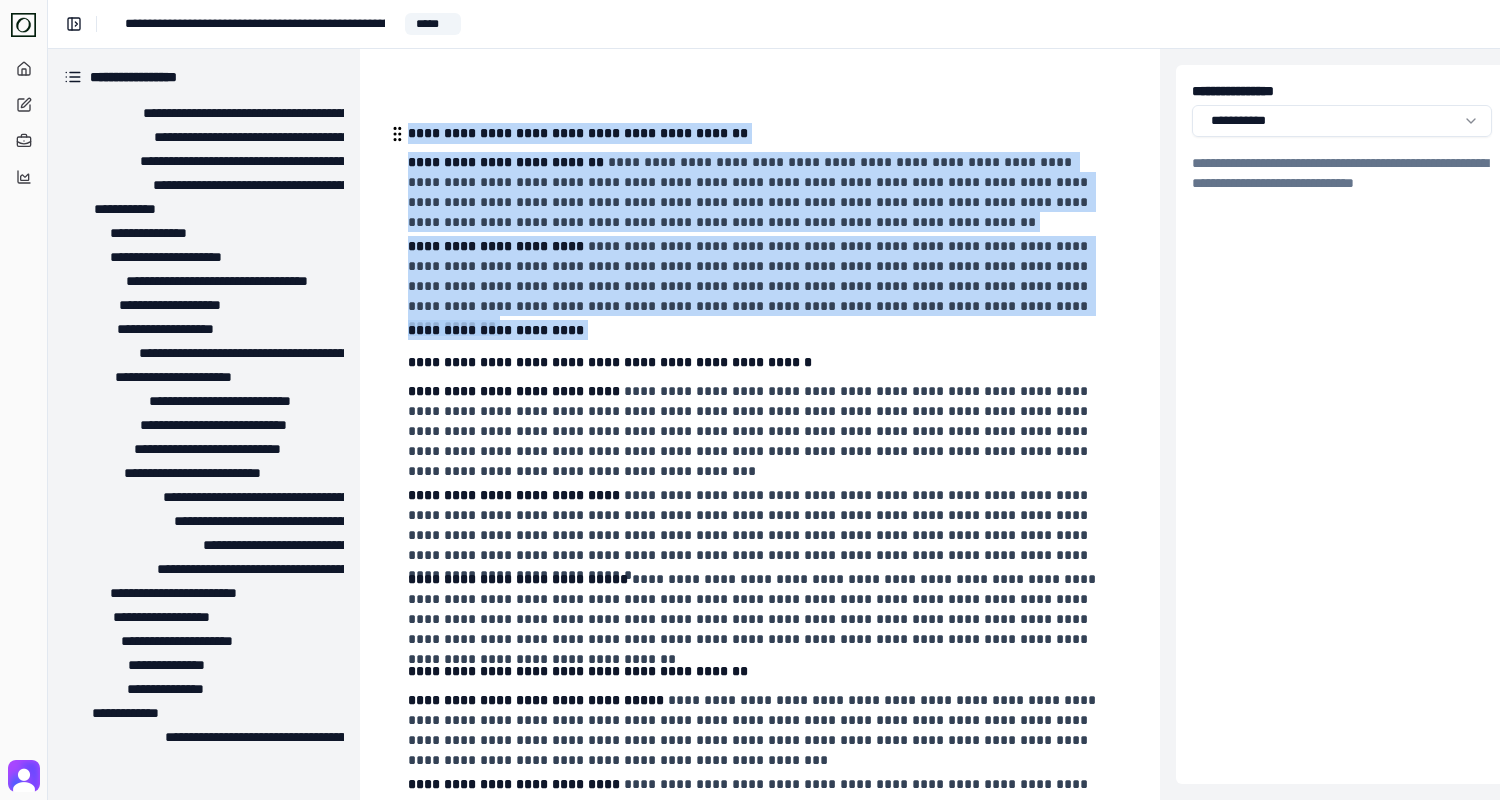 drag, startPoint x: 587, startPoint y: 333, endPoint x: 411, endPoint y: 116, distance: 279.40115 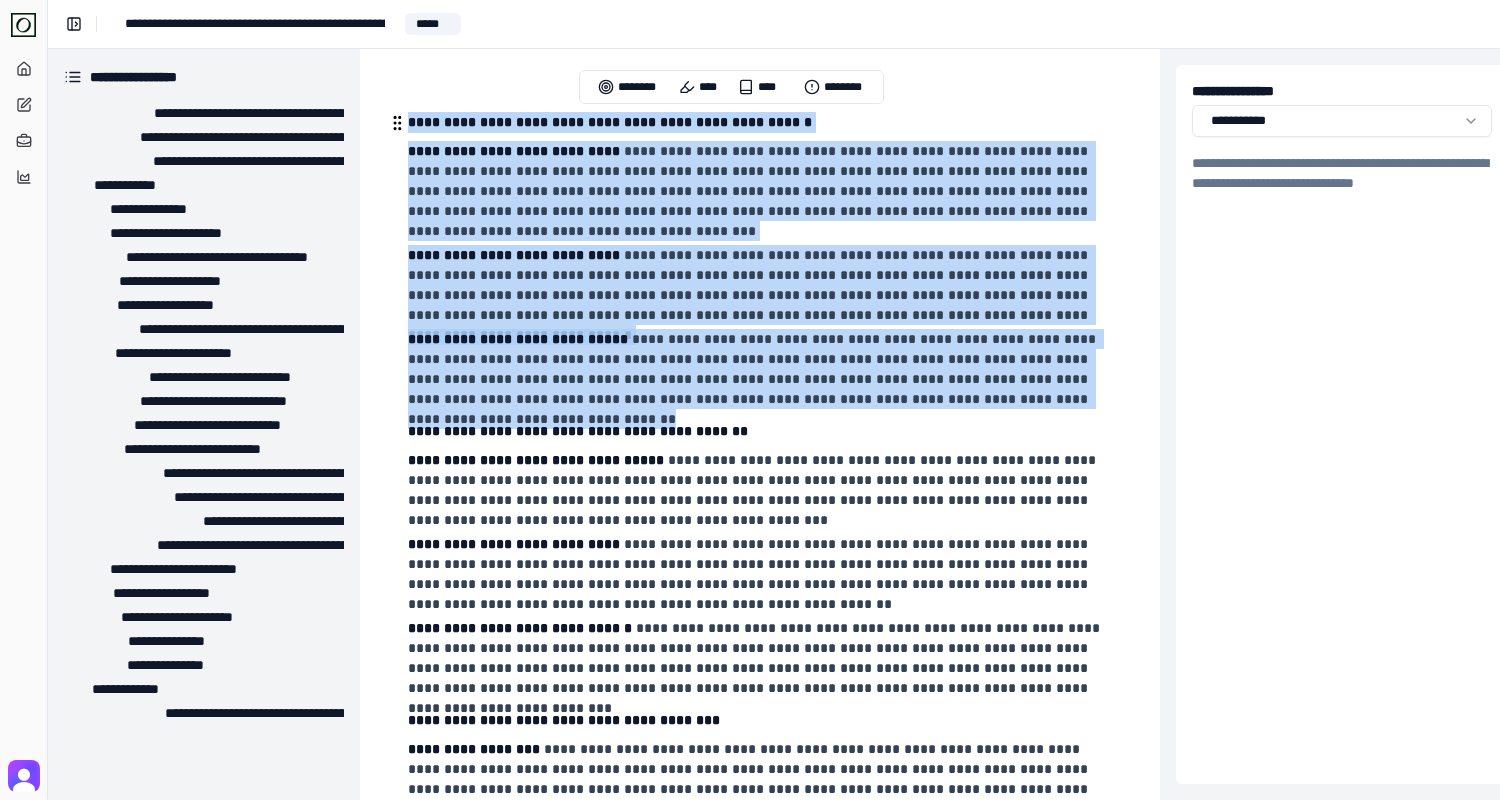 drag, startPoint x: 1066, startPoint y: 398, endPoint x: 397, endPoint y: 126, distance: 722.1807 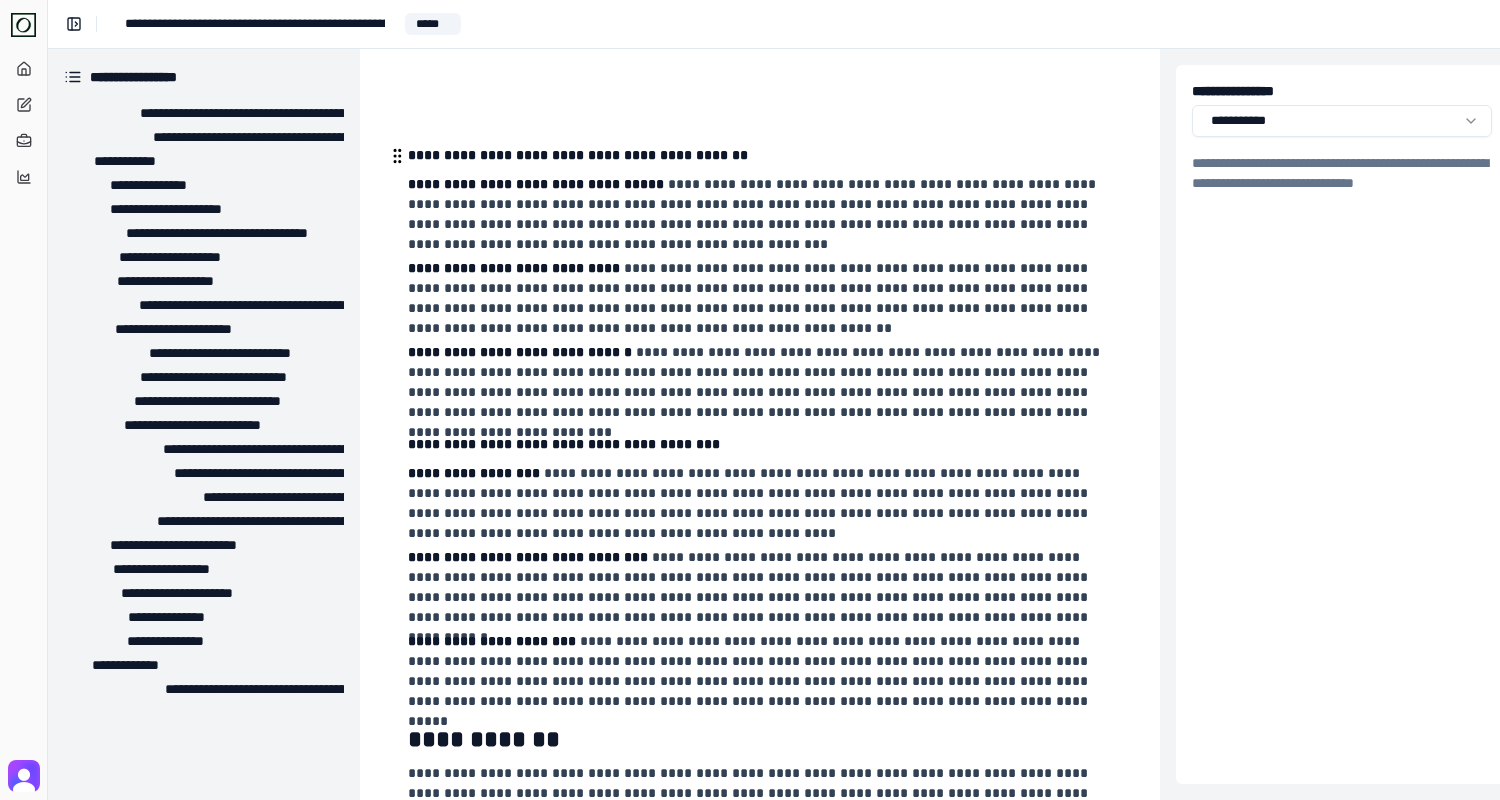 click on "**********" at bounding box center (758, 214) 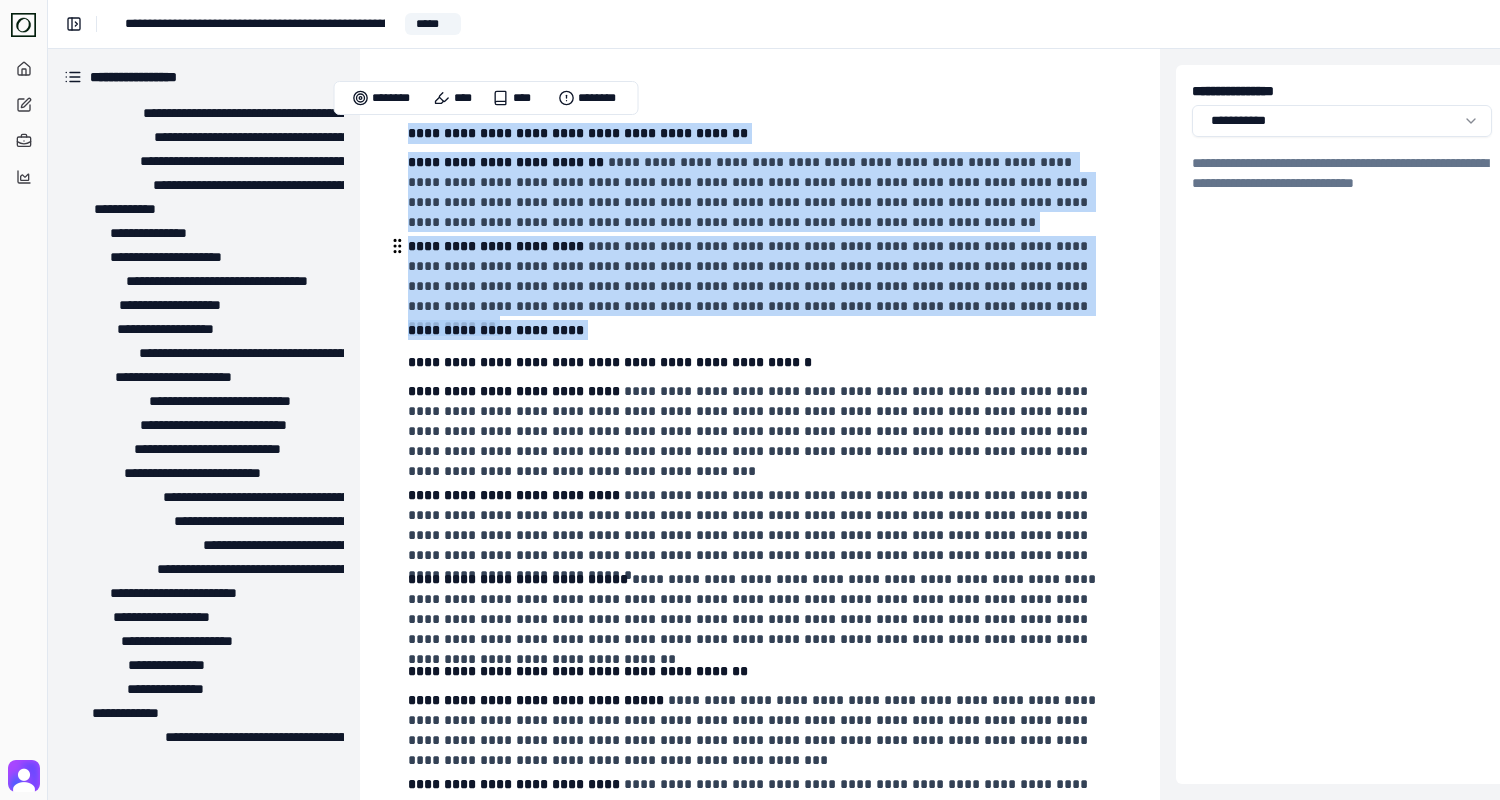 click on "**********" at bounding box center [758, 276] 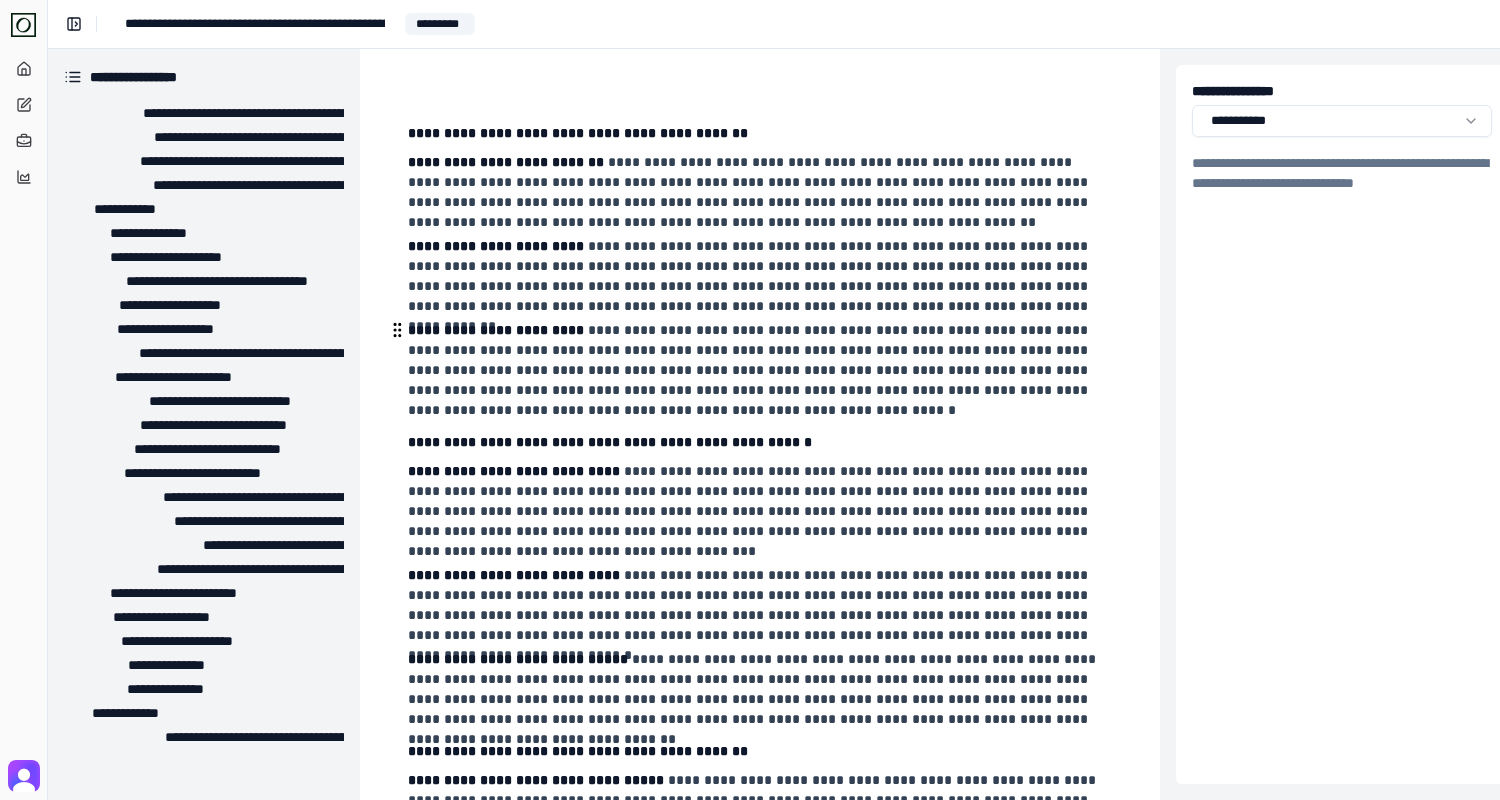 click on "**********" at bounding box center (758, 370) 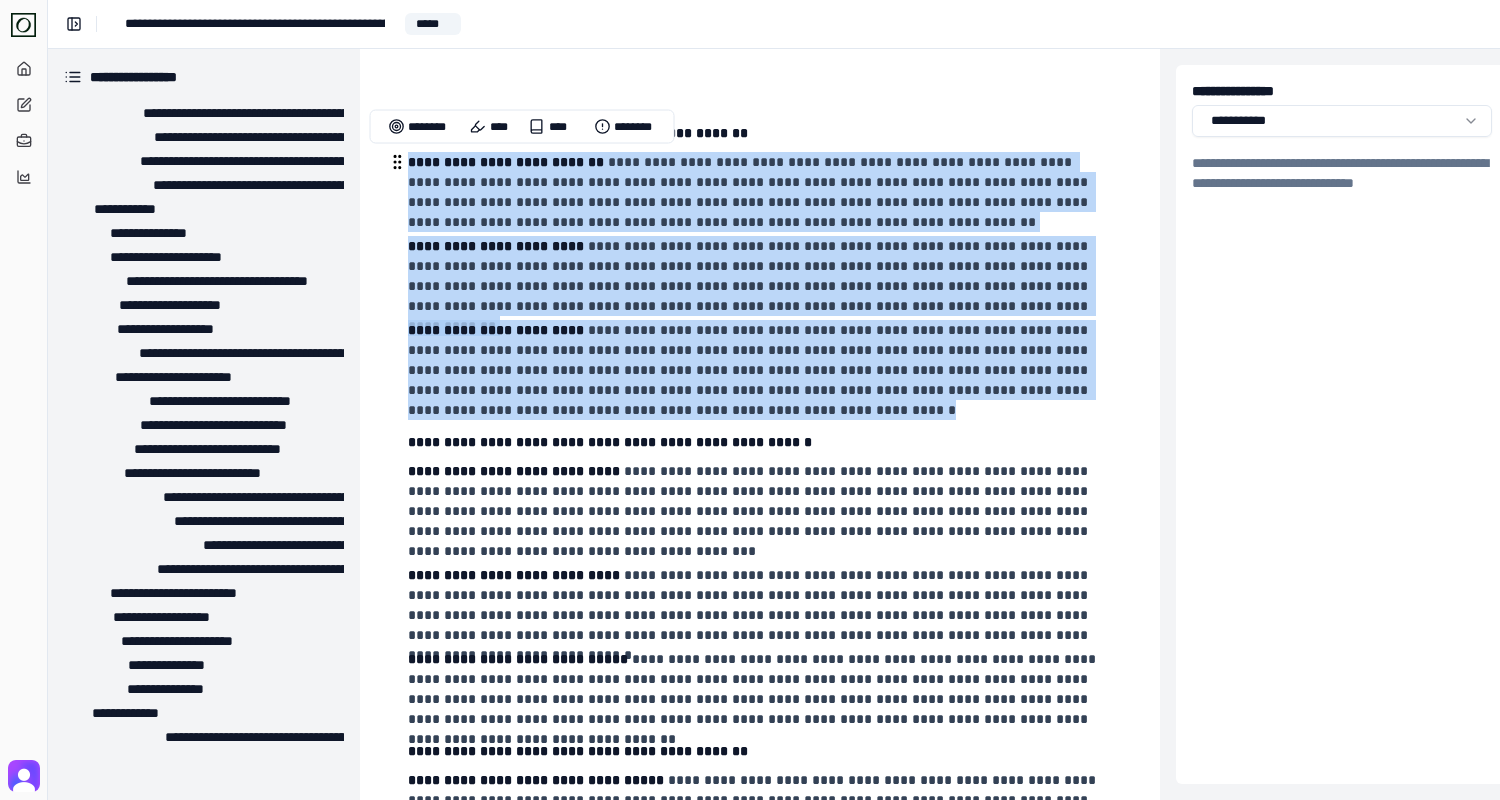 drag, startPoint x: 646, startPoint y: 409, endPoint x: 403, endPoint y: 156, distance: 350.79623 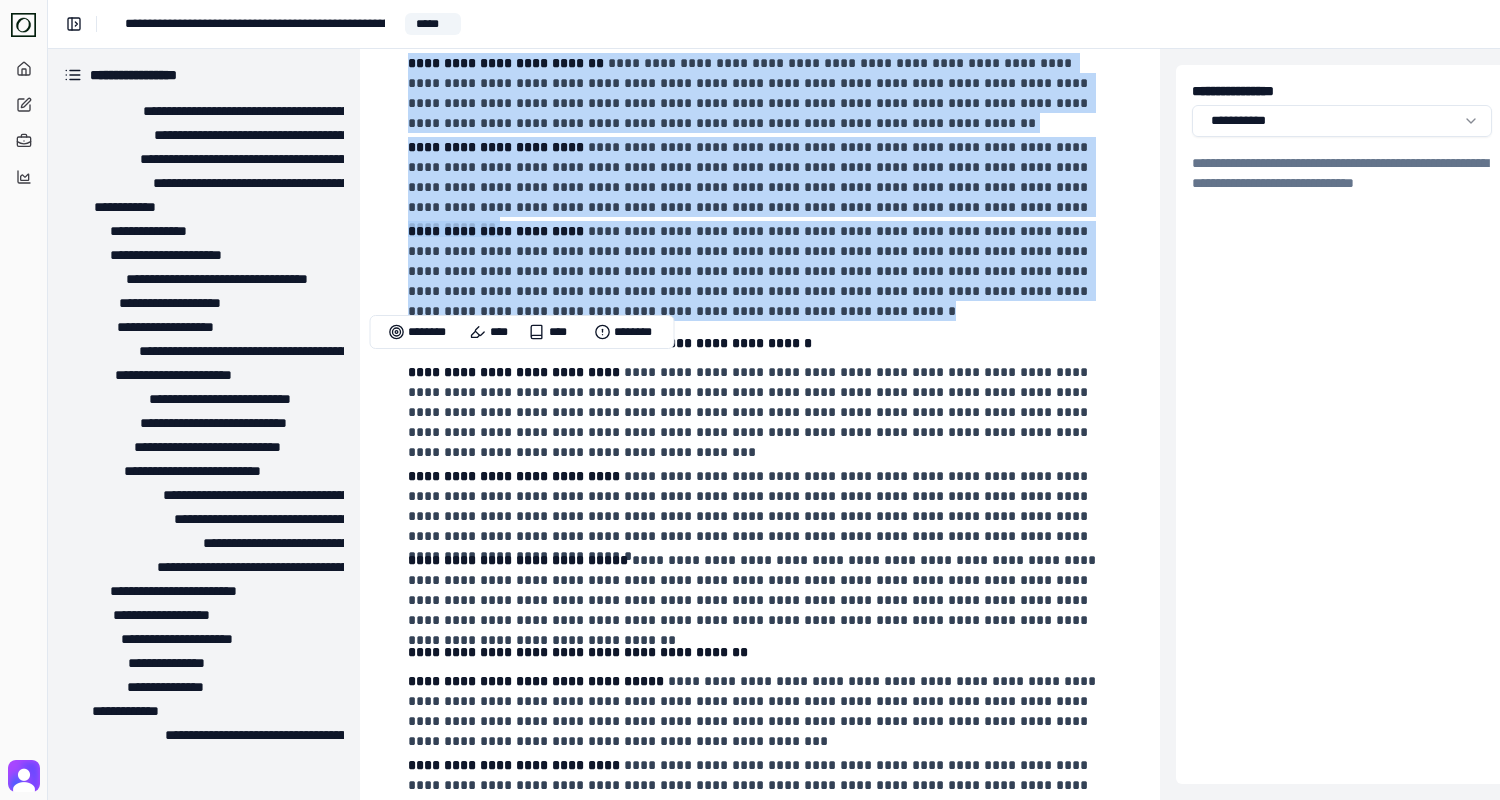 scroll, scrollTop: 159, scrollLeft: 0, axis: vertical 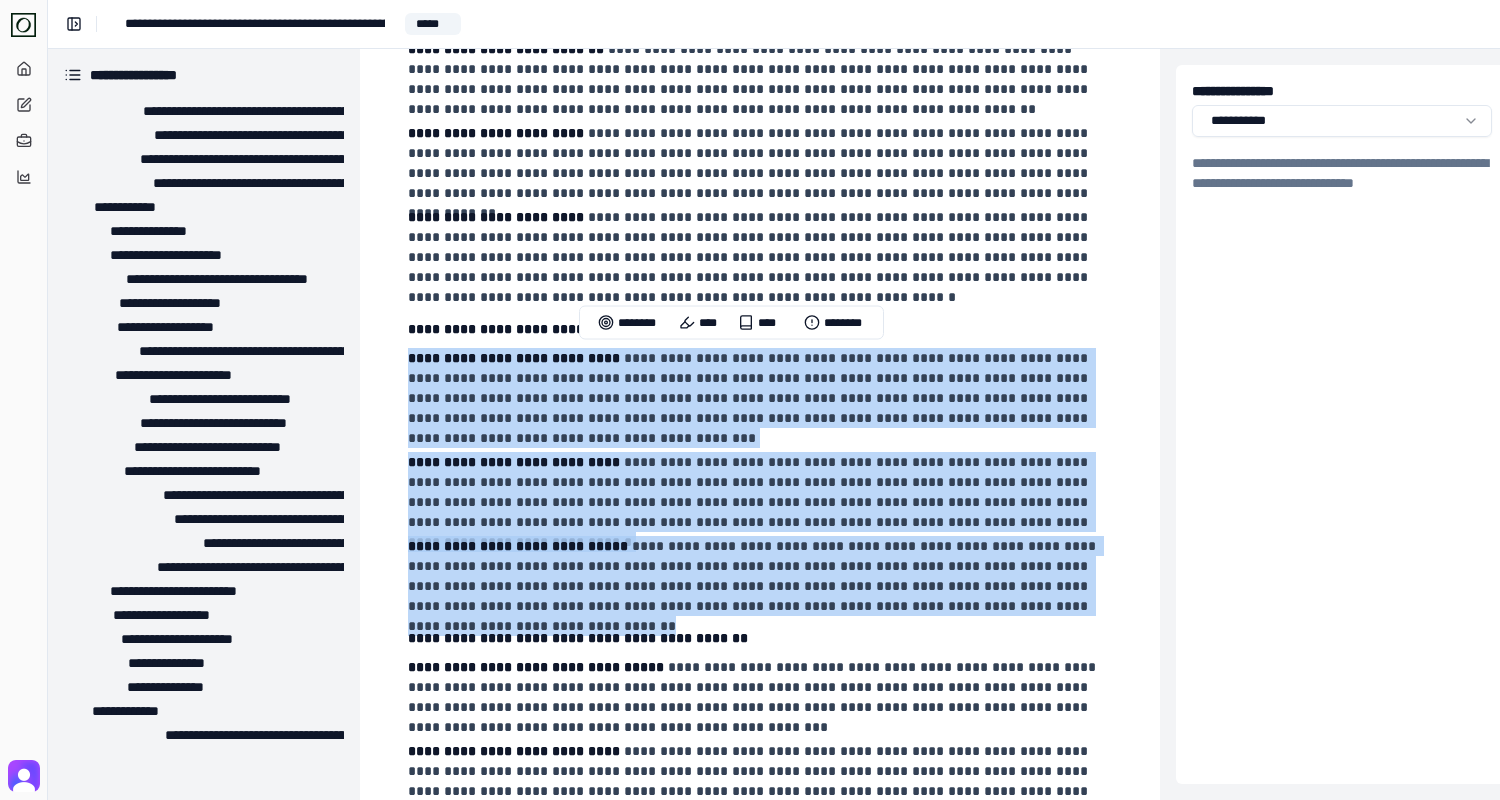 drag, startPoint x: 1062, startPoint y: 608, endPoint x: 392, endPoint y: 349, distance: 718.3182 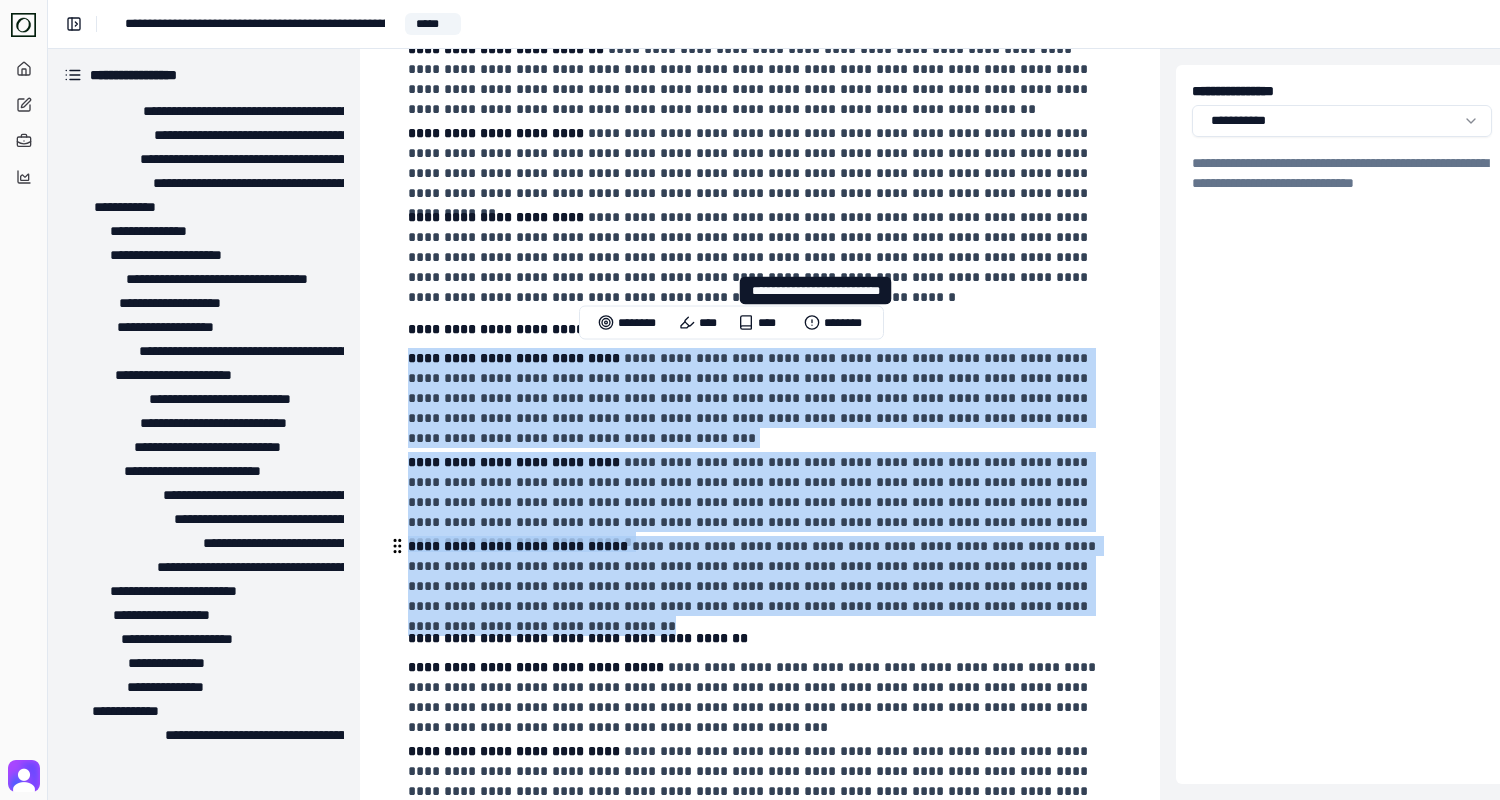 click on "**********" at bounding box center (758, 576) 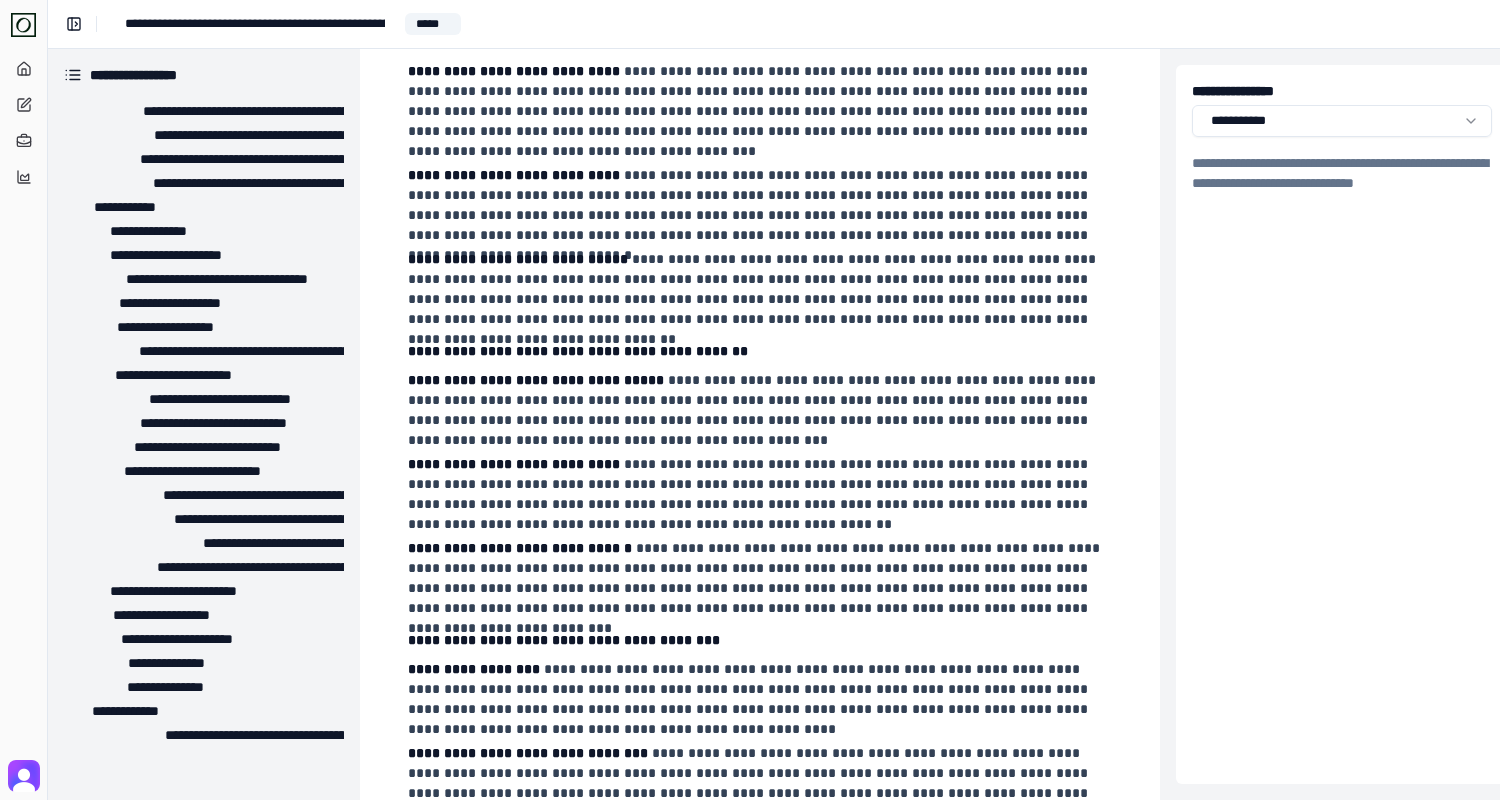 scroll, scrollTop: 521, scrollLeft: 0, axis: vertical 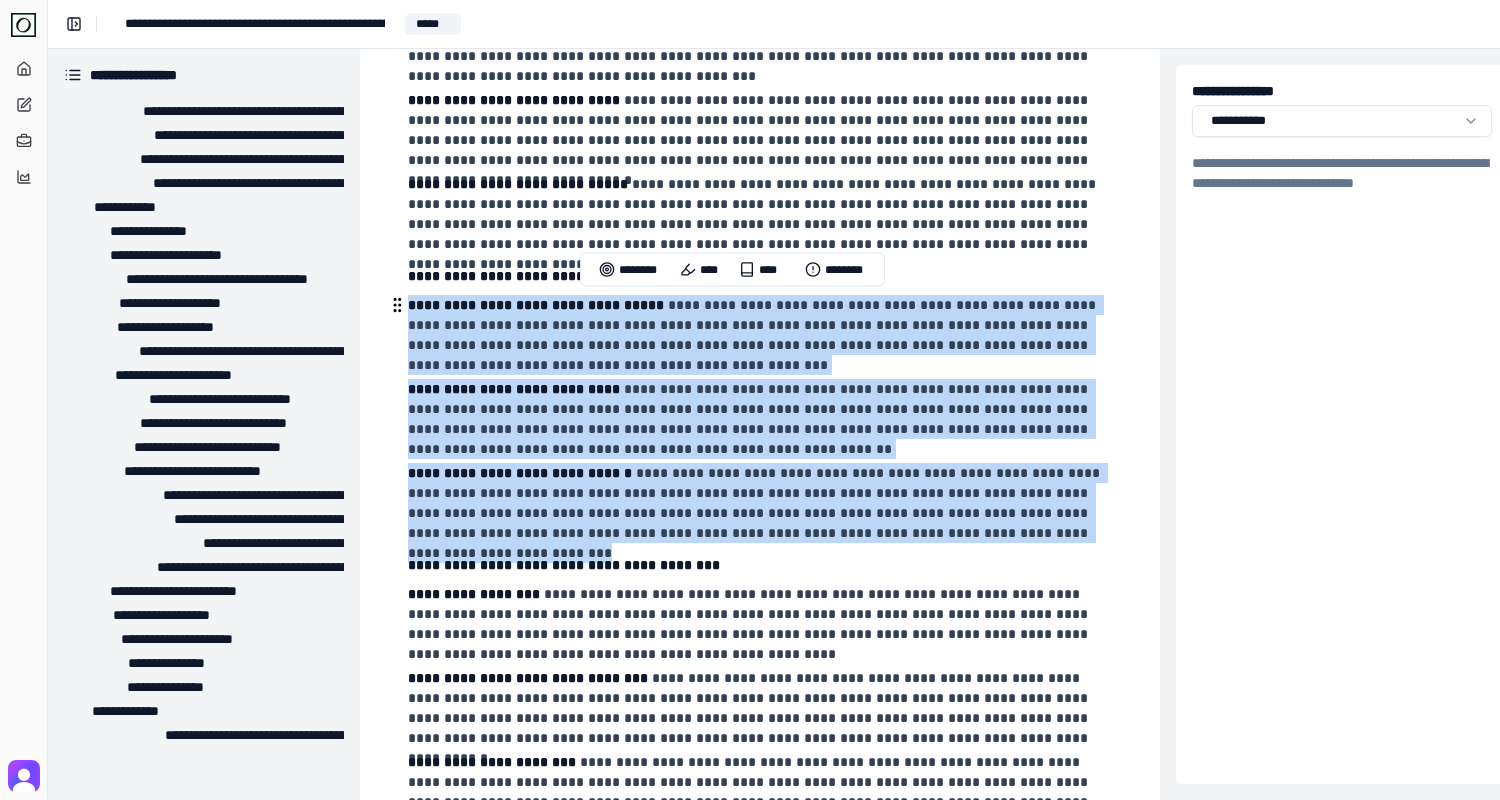 drag, startPoint x: 1072, startPoint y: 537, endPoint x: 387, endPoint y: 303, distance: 723.8653 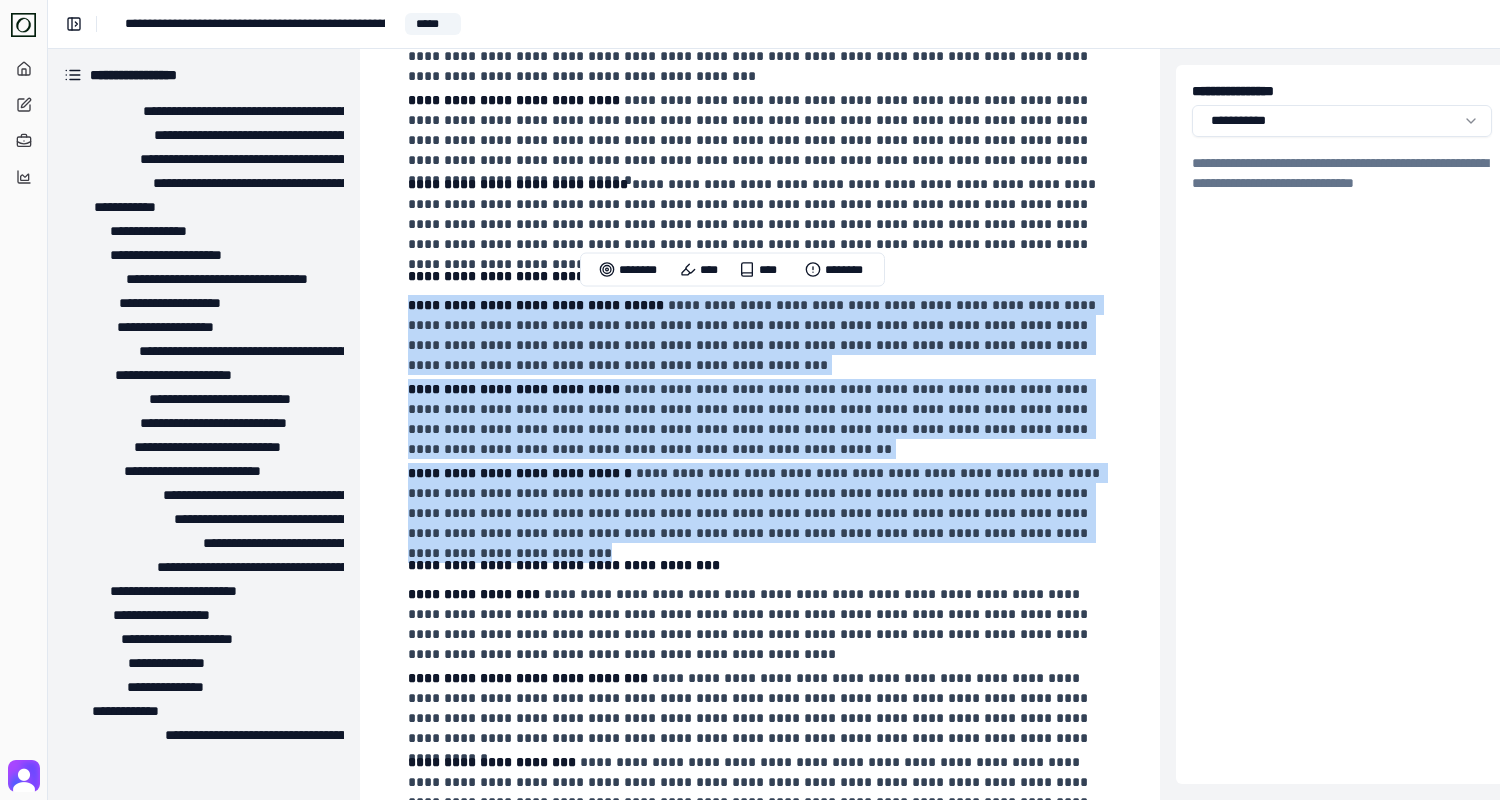 click on "**********" at bounding box center [758, 419] 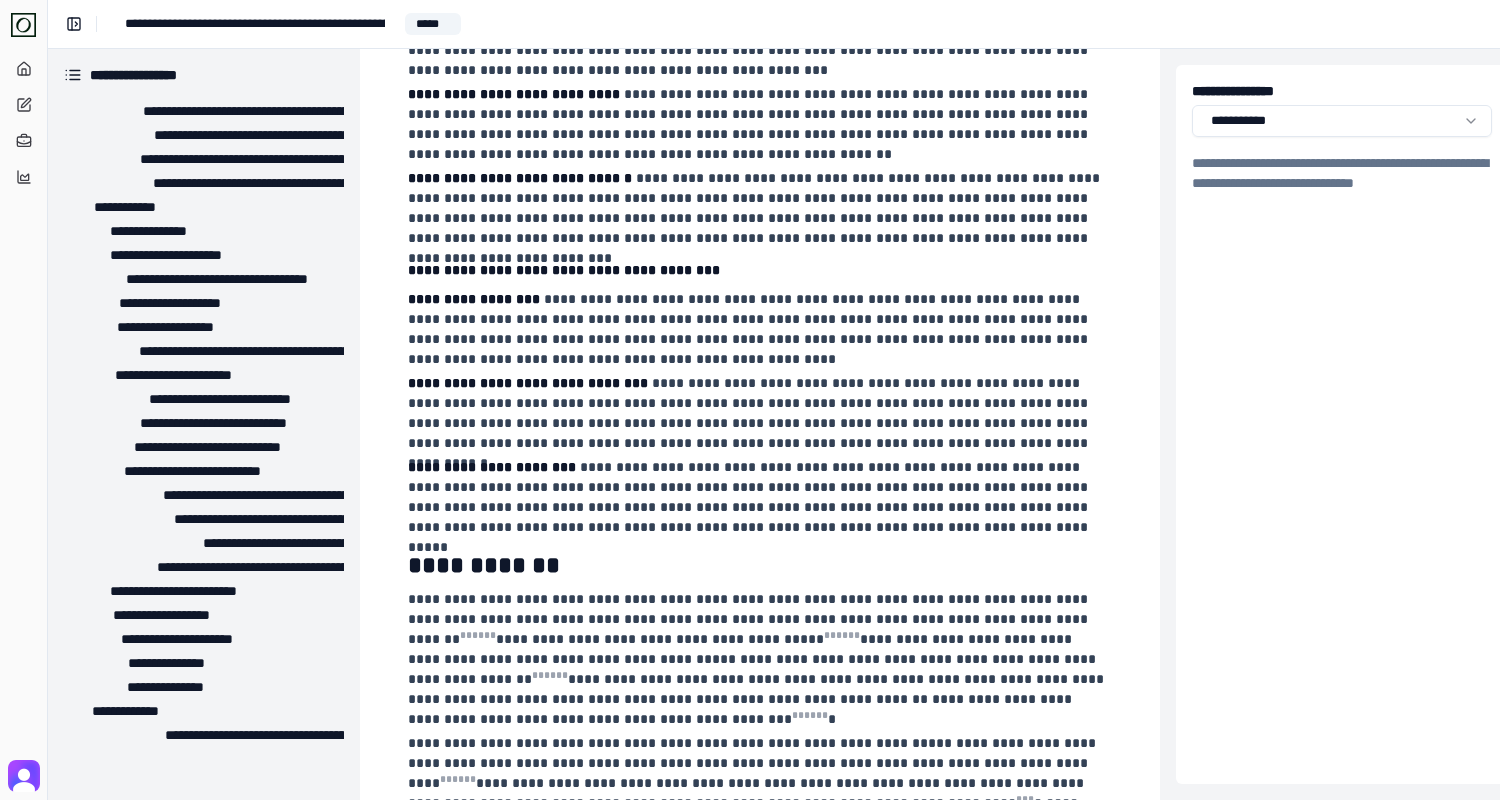 scroll, scrollTop: 823, scrollLeft: 0, axis: vertical 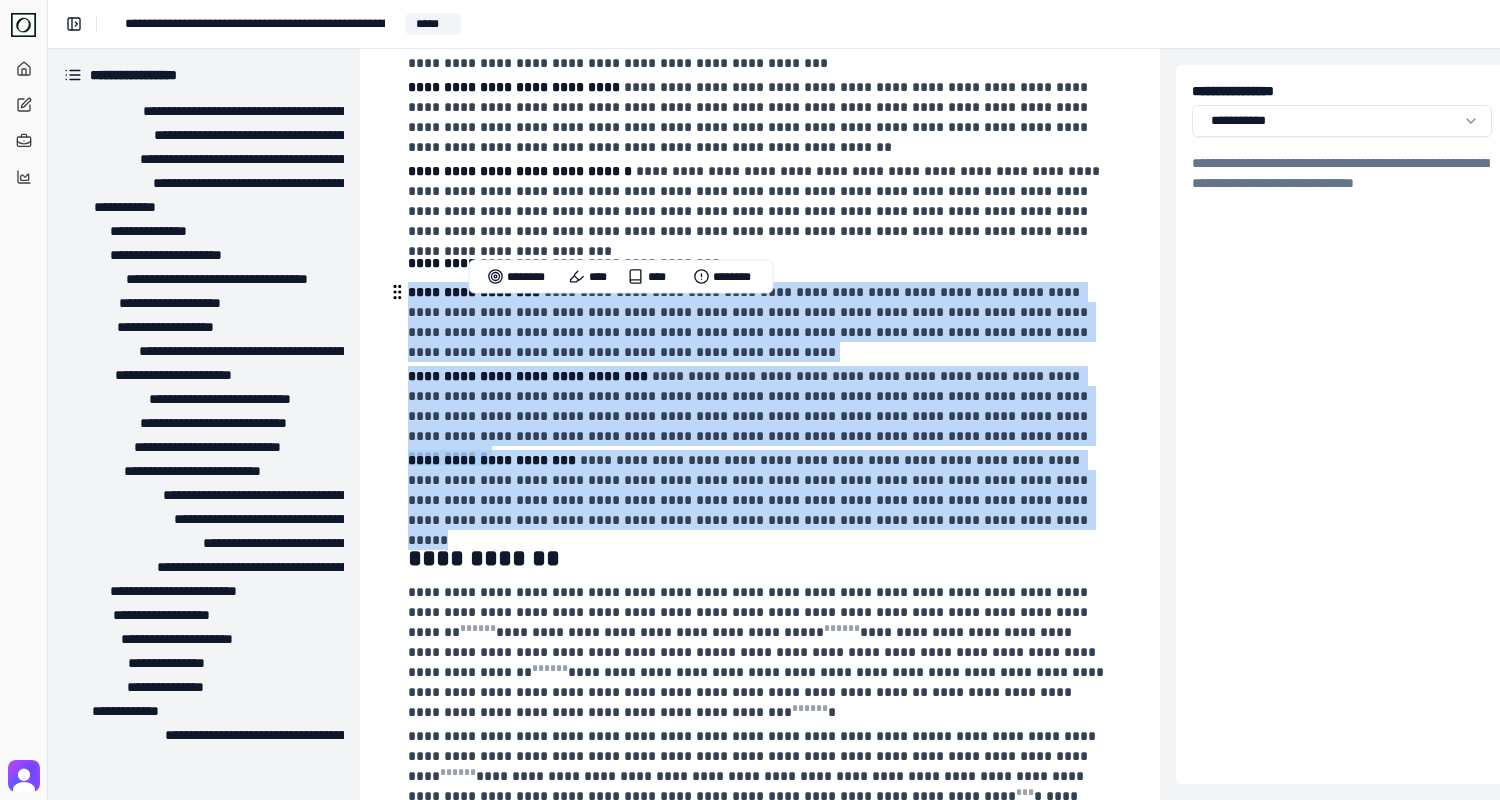 drag, startPoint x: 837, startPoint y: 523, endPoint x: 401, endPoint y: 297, distance: 491.09265 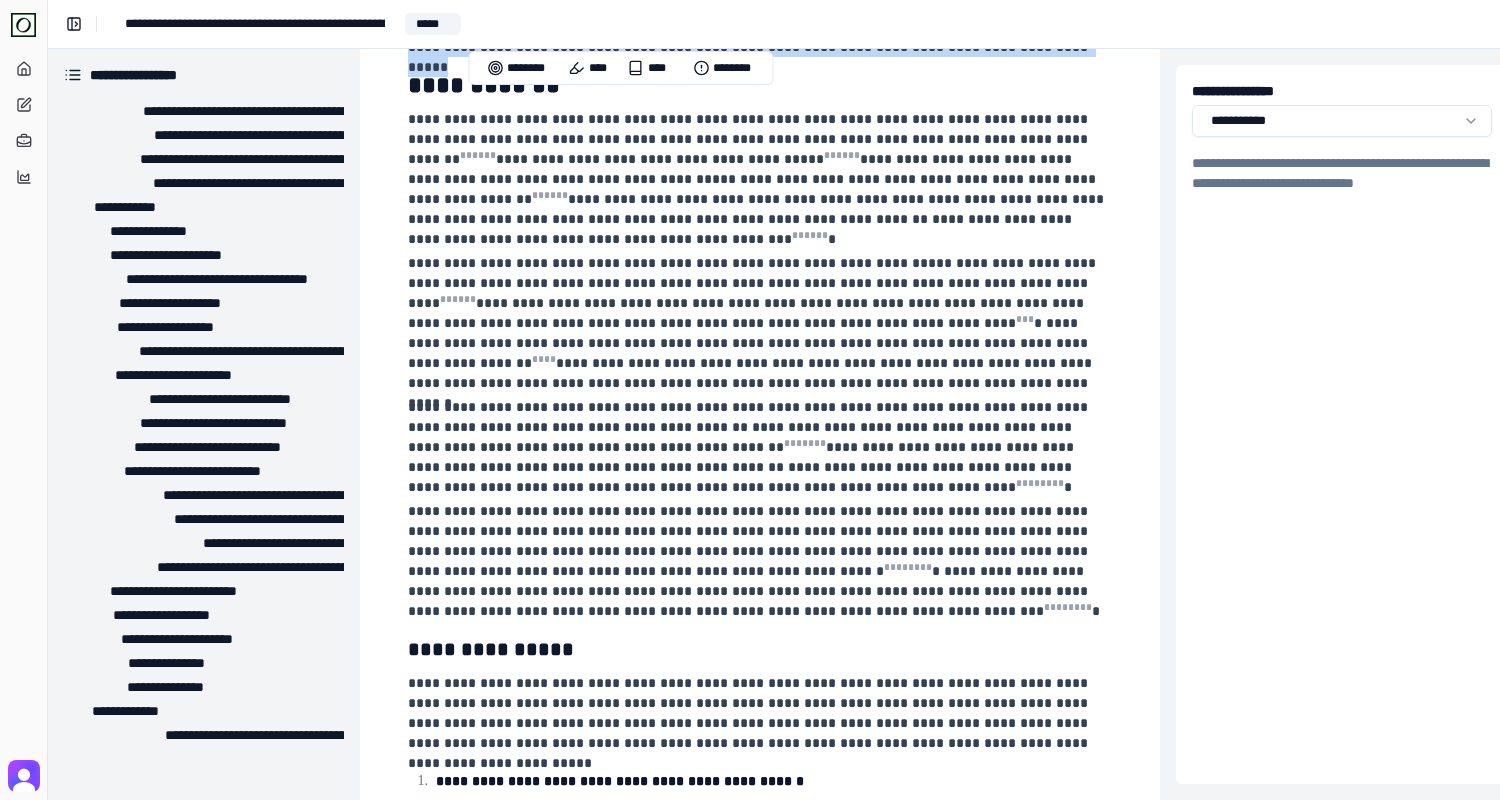 scroll, scrollTop: 1310, scrollLeft: 0, axis: vertical 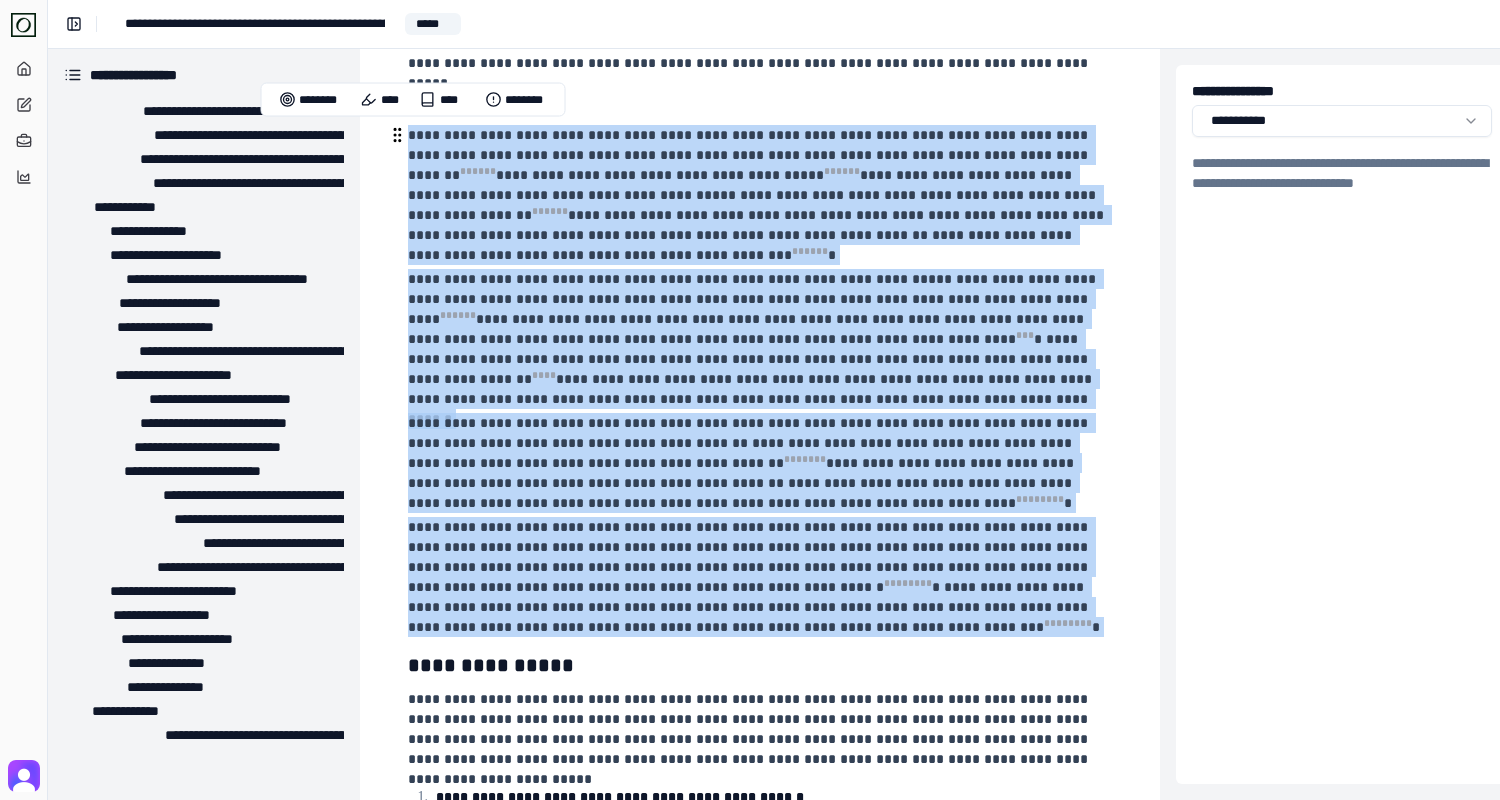 drag, startPoint x: 783, startPoint y: 611, endPoint x: 412, endPoint y: 136, distance: 602.7155 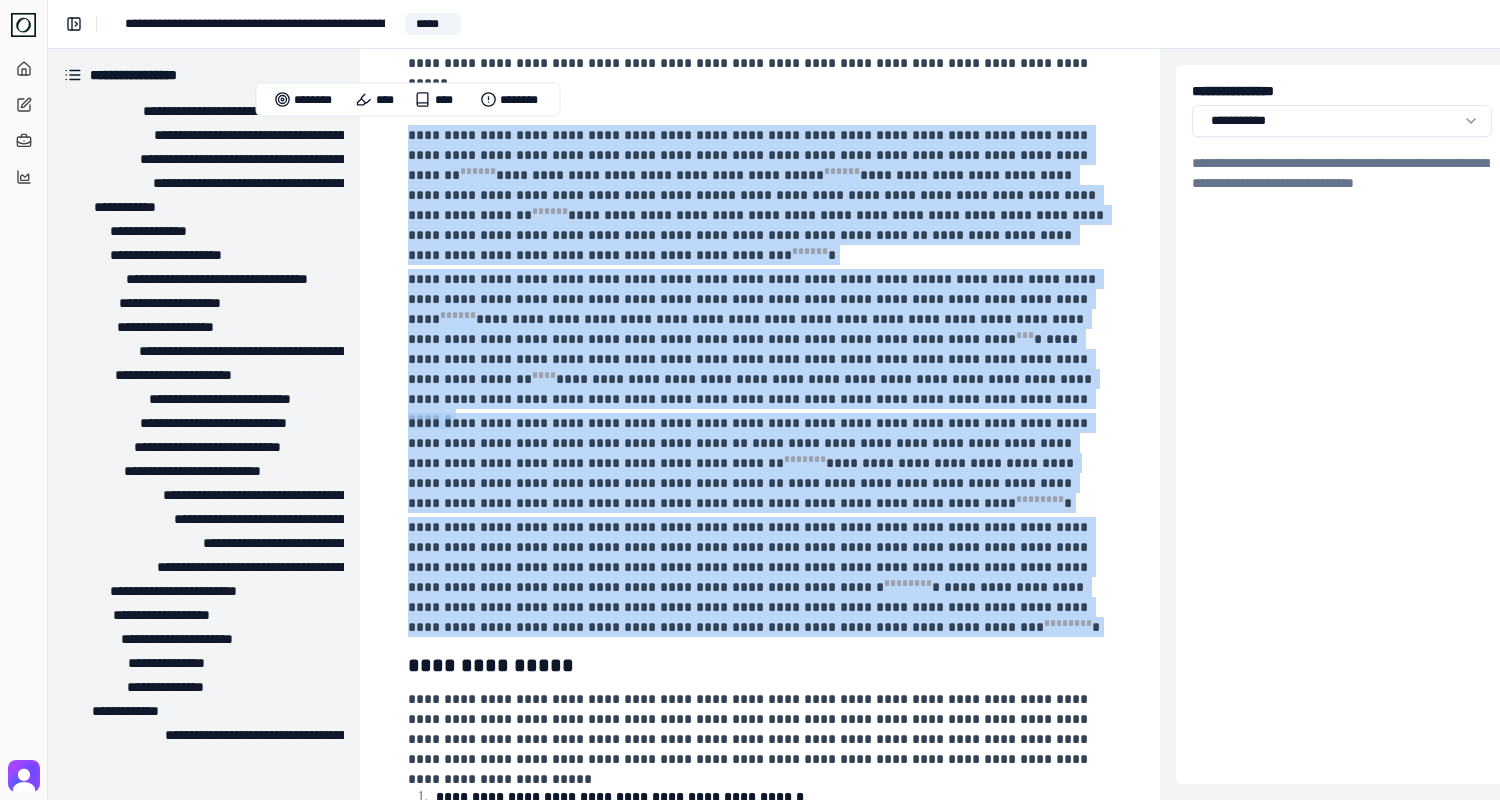 copy on "**********" 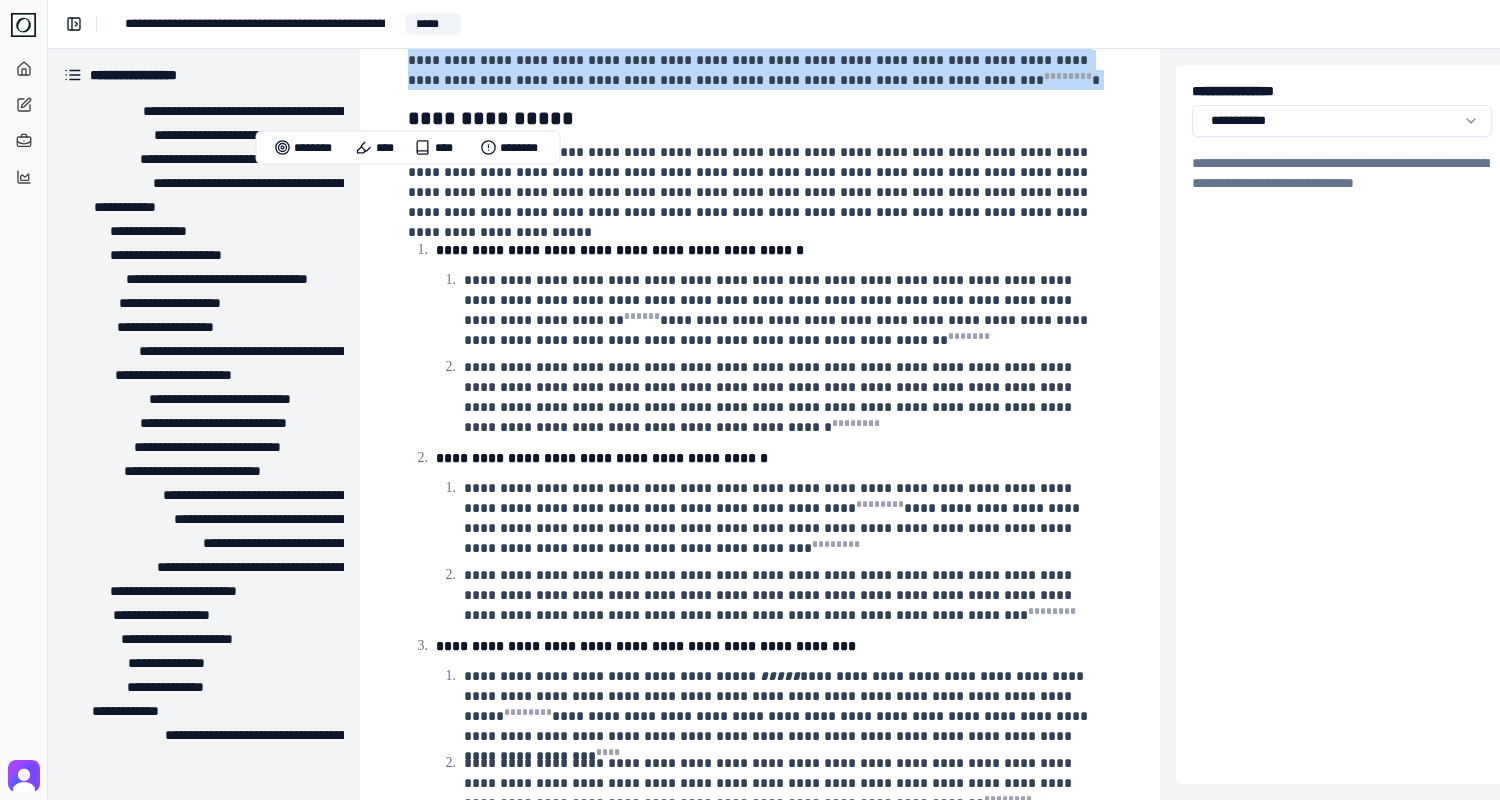 scroll, scrollTop: 1836, scrollLeft: 0, axis: vertical 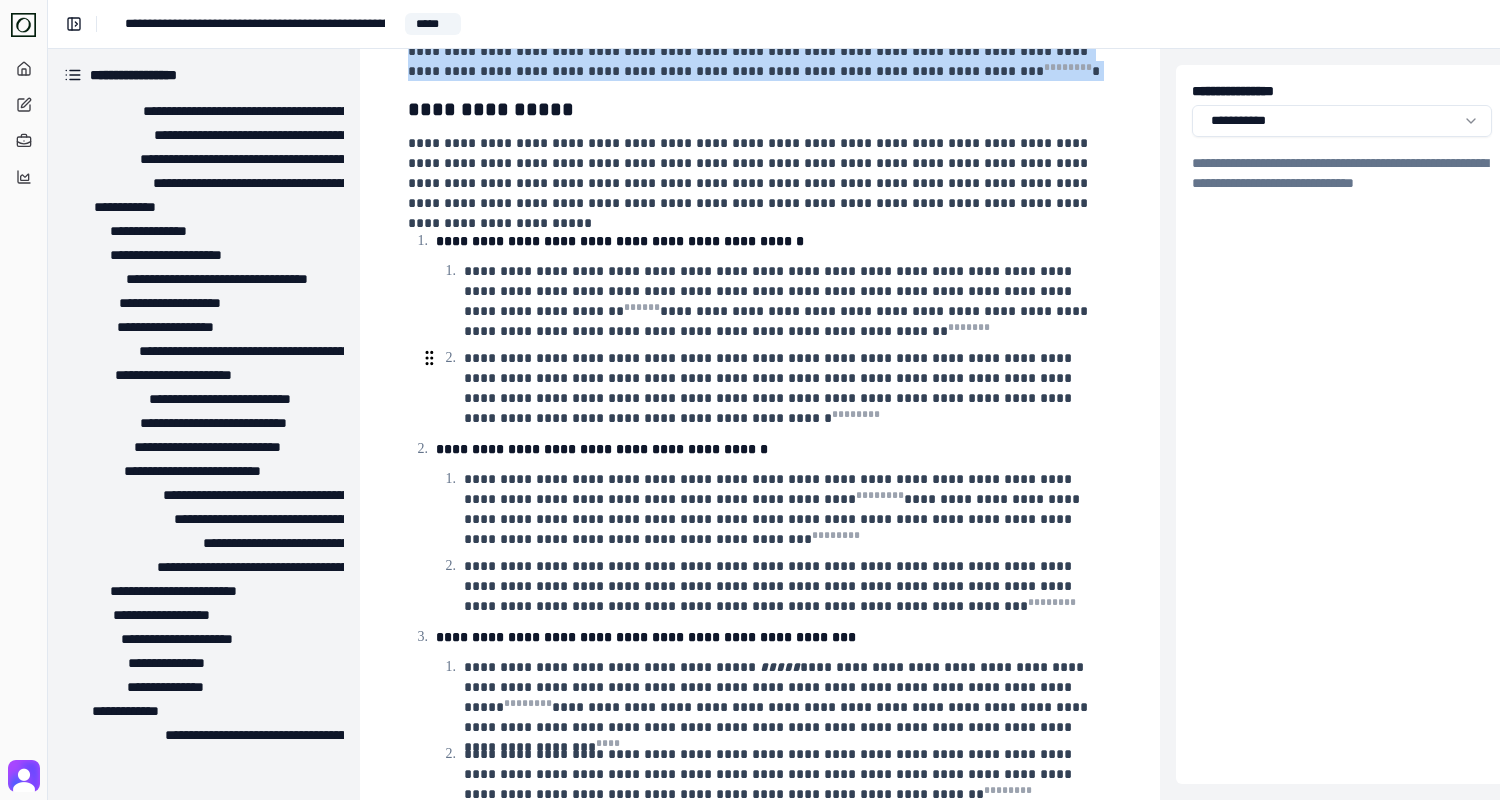 click on "**********" at bounding box center [786, 388] 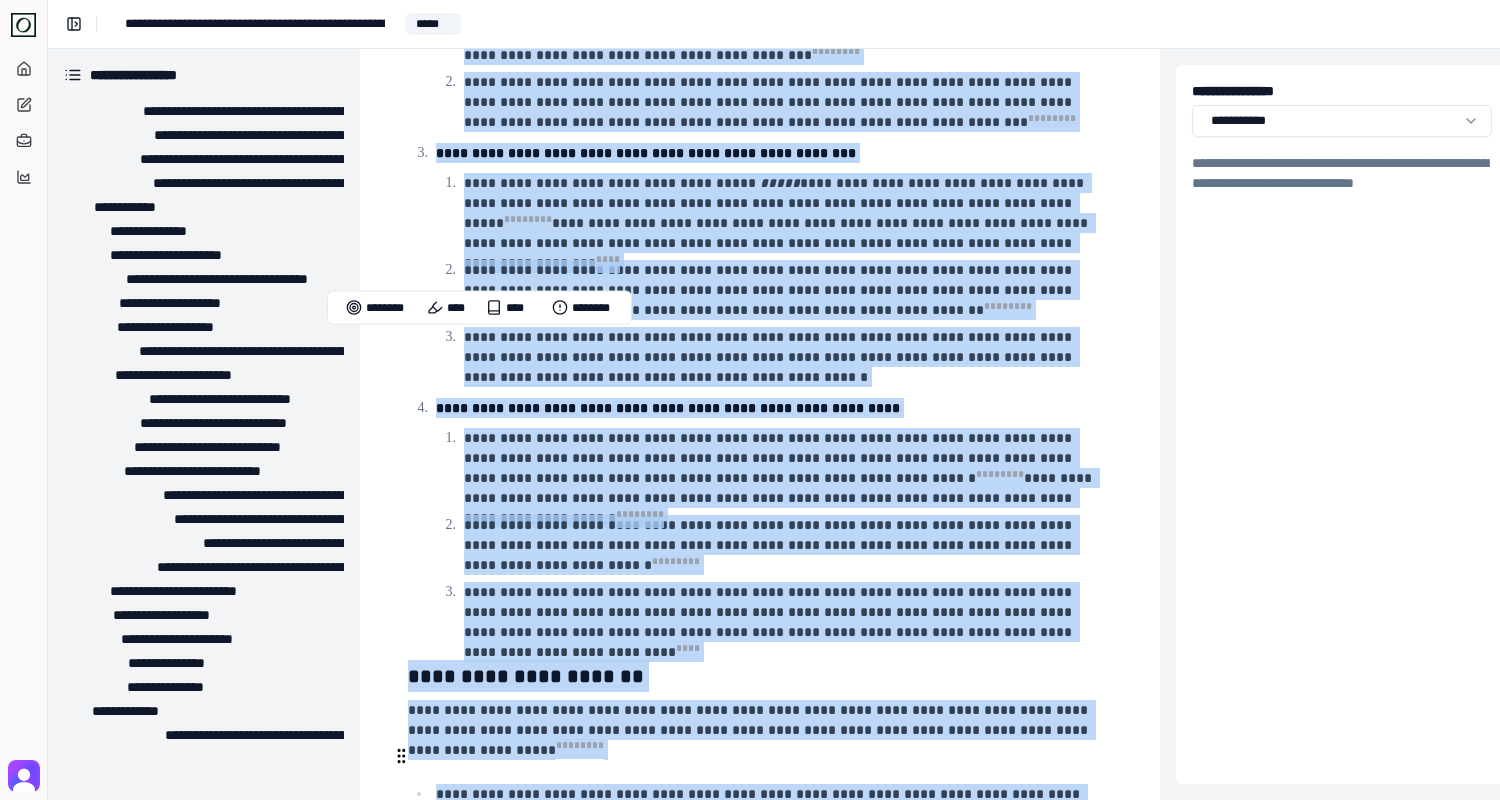 scroll, scrollTop: 2337, scrollLeft: 0, axis: vertical 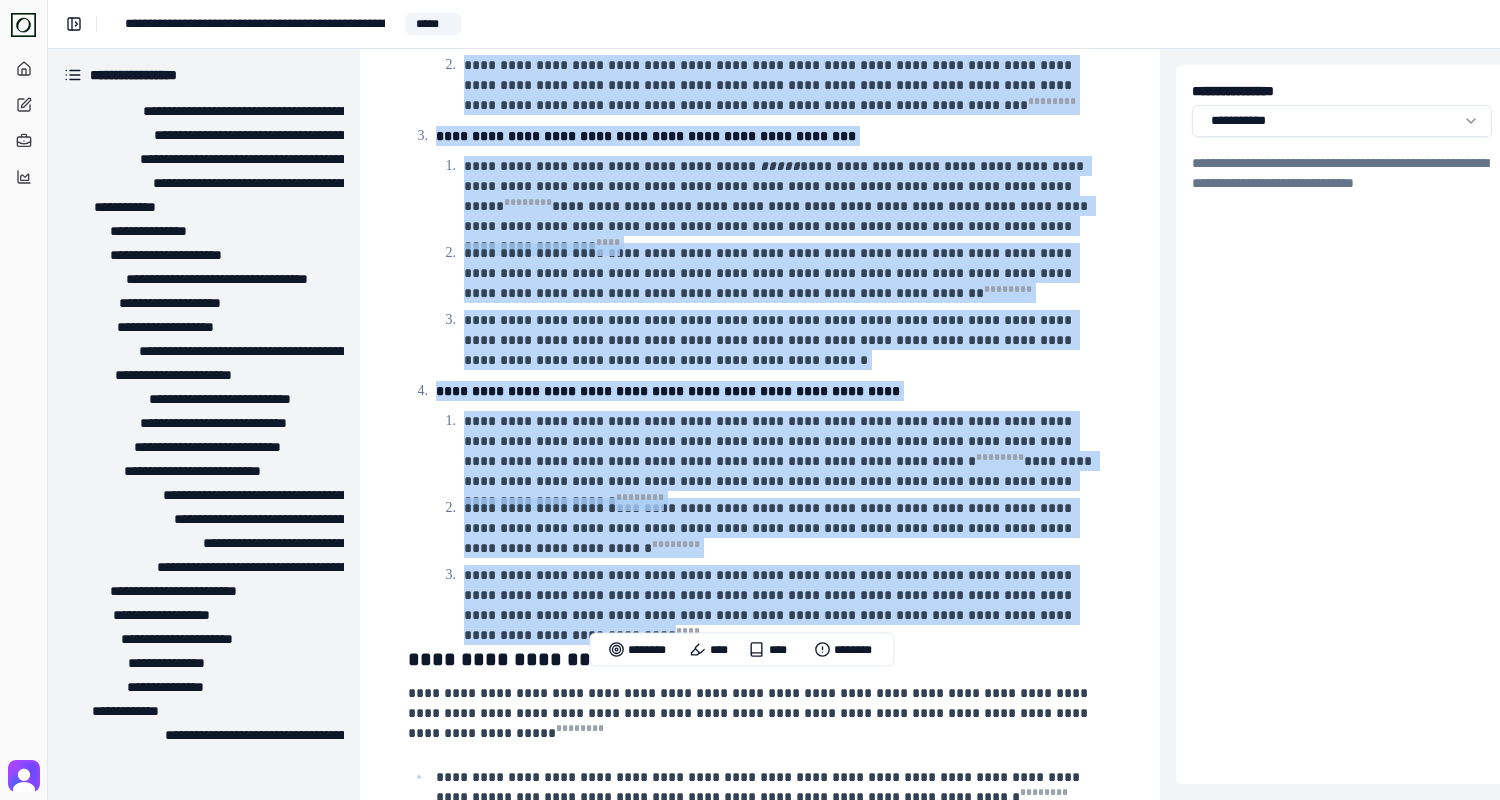 drag, startPoint x: 408, startPoint y: 144, endPoint x: 1103, endPoint y: 624, distance: 844.6449 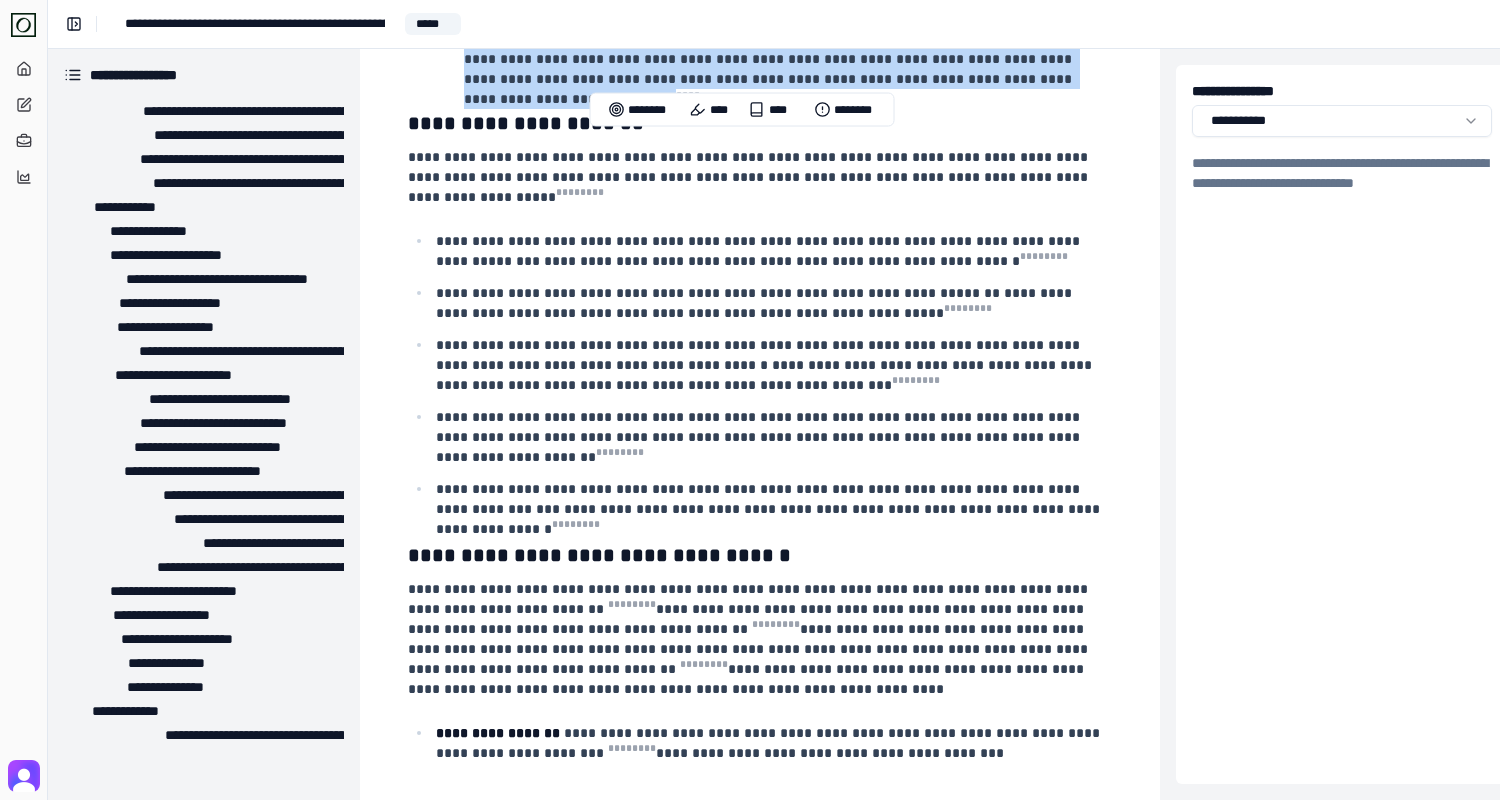 scroll, scrollTop: 2868, scrollLeft: 0, axis: vertical 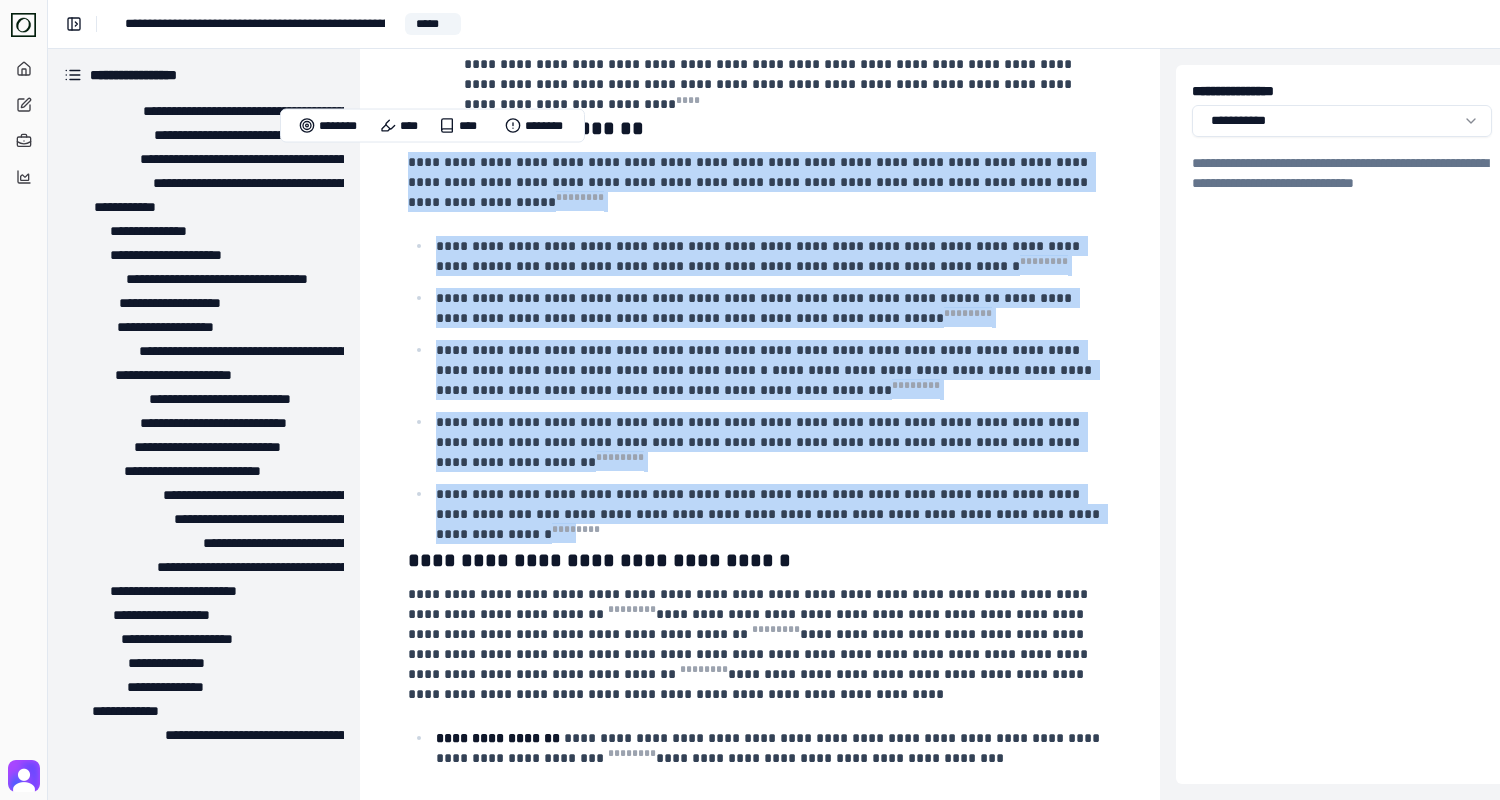 drag, startPoint x: 408, startPoint y: 162, endPoint x: 1111, endPoint y: 500, distance: 780.034 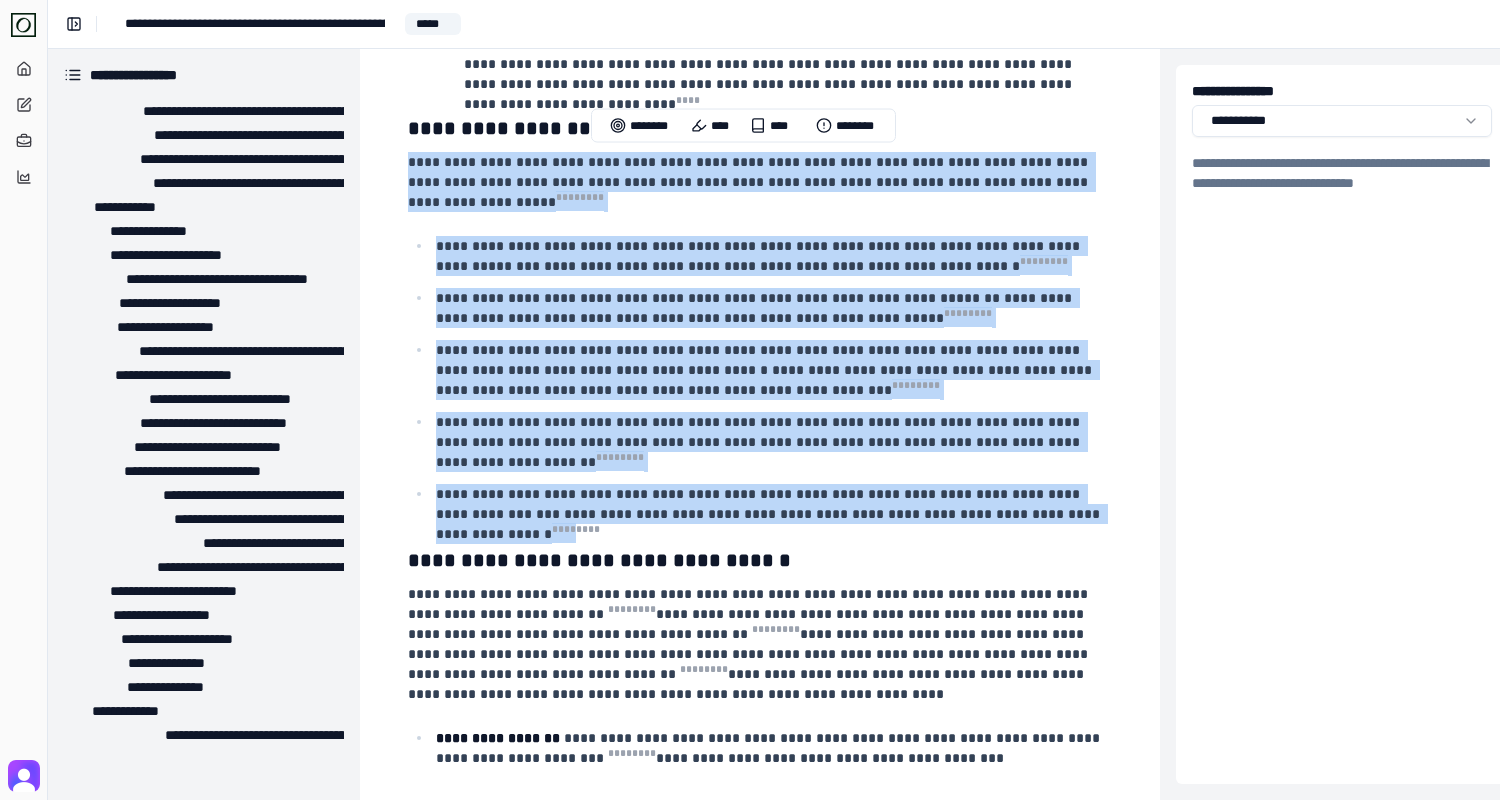 copy on "**********" 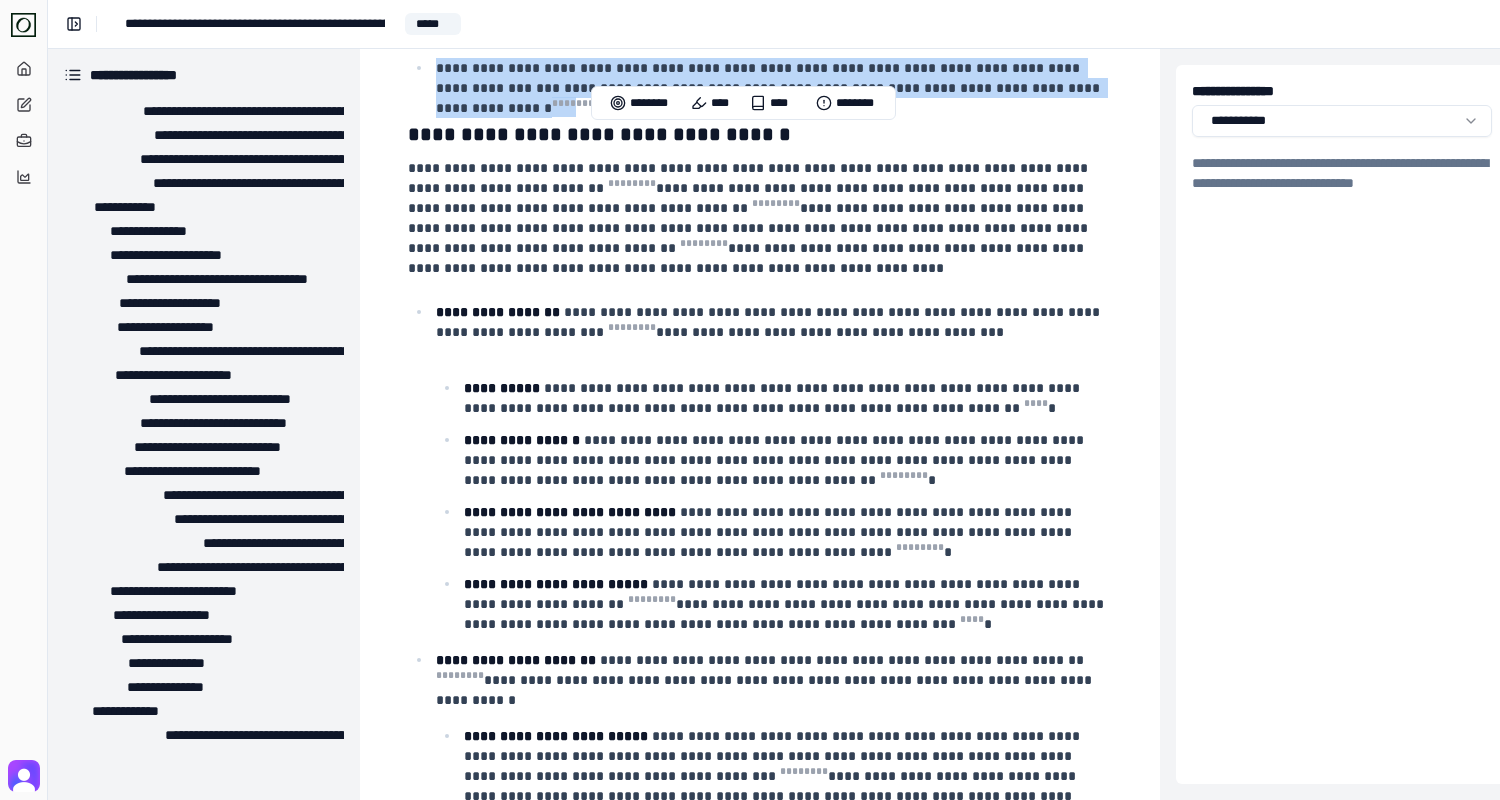 scroll, scrollTop: 3299, scrollLeft: 0, axis: vertical 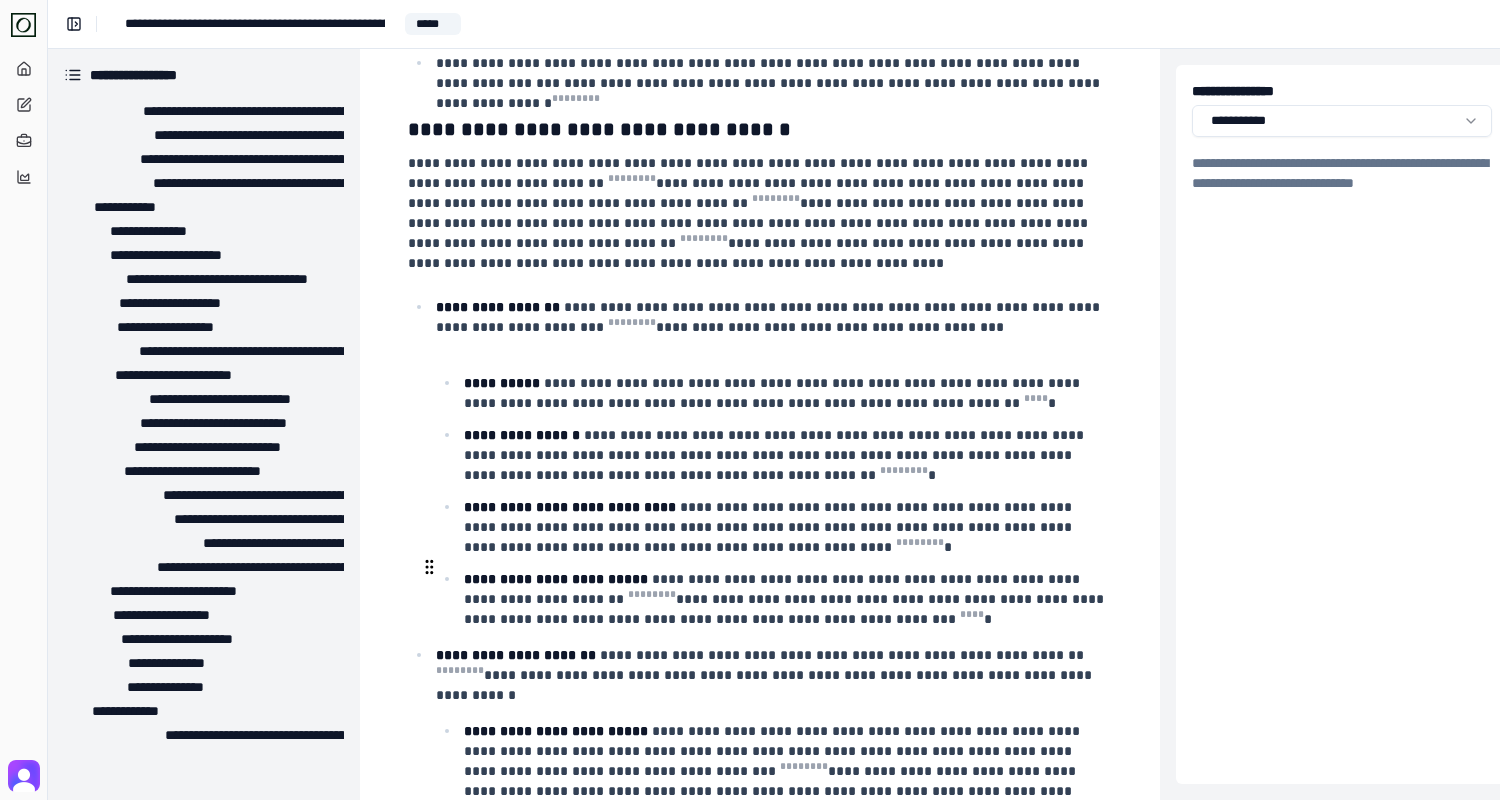 click on "**********" at bounding box center (786, 599) 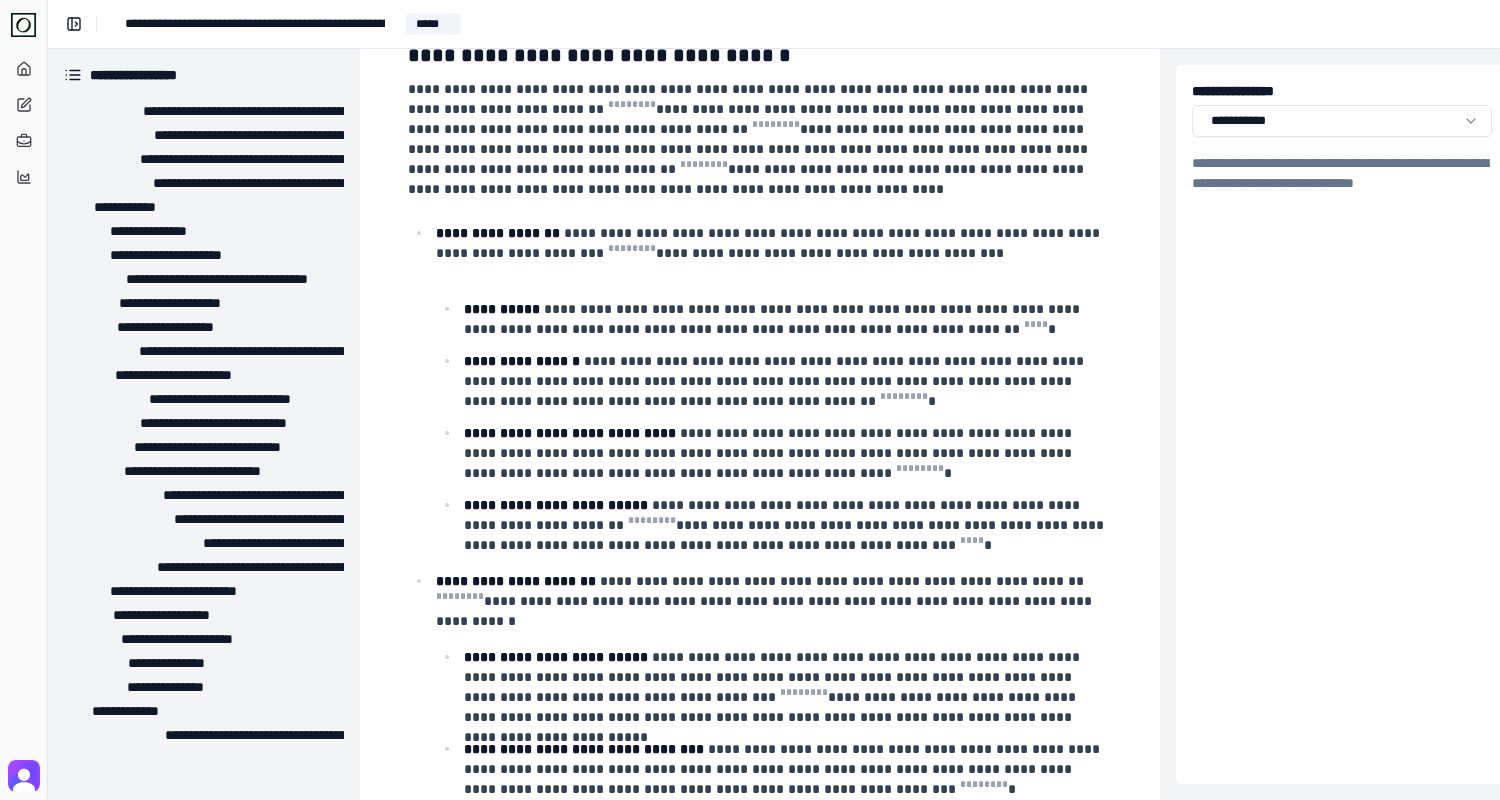 scroll, scrollTop: 3377, scrollLeft: 0, axis: vertical 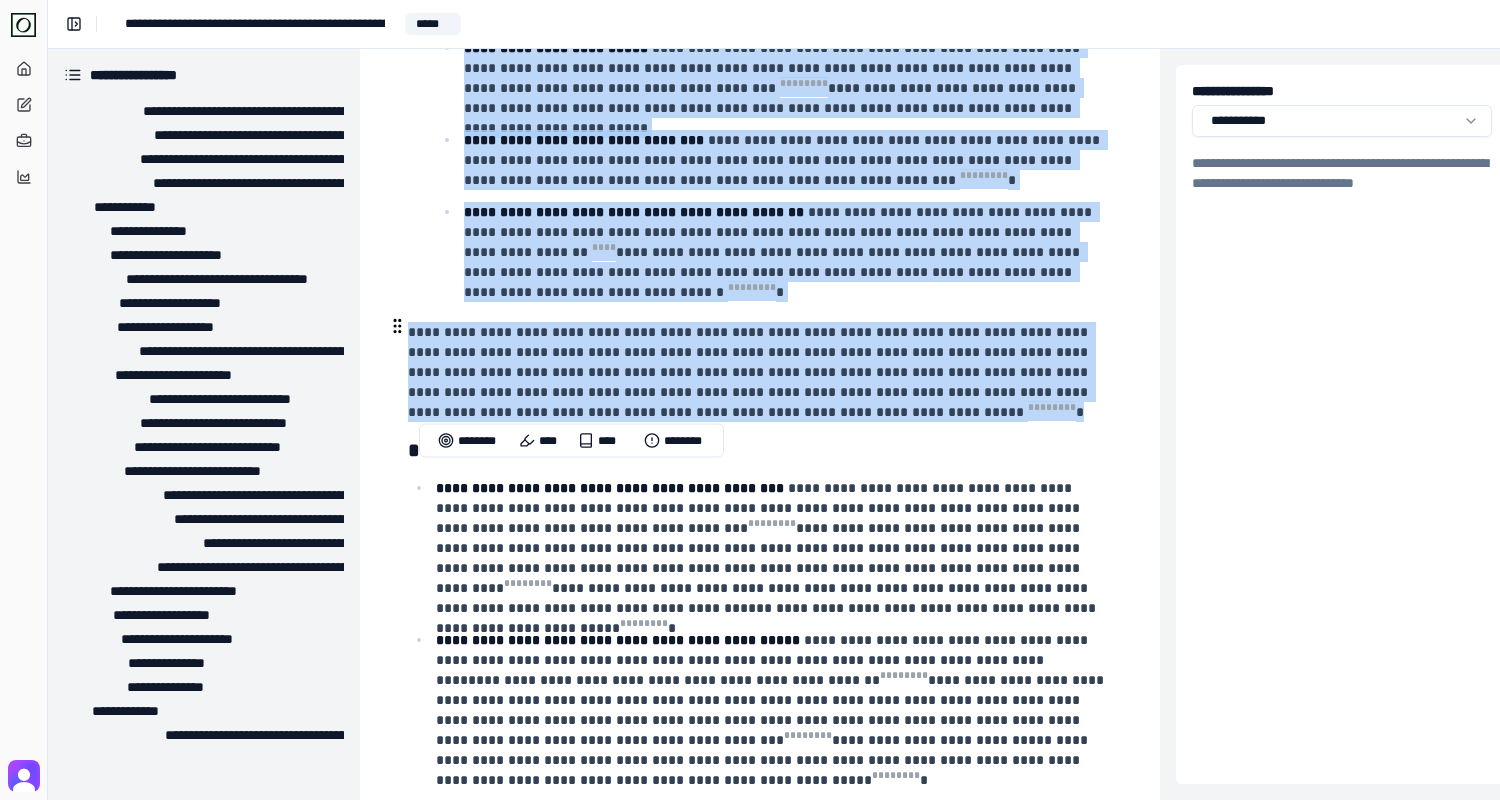 drag, startPoint x: 408, startPoint y: 231, endPoint x: 930, endPoint y: 403, distance: 549.6071 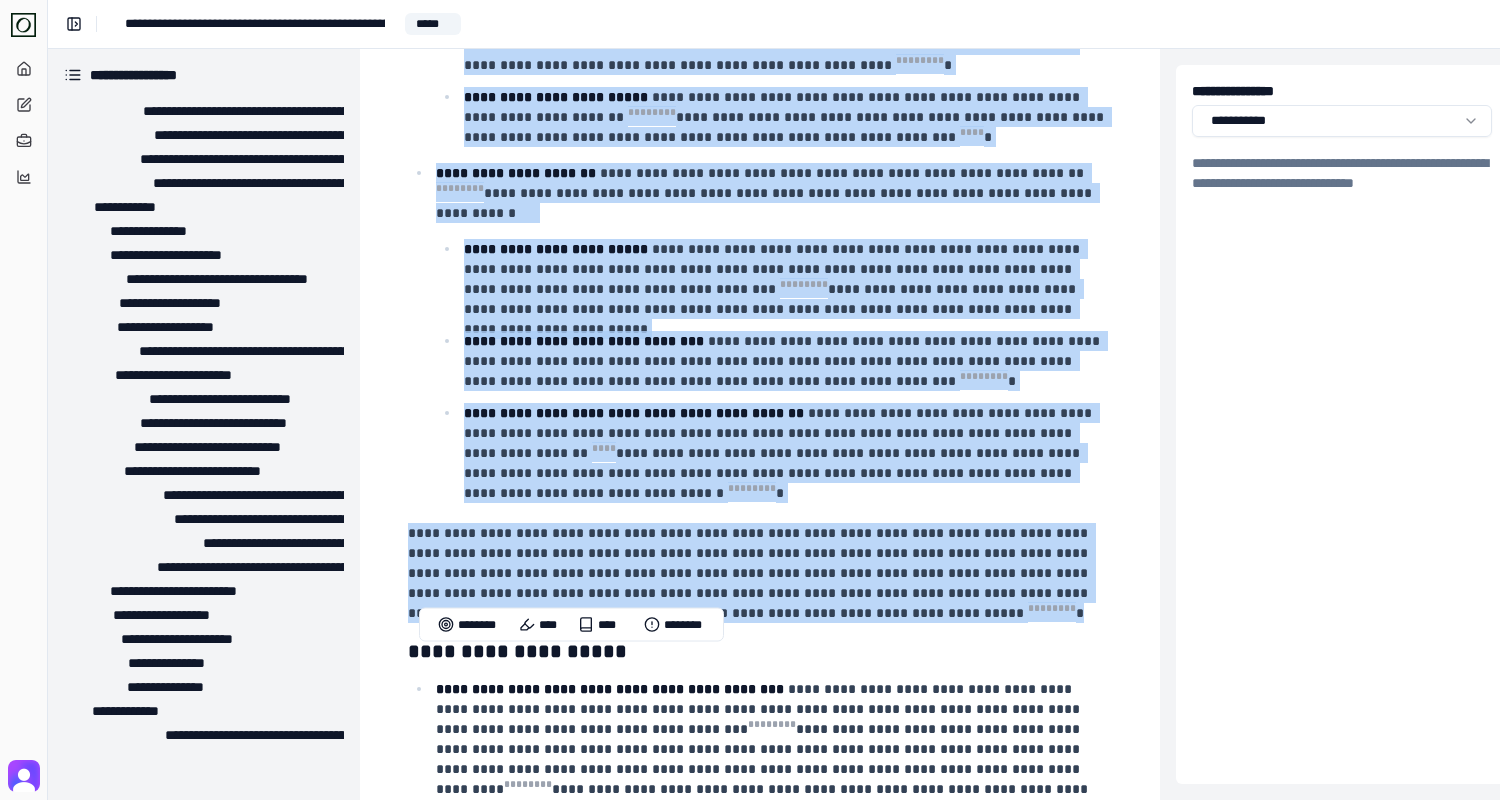 scroll, scrollTop: 3798, scrollLeft: 0, axis: vertical 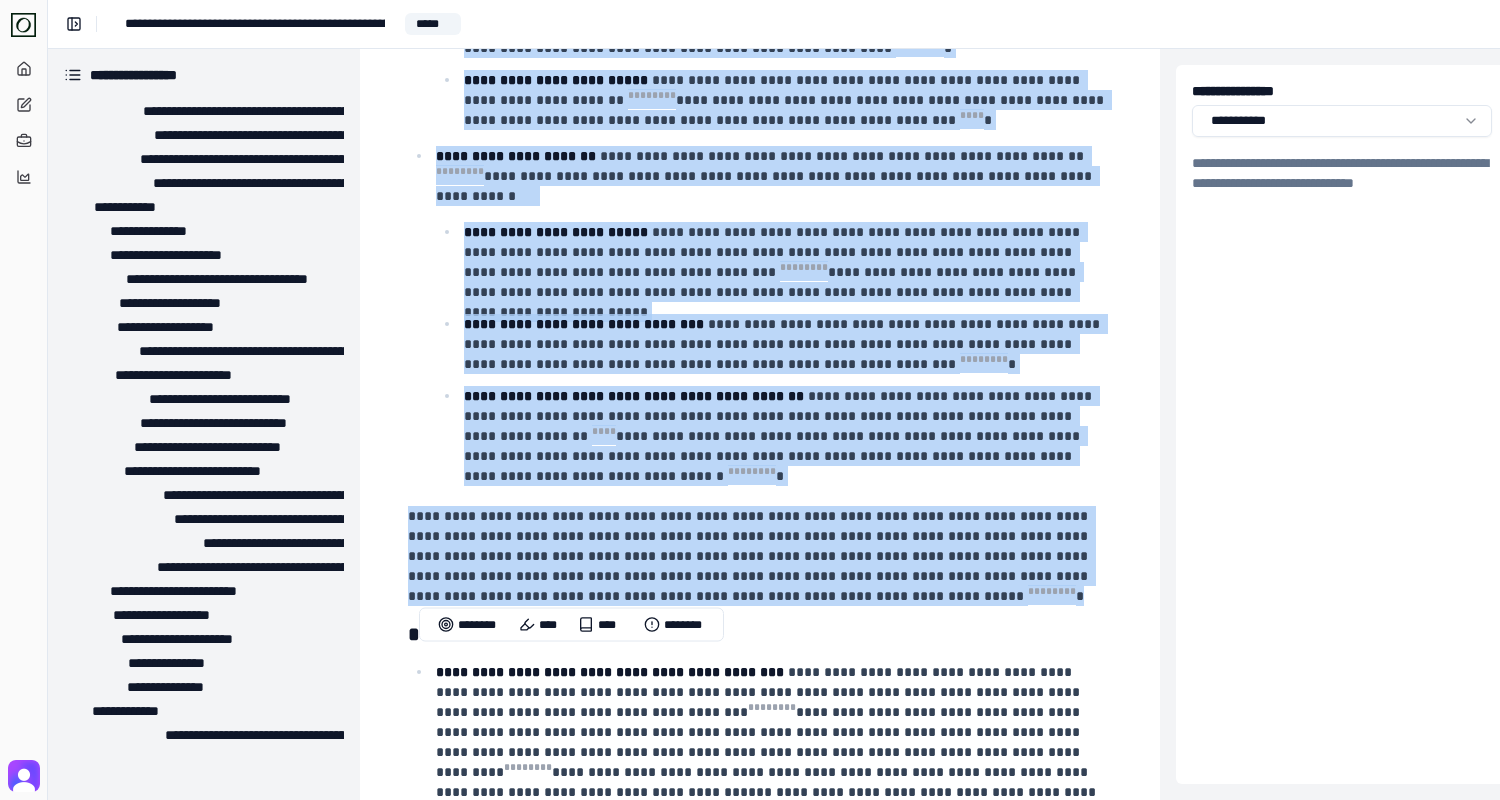 copy on "**********" 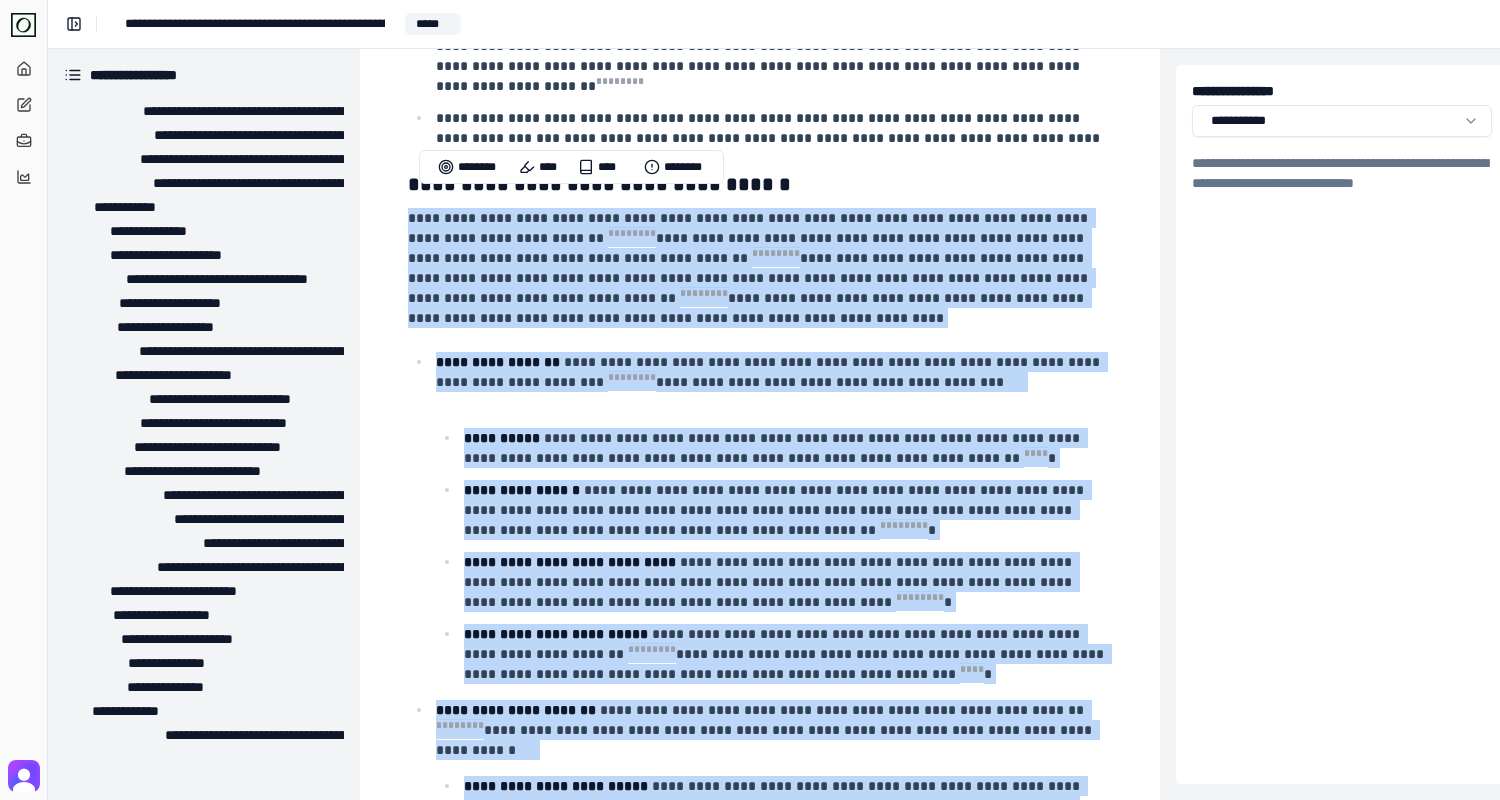 scroll, scrollTop: 3242, scrollLeft: 0, axis: vertical 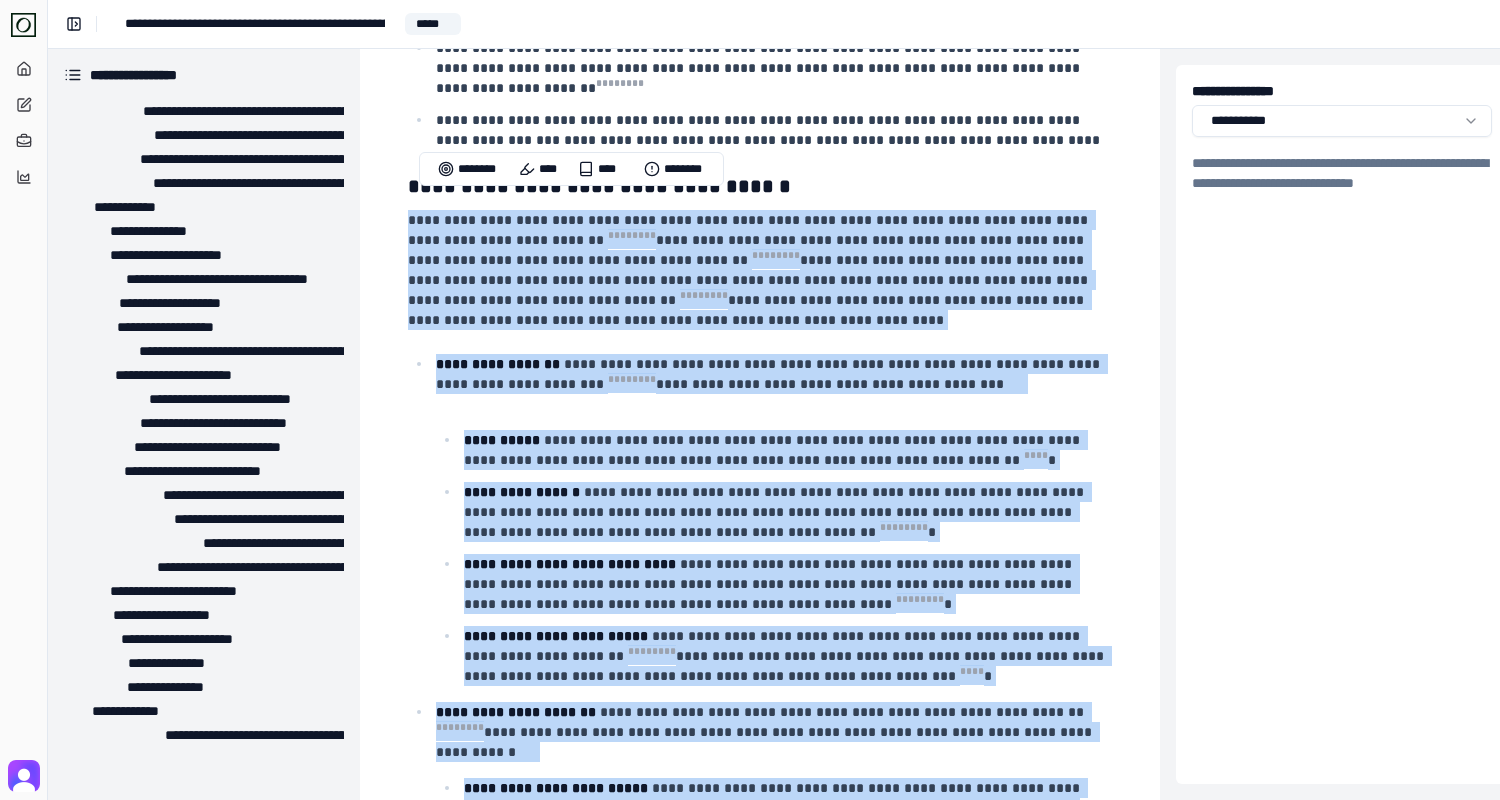 copy on "**********" 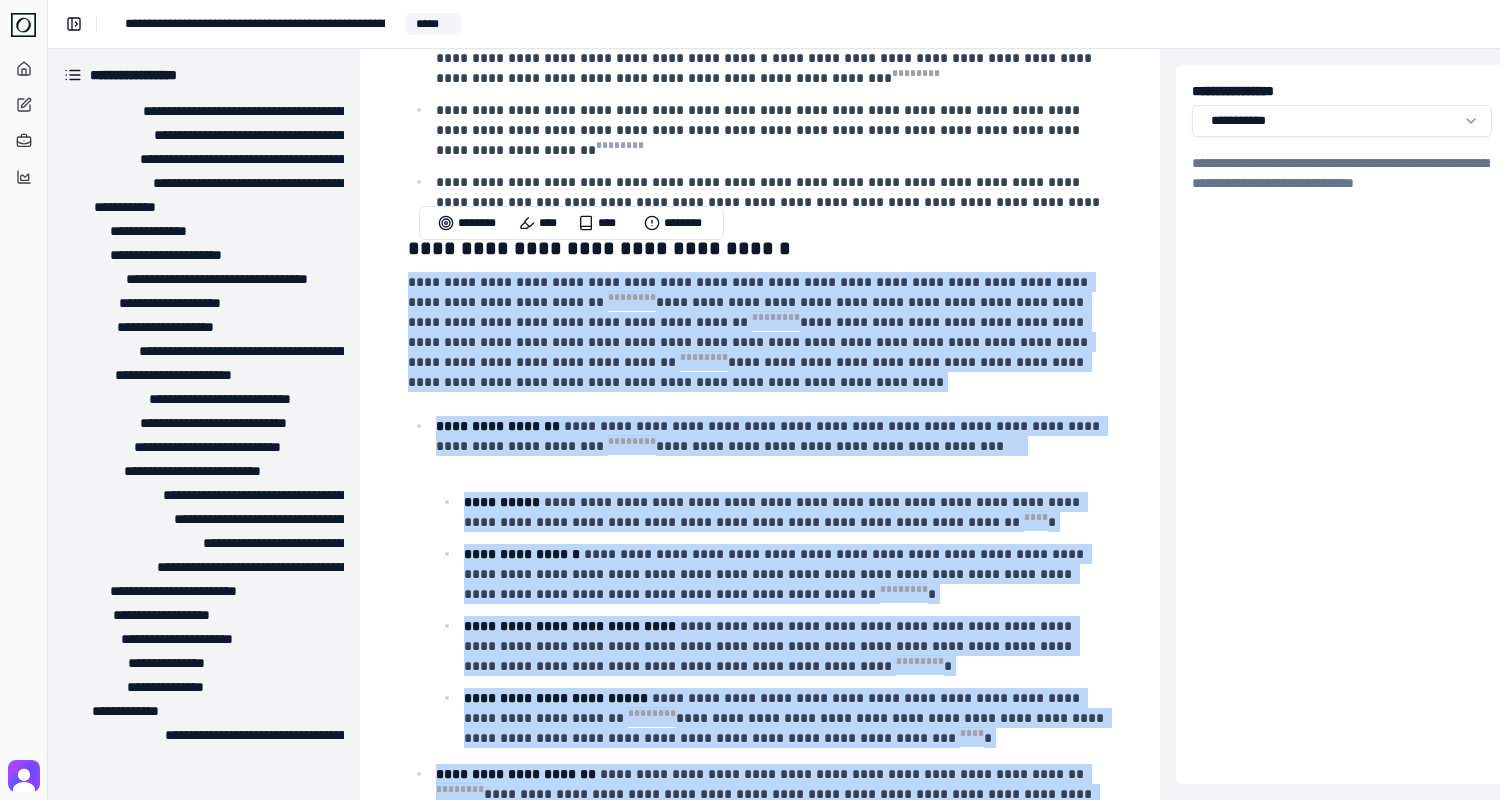 scroll, scrollTop: 3150, scrollLeft: 0, axis: vertical 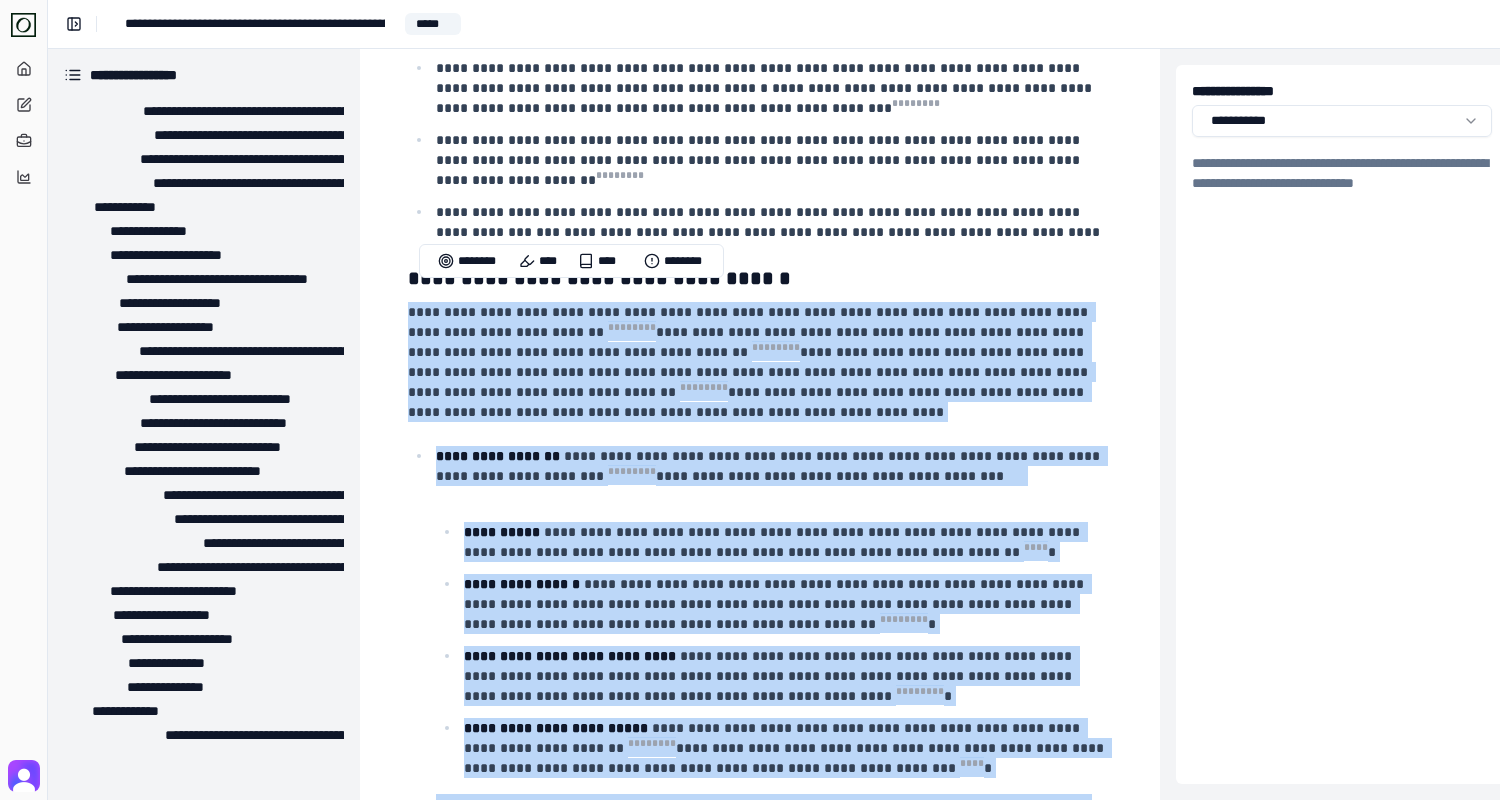 copy on "**********" 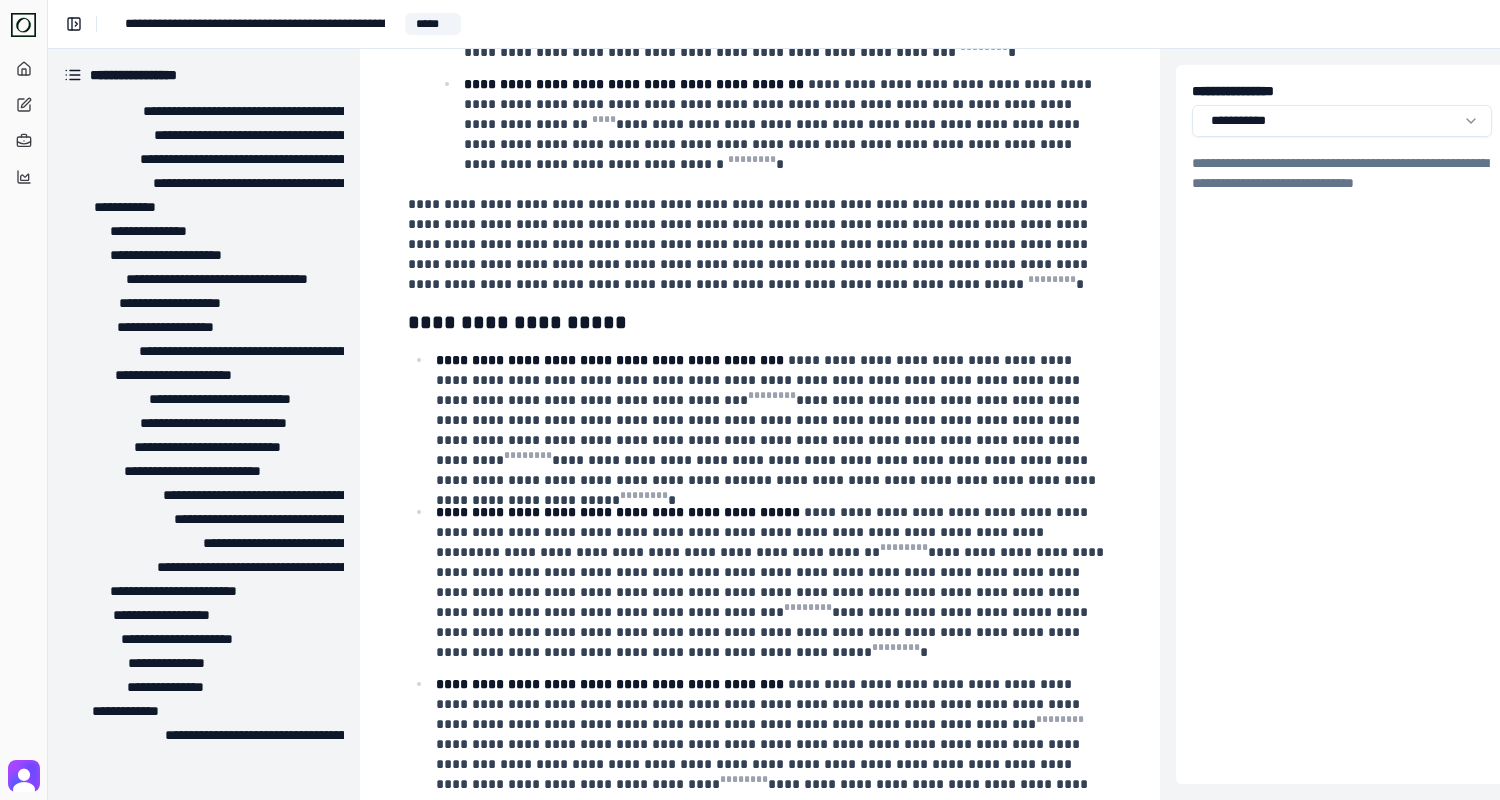 scroll, scrollTop: 4117, scrollLeft: 0, axis: vertical 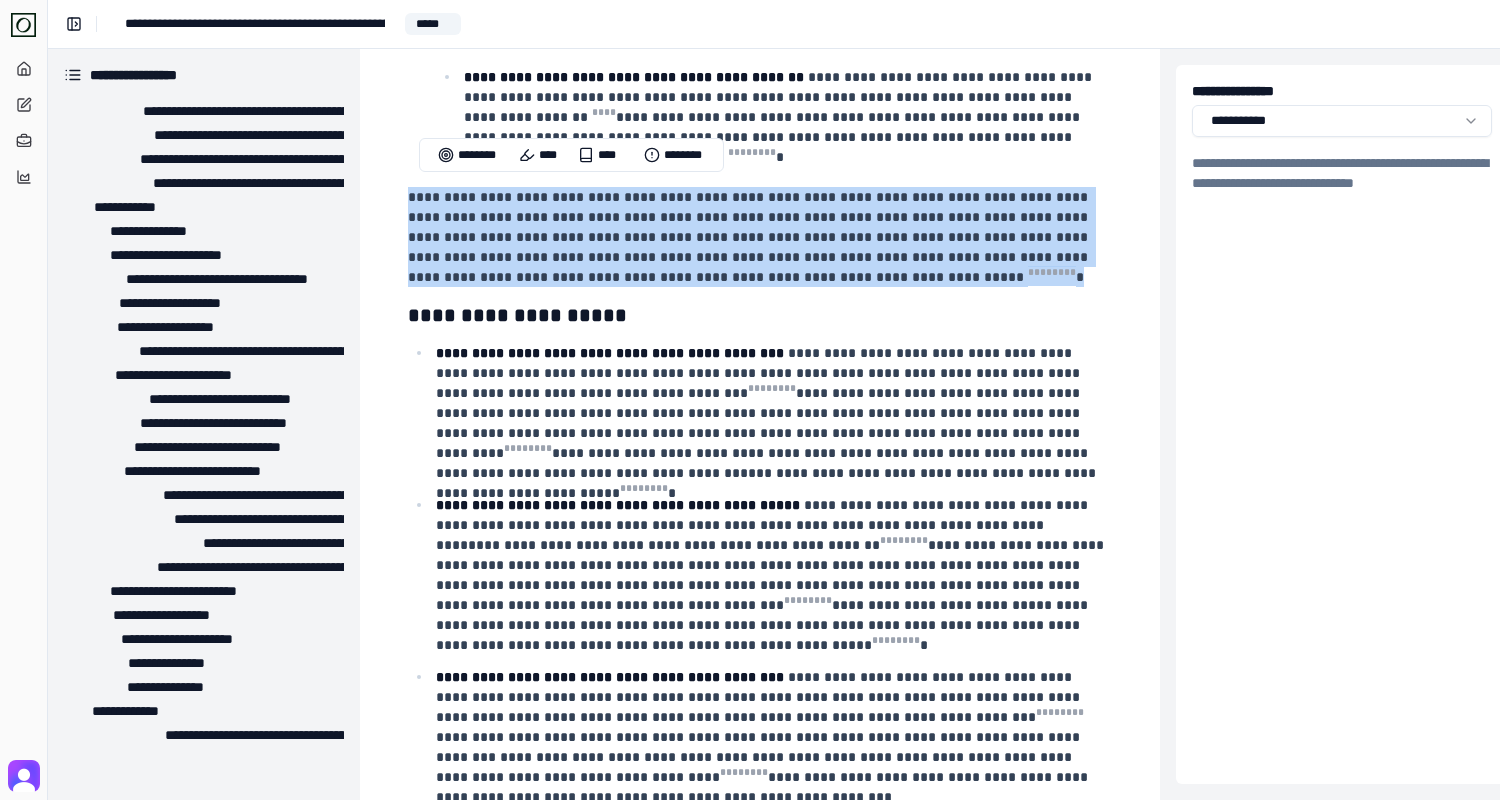 copy on "**********" 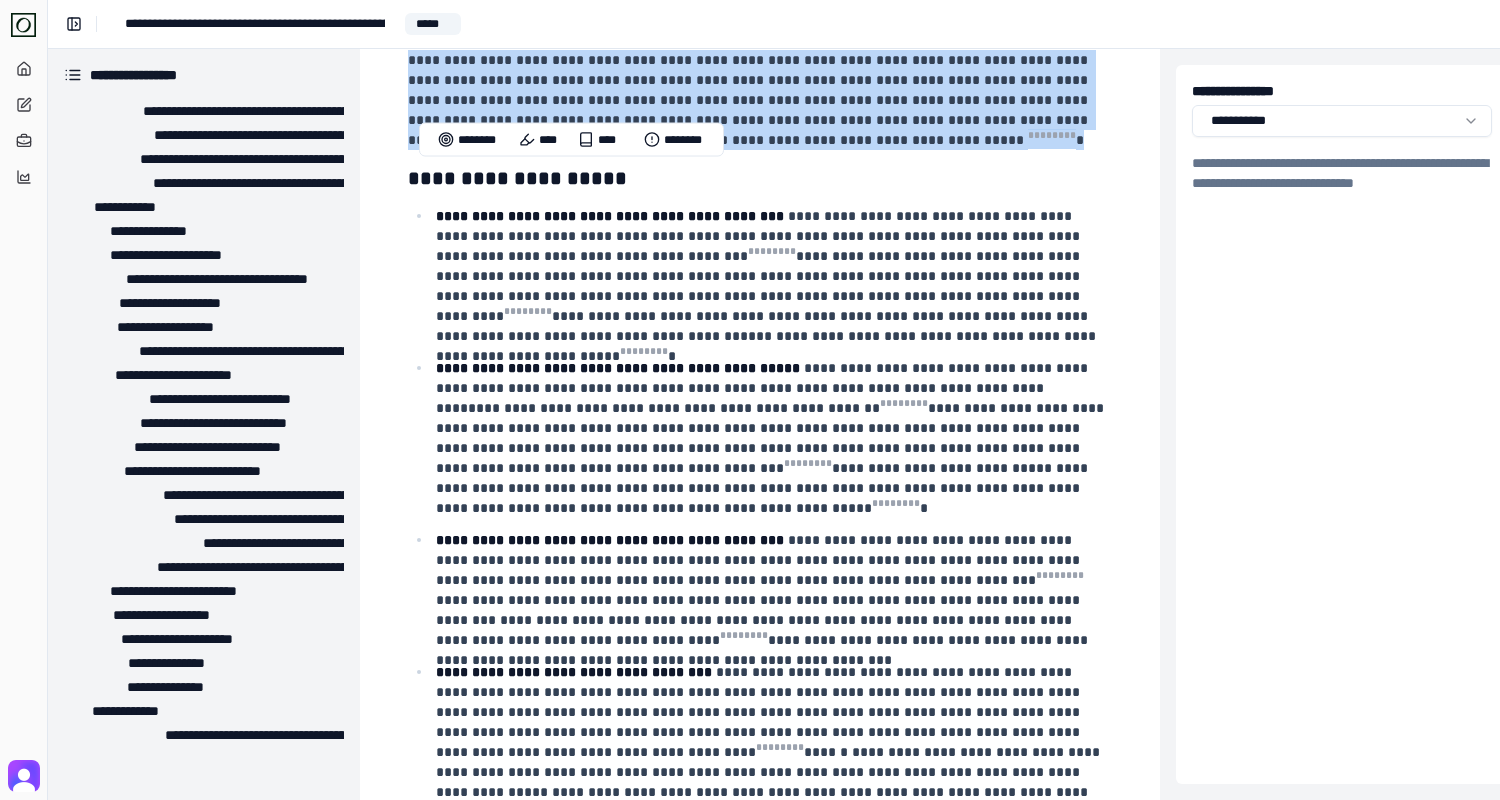 scroll, scrollTop: 4243, scrollLeft: 0, axis: vertical 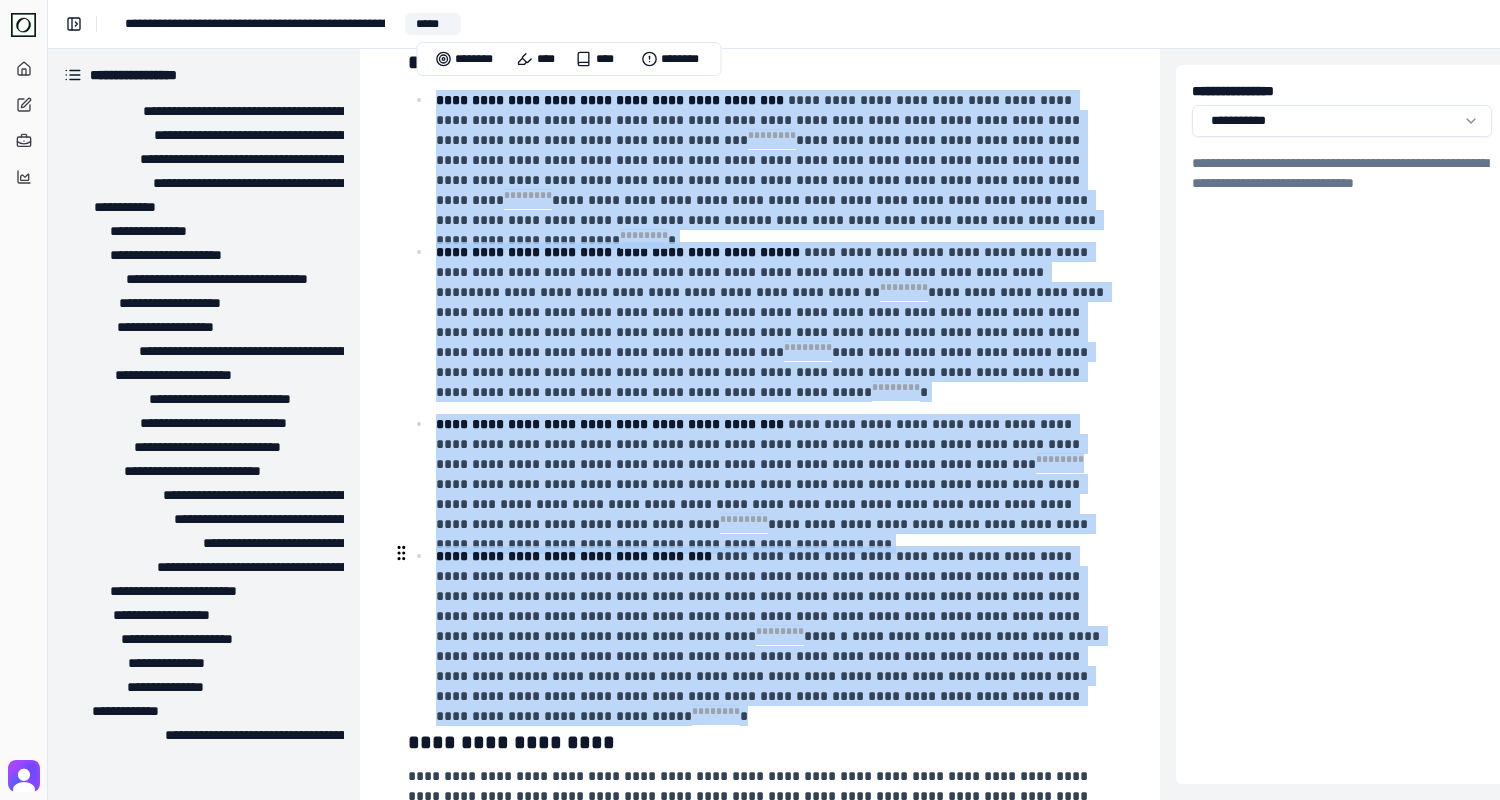 drag, startPoint x: 437, startPoint y: 222, endPoint x: 917, endPoint y: 688, distance: 668.9963 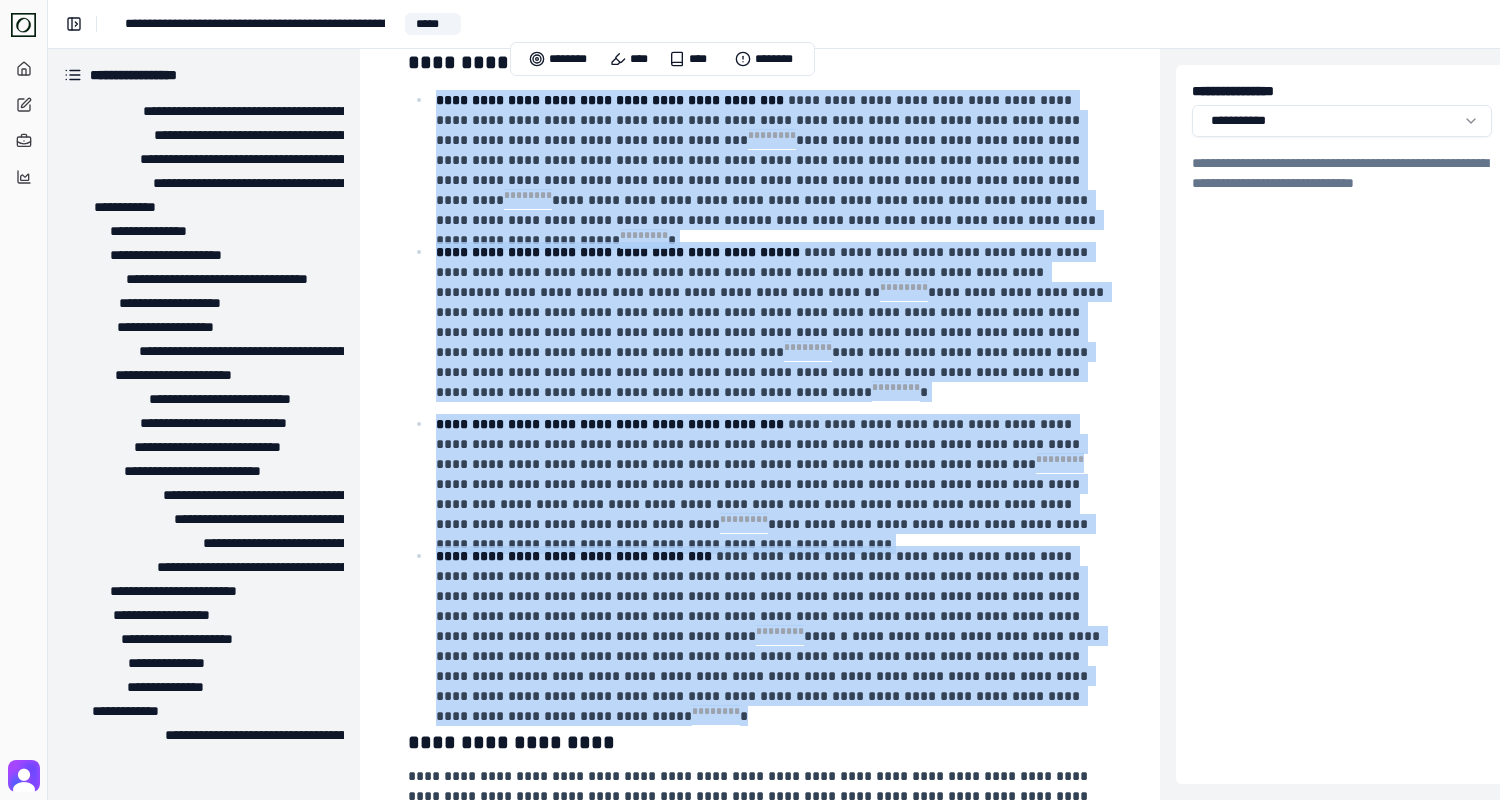 copy on "**********" 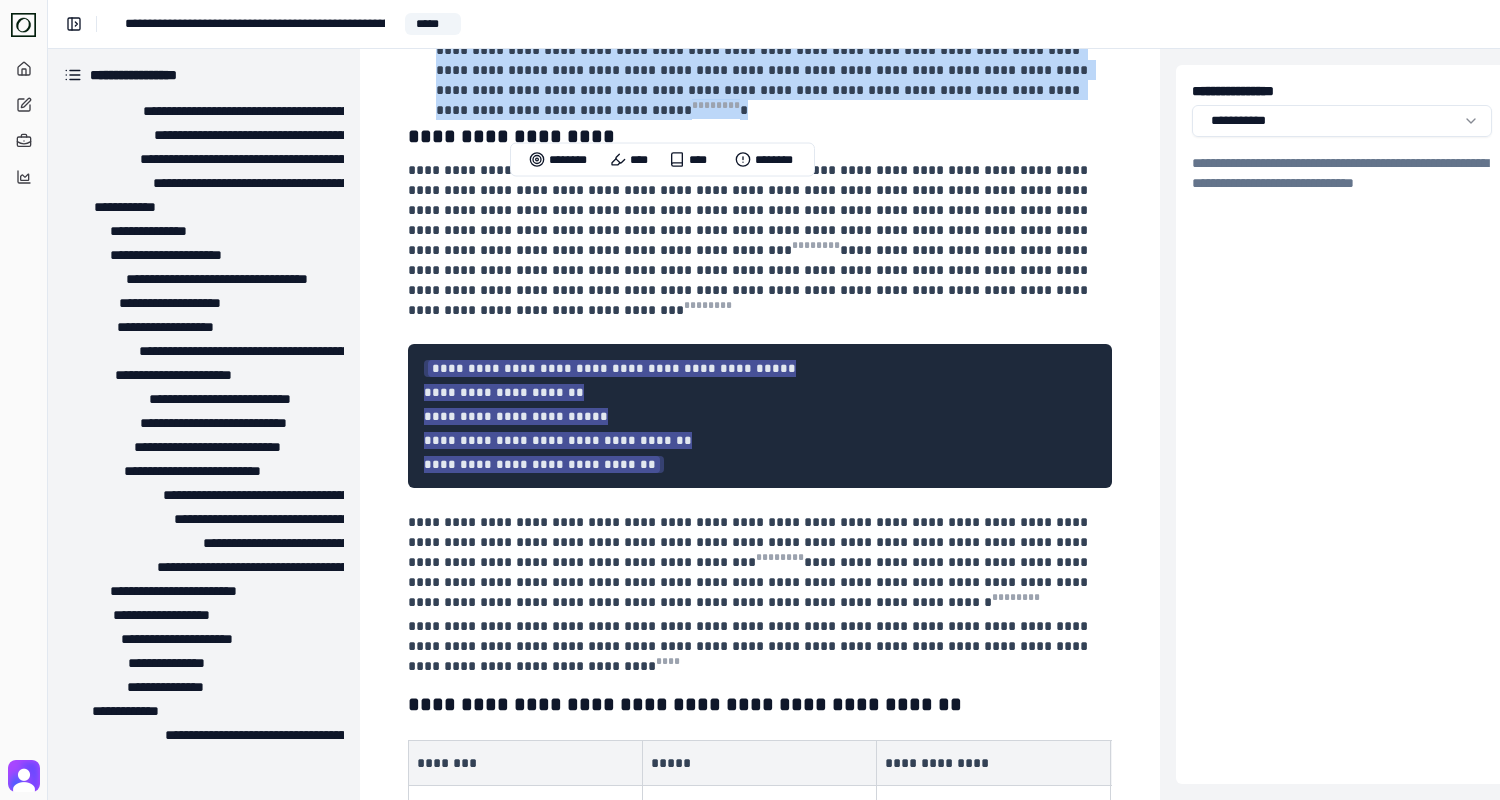scroll, scrollTop: 5050, scrollLeft: 0, axis: vertical 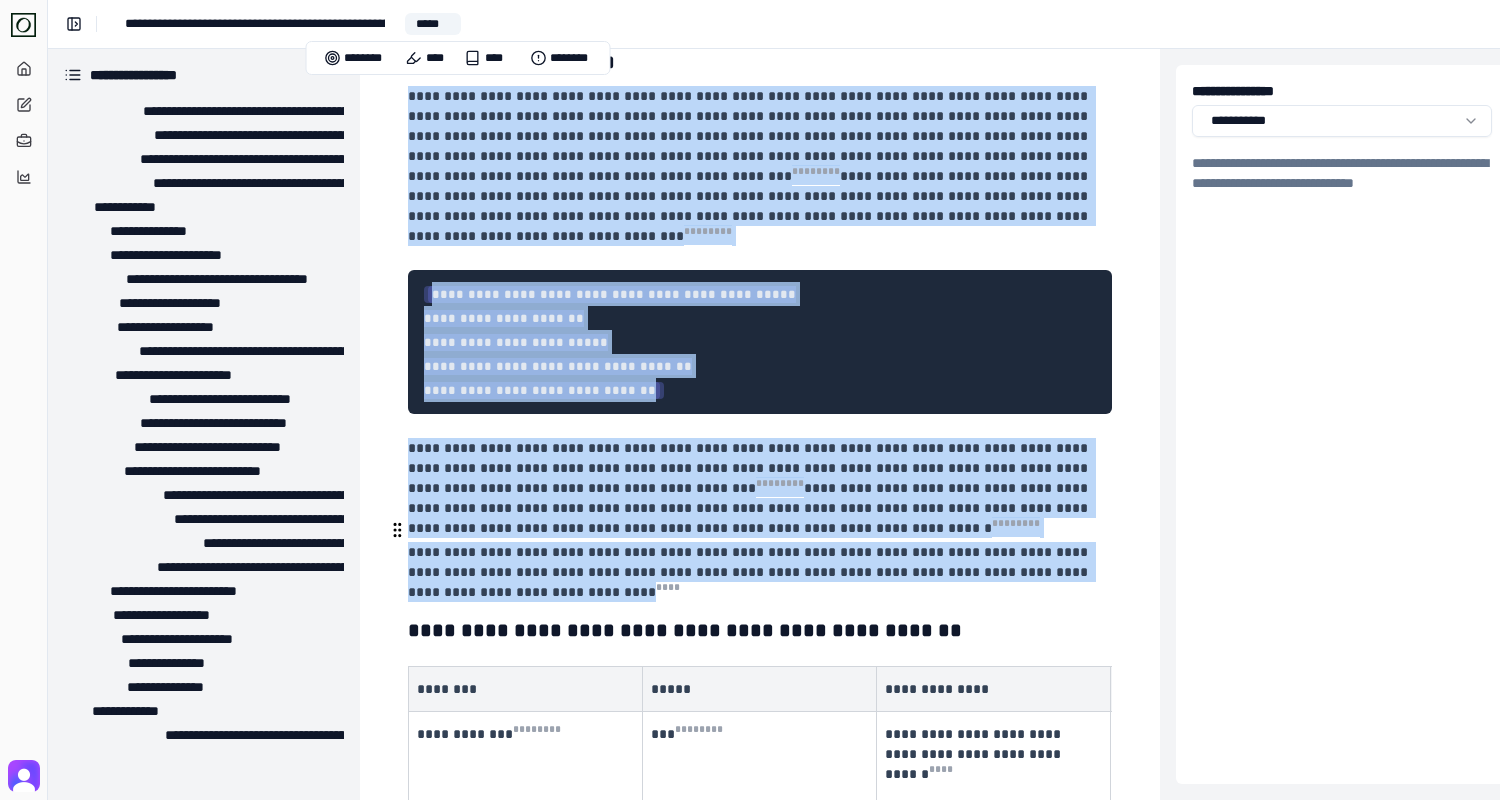drag, startPoint x: 409, startPoint y: 96, endPoint x: 780, endPoint y: 571, distance: 602.7155 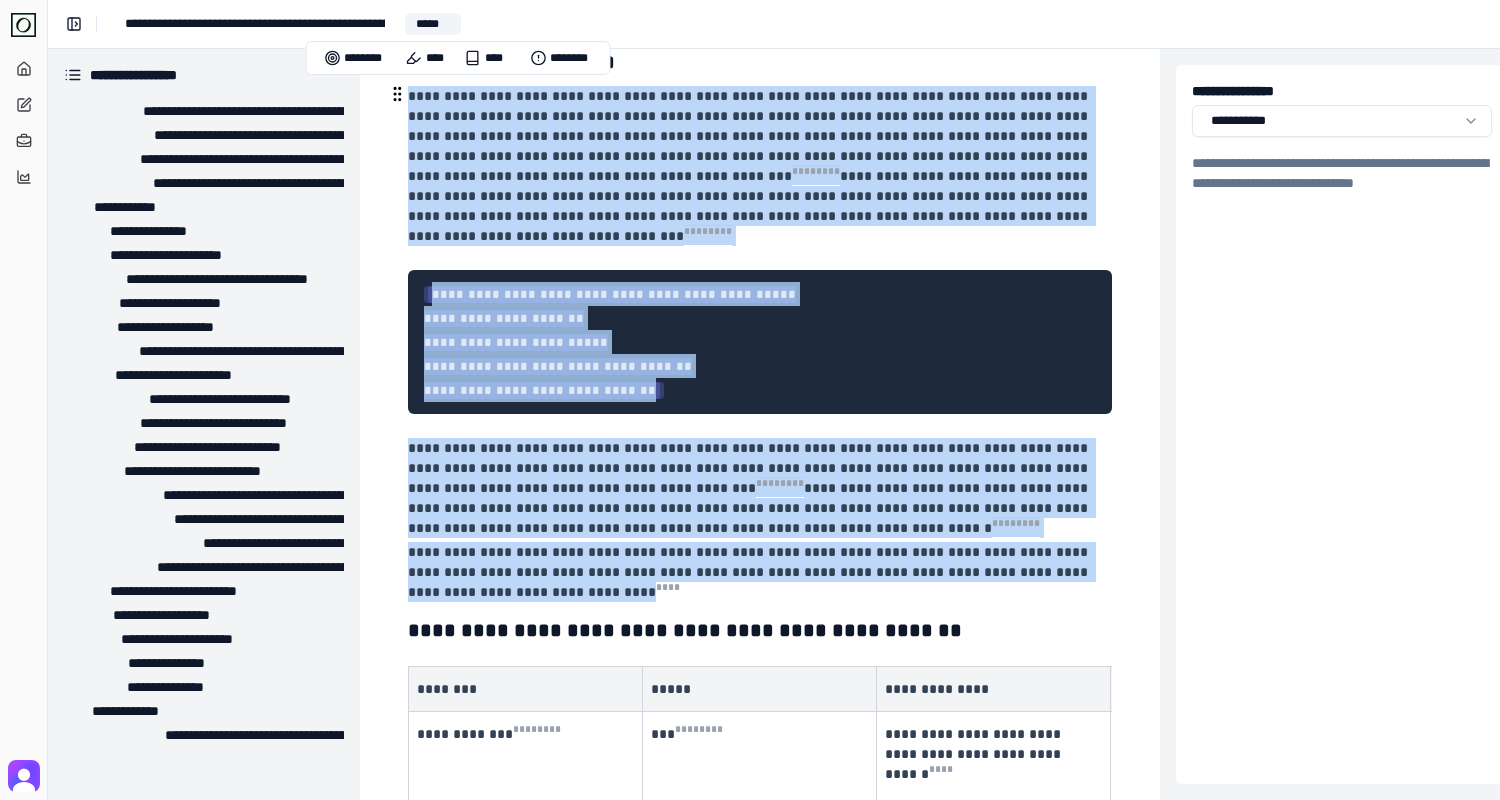 copy on "**********" 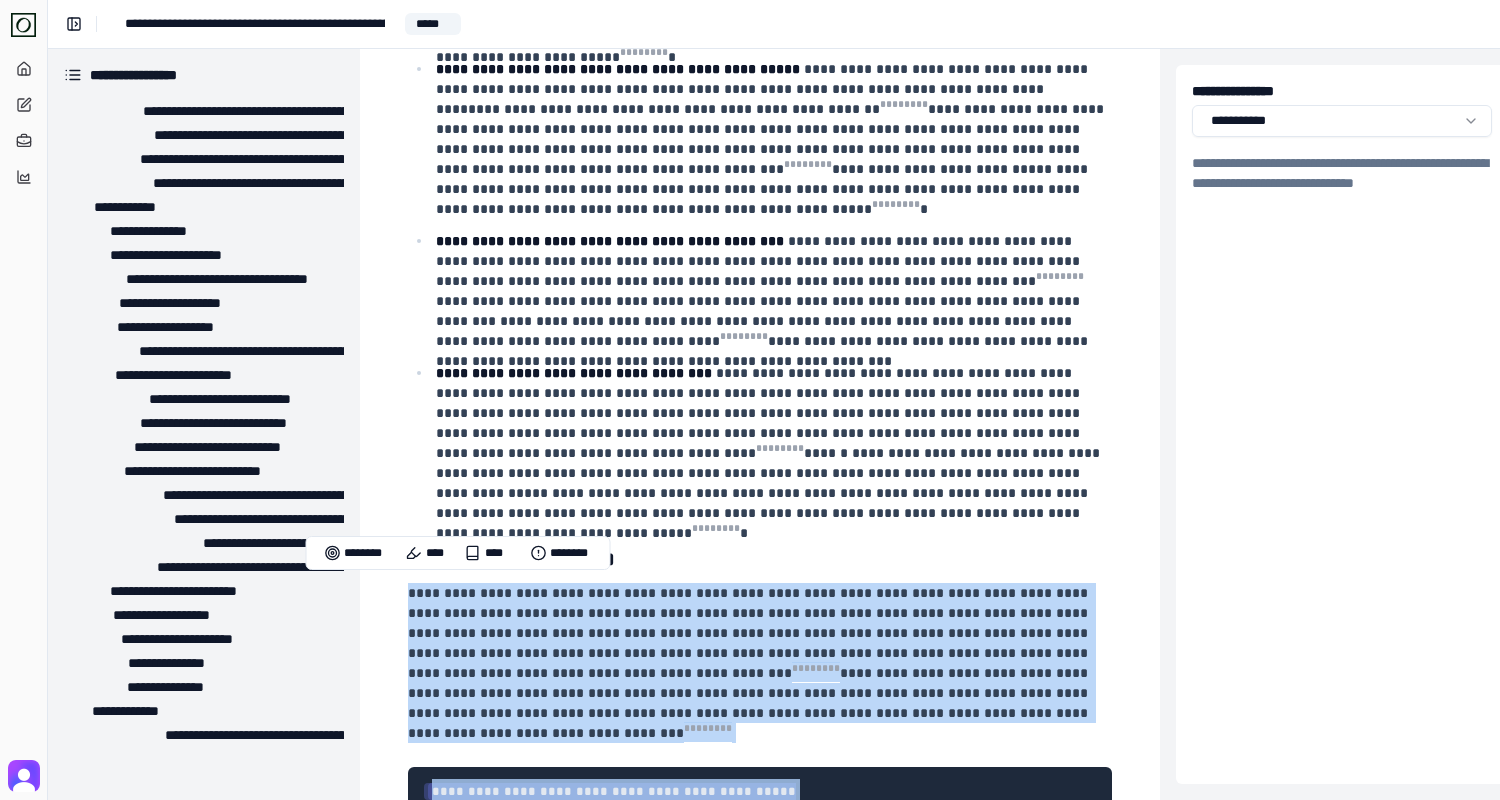 scroll, scrollTop: 4547, scrollLeft: 0, axis: vertical 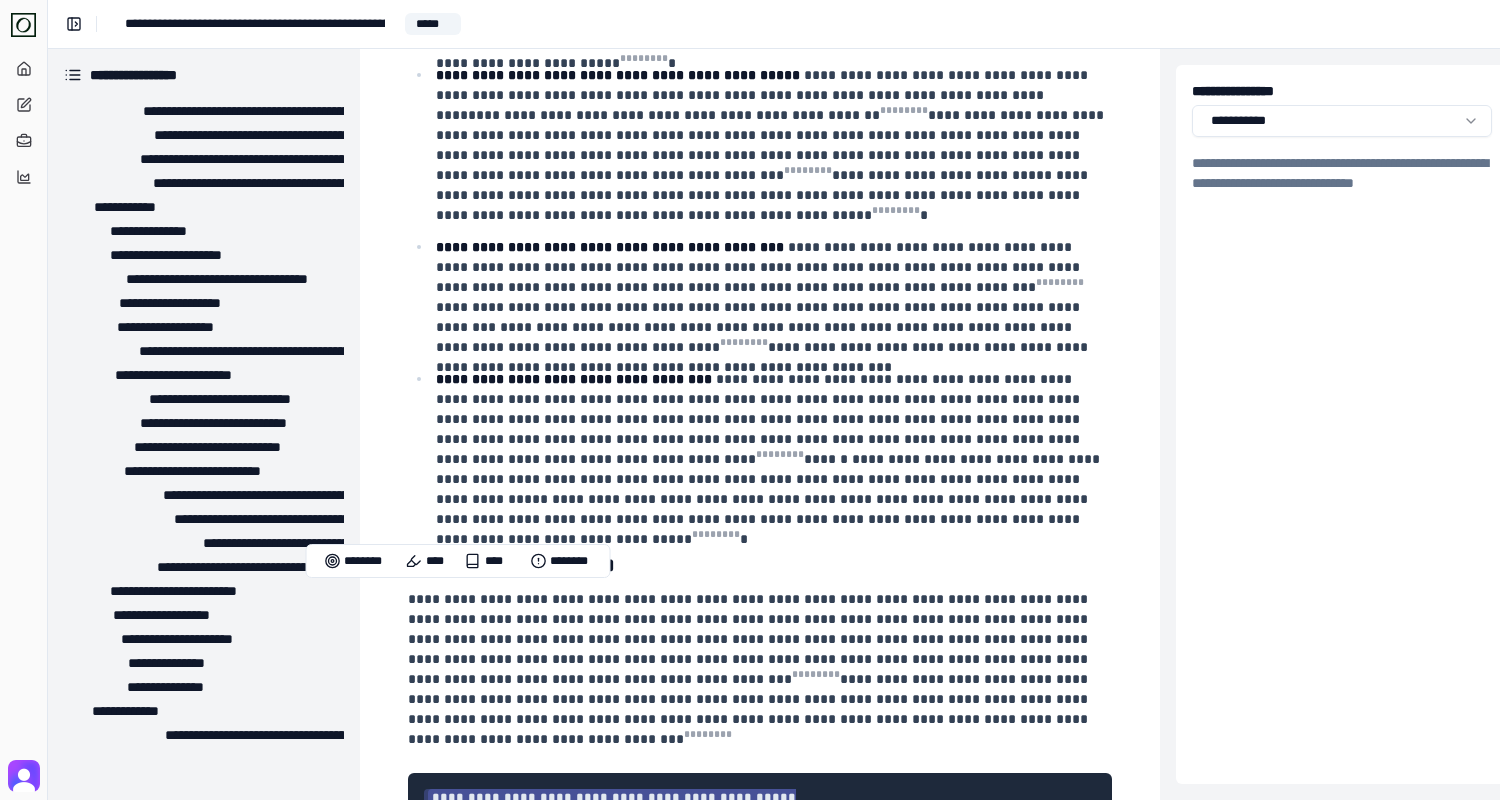 click on "**********" at bounding box center [772, 297] 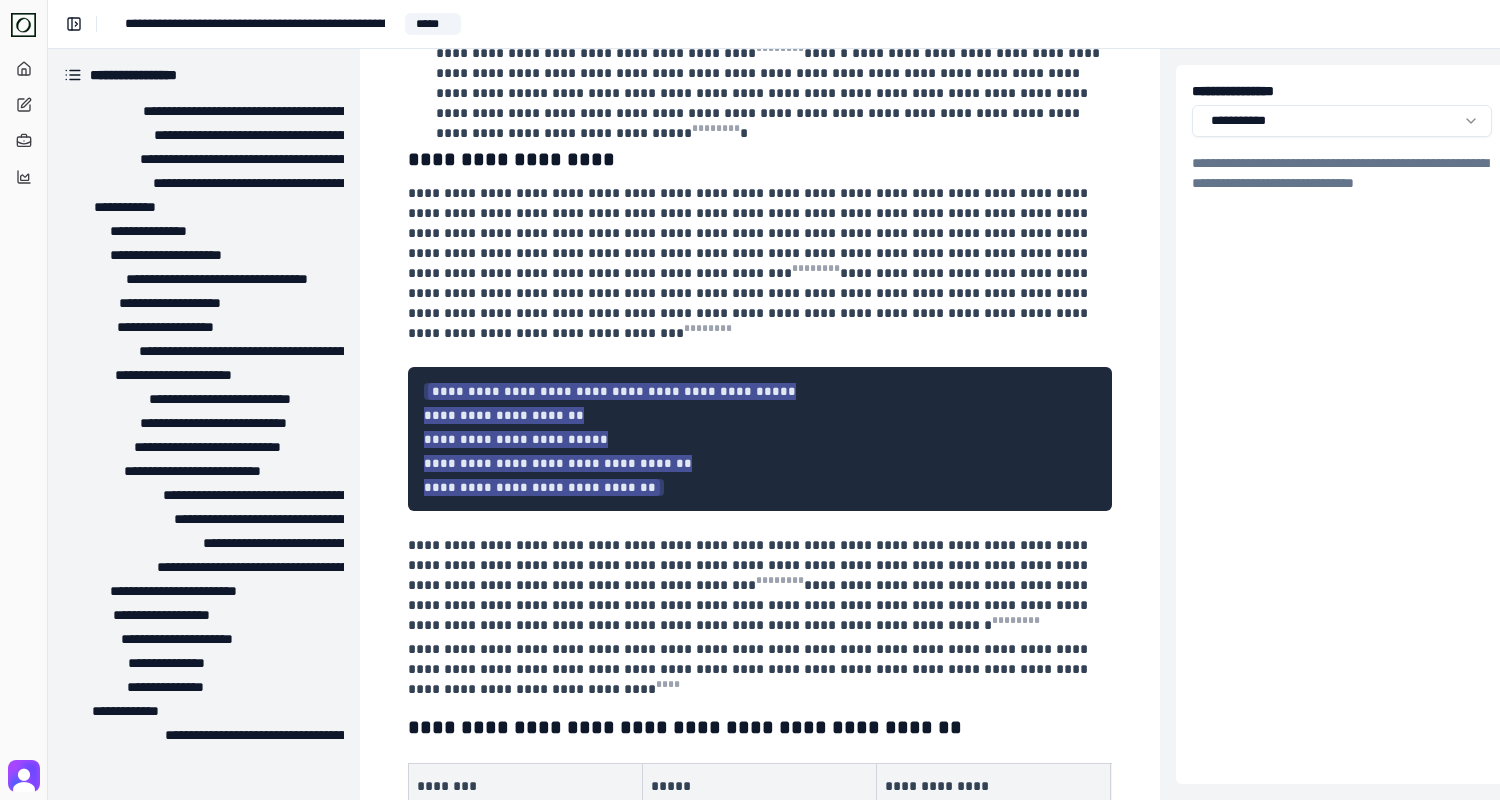 scroll, scrollTop: 4976, scrollLeft: 0, axis: vertical 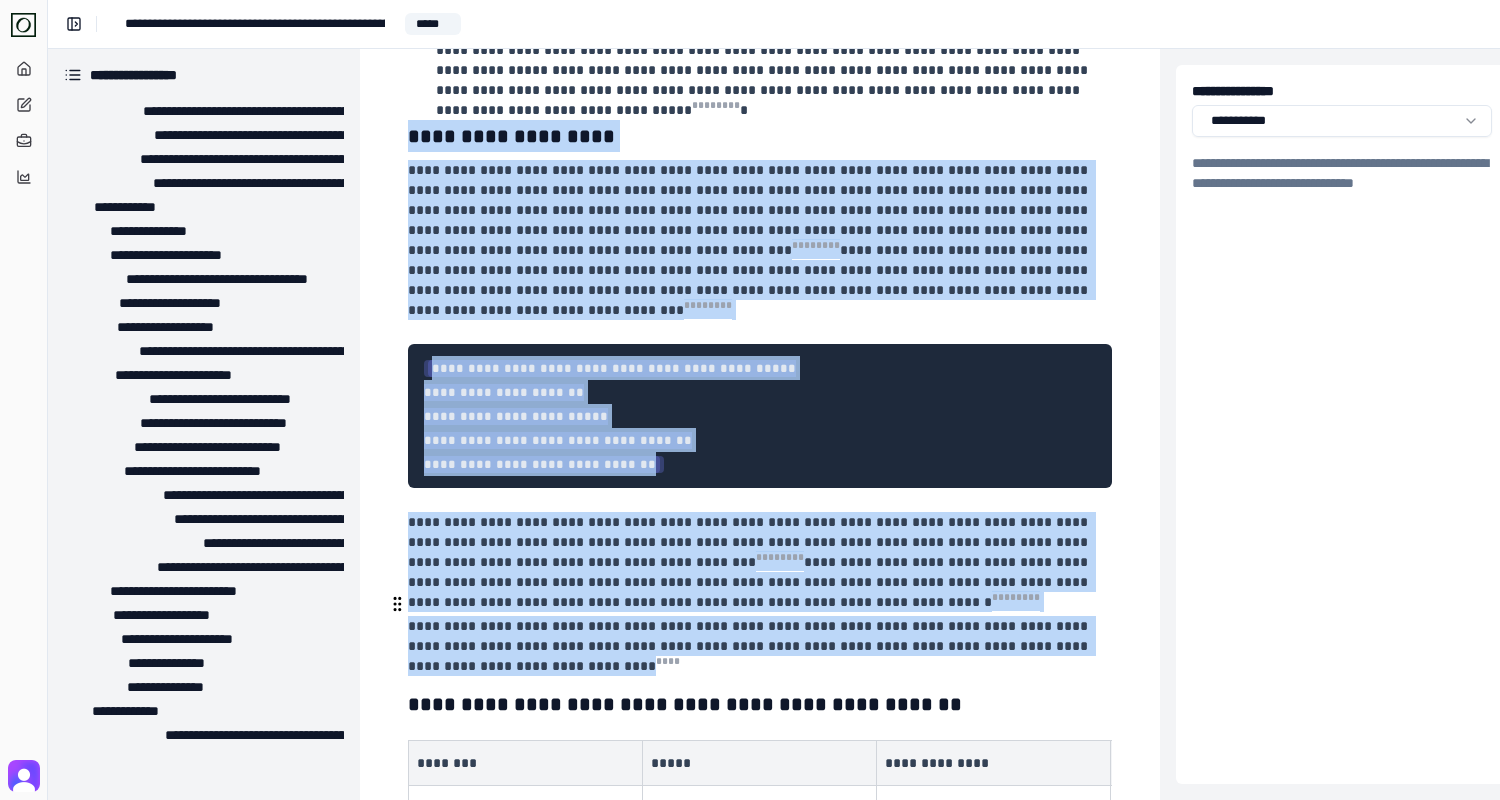 drag, startPoint x: 410, startPoint y: 139, endPoint x: 621, endPoint y: 643, distance: 546.3854 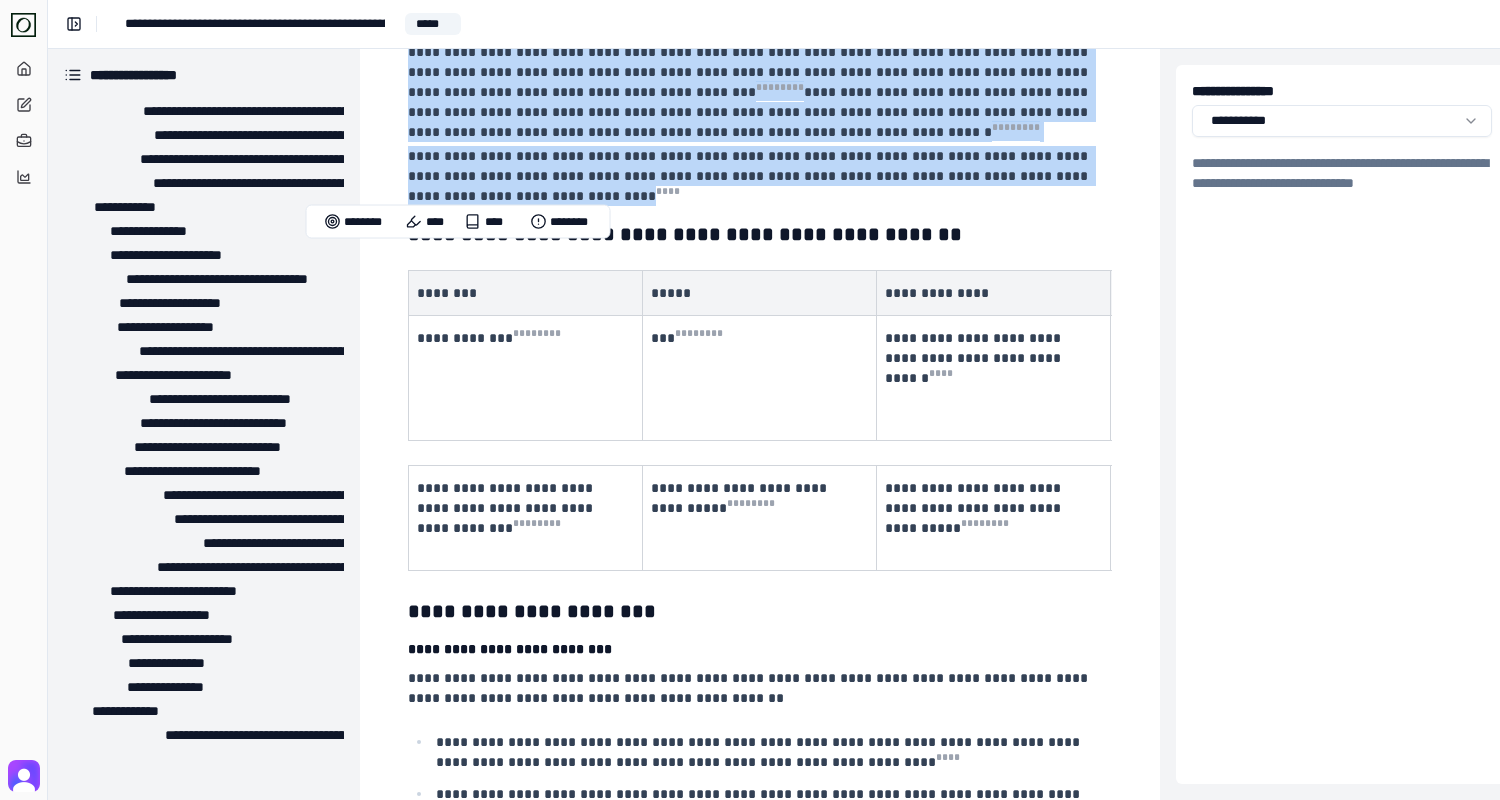 scroll, scrollTop: 5433, scrollLeft: 0, axis: vertical 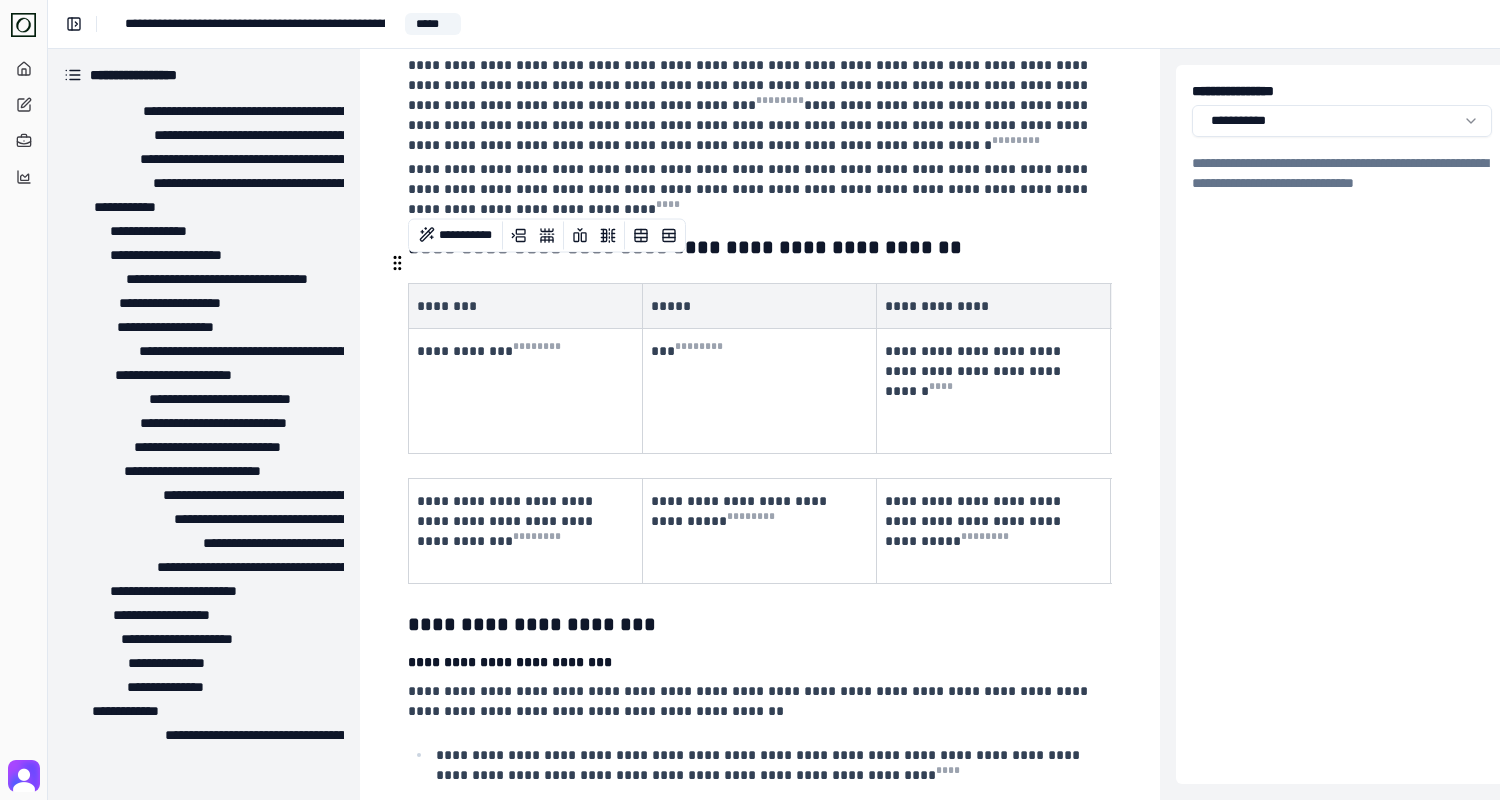click on "*** * ** * * ** *" at bounding box center (760, 390) 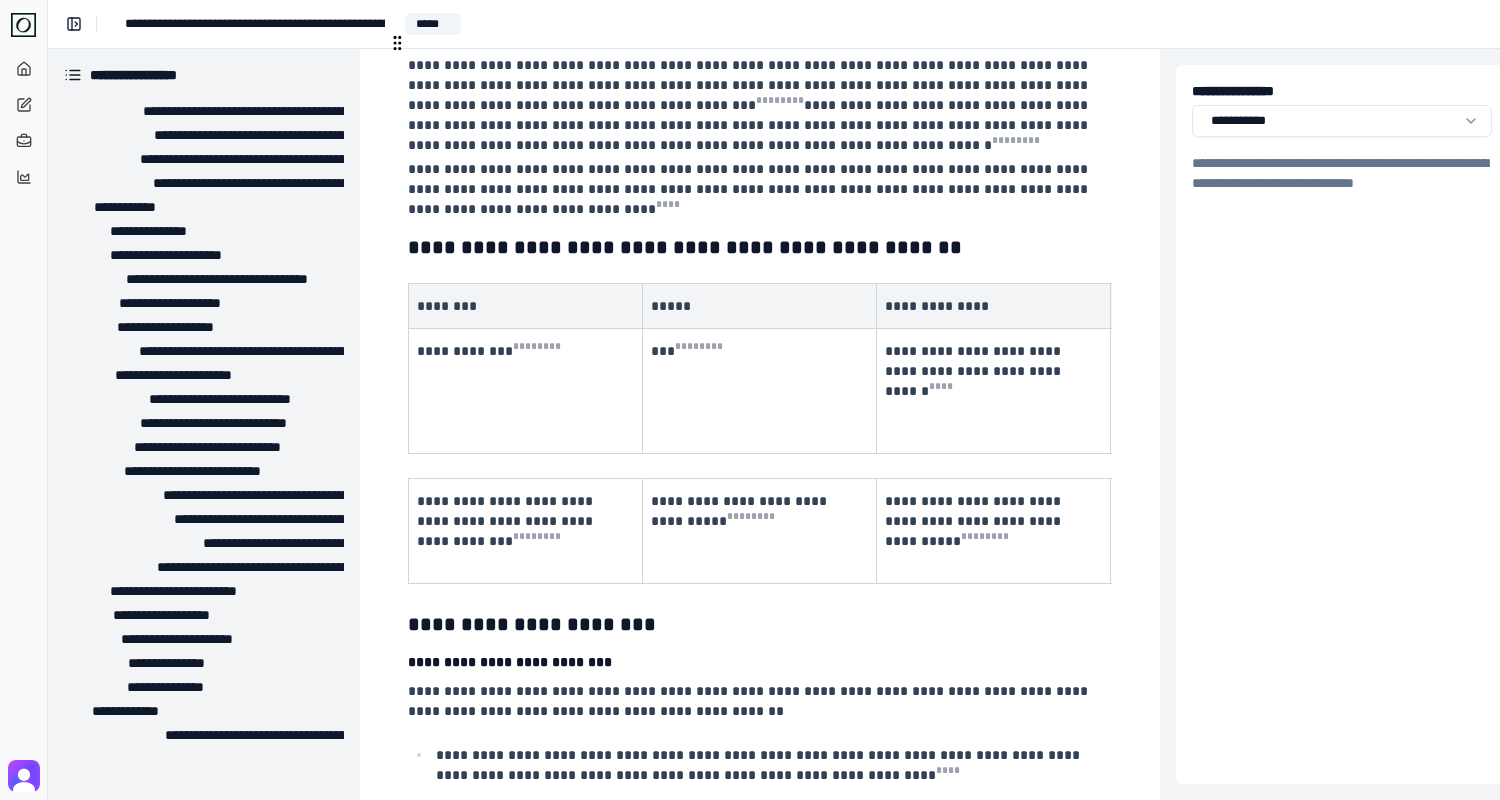 click on "**********" at bounding box center [750, 125] 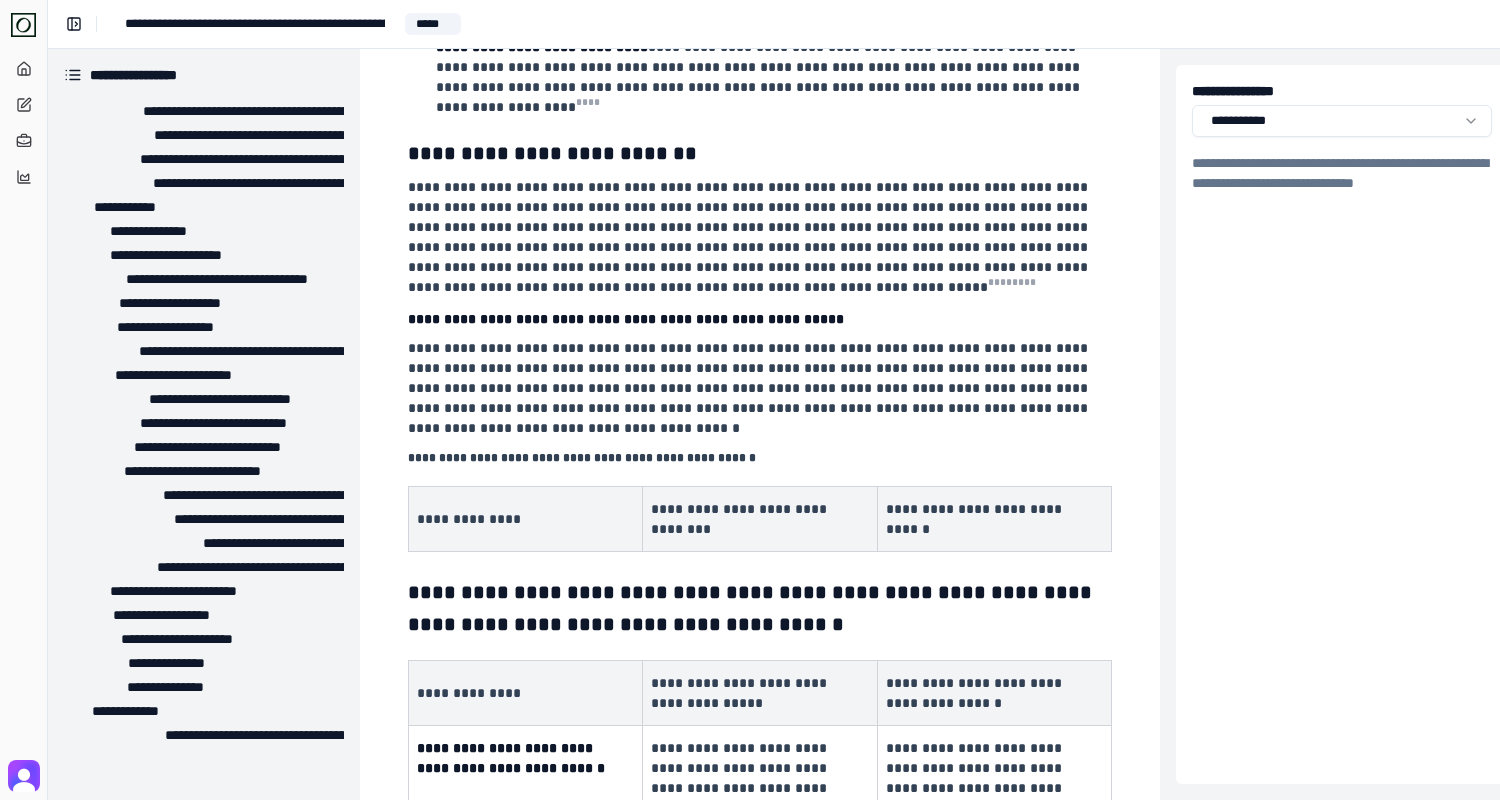 scroll, scrollTop: 6710, scrollLeft: 0, axis: vertical 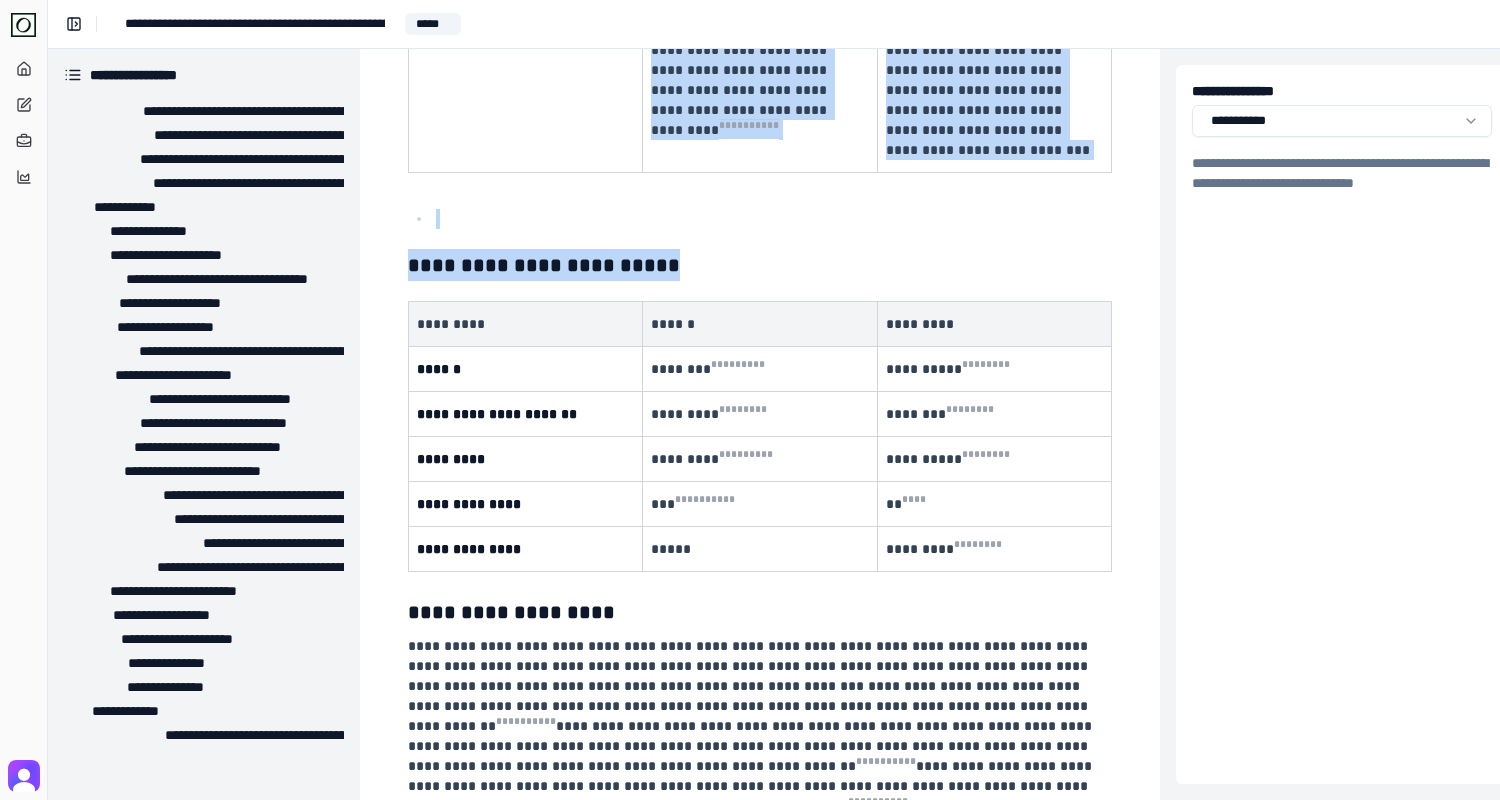 drag, startPoint x: 407, startPoint y: 95, endPoint x: 1117, endPoint y: 209, distance: 719.0939 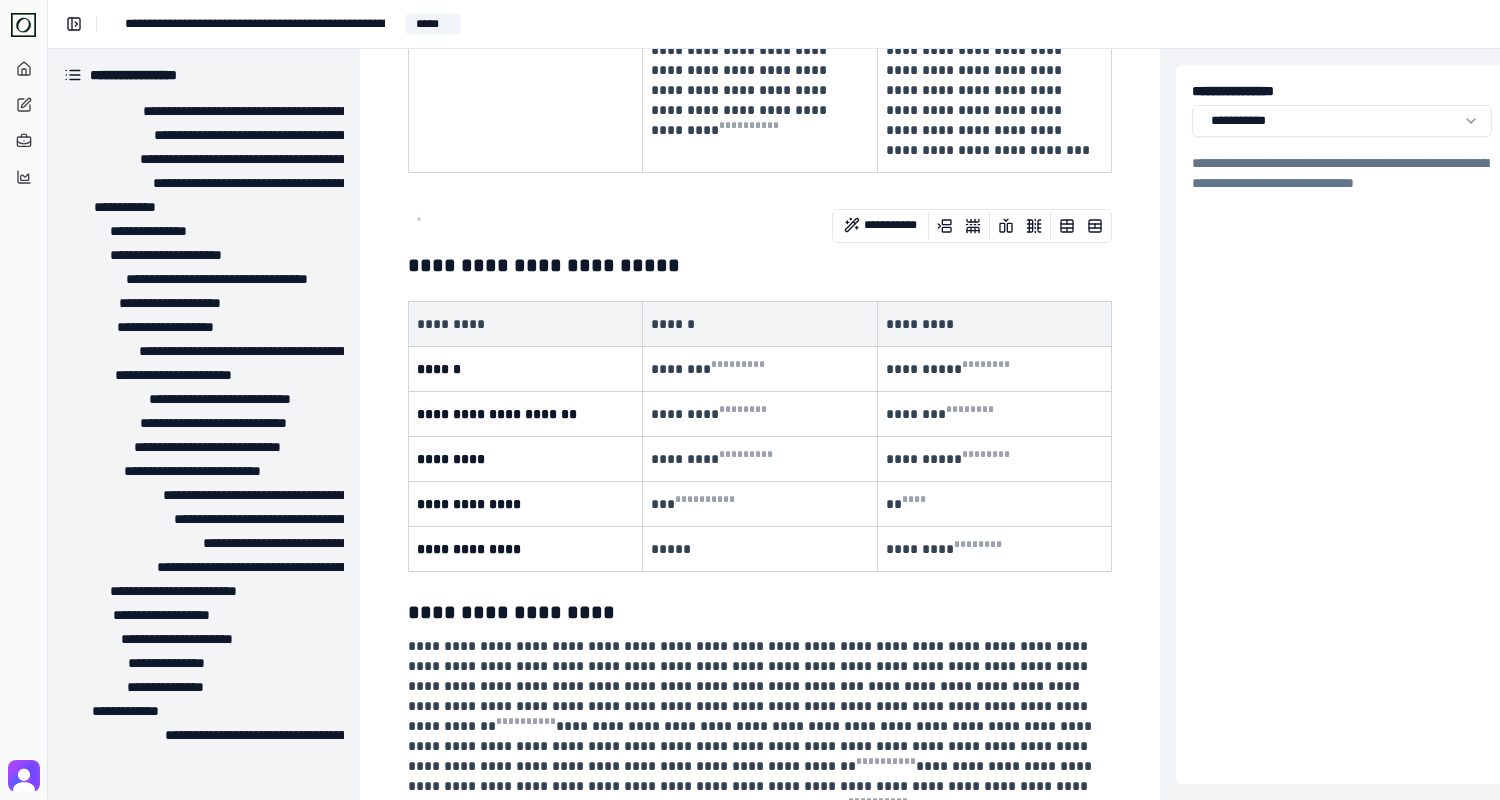 drag, startPoint x: 1125, startPoint y: 205, endPoint x: 967, endPoint y: 156, distance: 165.42369 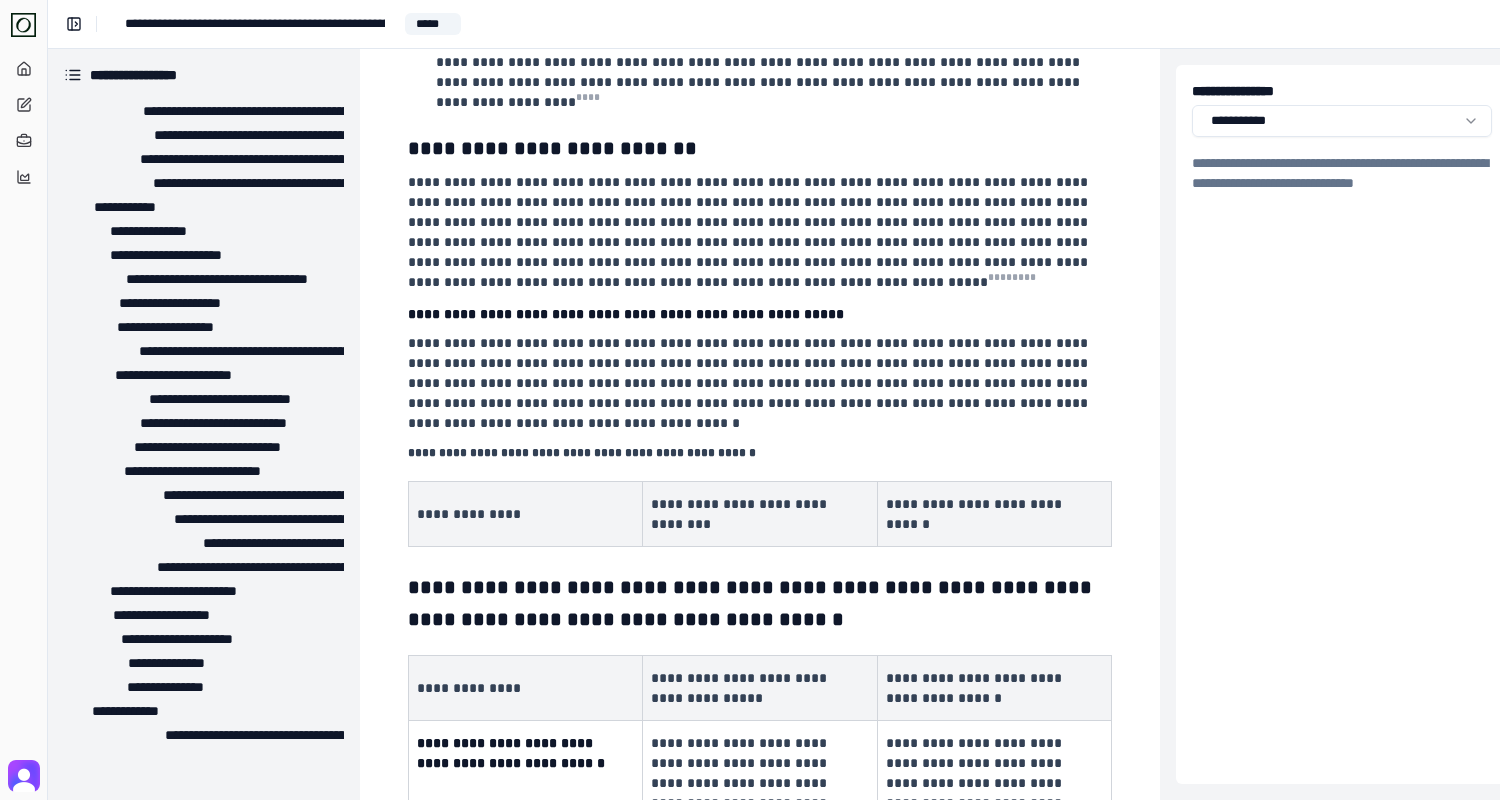 scroll, scrollTop: 6678, scrollLeft: 0, axis: vertical 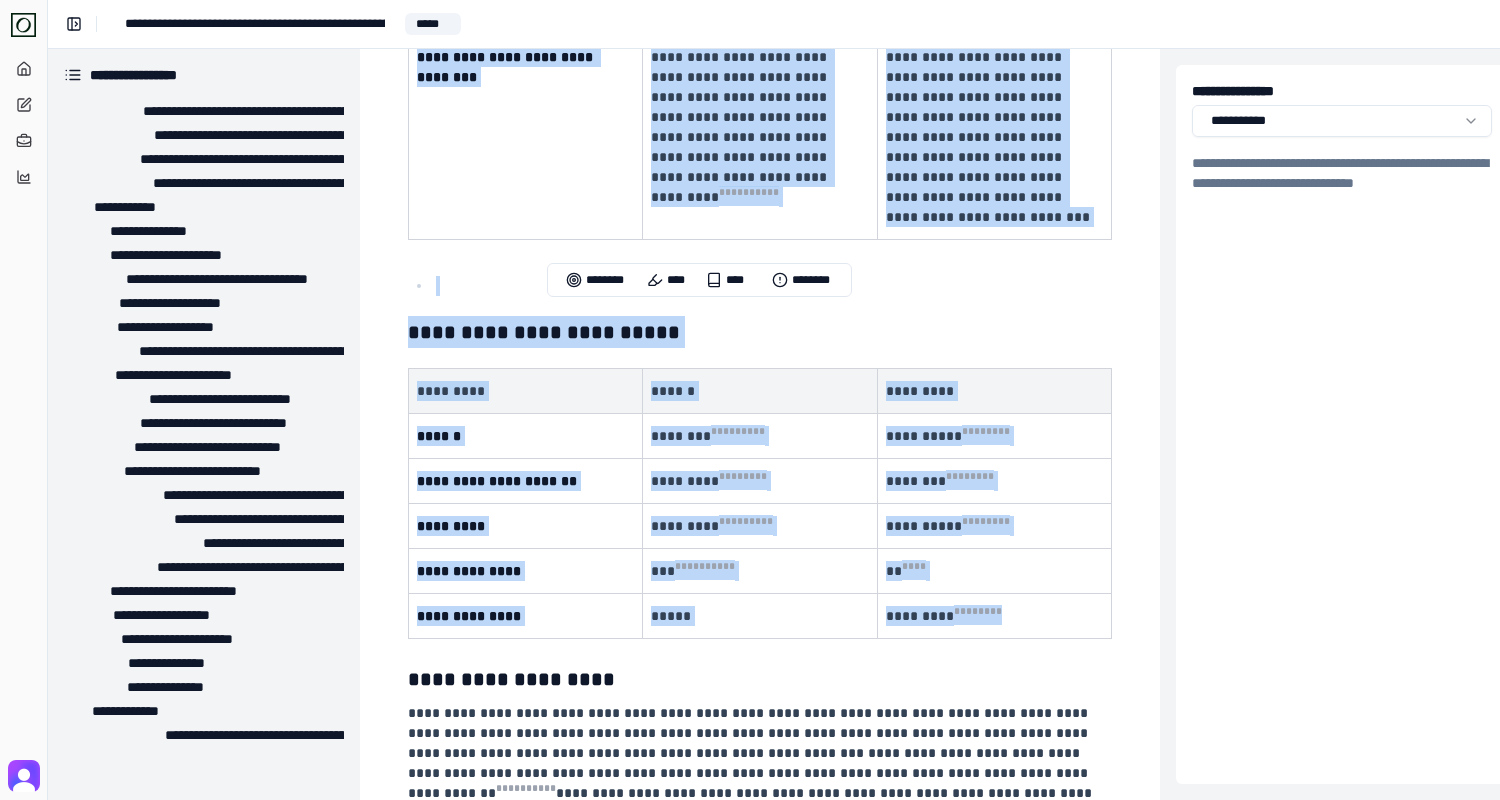 drag, startPoint x: 410, startPoint y: 120, endPoint x: 1023, endPoint y: 264, distance: 629.6864 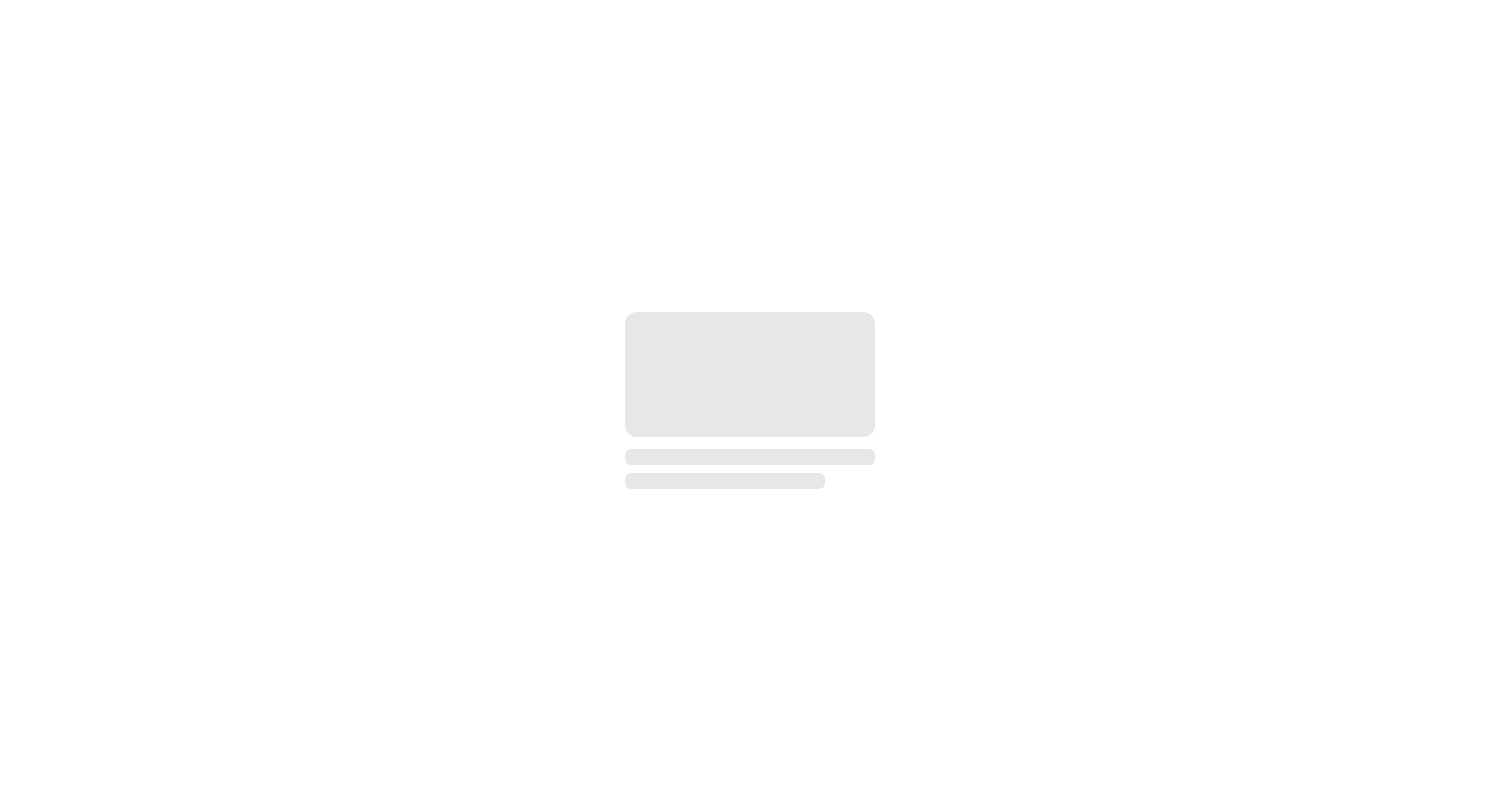 scroll, scrollTop: 0, scrollLeft: 0, axis: both 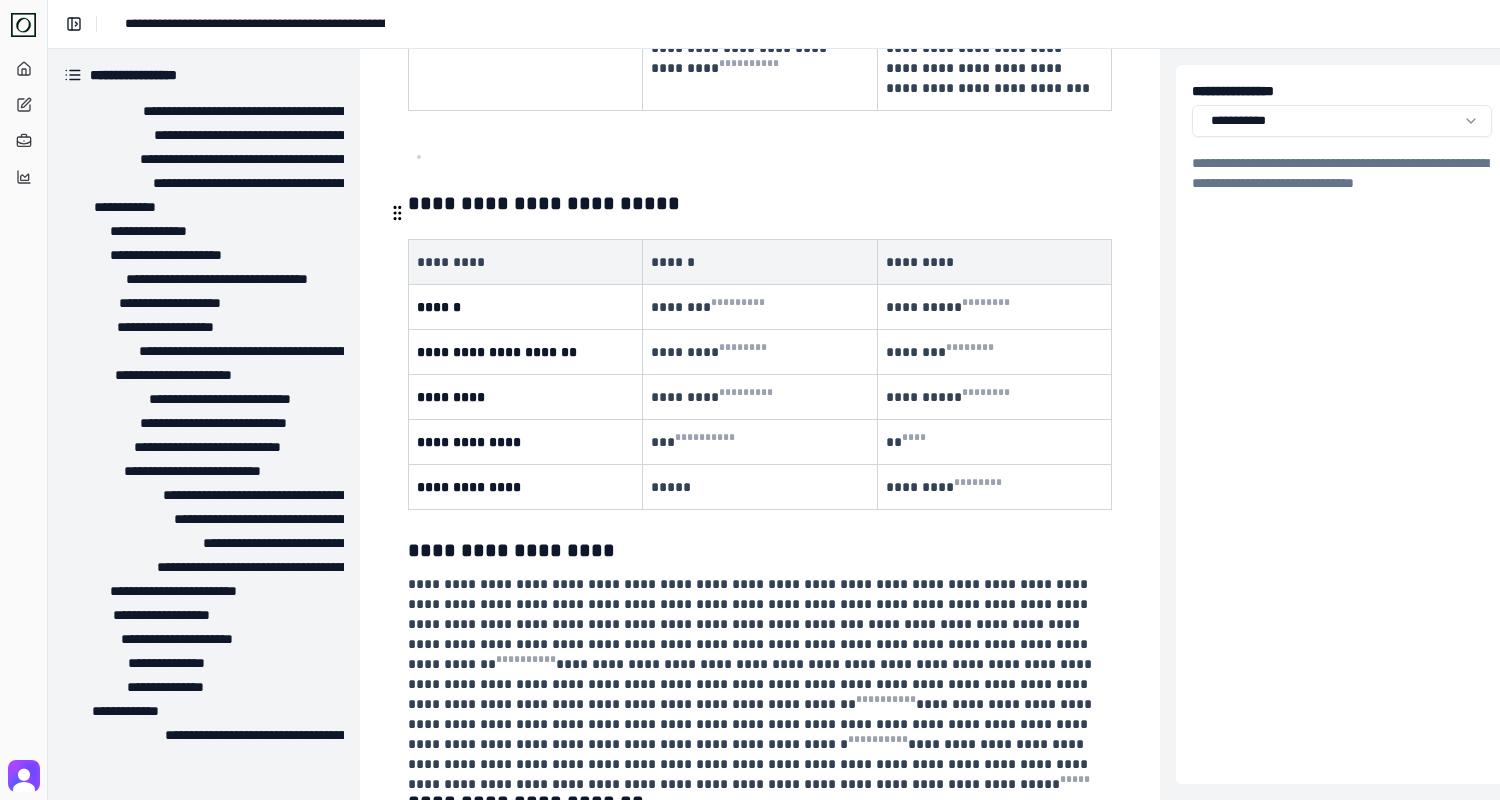 click on "**********" at bounding box center [758, 674] 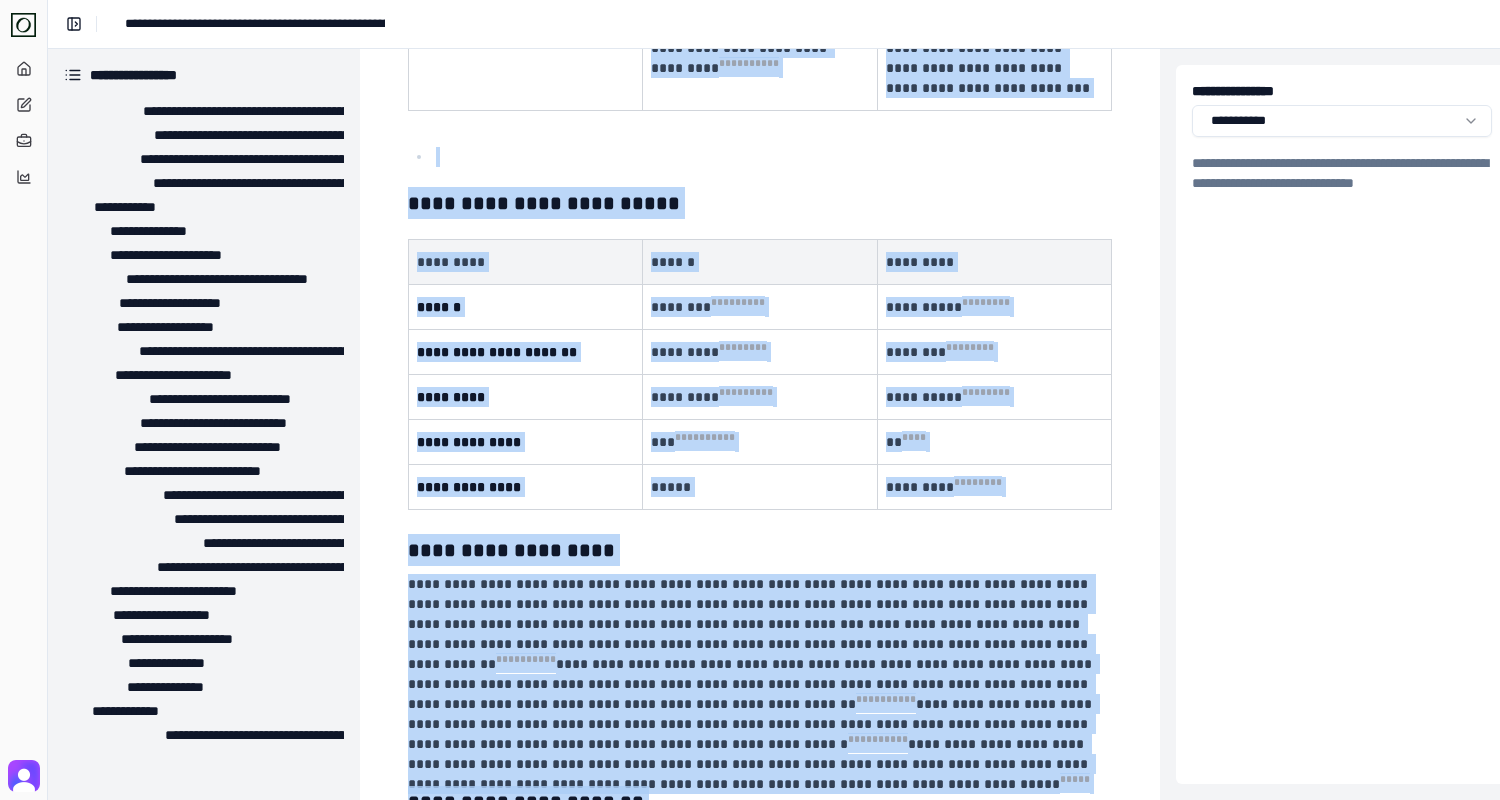 scroll, scrollTop: 0, scrollLeft: 0, axis: both 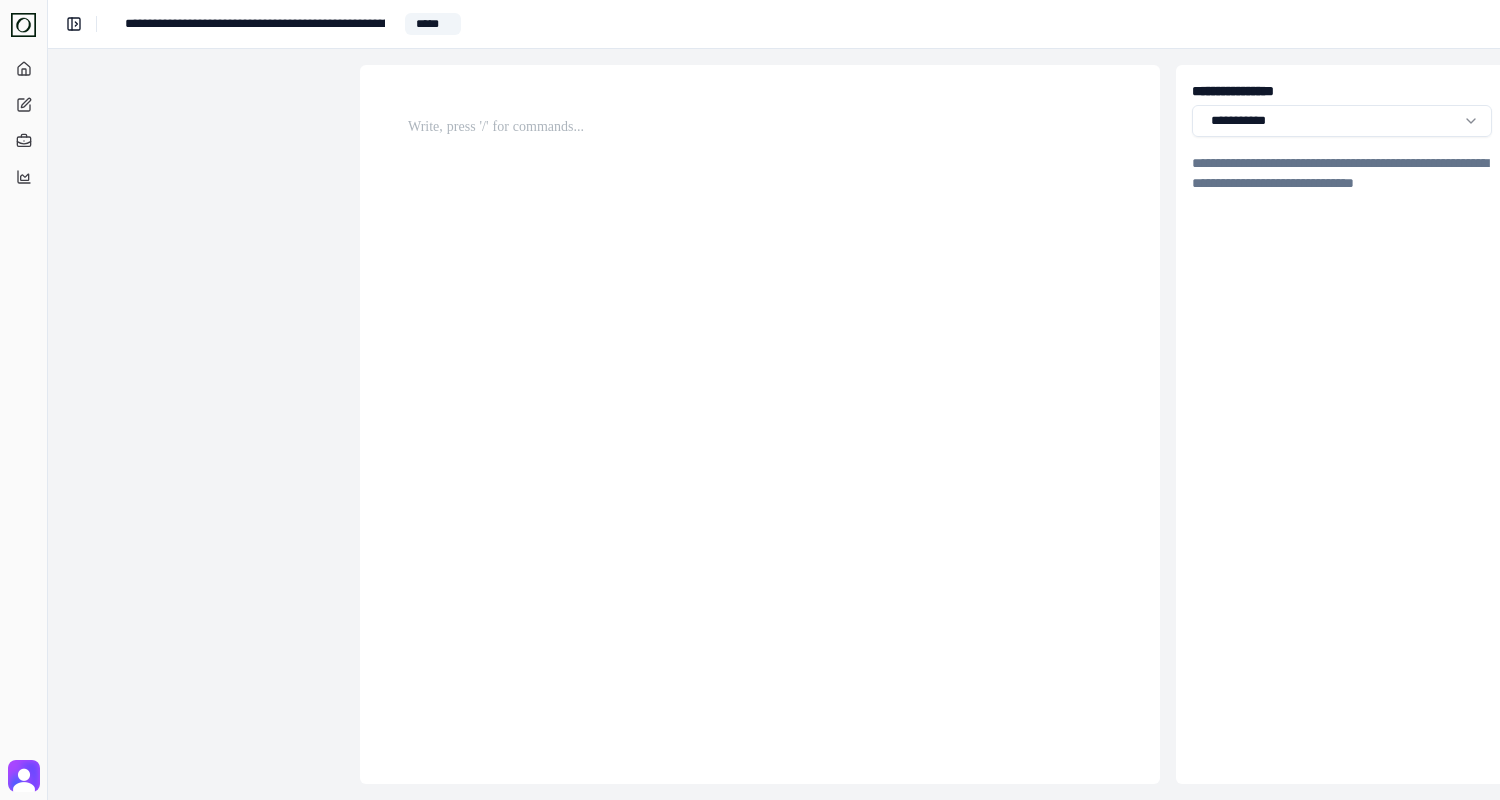 click on "**********" at bounding box center (255, 24) 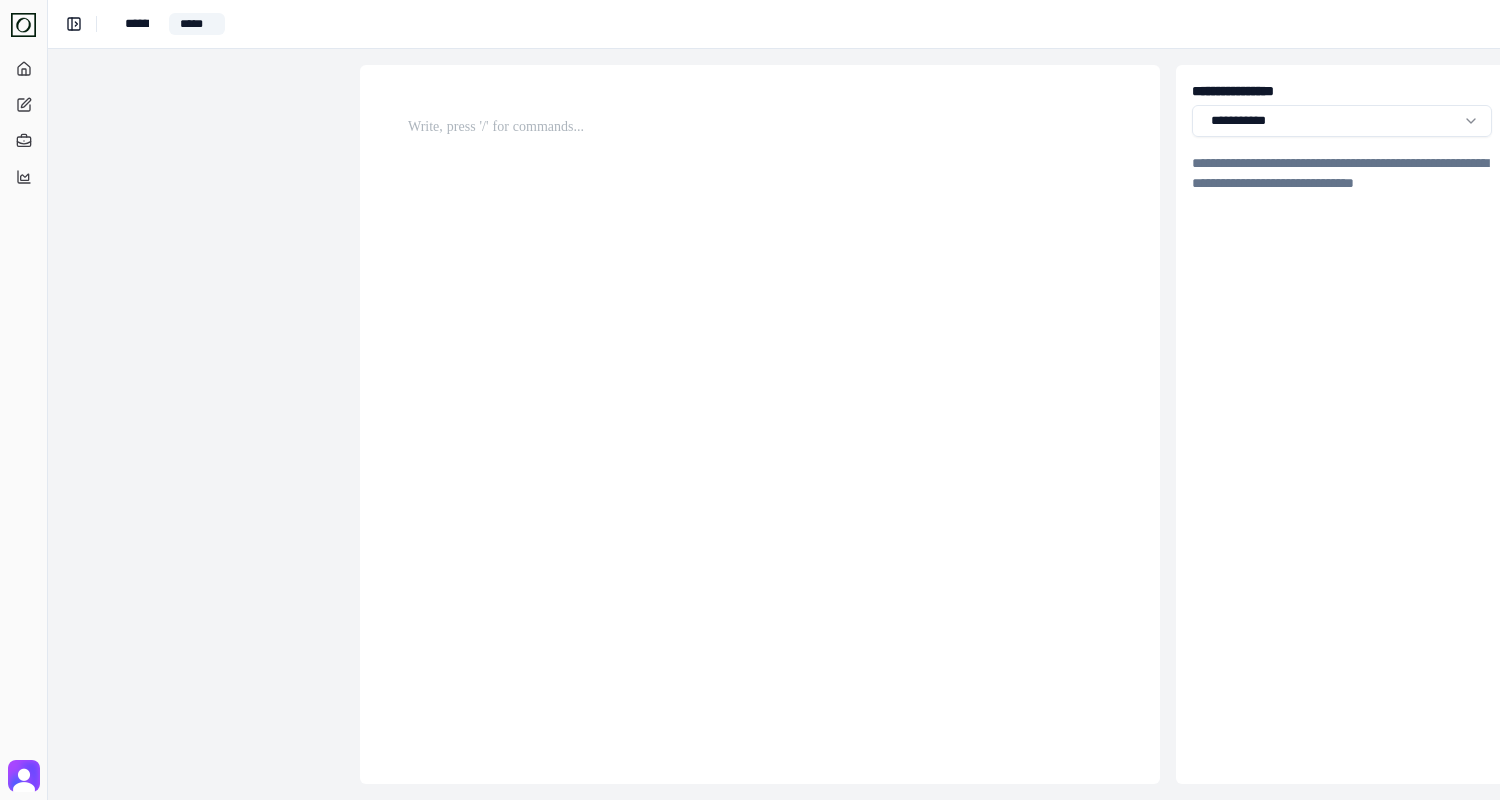 type on "******" 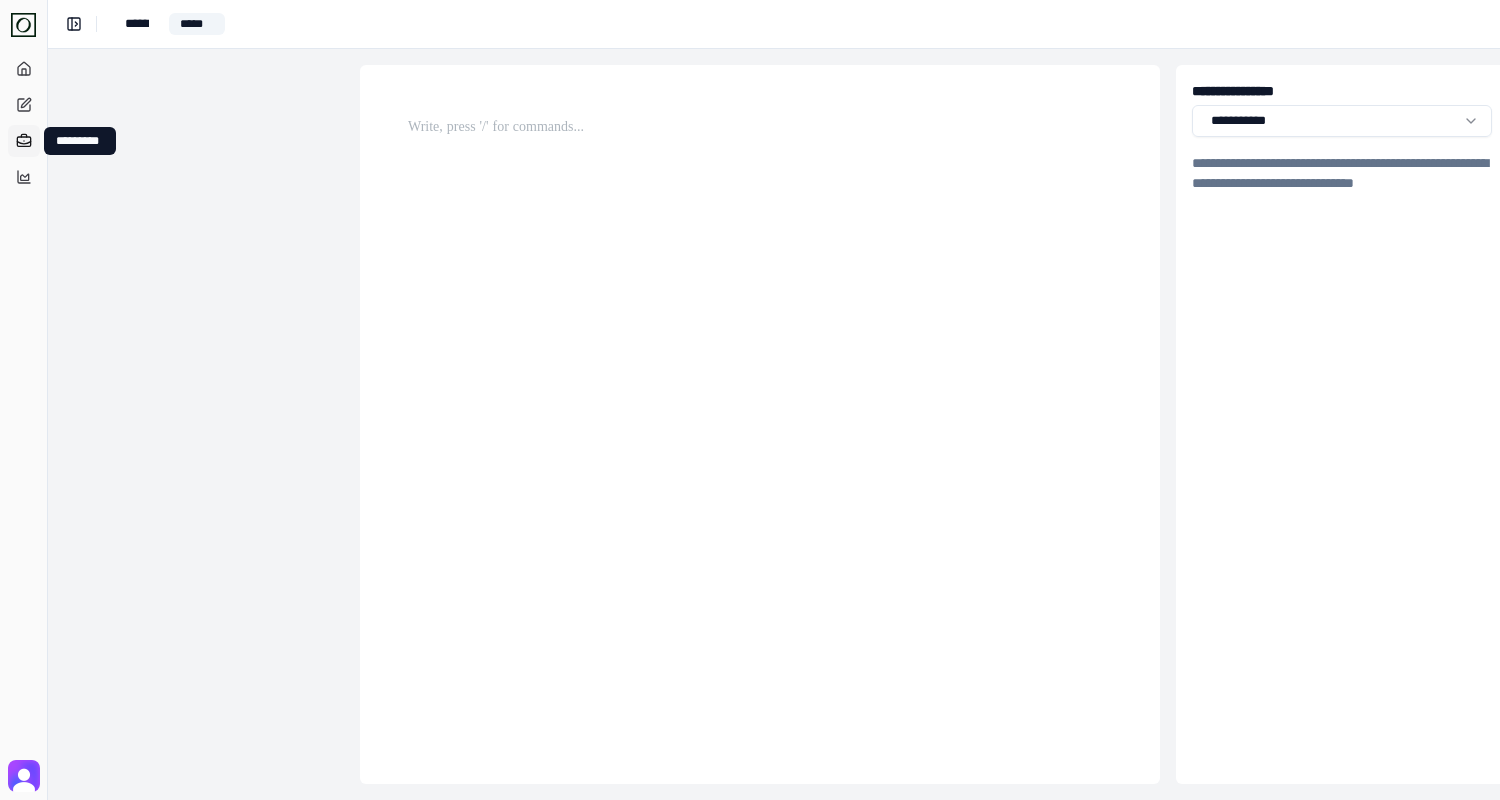 click 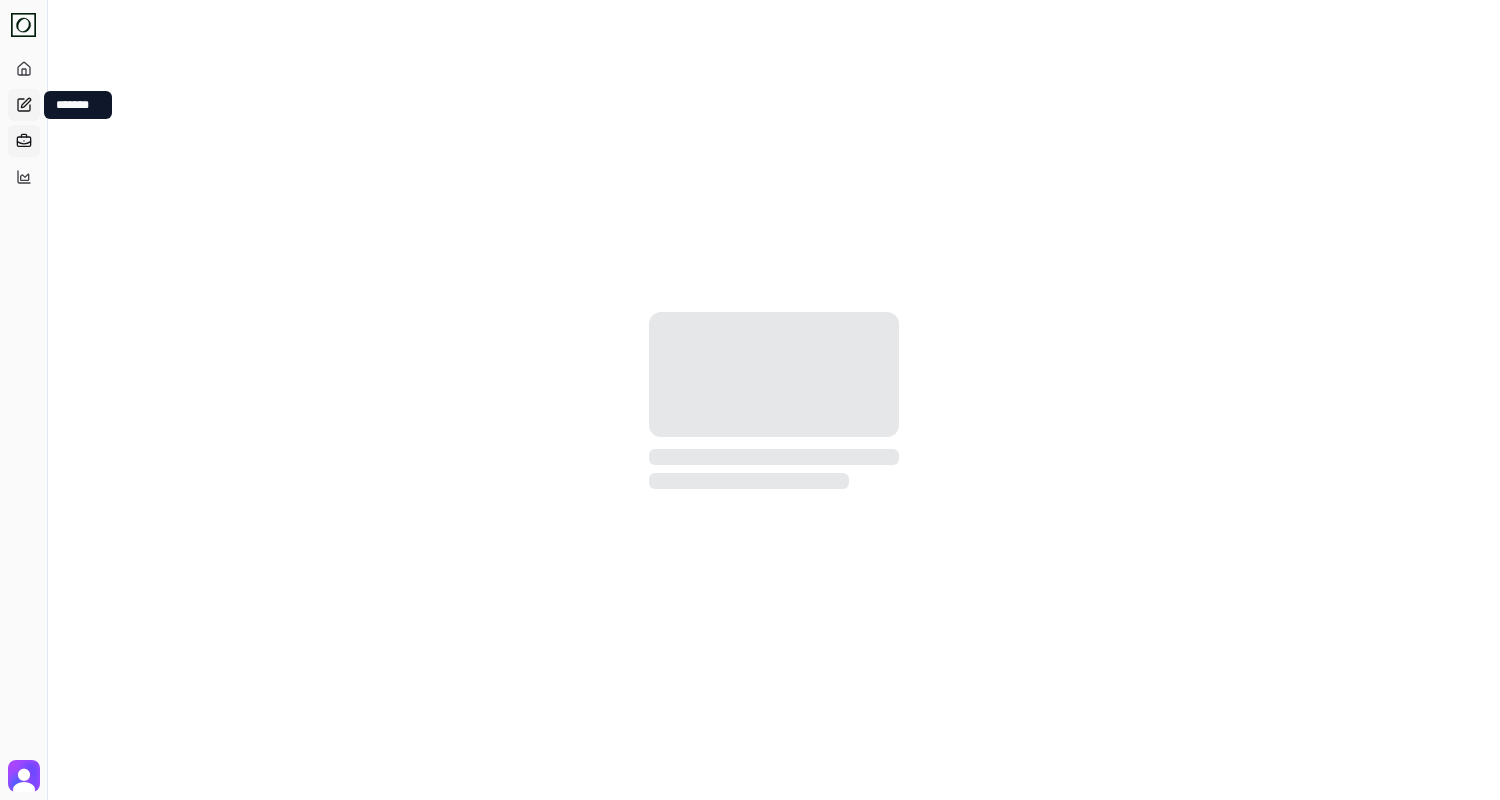 click 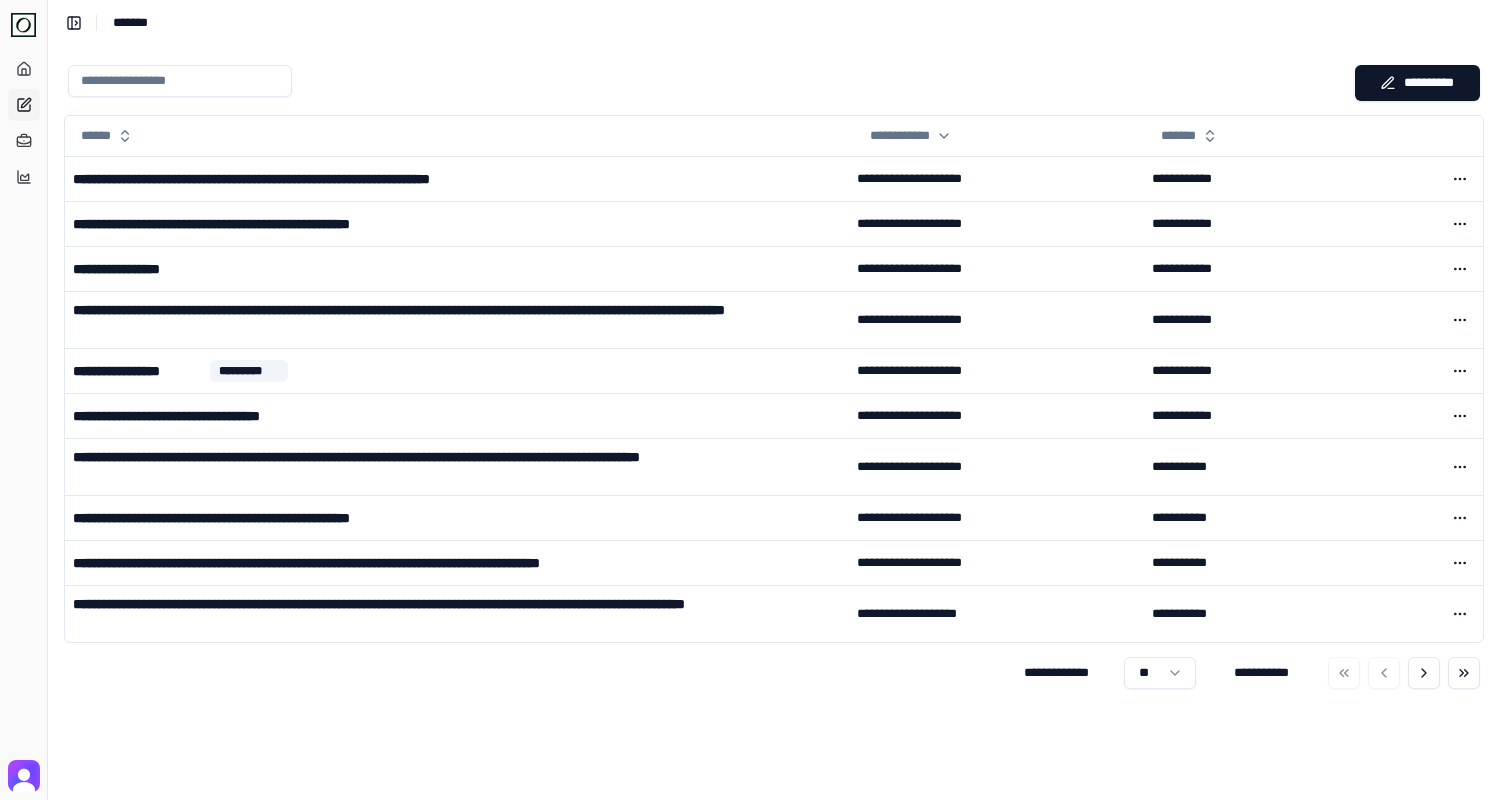 click on "**********" at bounding box center [774, 422] 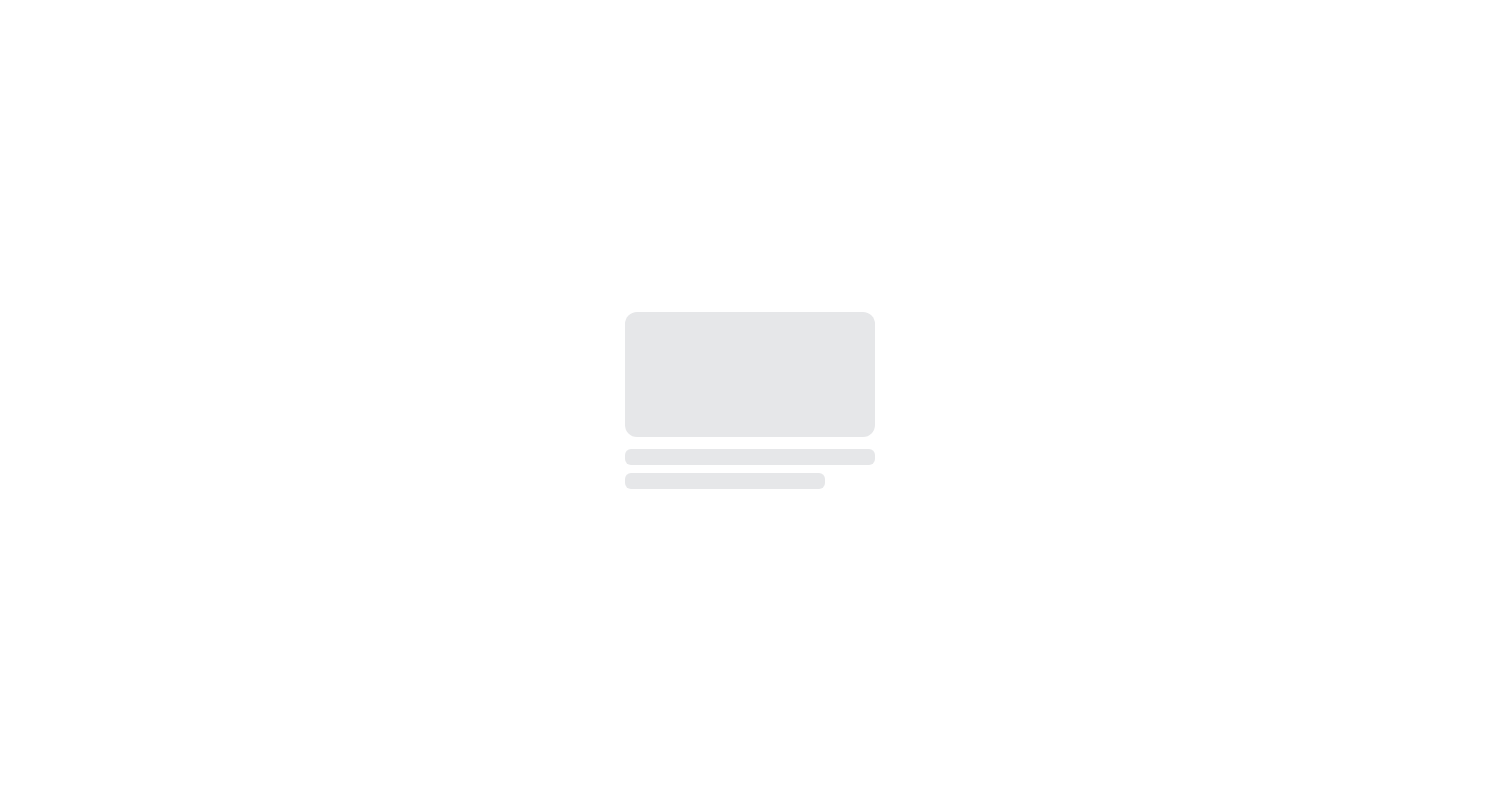 scroll, scrollTop: 0, scrollLeft: 0, axis: both 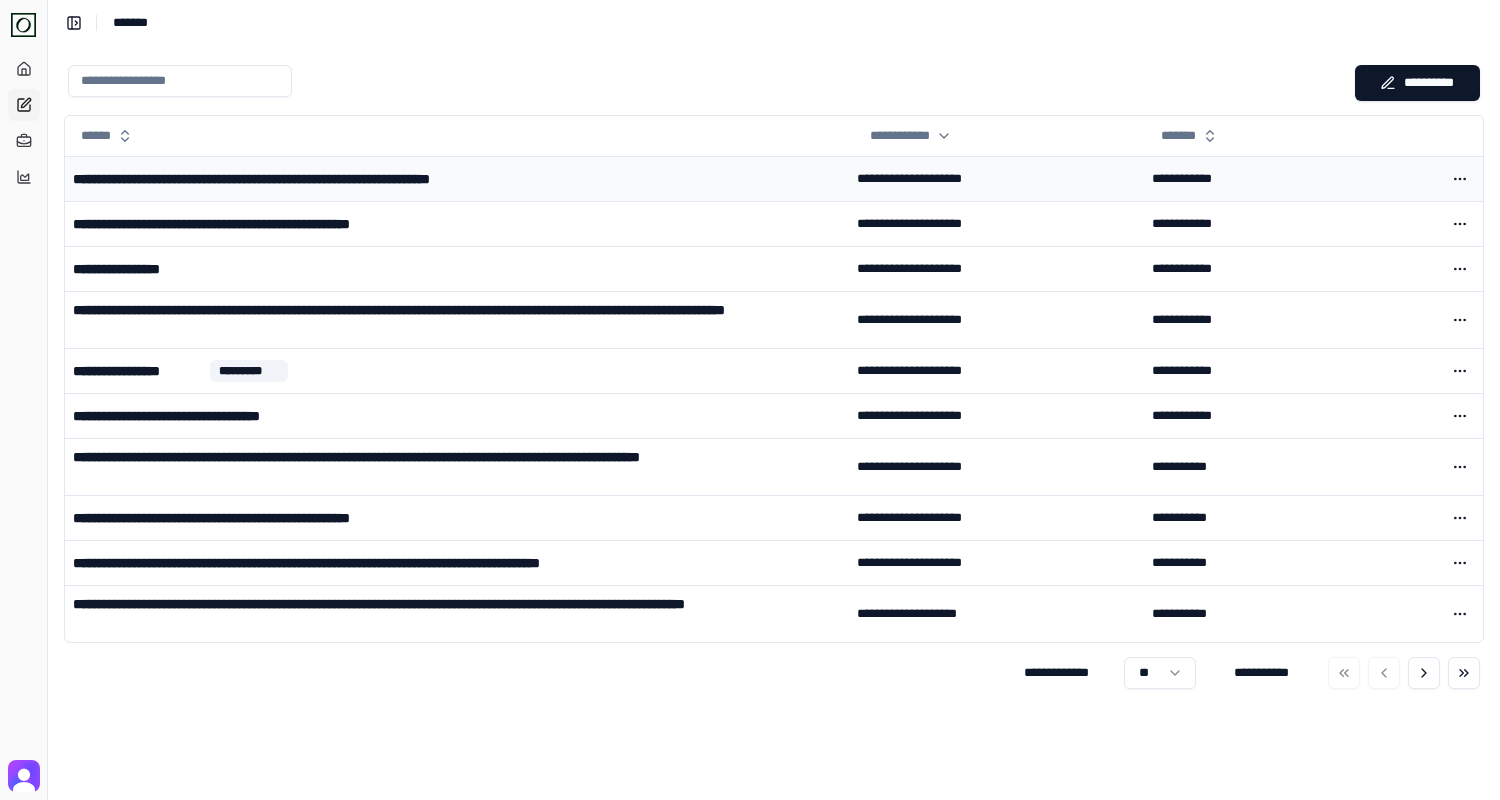 click on "**********" at bounding box center (457, 179) 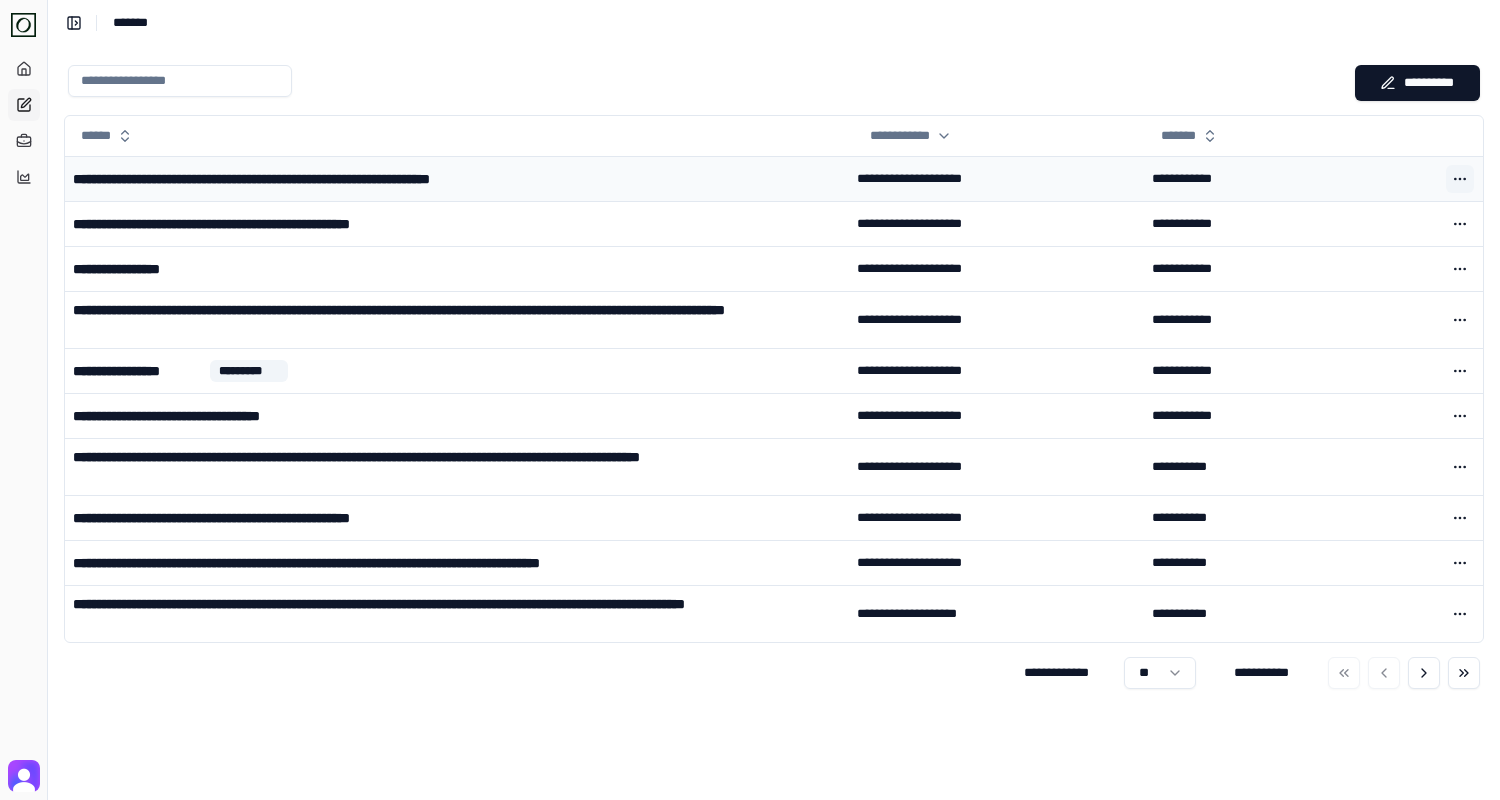 click at bounding box center [1460, 179] 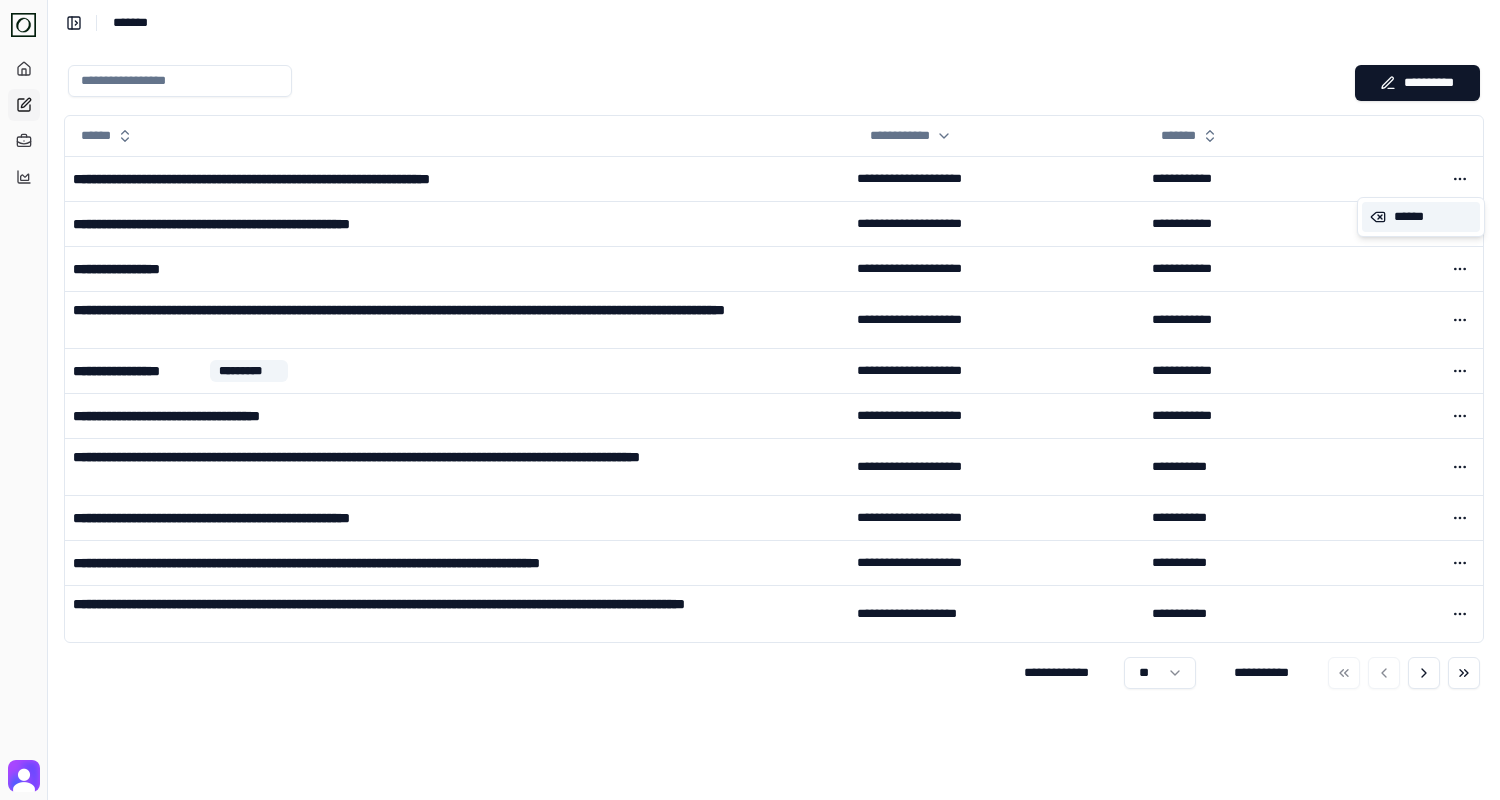 click on "******" at bounding box center [1421, 217] 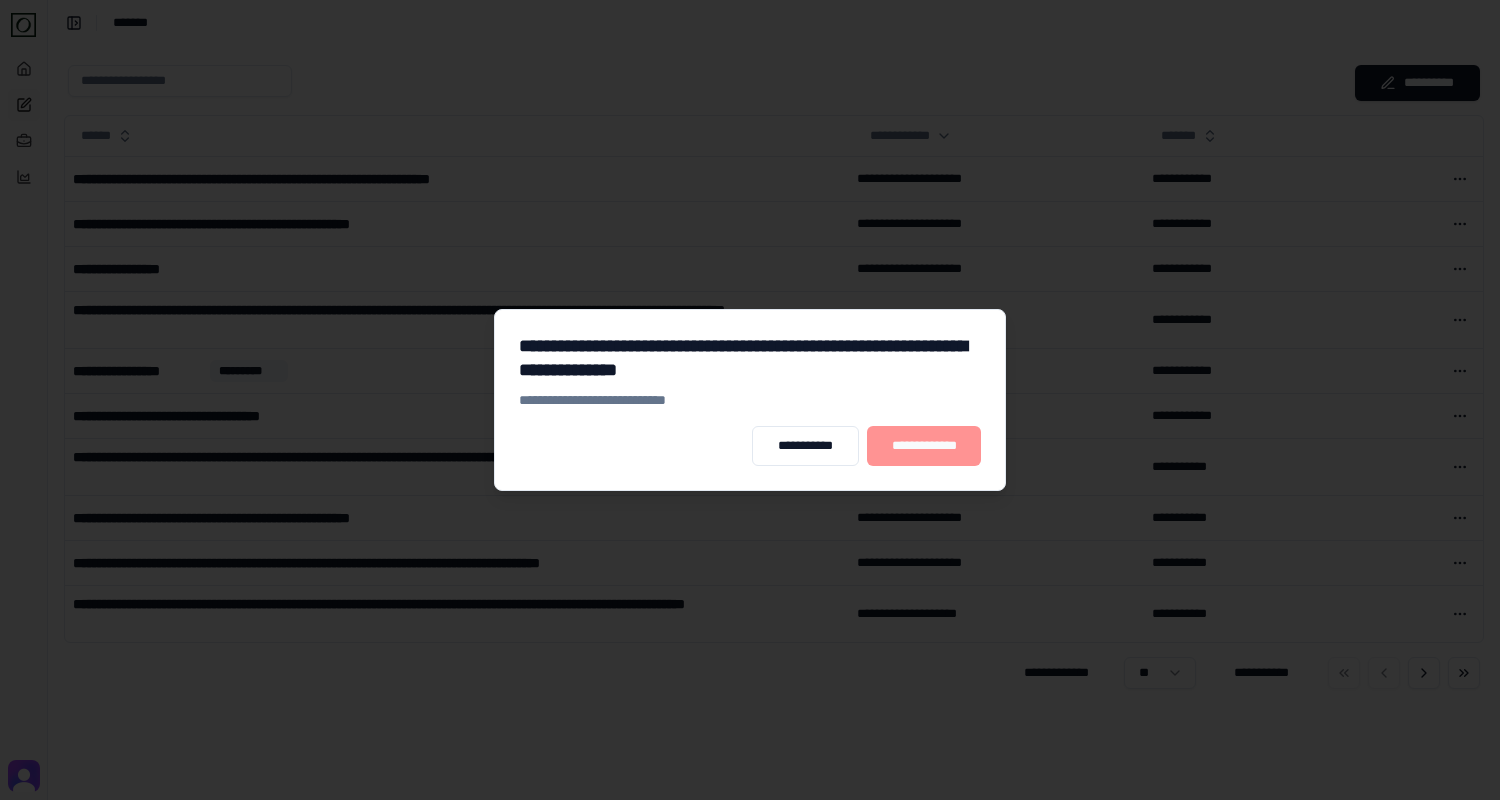 click on "**********" at bounding box center (924, 446) 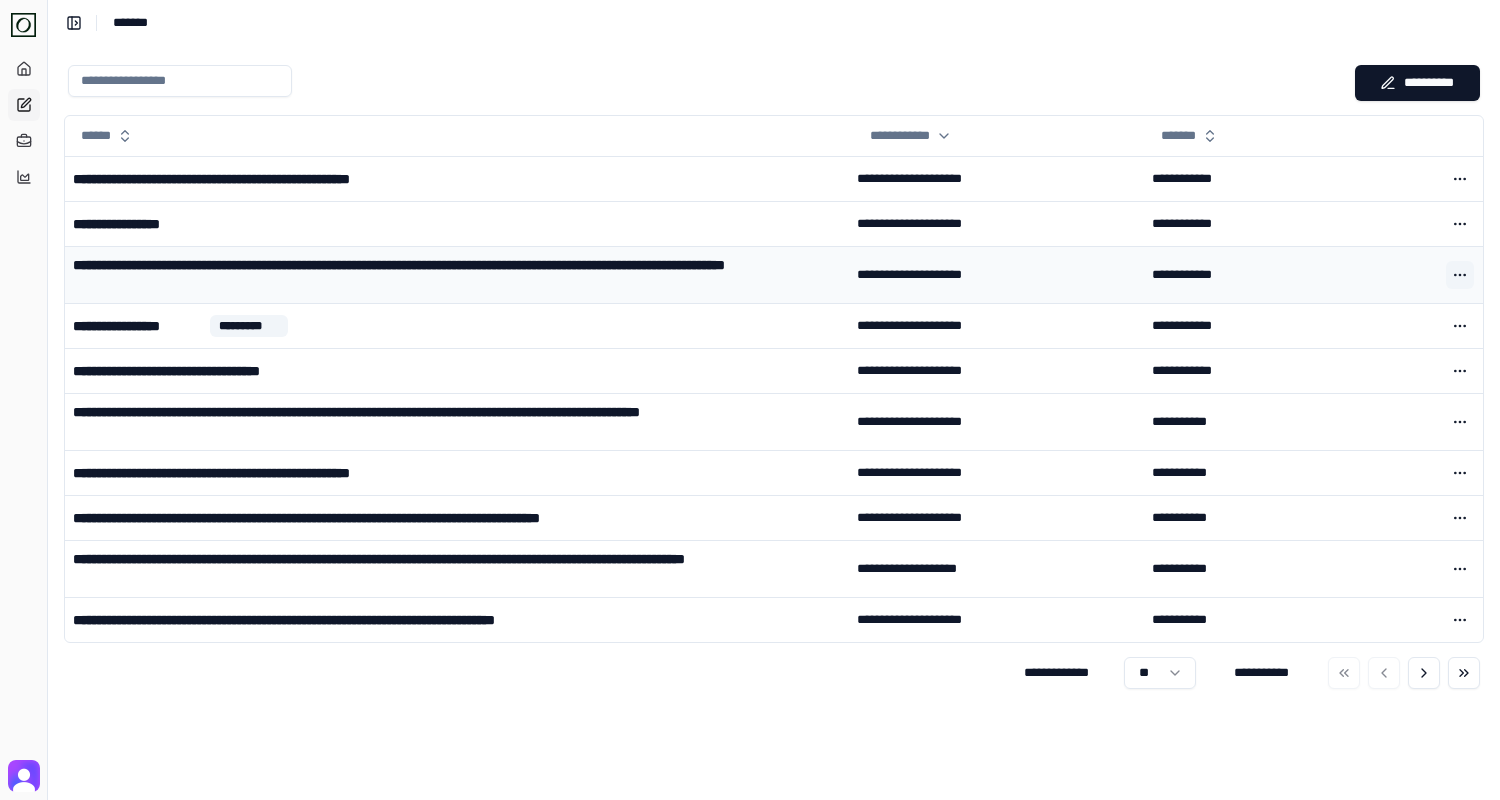 click at bounding box center [1460, 275] 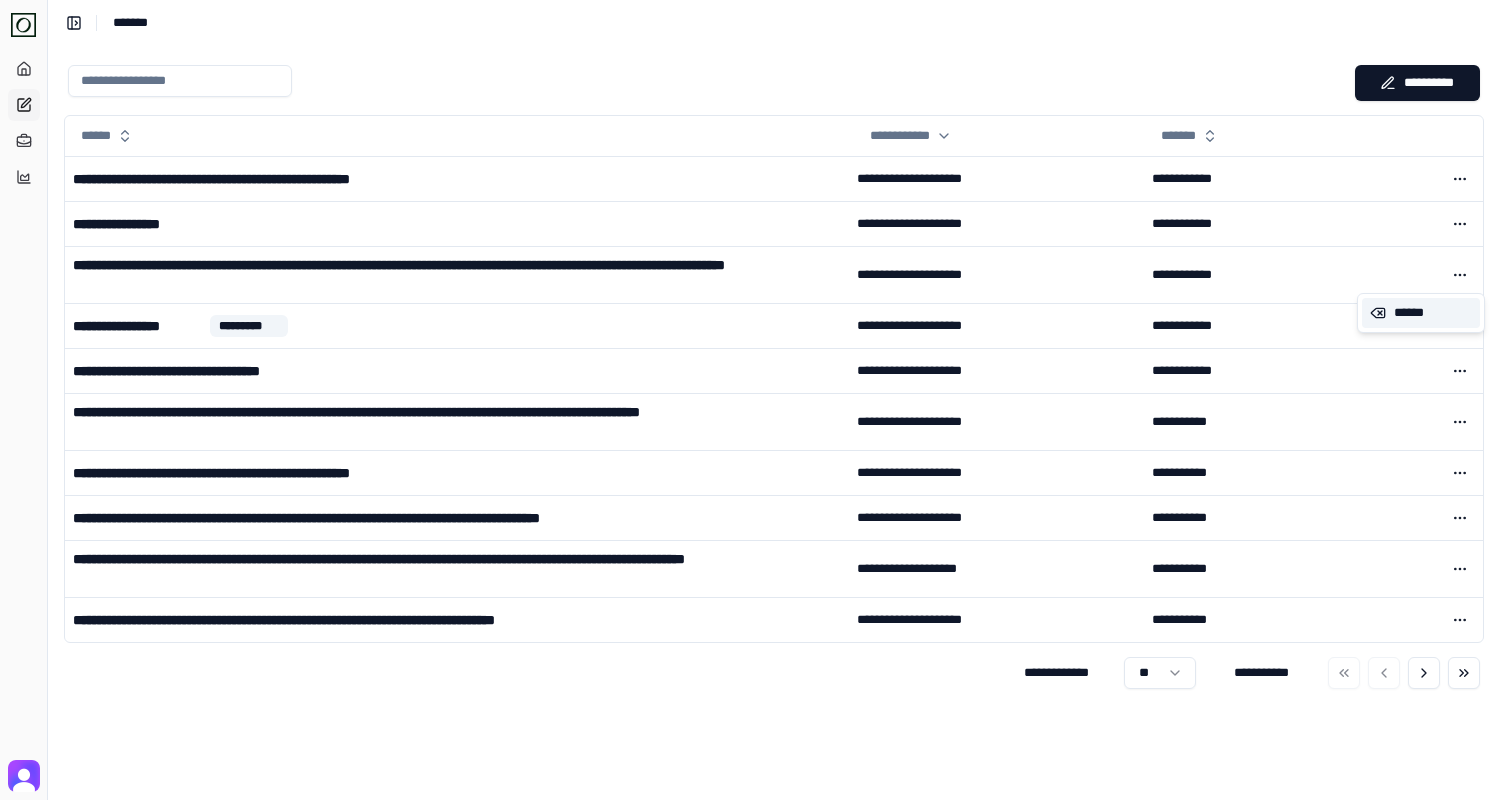 click on "******" at bounding box center (1421, 313) 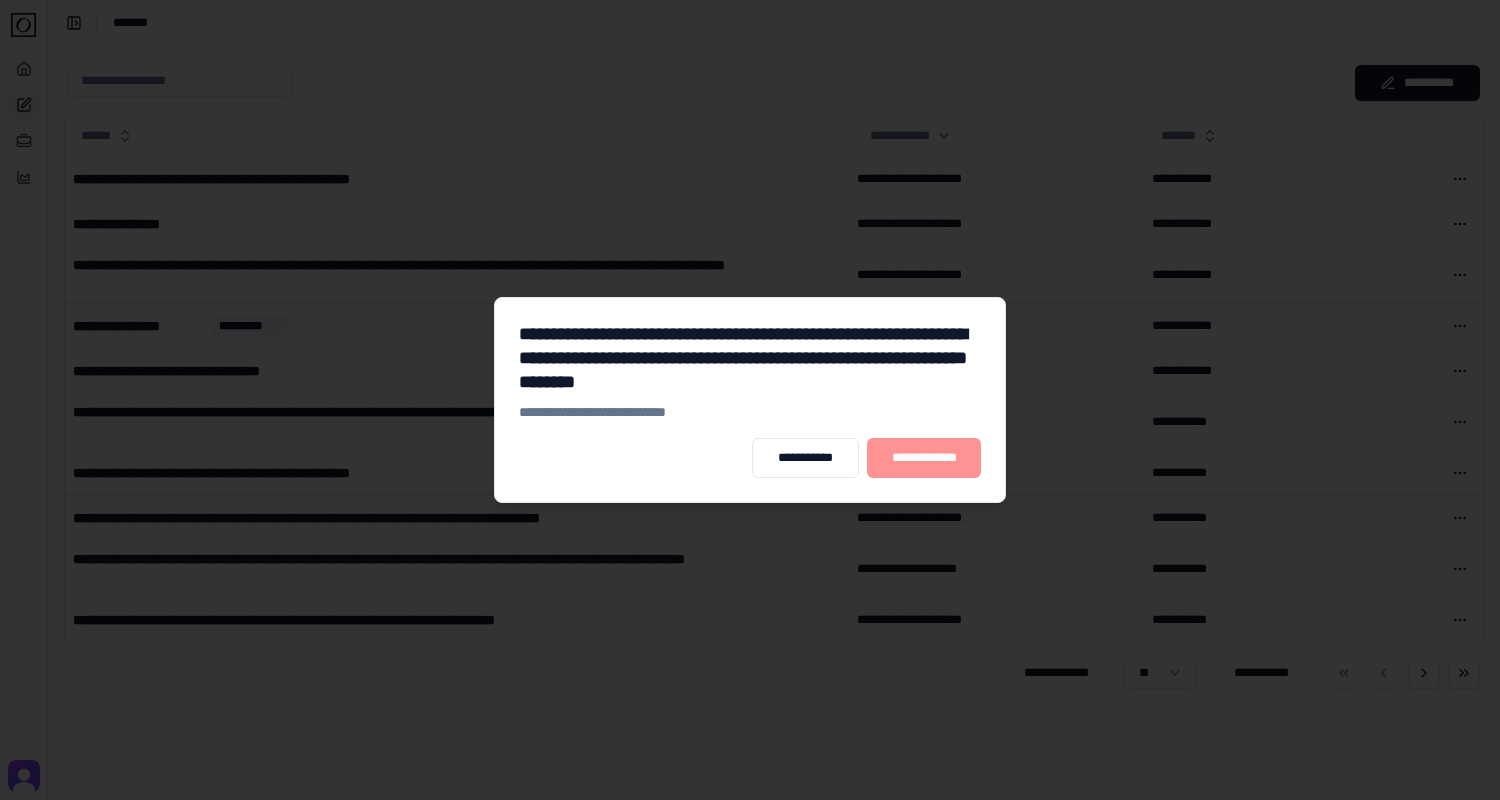 click on "**********" at bounding box center [924, 458] 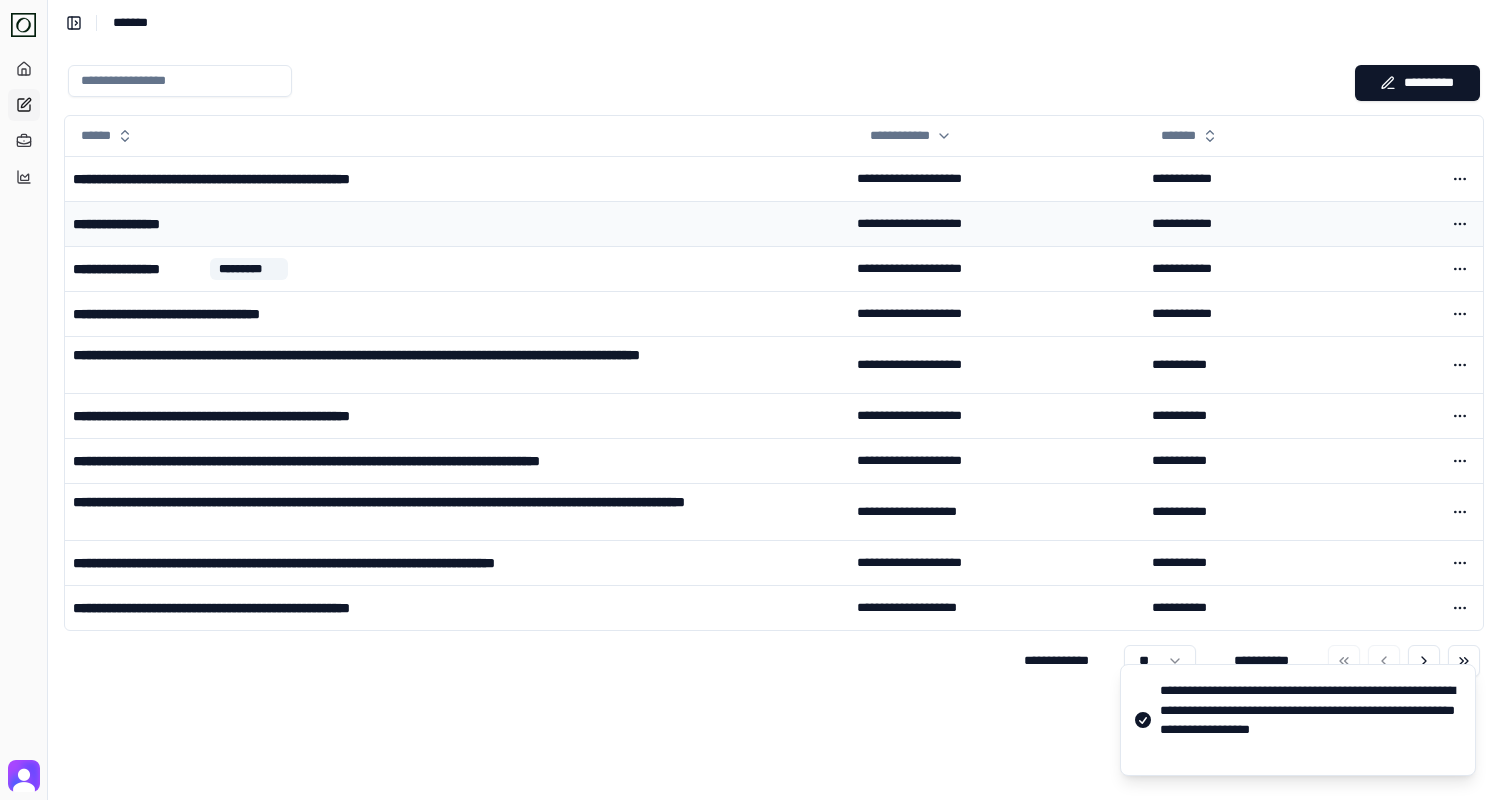 click on "**********" at bounding box center (996, 223) 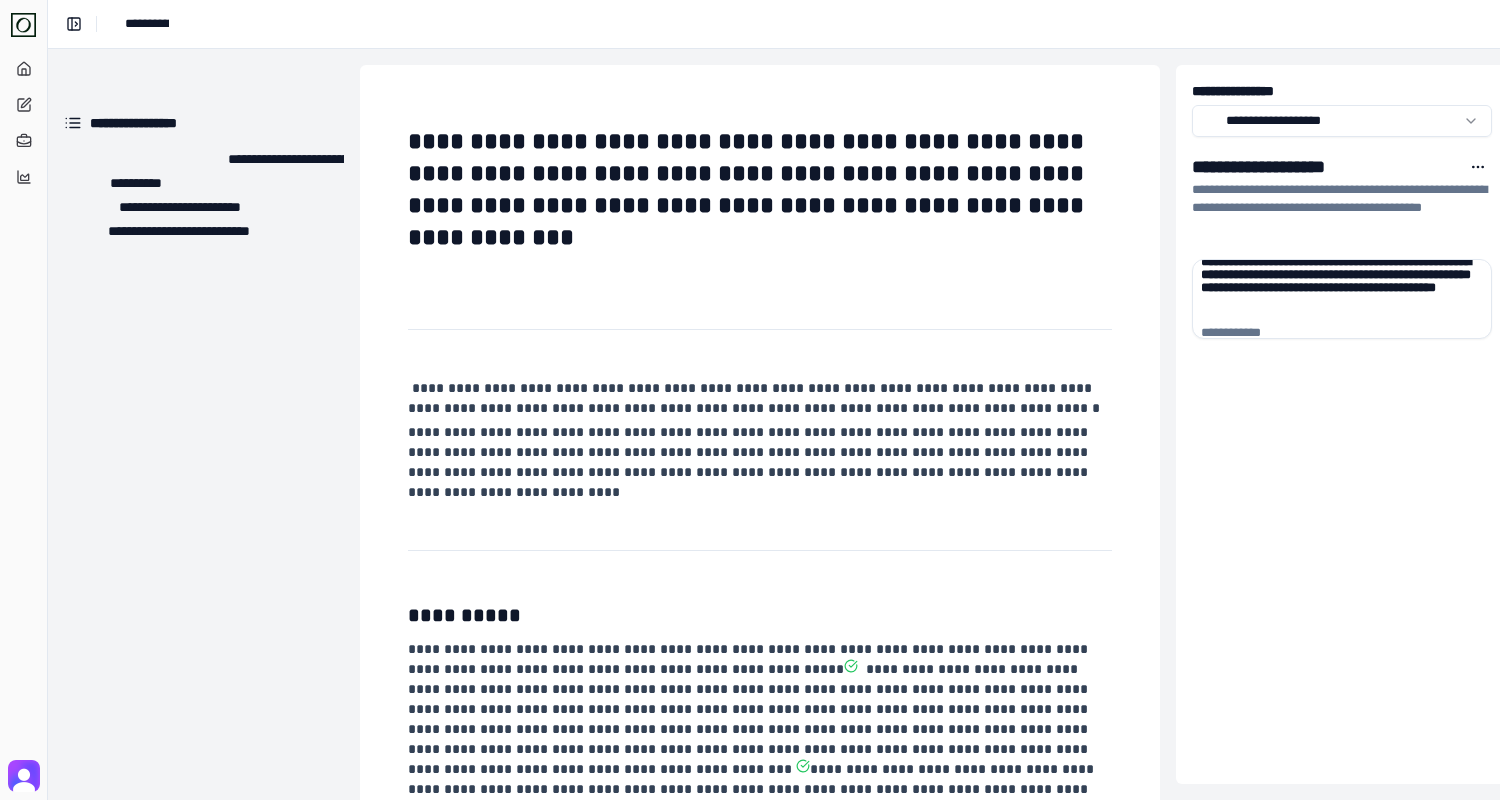 click on "**********" at bounding box center (147, 24) 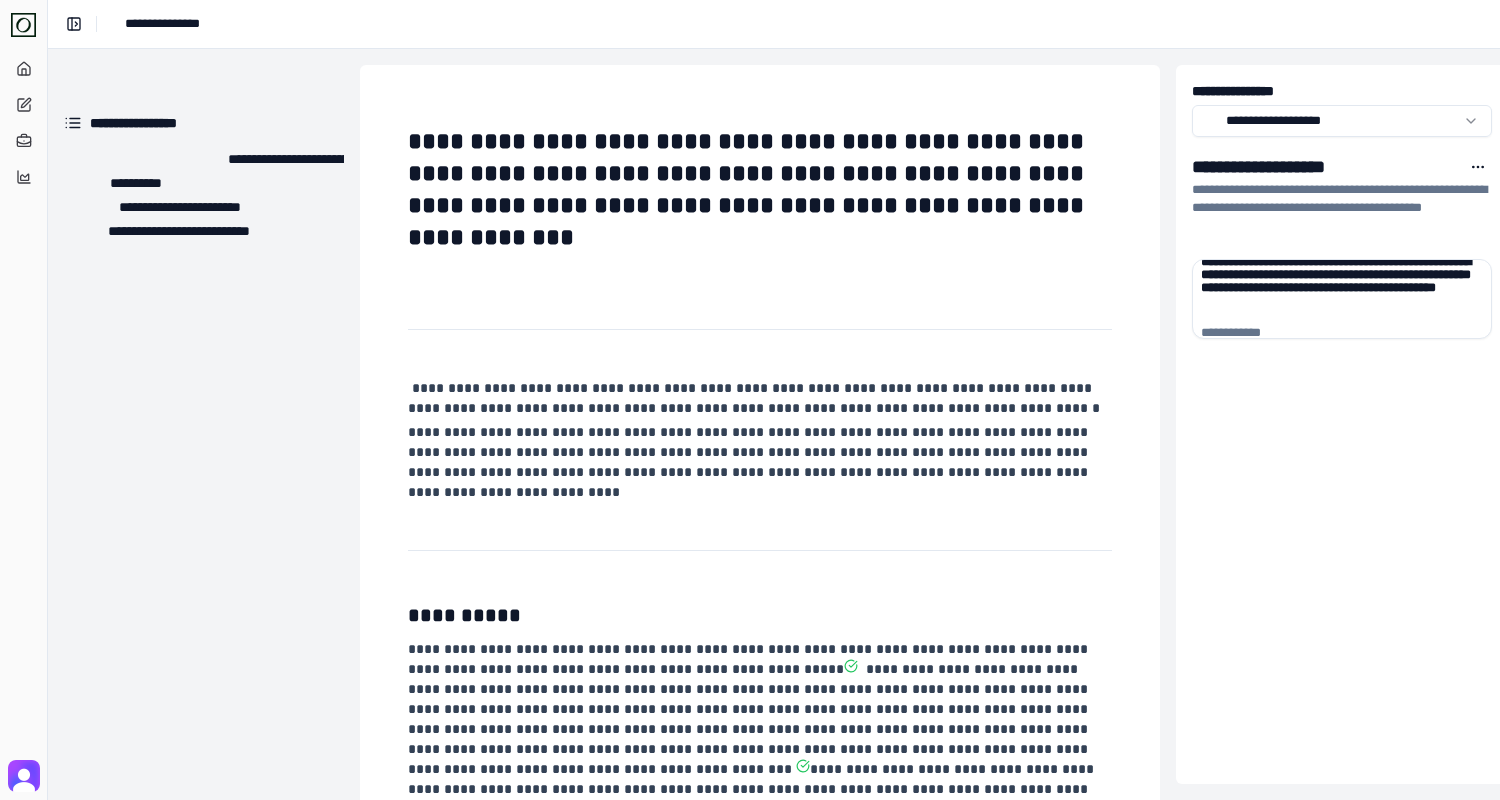 scroll, scrollTop: 0, scrollLeft: 0, axis: both 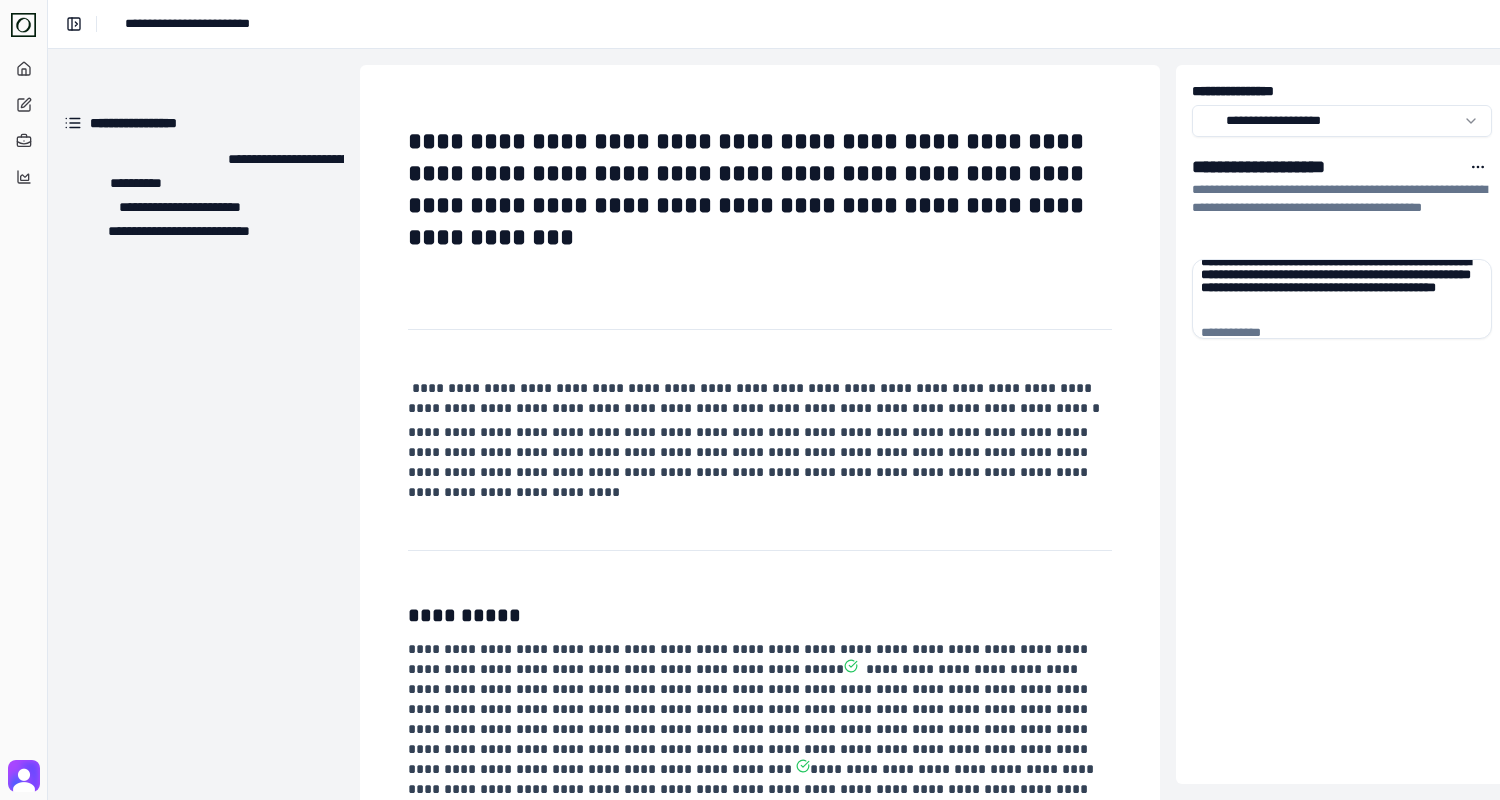 type on "**********" 